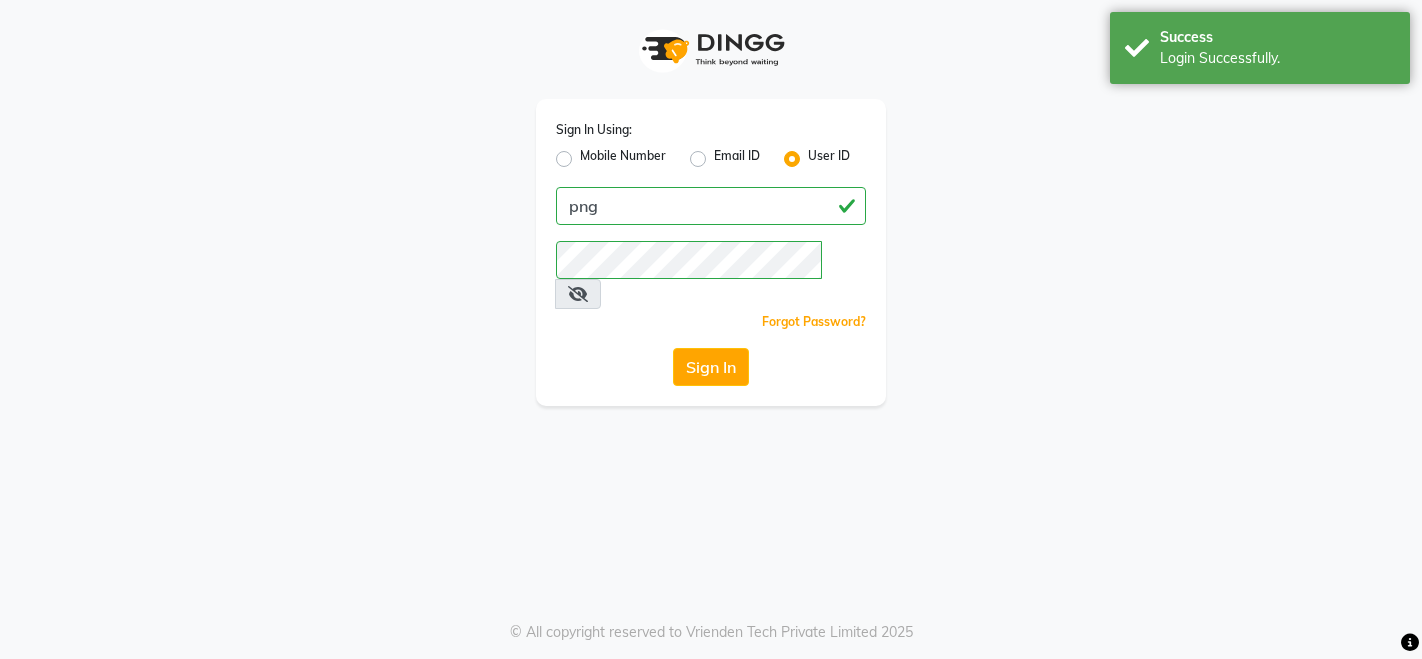 scroll, scrollTop: 0, scrollLeft: 0, axis: both 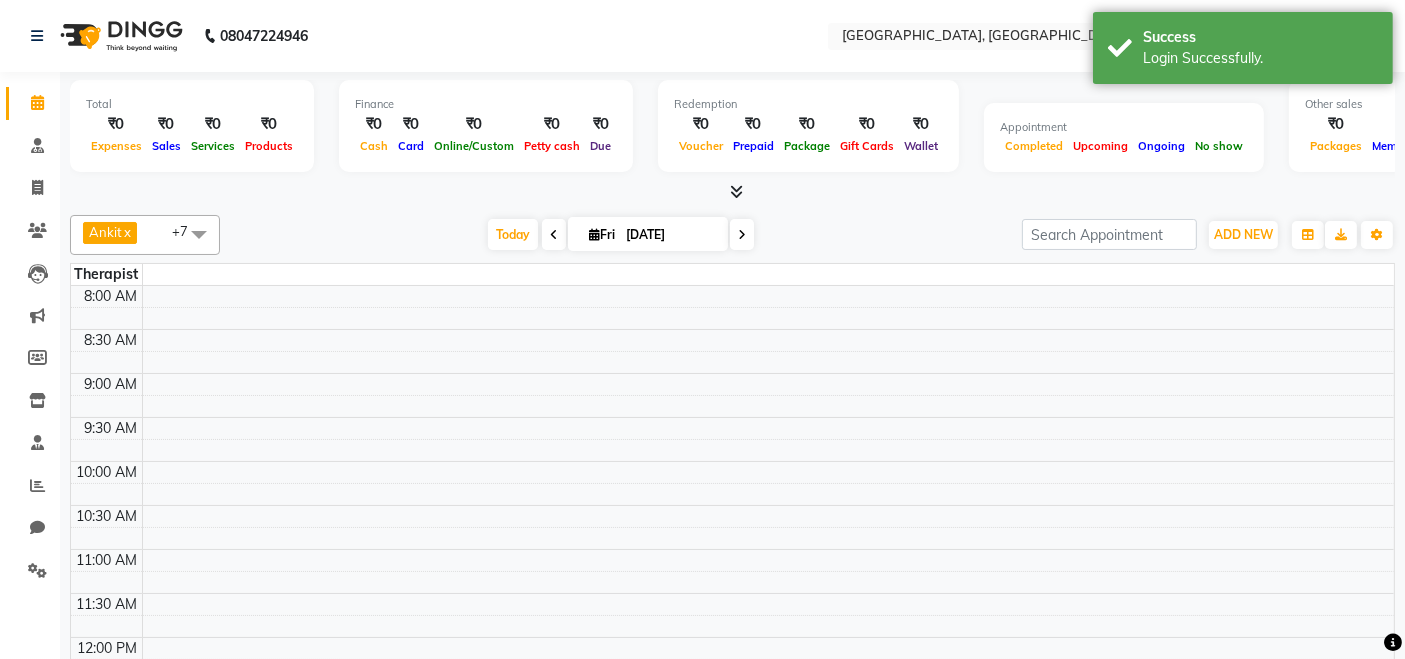 select on "en" 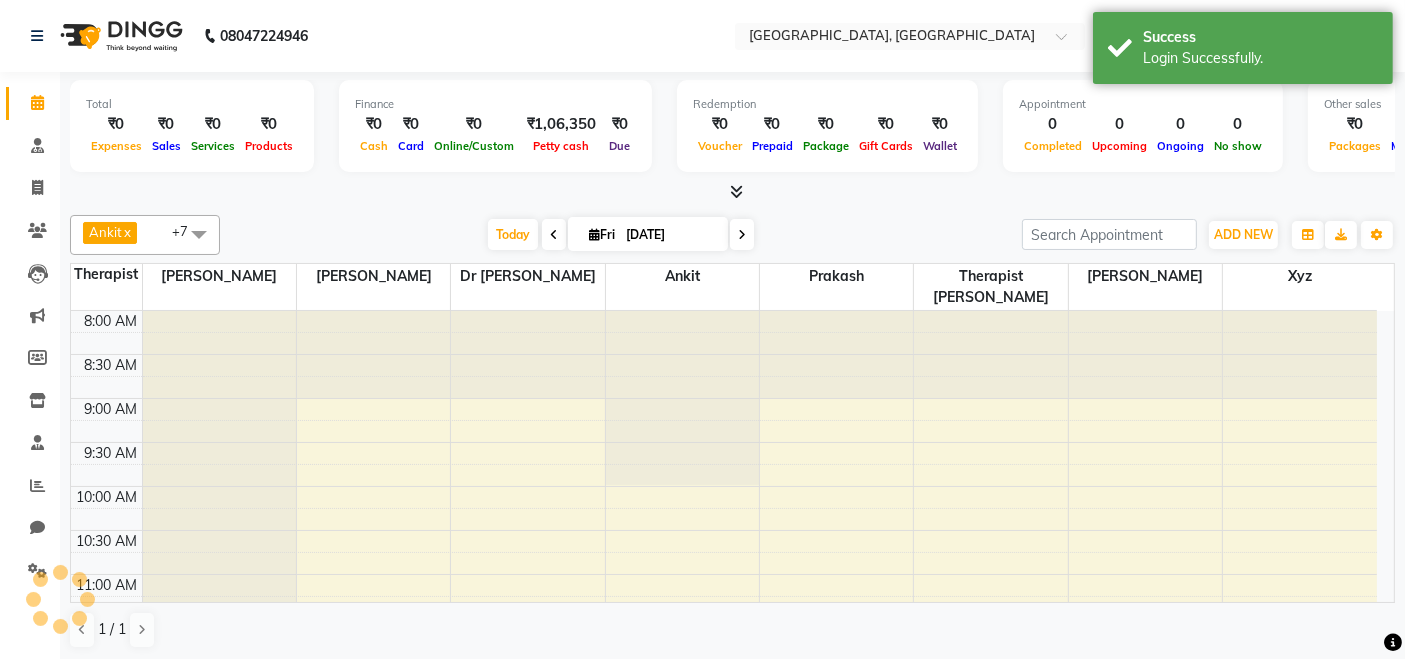 scroll, scrollTop: 957, scrollLeft: 0, axis: vertical 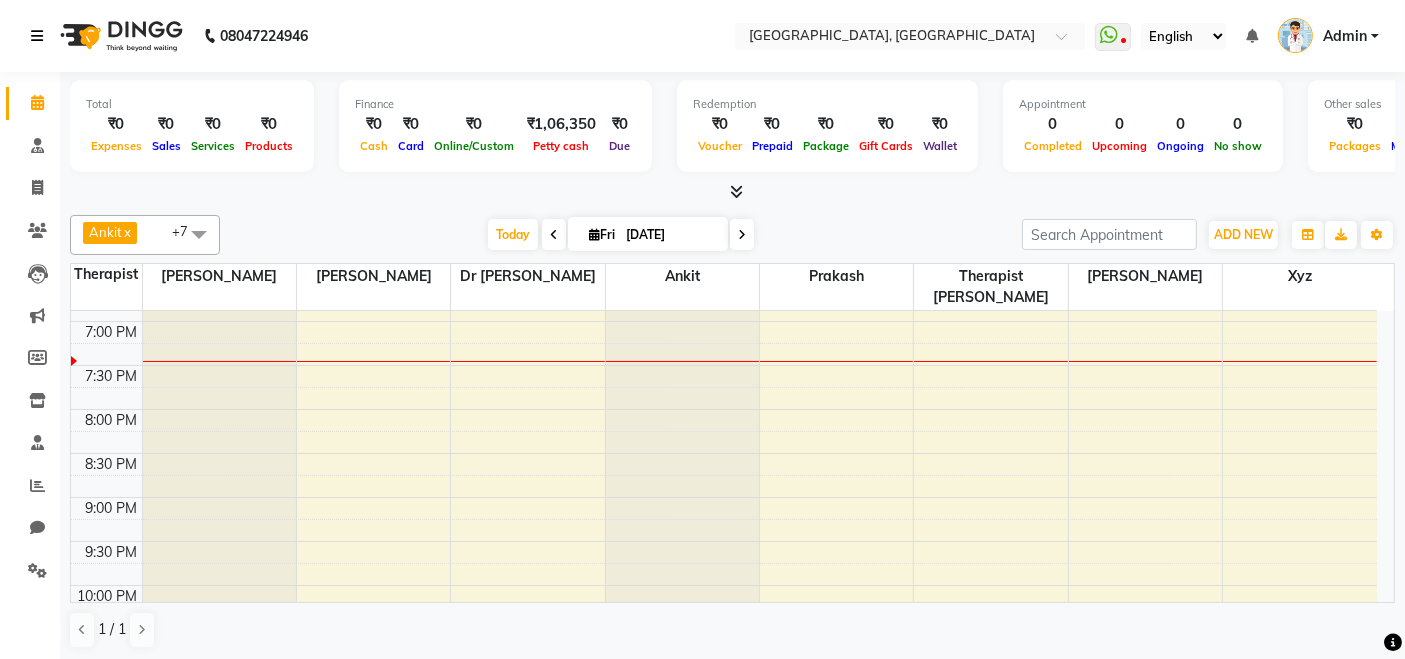 click at bounding box center [37, 36] 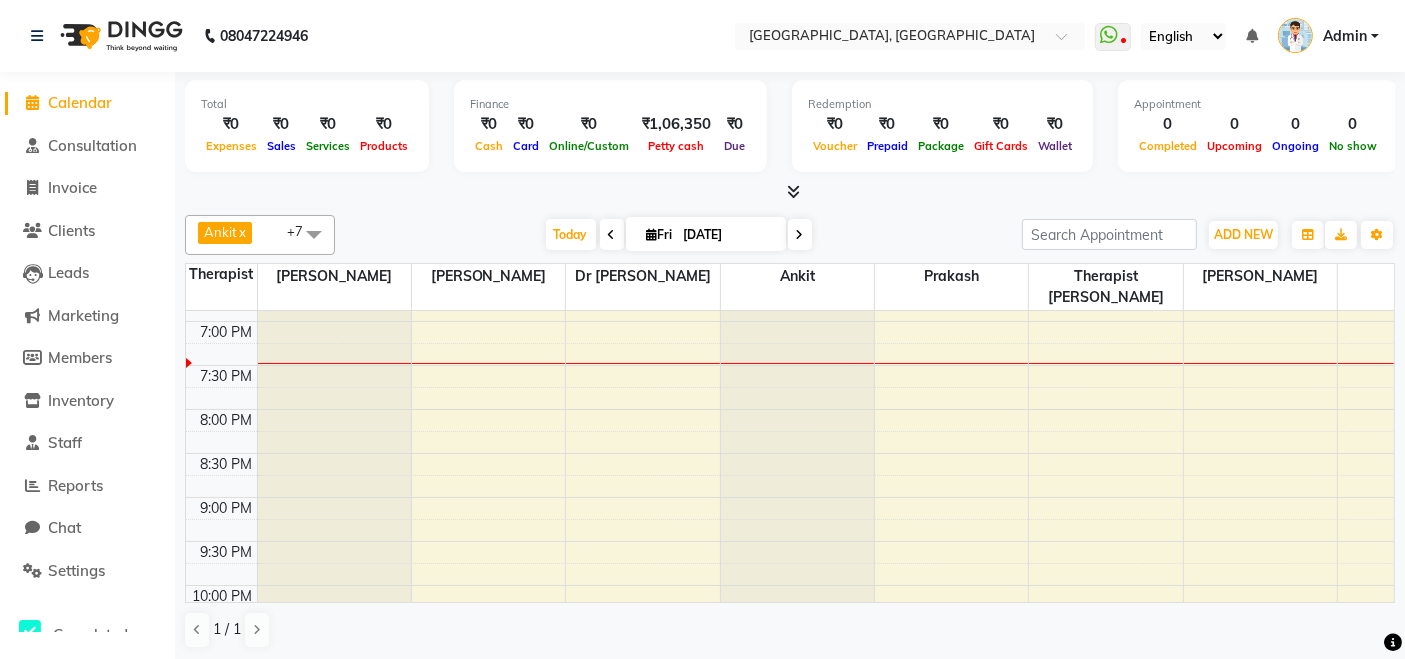 click on "Expenses" at bounding box center (231, 146) 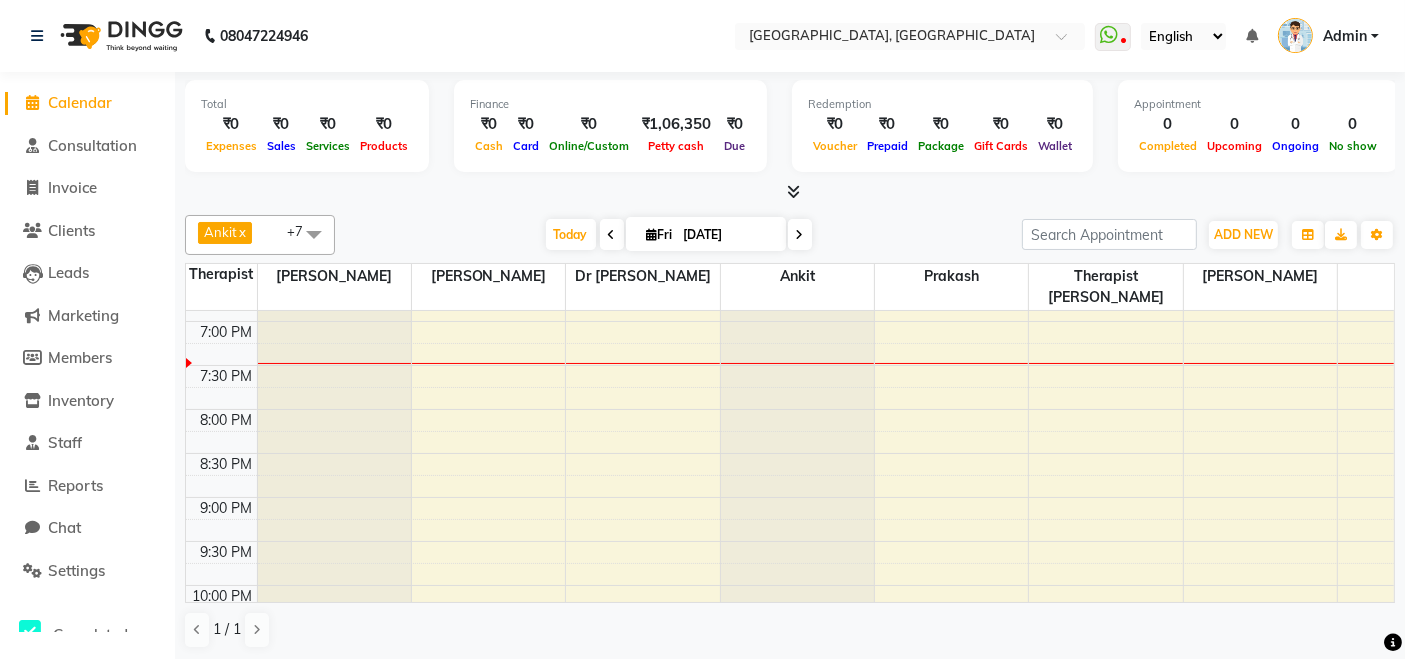 click on "Expenses" at bounding box center (231, 146) 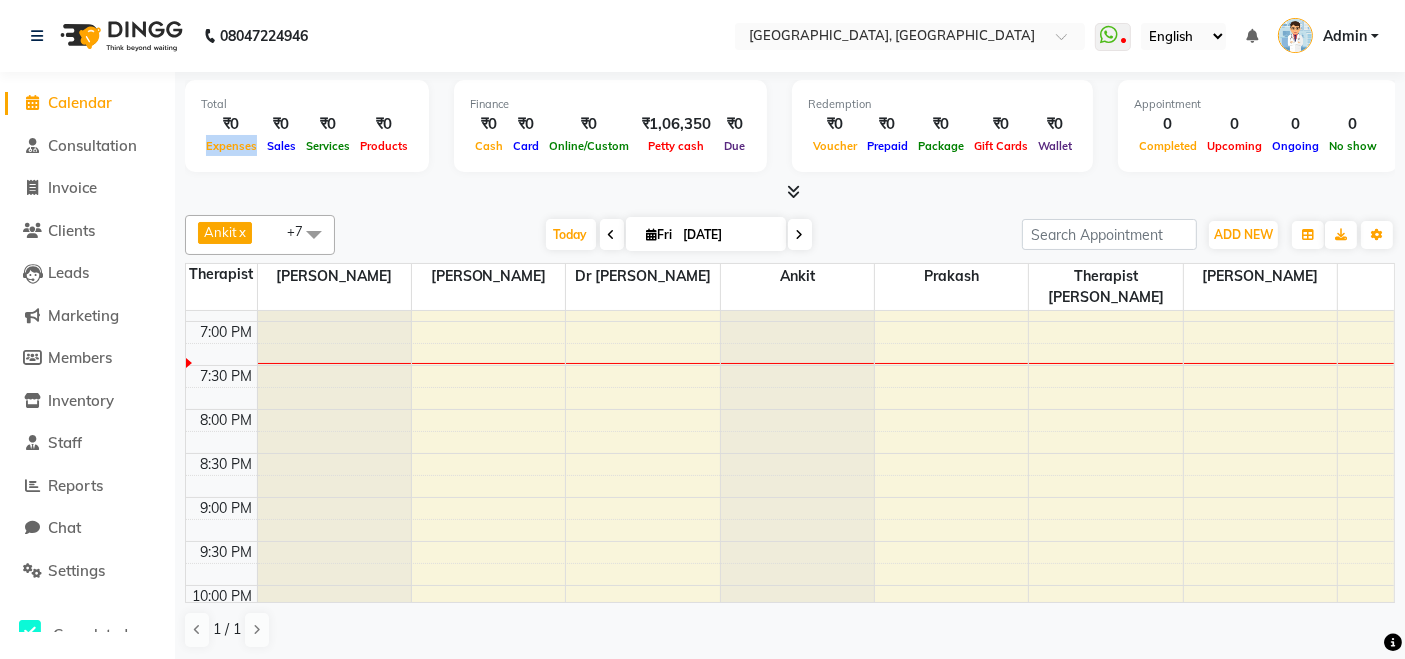 click on "Expenses" at bounding box center (231, 146) 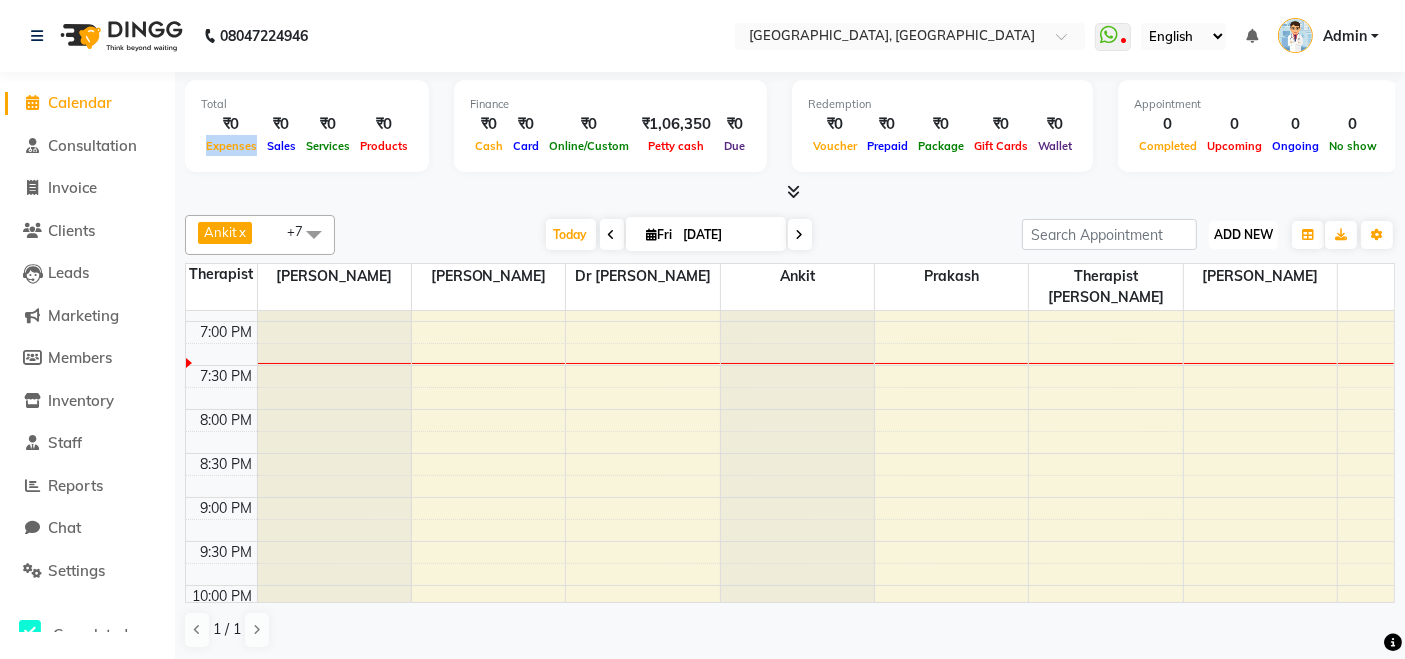click on "ADD NEW" at bounding box center [1243, 234] 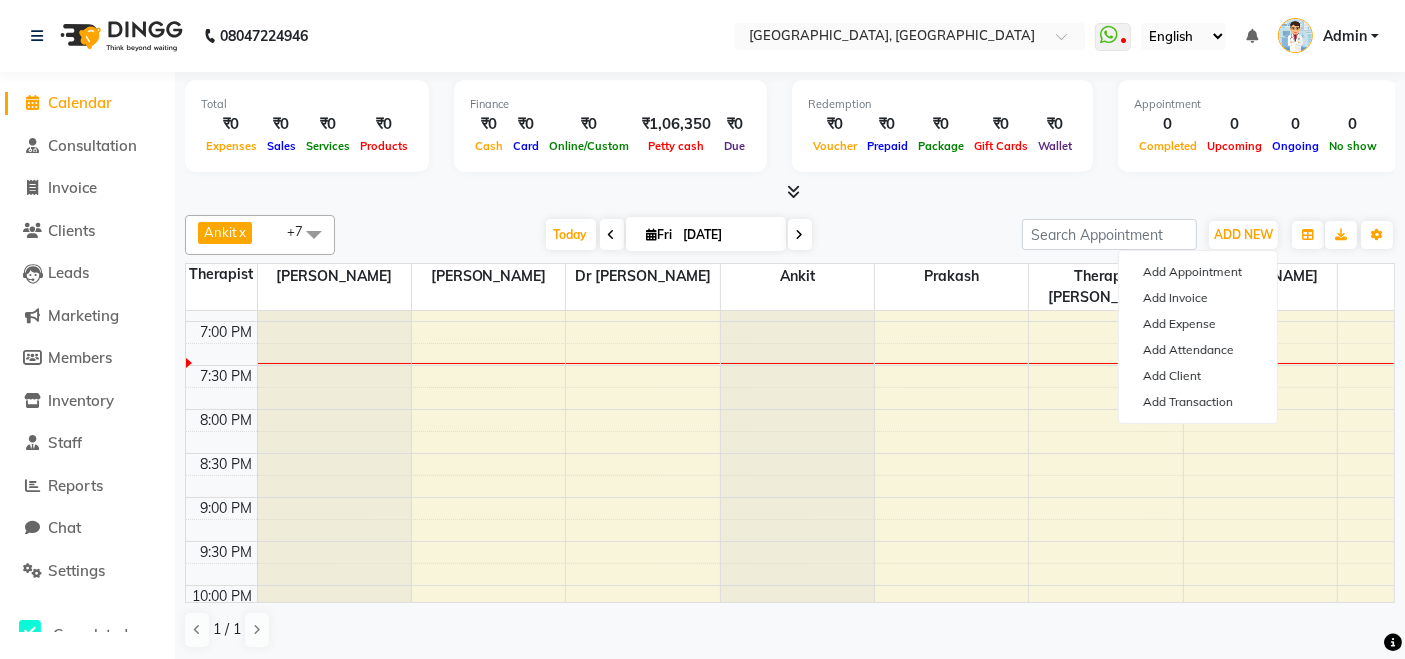 click at bounding box center [790, 192] 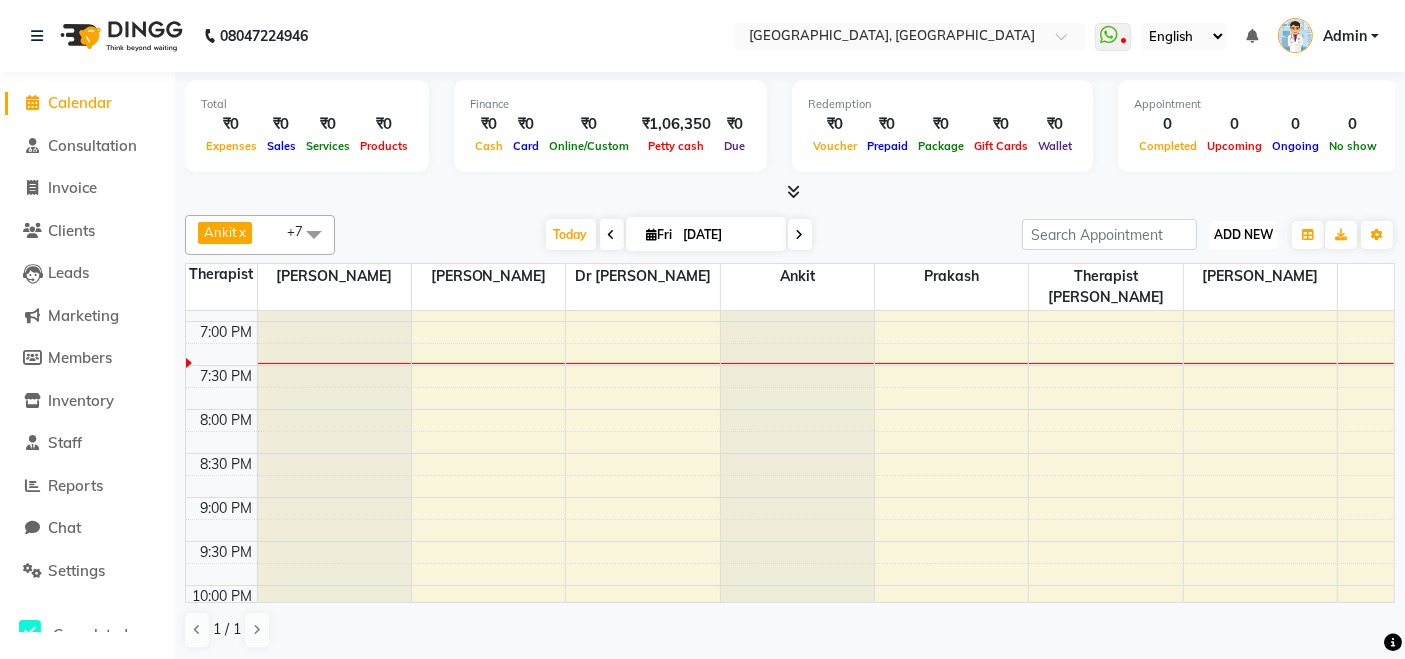 click on "ADD NEW" at bounding box center (1243, 234) 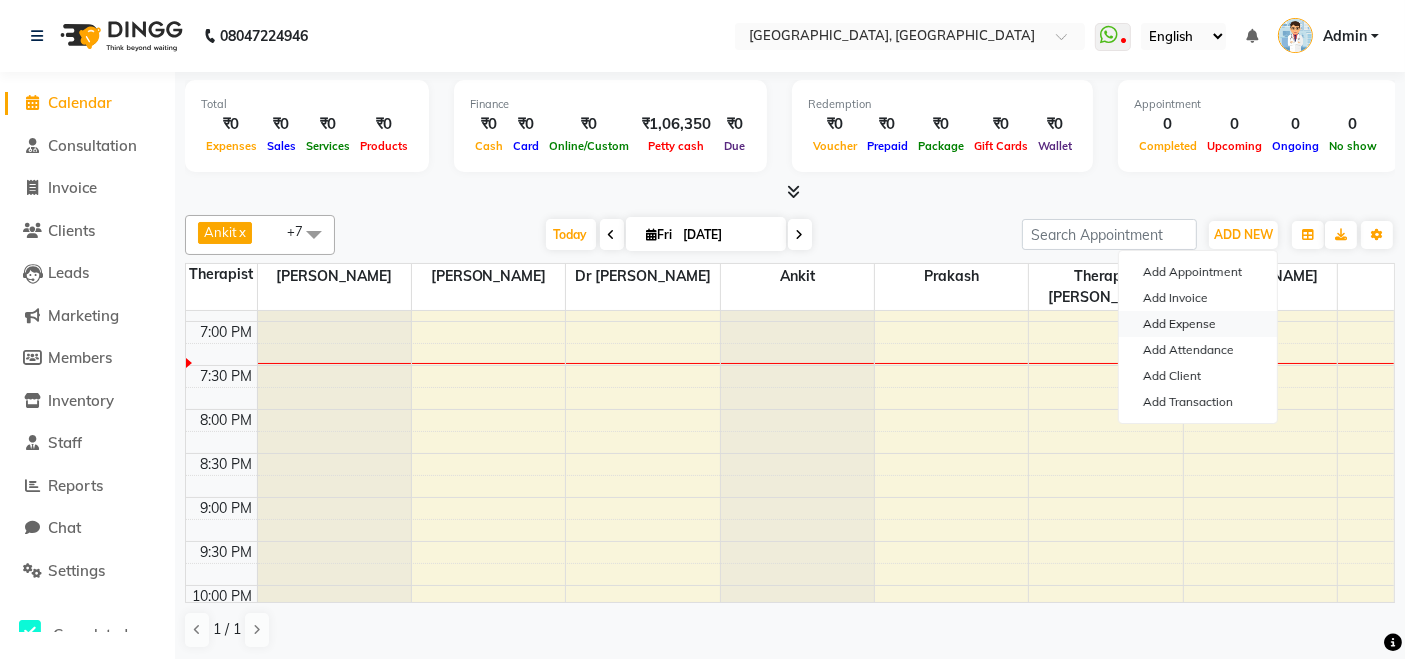 click on "Add Expense" at bounding box center [1198, 324] 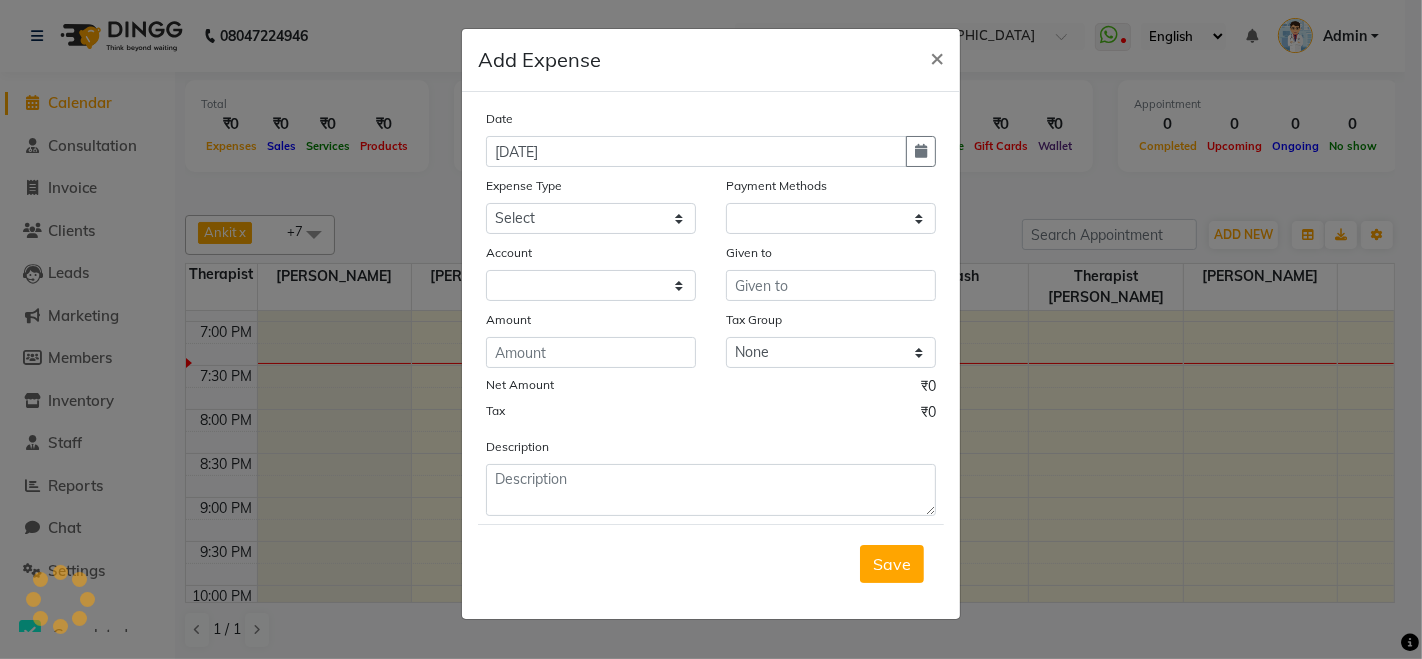 select 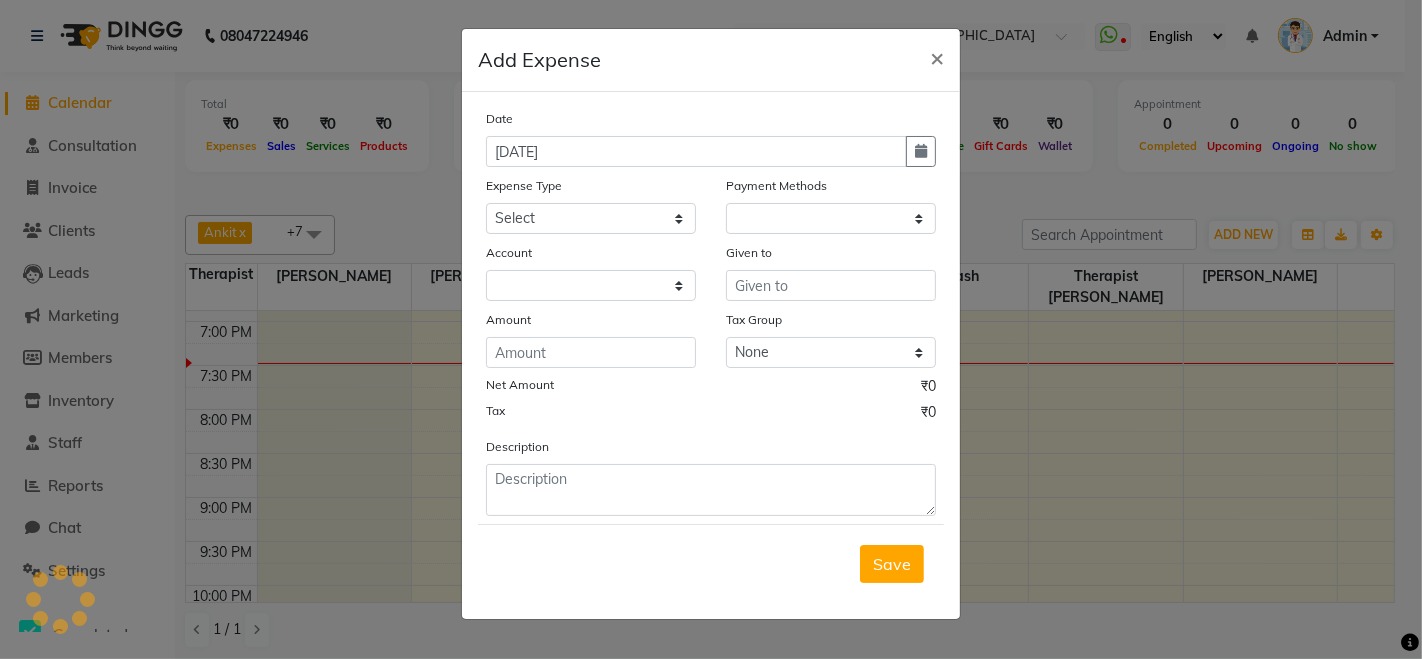 select on "1" 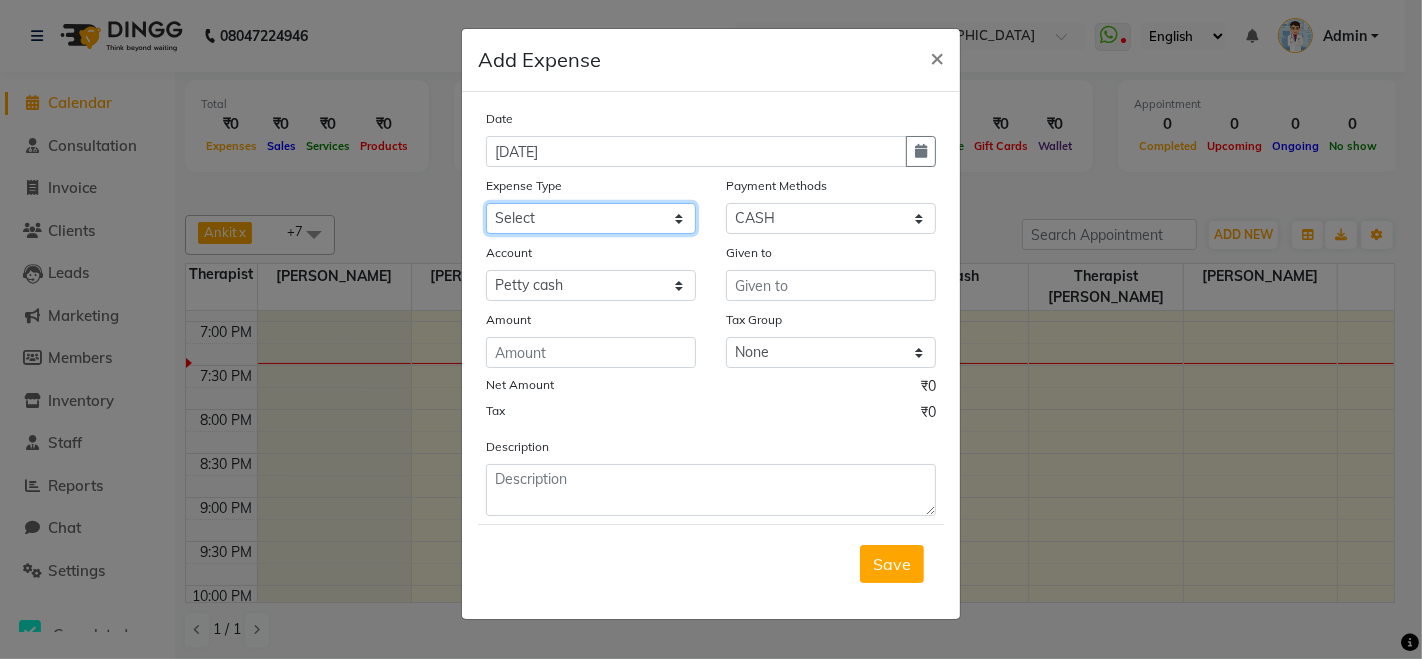 click on "Select Advance Salary Bank charges Car maintenance  Cash transfer to bank Cash transfer to hub Client Snacks Clinical charges Dental Equipment Fuel Govt fee Incentive Insurance International purchase Loan Repayment Maintenance Marketing Miscellaneous MRA Other Pantry Product Rent Salary Staff Snacks Tax Tea & Refreshment Utilities" 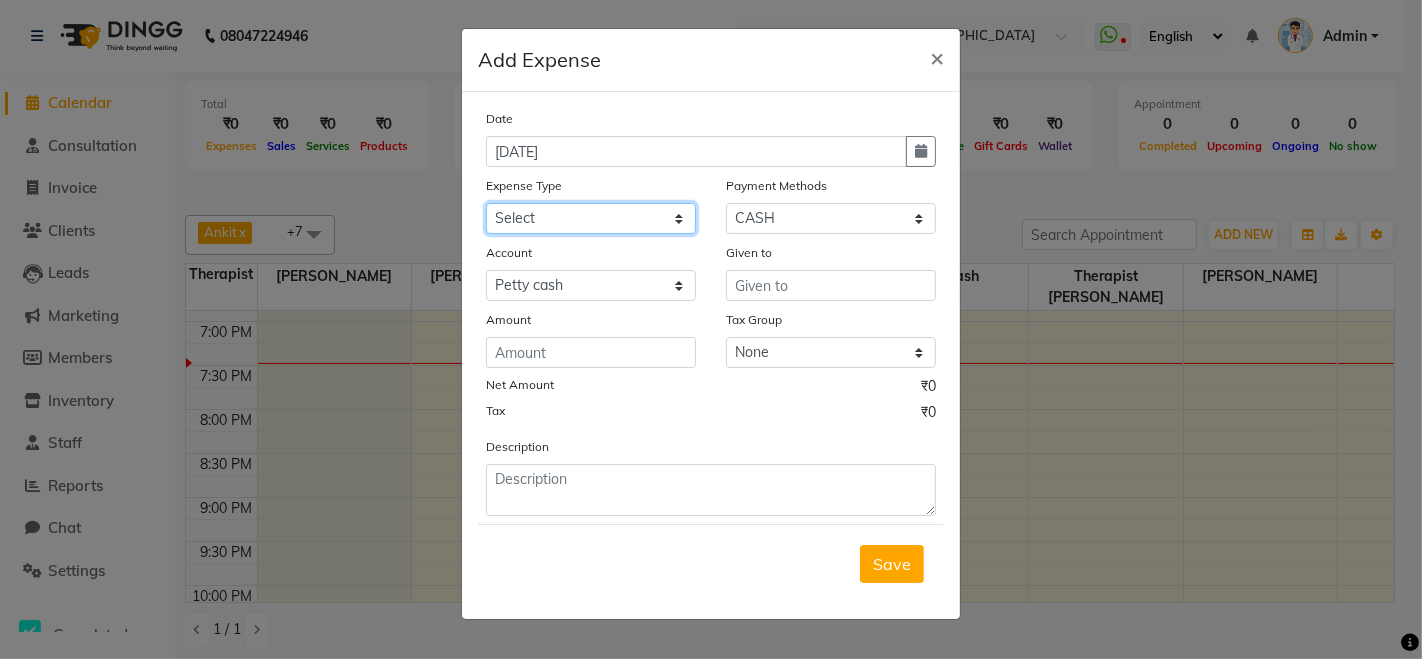 select on "21080" 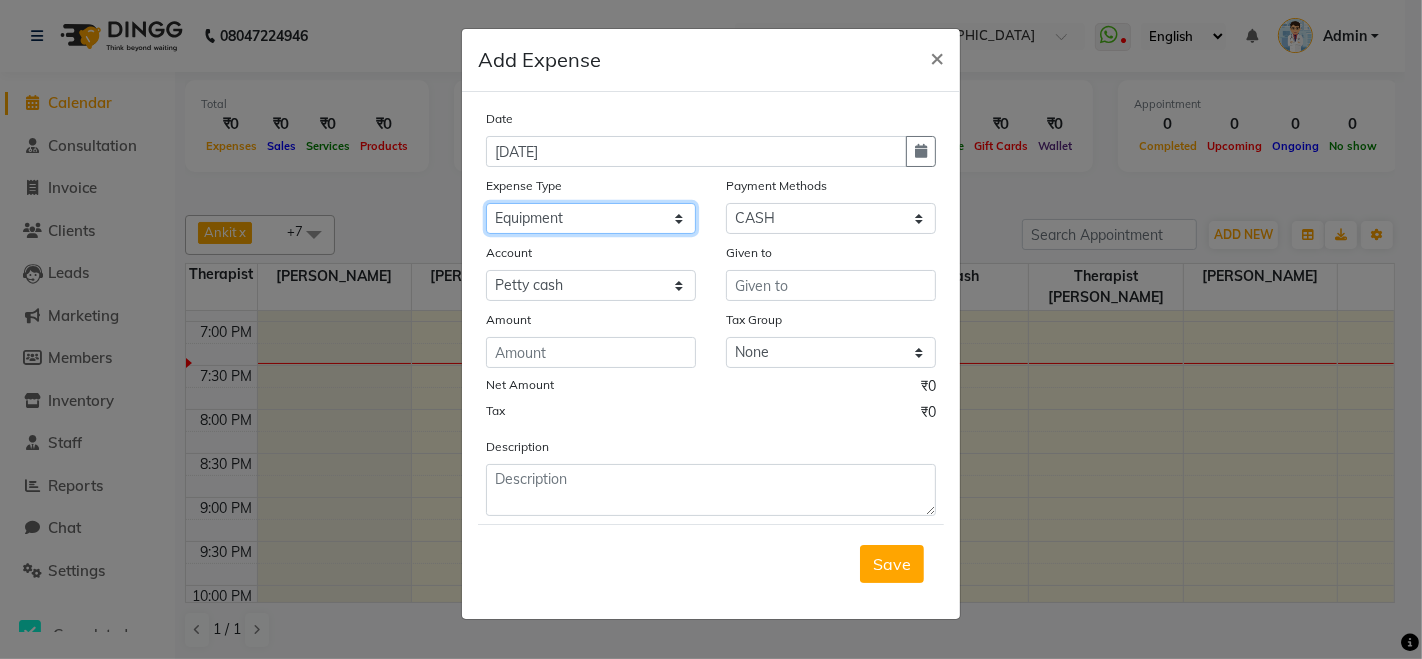 click on "Select Advance Salary Bank charges Car maintenance  Cash transfer to bank Cash transfer to hub Client Snacks Clinical charges Dental Equipment Fuel Govt fee Incentive Insurance International purchase Loan Repayment Maintenance Marketing Miscellaneous MRA Other Pantry Product Rent Salary Staff Snacks Tax Tea & Refreshment Utilities" 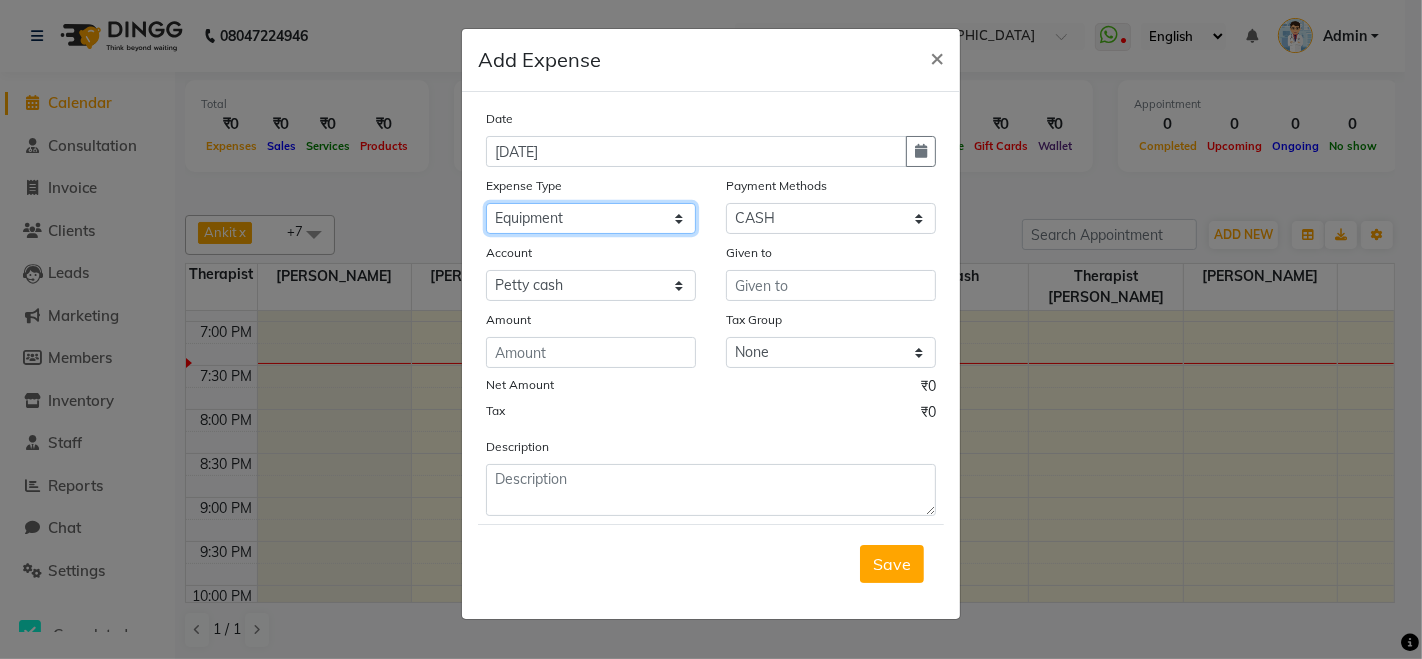 click on "Select Advance Salary Bank charges Car maintenance  Cash transfer to bank Cash transfer to hub Client Snacks Clinical charges Dental Equipment Fuel Govt fee Incentive Insurance International purchase Loan Repayment Maintenance Marketing Miscellaneous MRA Other Pantry Product Rent Salary Staff Snacks Tax Tea & Refreshment Utilities" 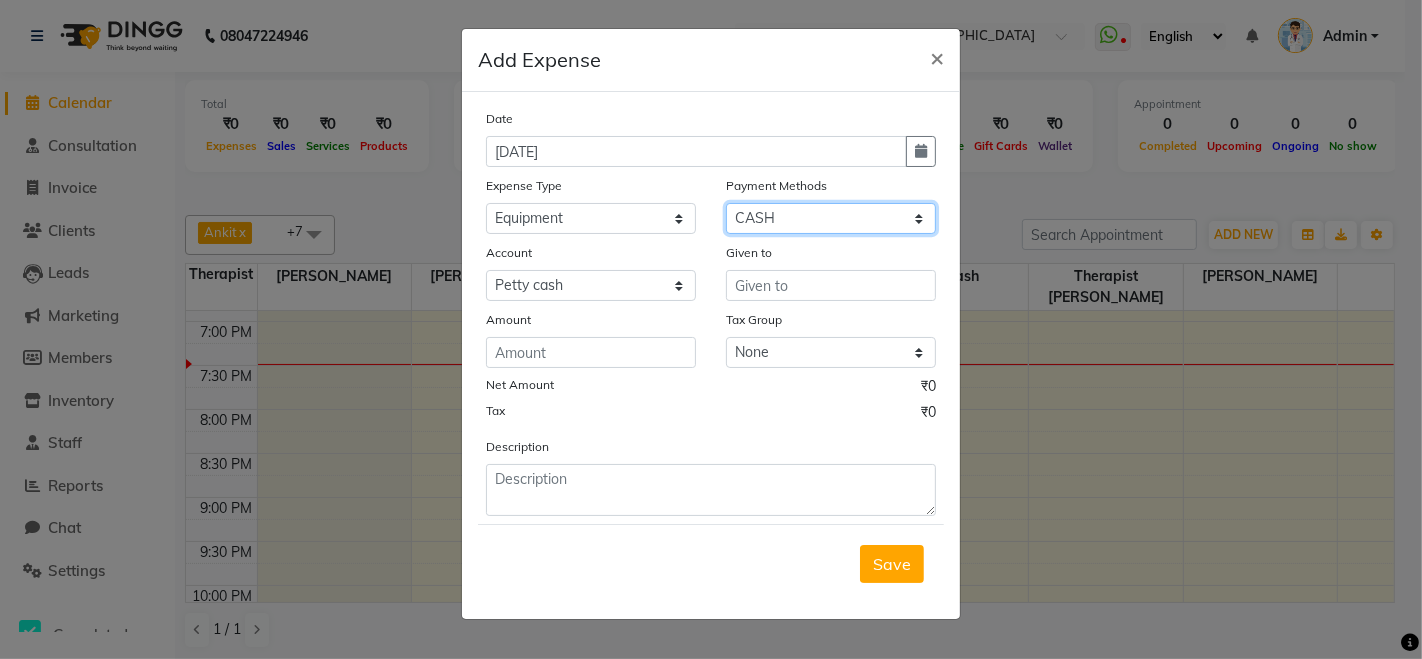 click on "Select CARD Prepaid CASH Package Master Card Wallet UPI Voucher Points" 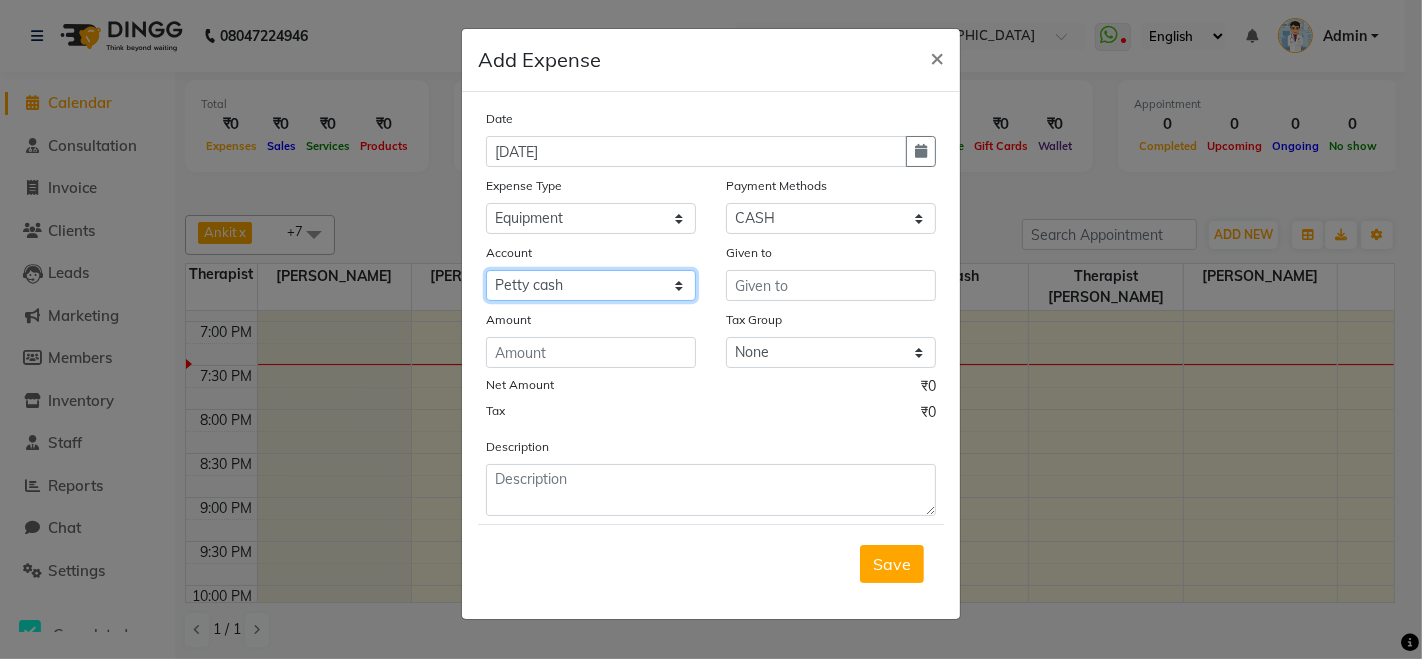 click on "Select Default account [PERSON_NAME] cash Expense Cash" 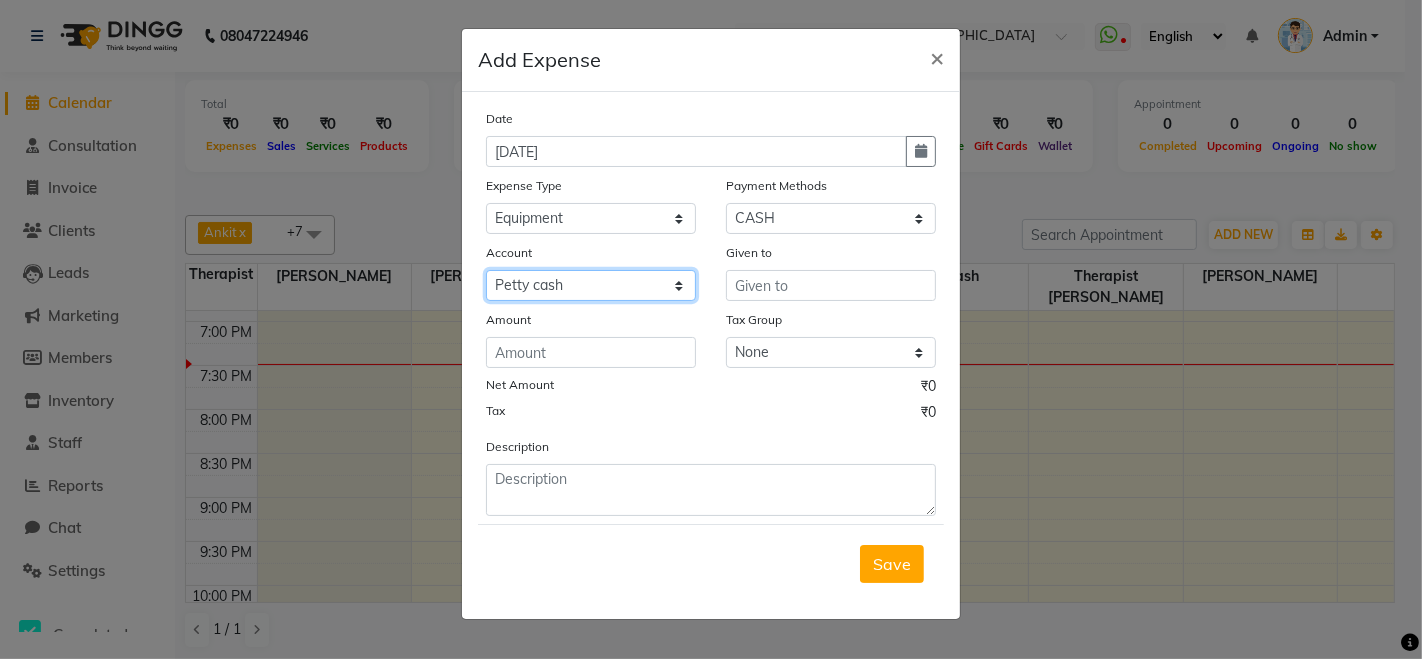 click on "Select Default account [PERSON_NAME] cash Expense Cash" 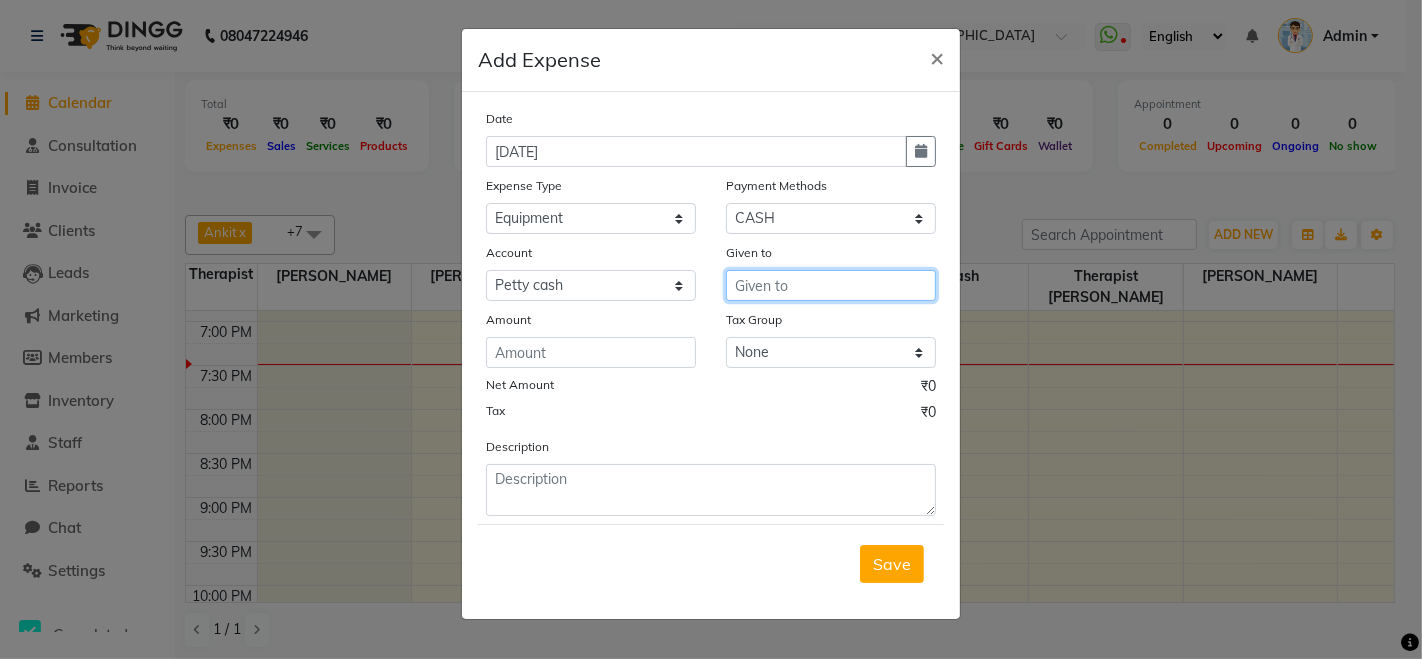 click at bounding box center [831, 285] 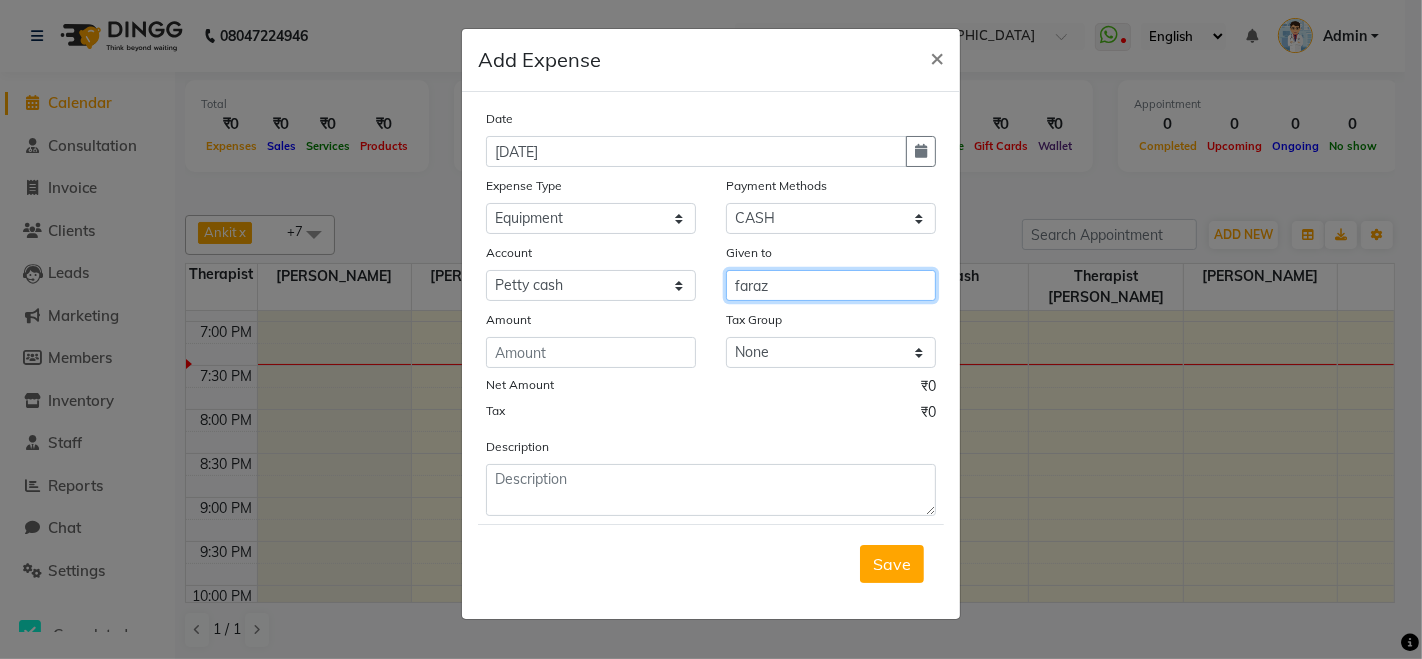 type on "faraz" 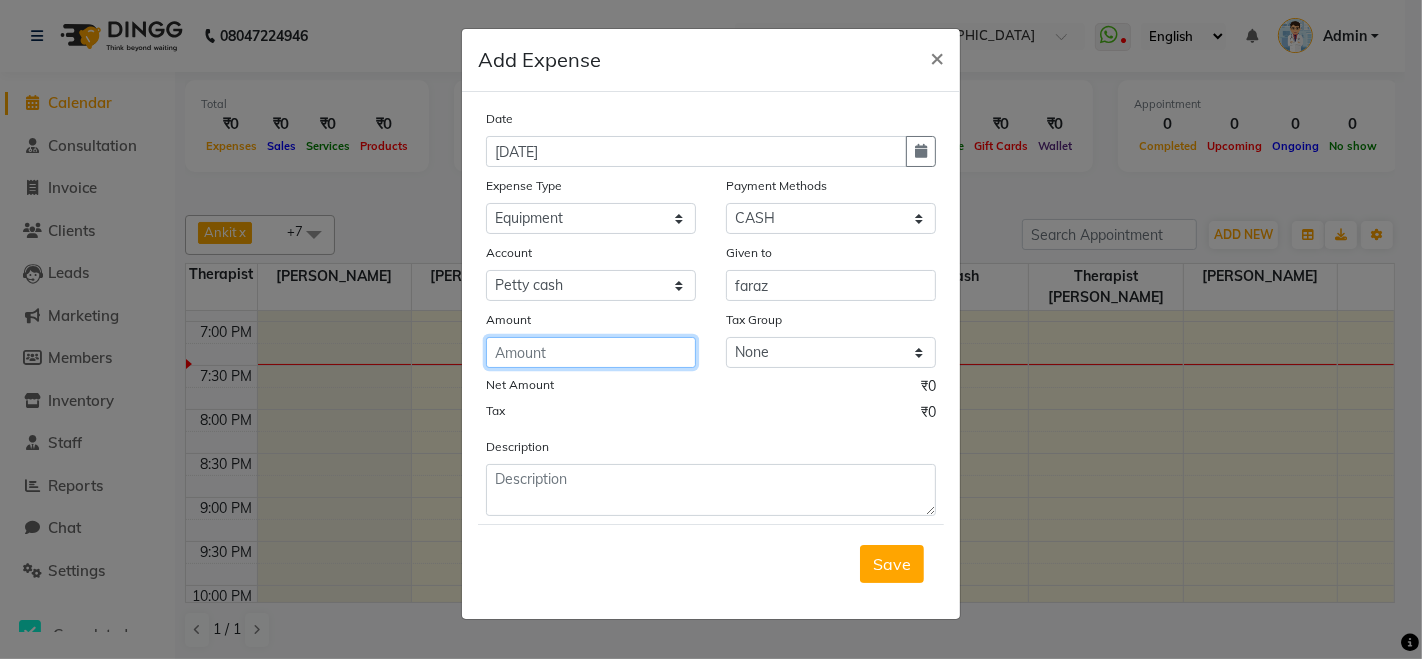 click 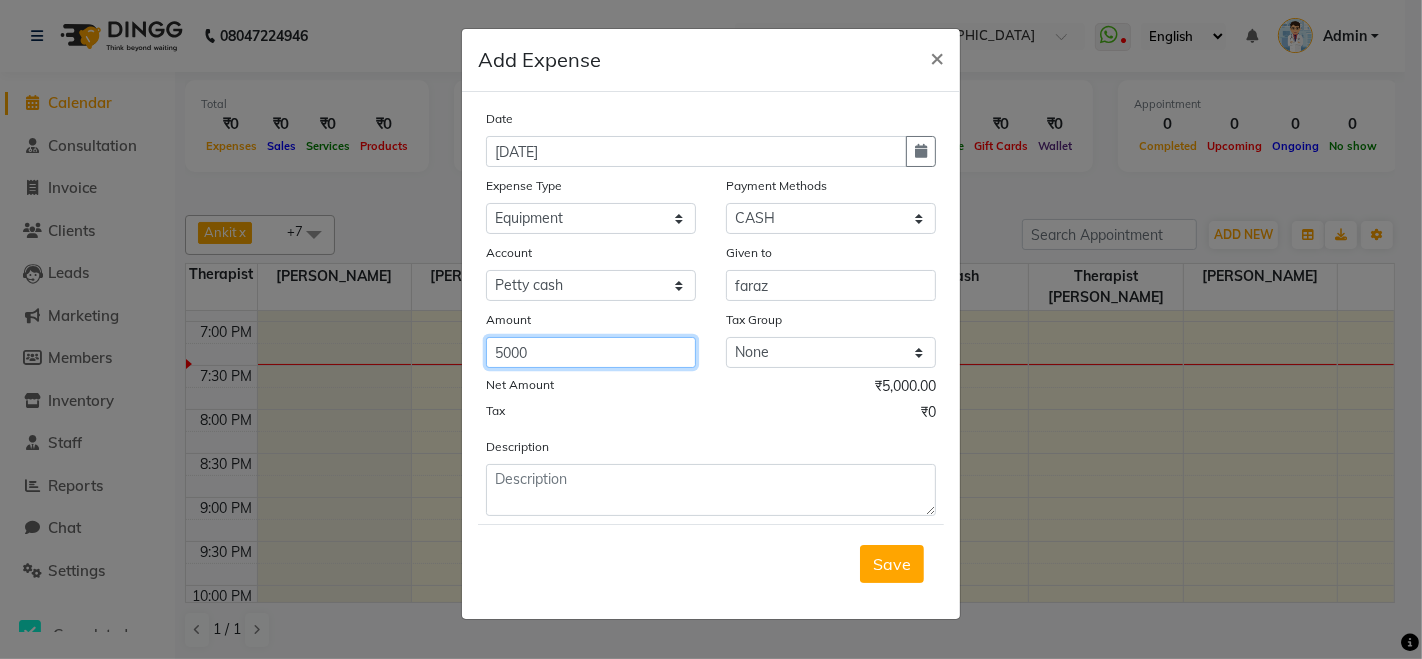 type on "5000" 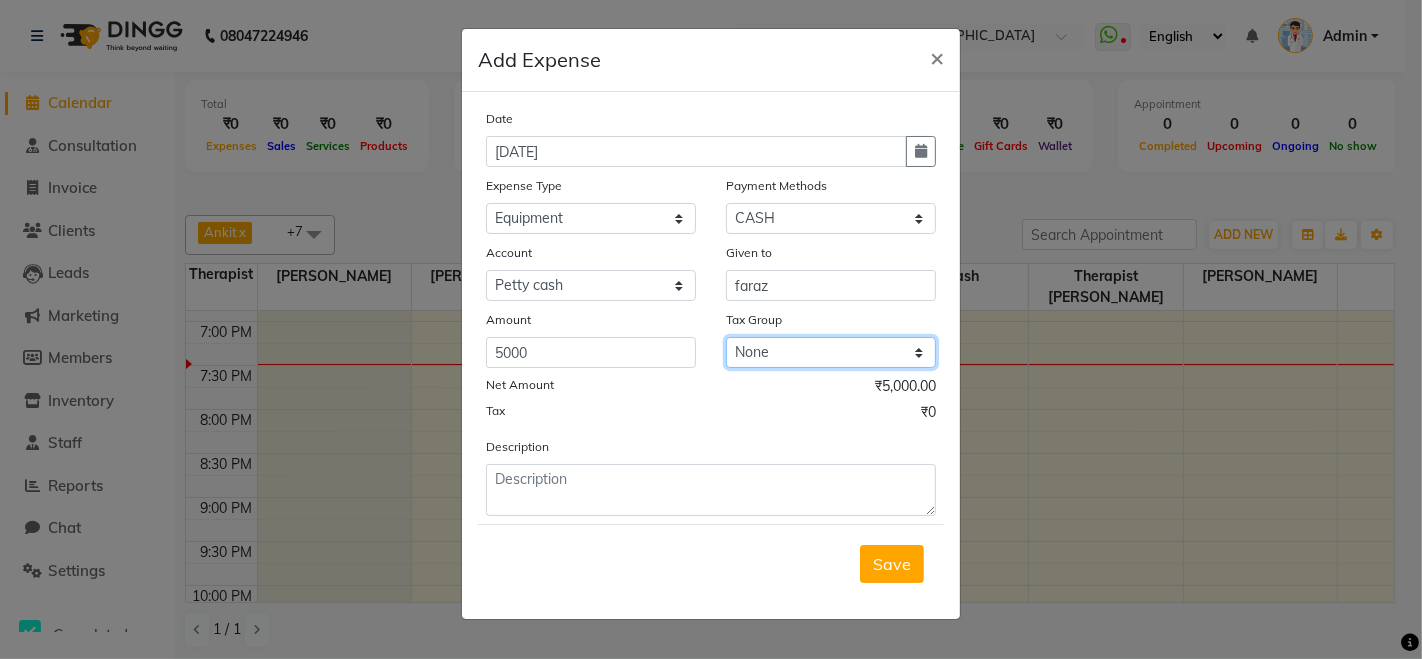 click on "None GST" 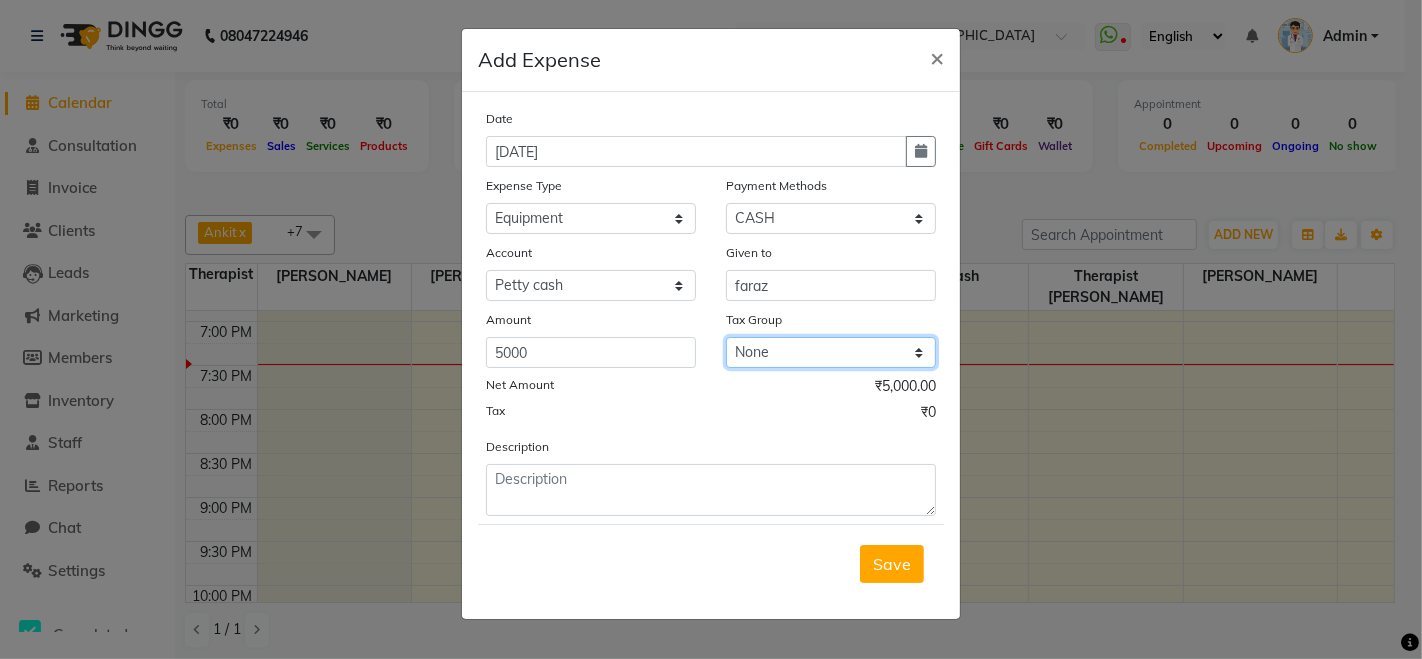 click on "None GST" 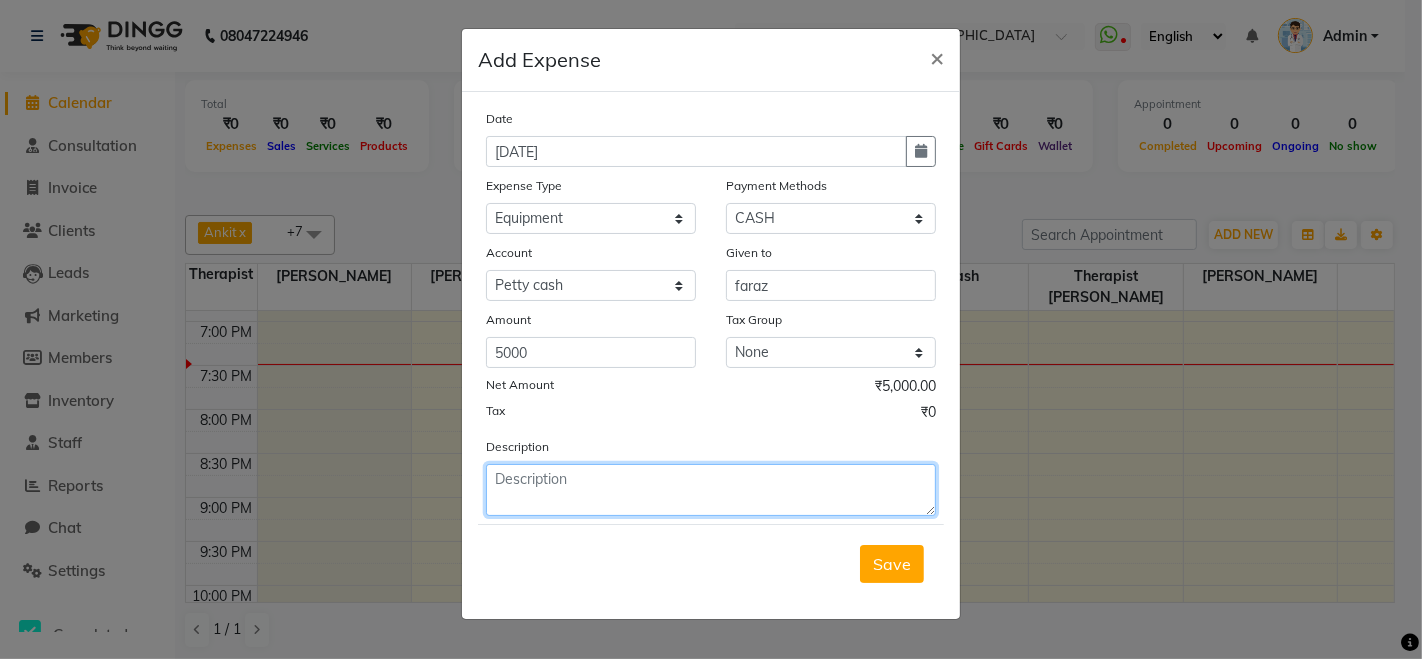 click 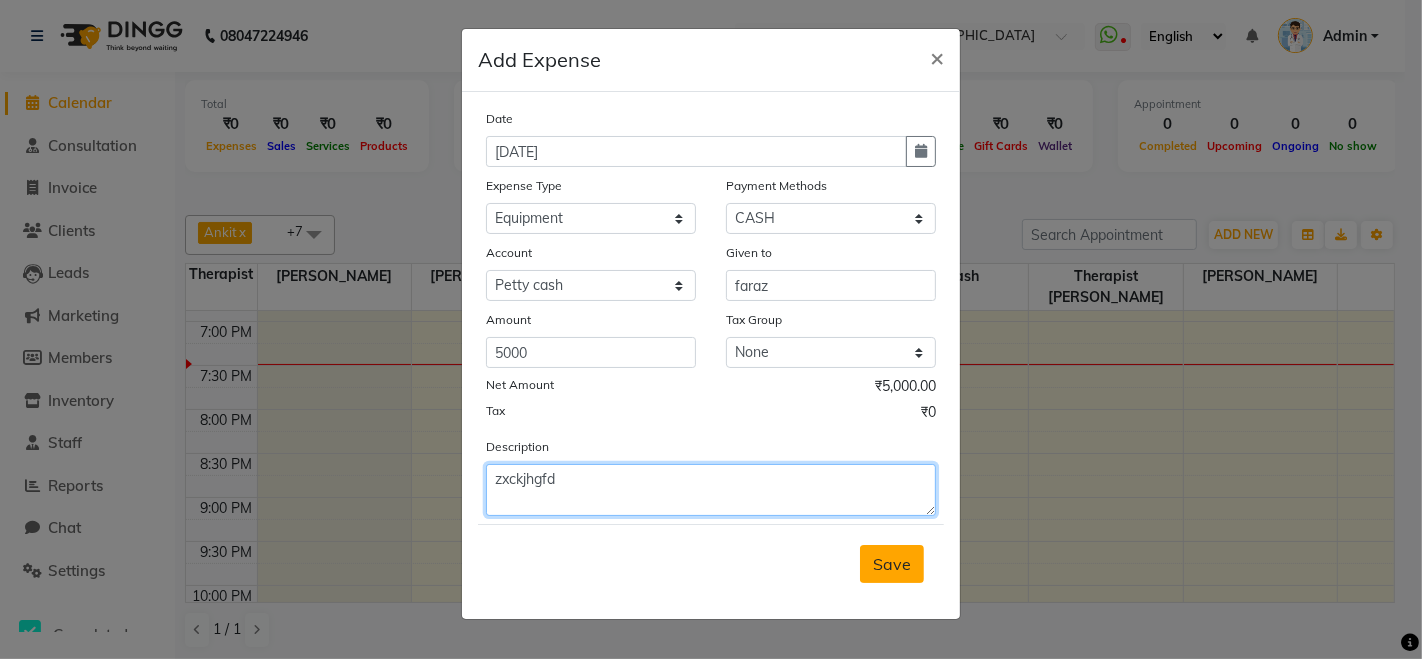 type on "zxckjhgfd" 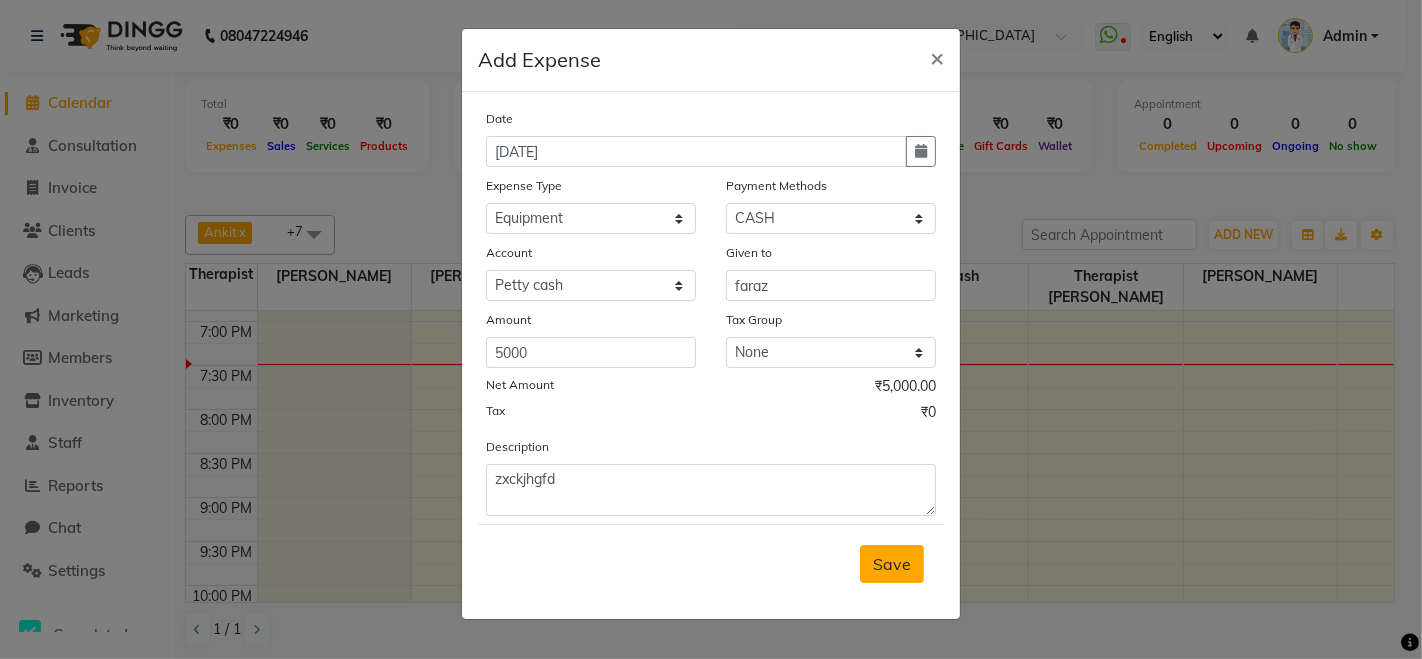 click on "Save" at bounding box center [892, 564] 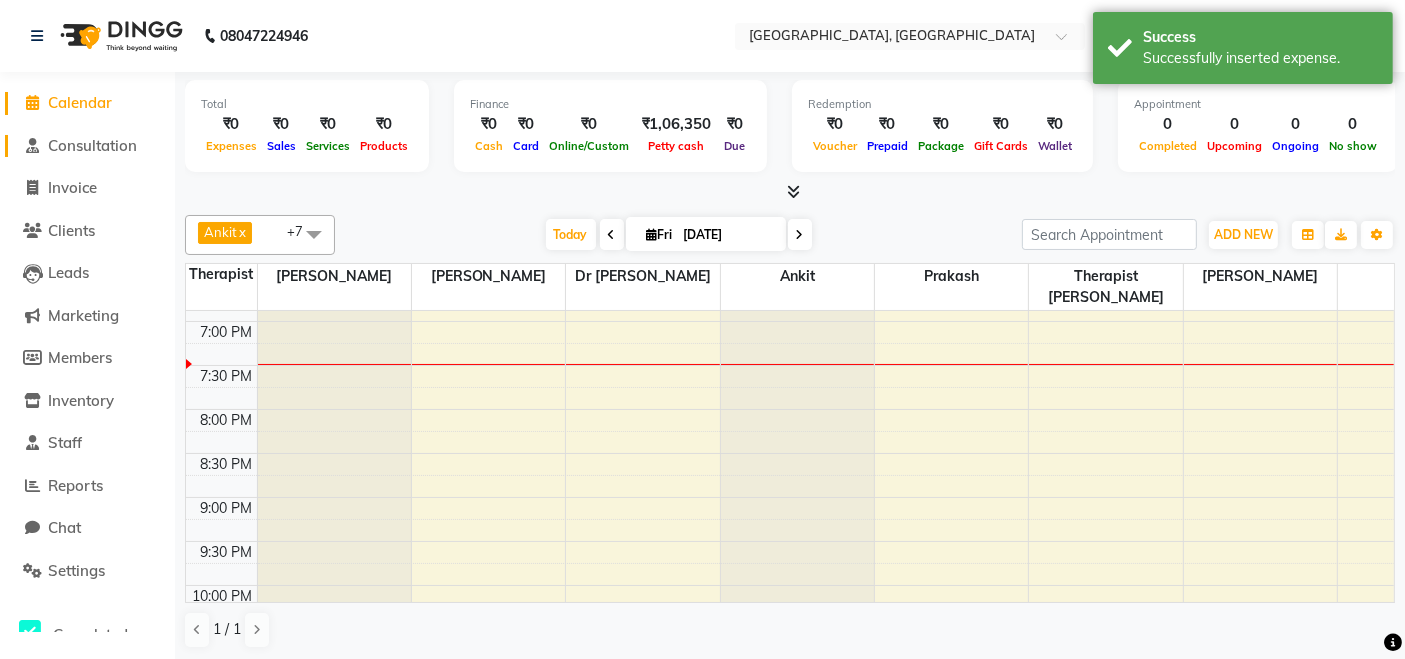 click on "Consultation" 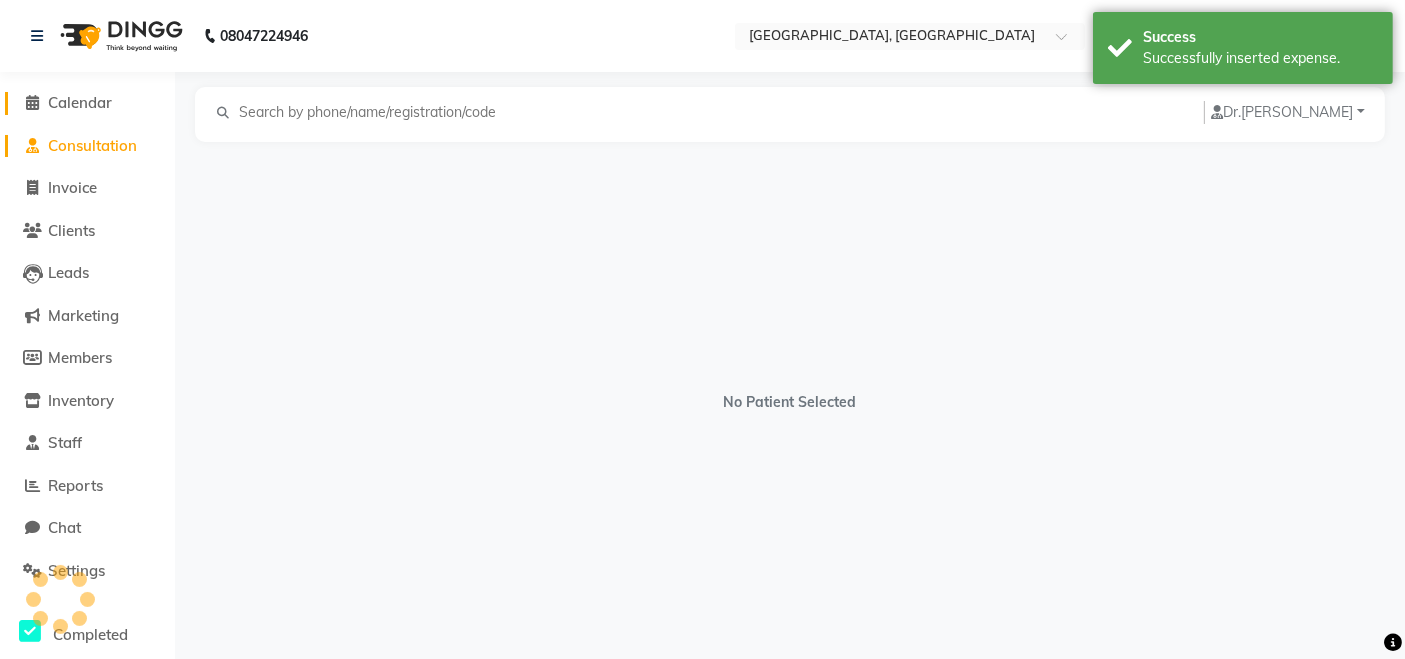 click on "Calendar" 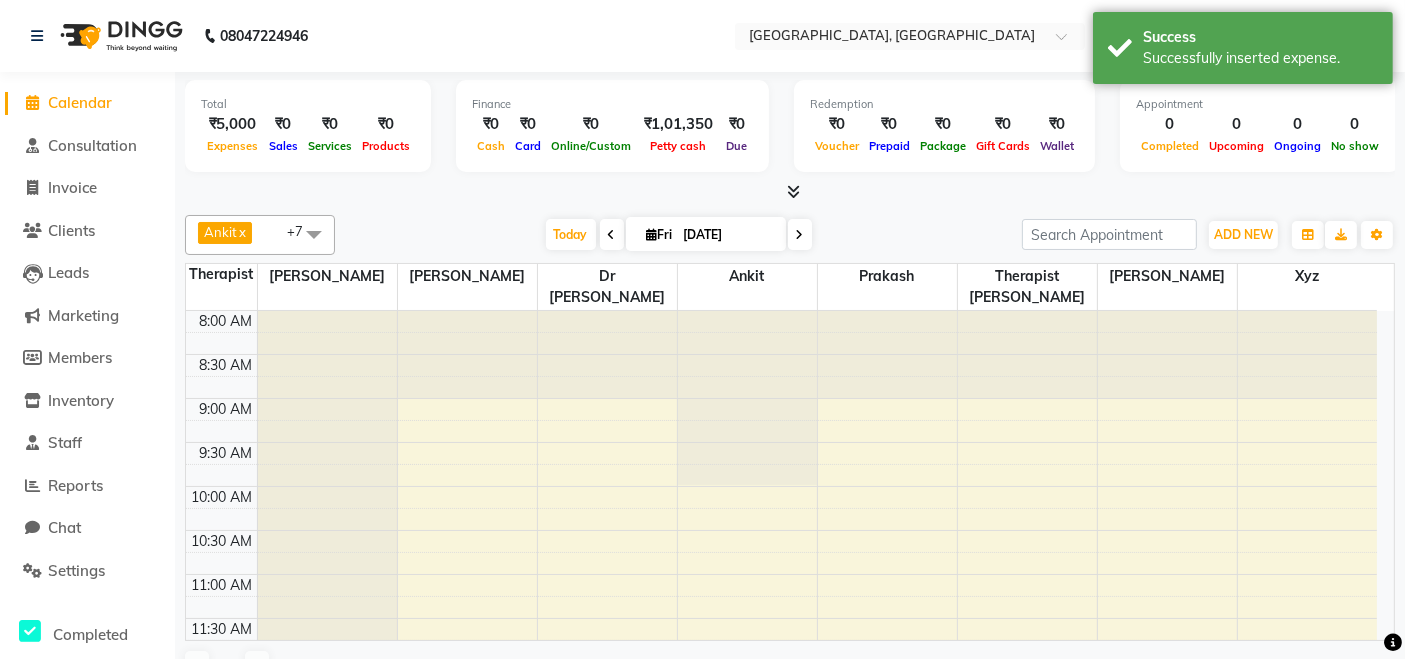 scroll, scrollTop: 0, scrollLeft: 0, axis: both 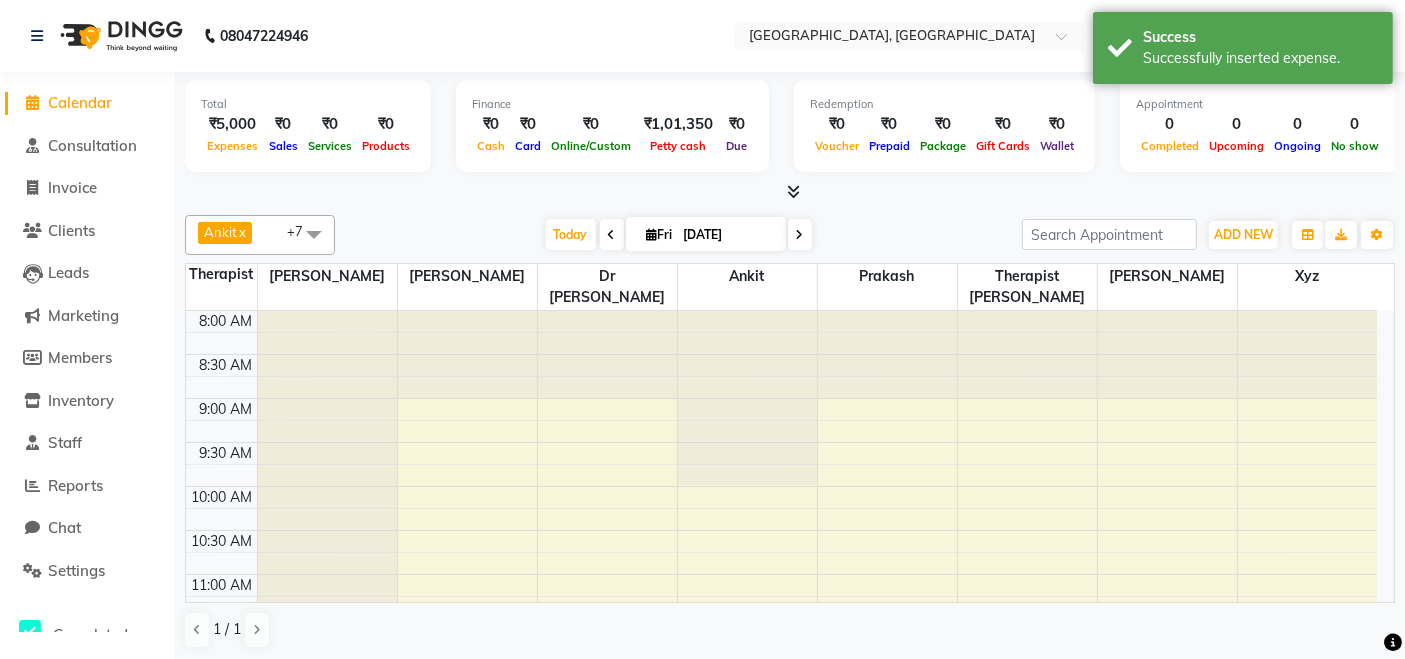 click on "Expenses" at bounding box center [232, 146] 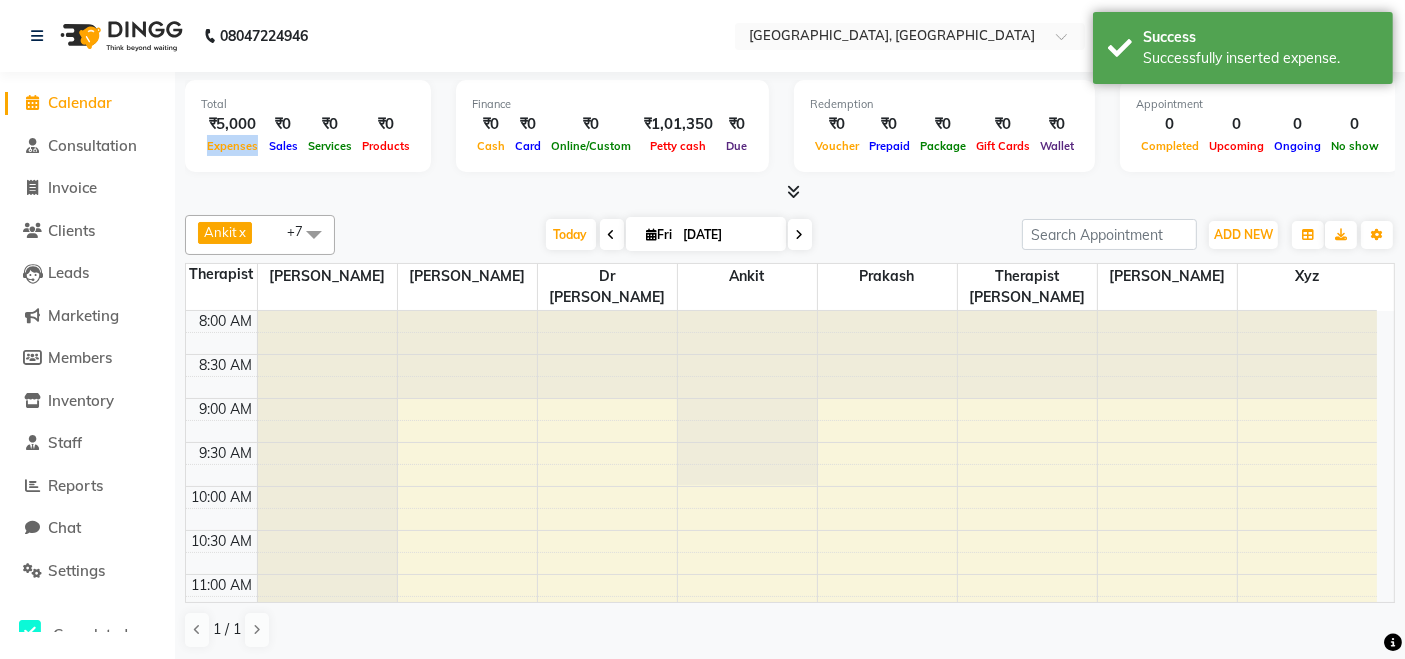 click on "Expenses" at bounding box center (232, 146) 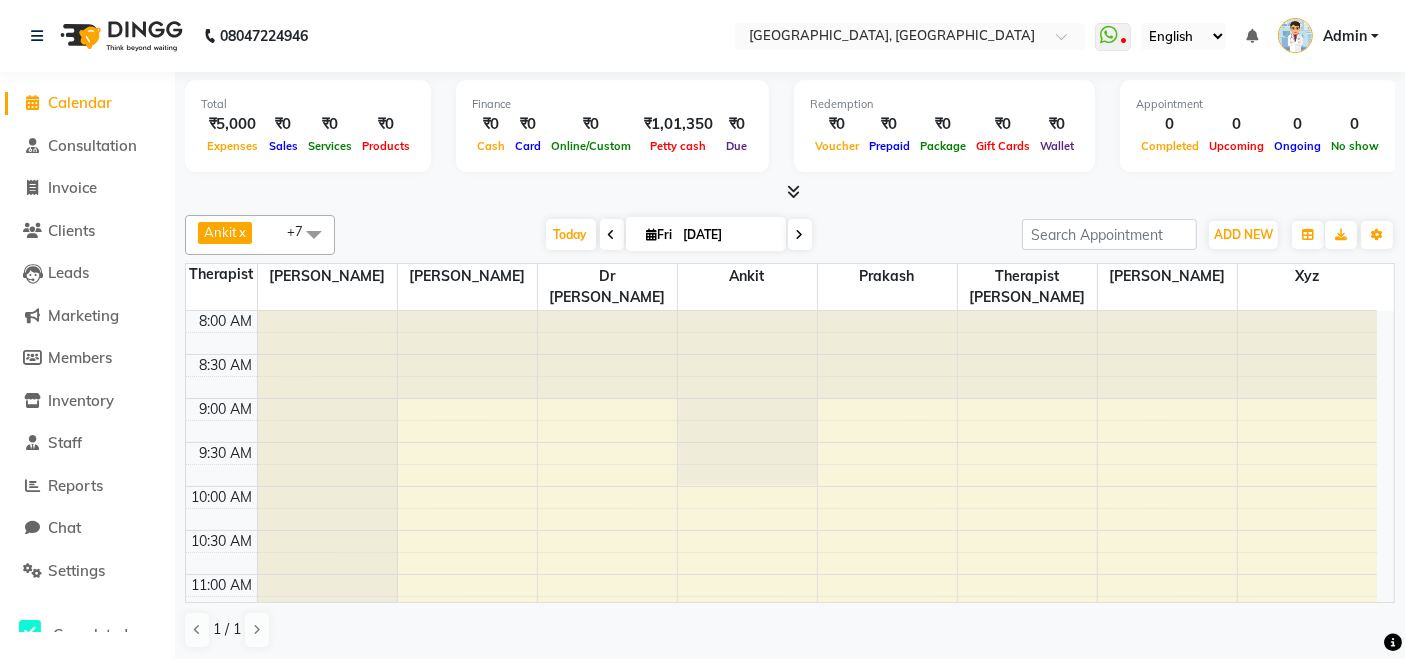 click on "Sales" at bounding box center (283, 146) 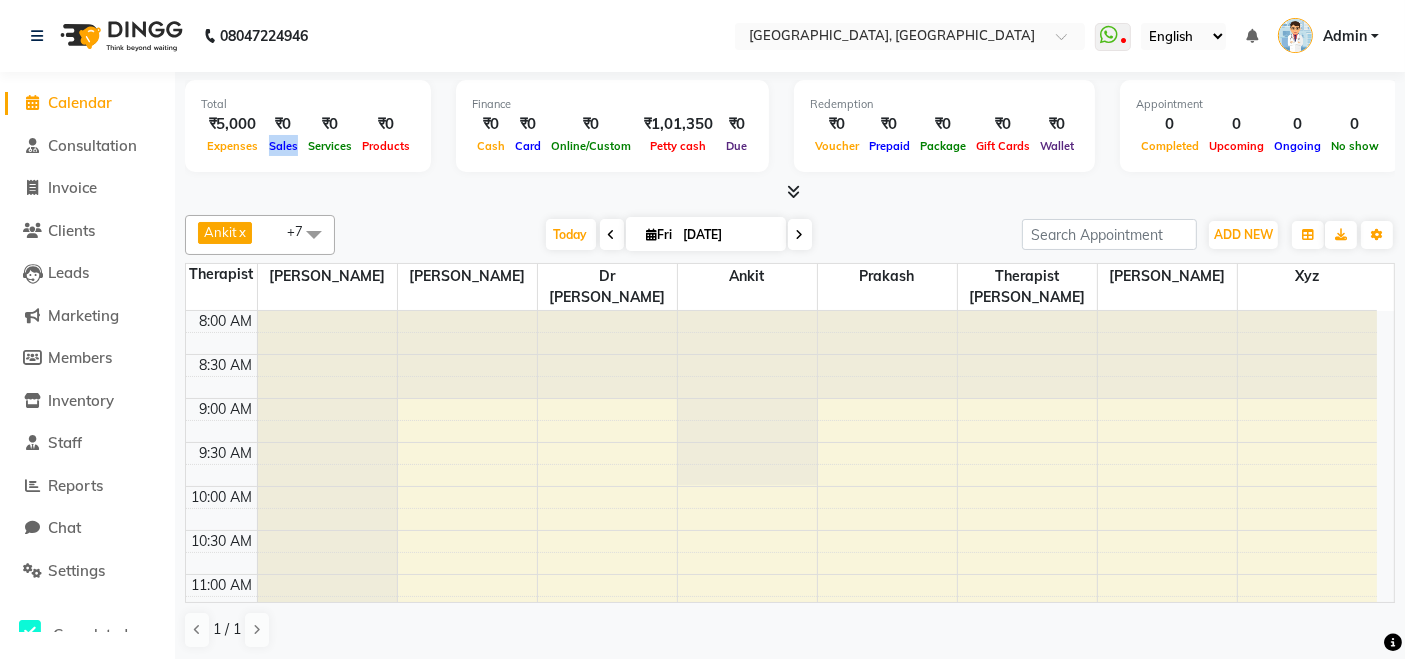 click on "Sales" at bounding box center [283, 146] 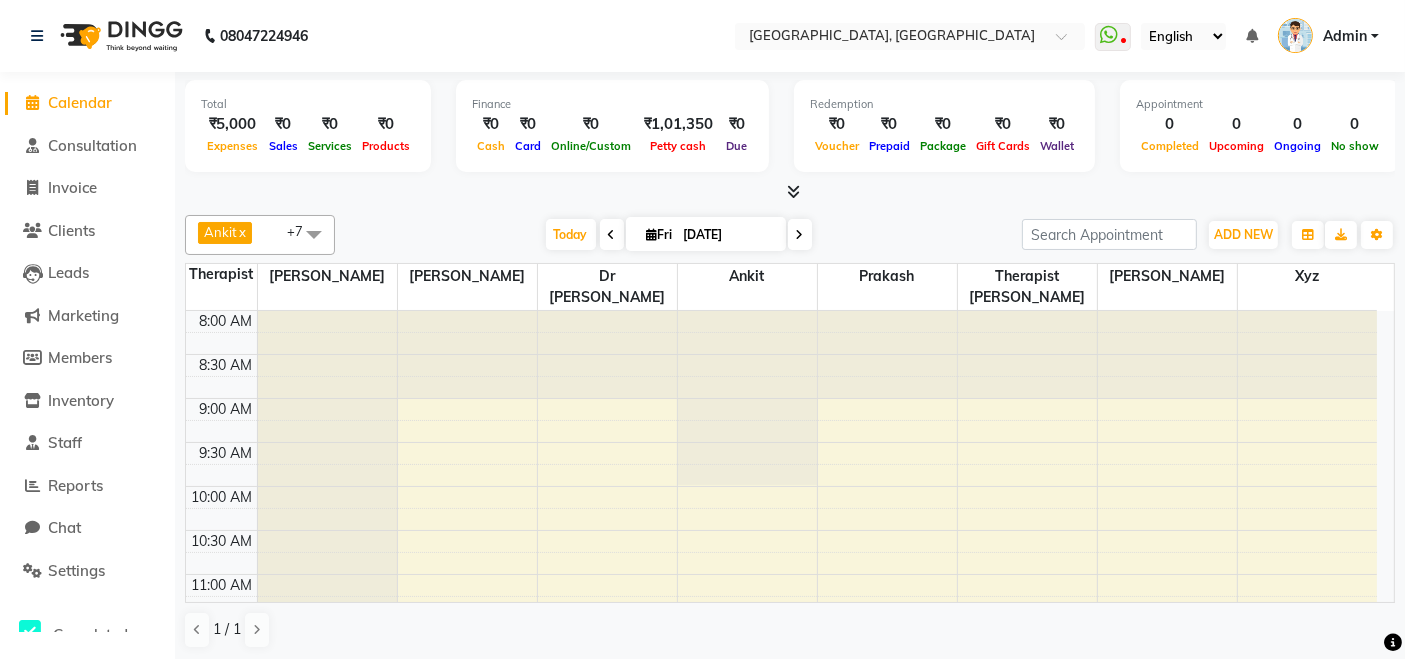 click on "Services" at bounding box center [330, 146] 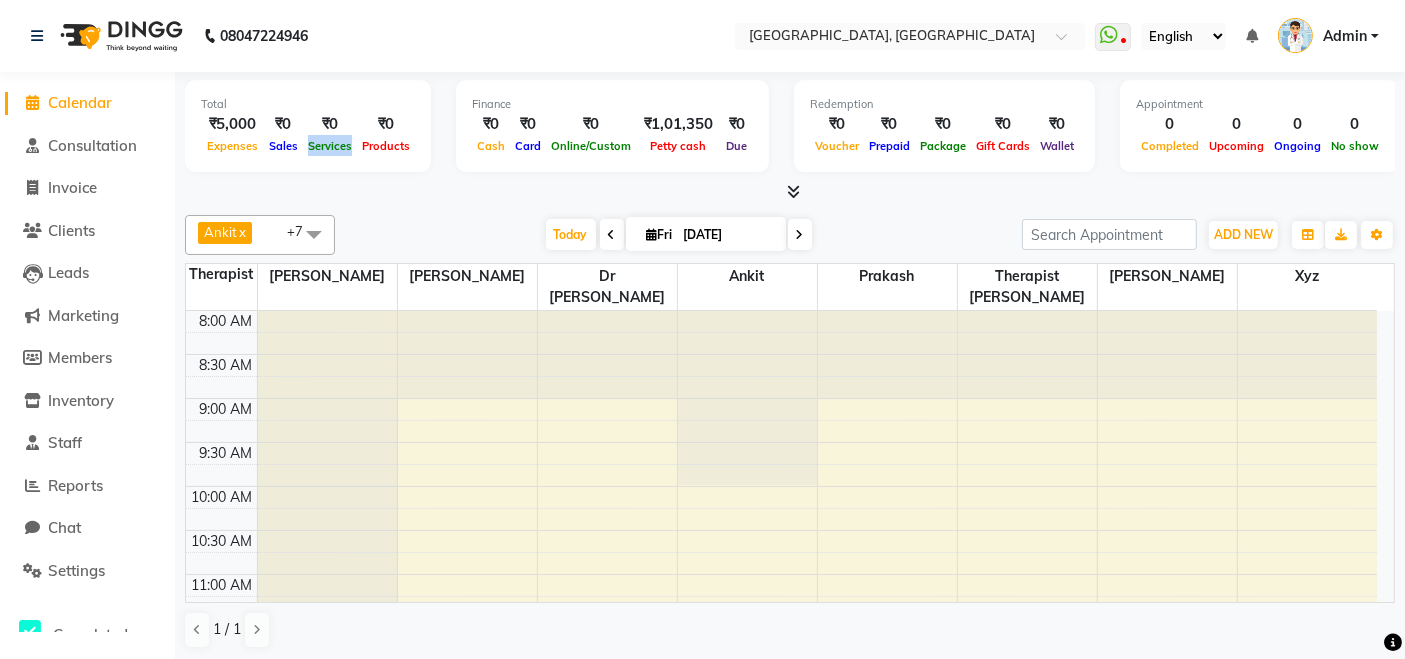 click on "Services" at bounding box center [330, 146] 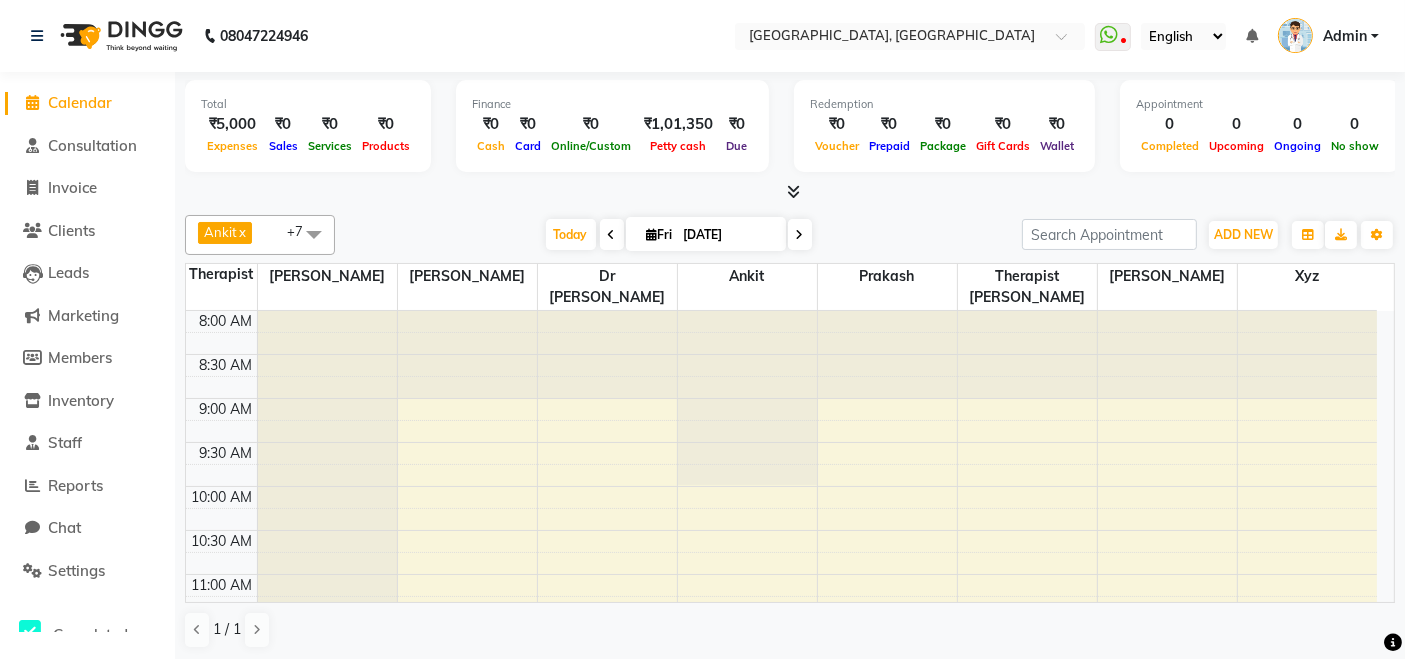 click on "Products" at bounding box center [386, 146] 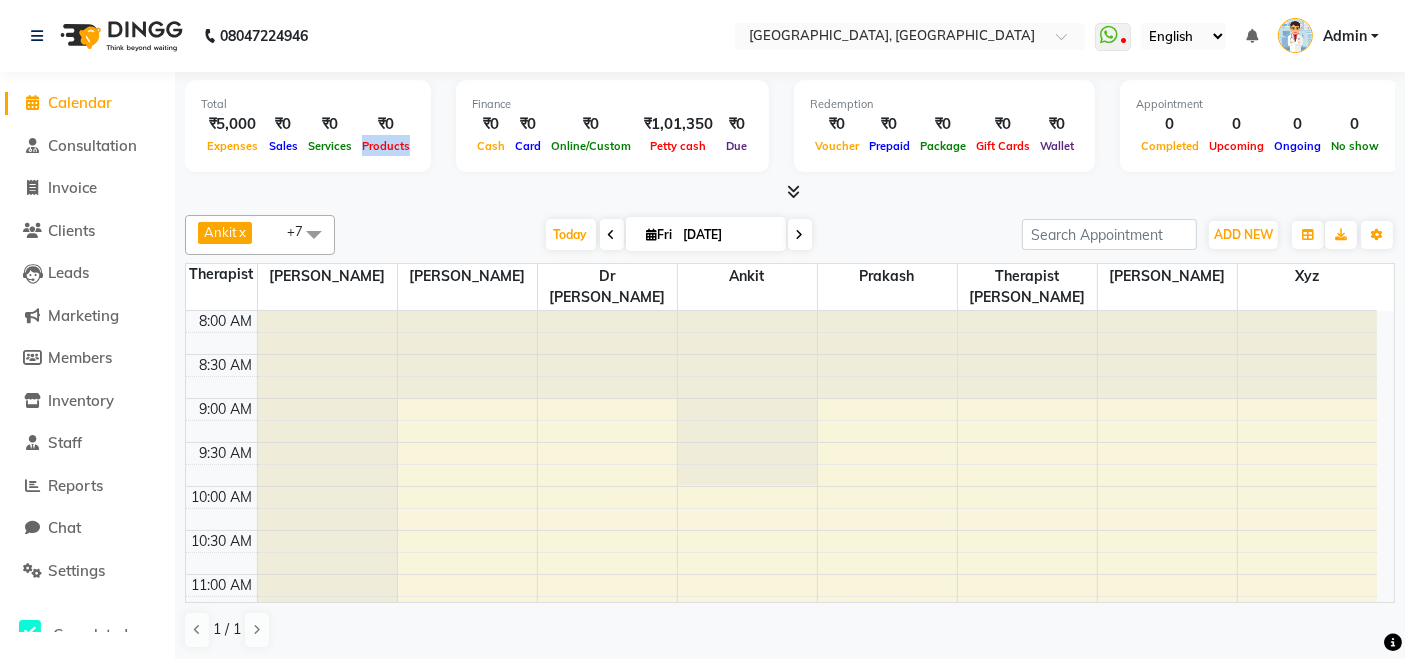 click on "Products" at bounding box center (386, 146) 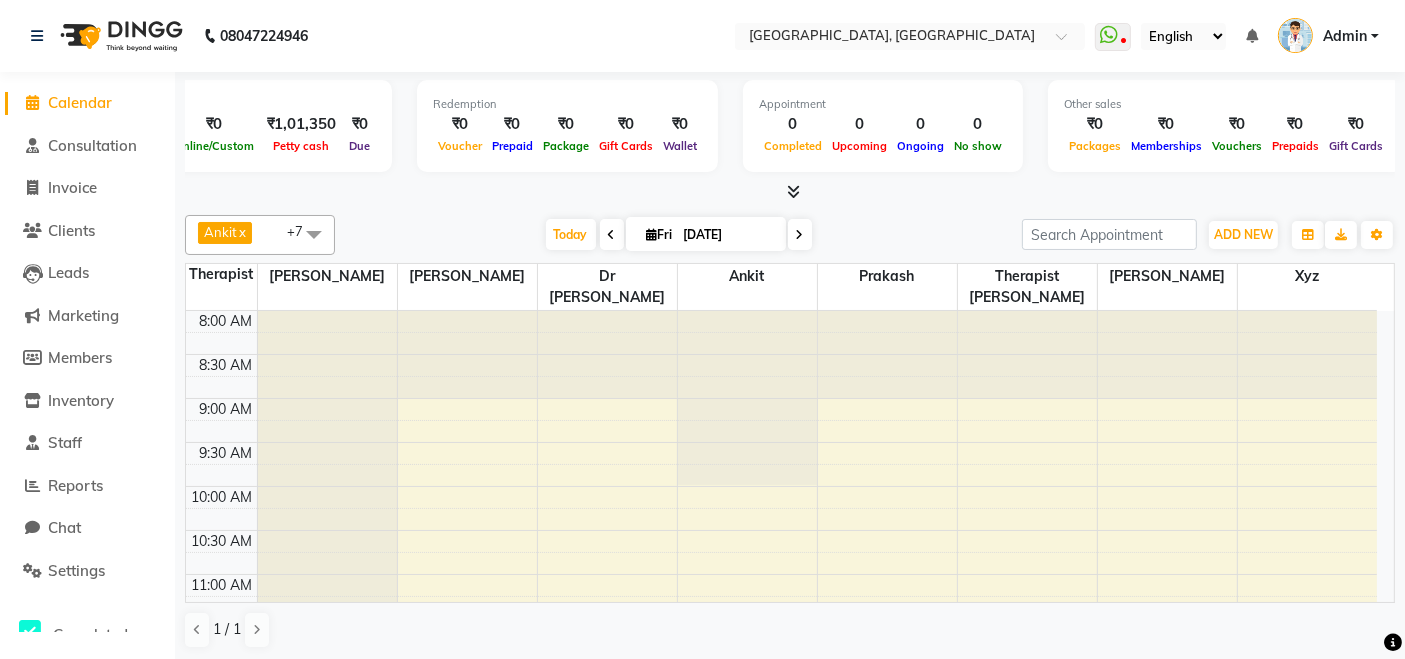 scroll, scrollTop: 0, scrollLeft: 389, axis: horizontal 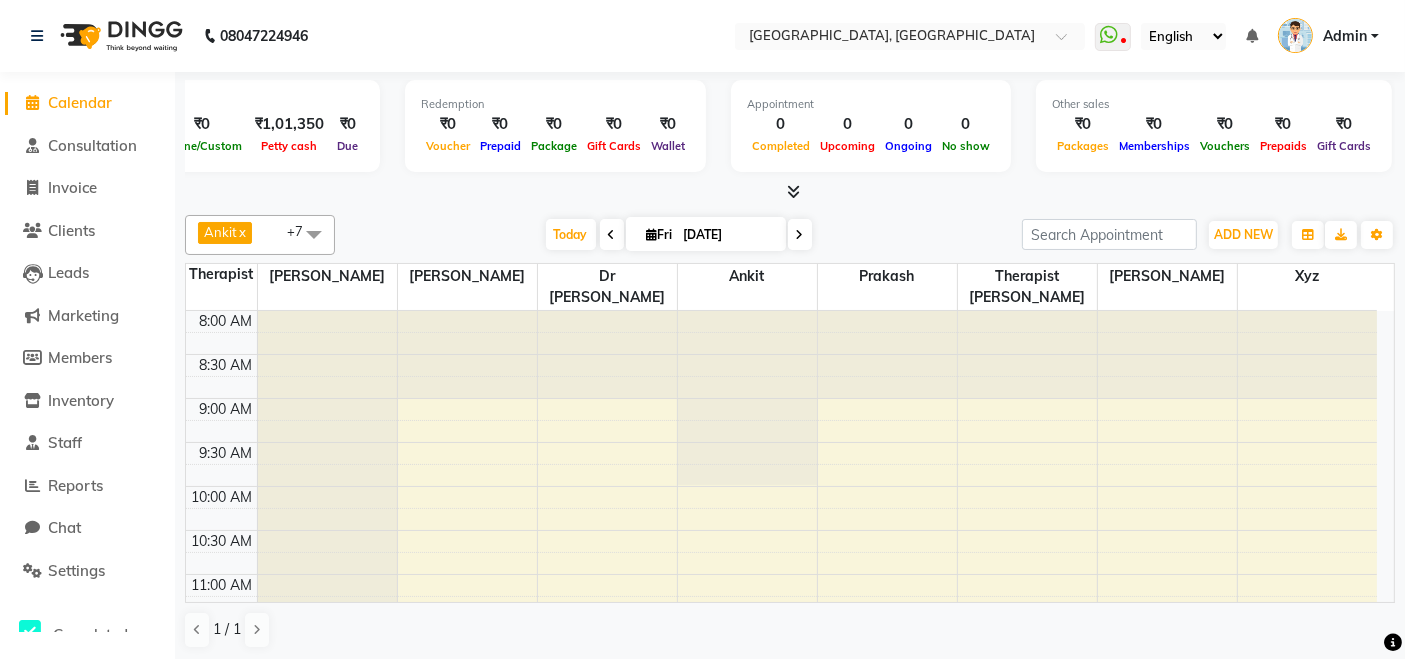 click at bounding box center [790, 192] 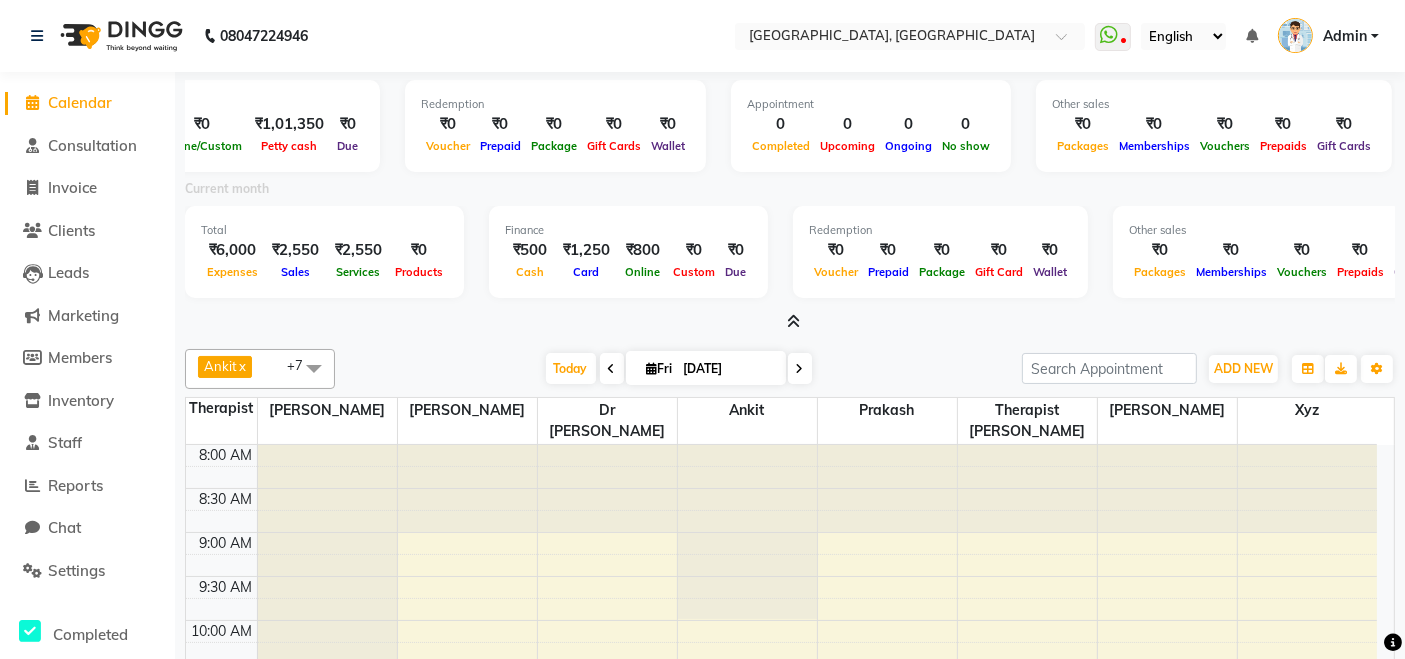 scroll, scrollTop: 0, scrollLeft: 0, axis: both 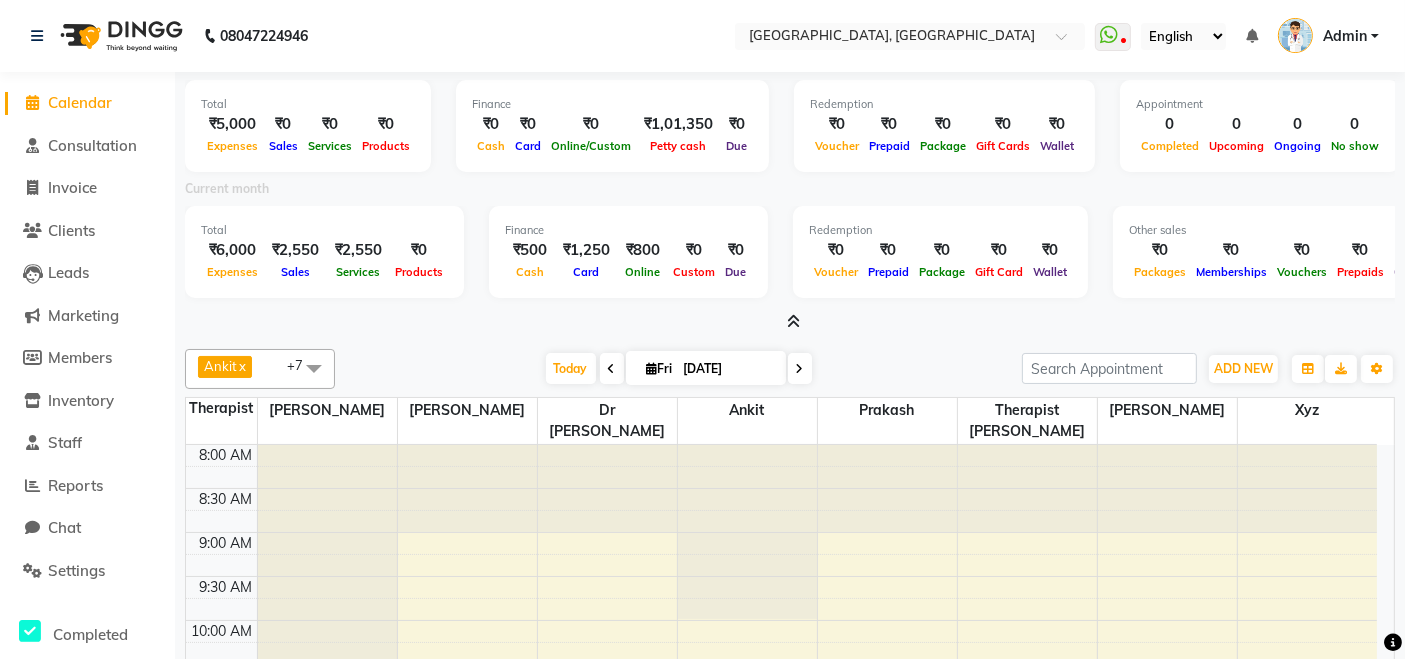 click at bounding box center (794, 321) 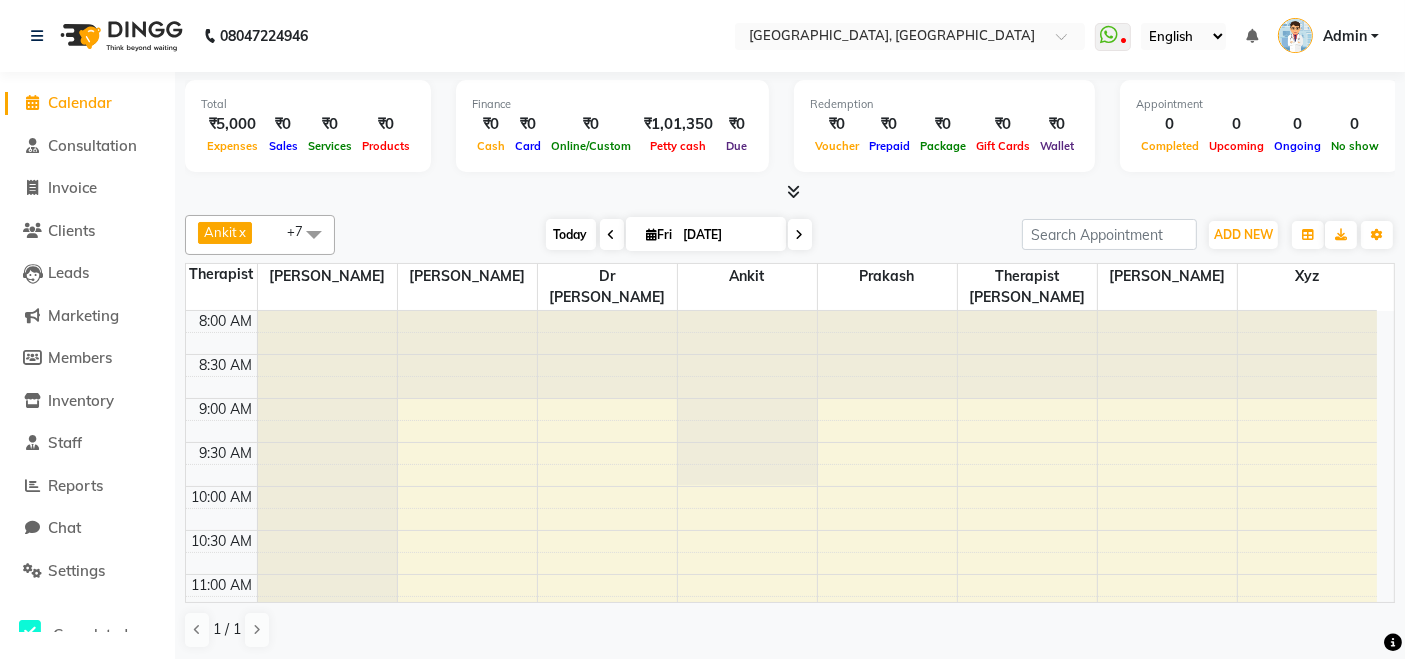 click on "Today" at bounding box center (571, 234) 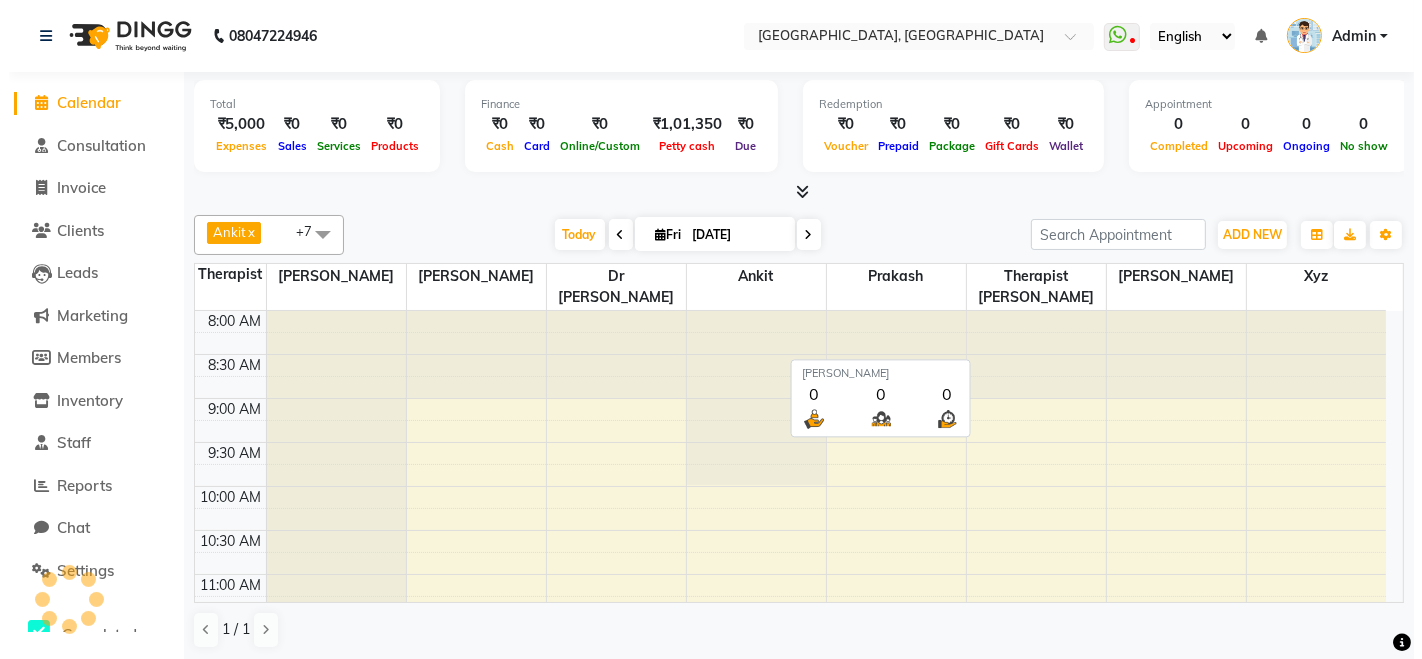 scroll, scrollTop: 957, scrollLeft: 0, axis: vertical 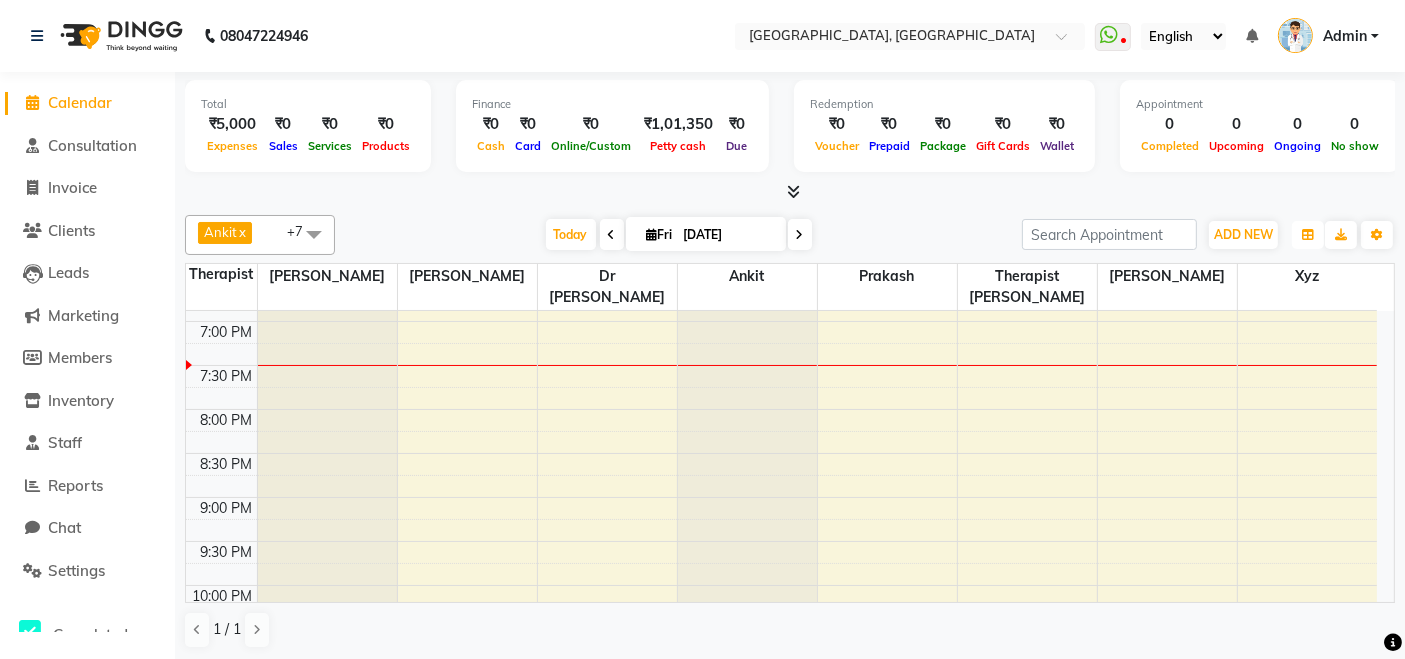 click at bounding box center [1308, 235] 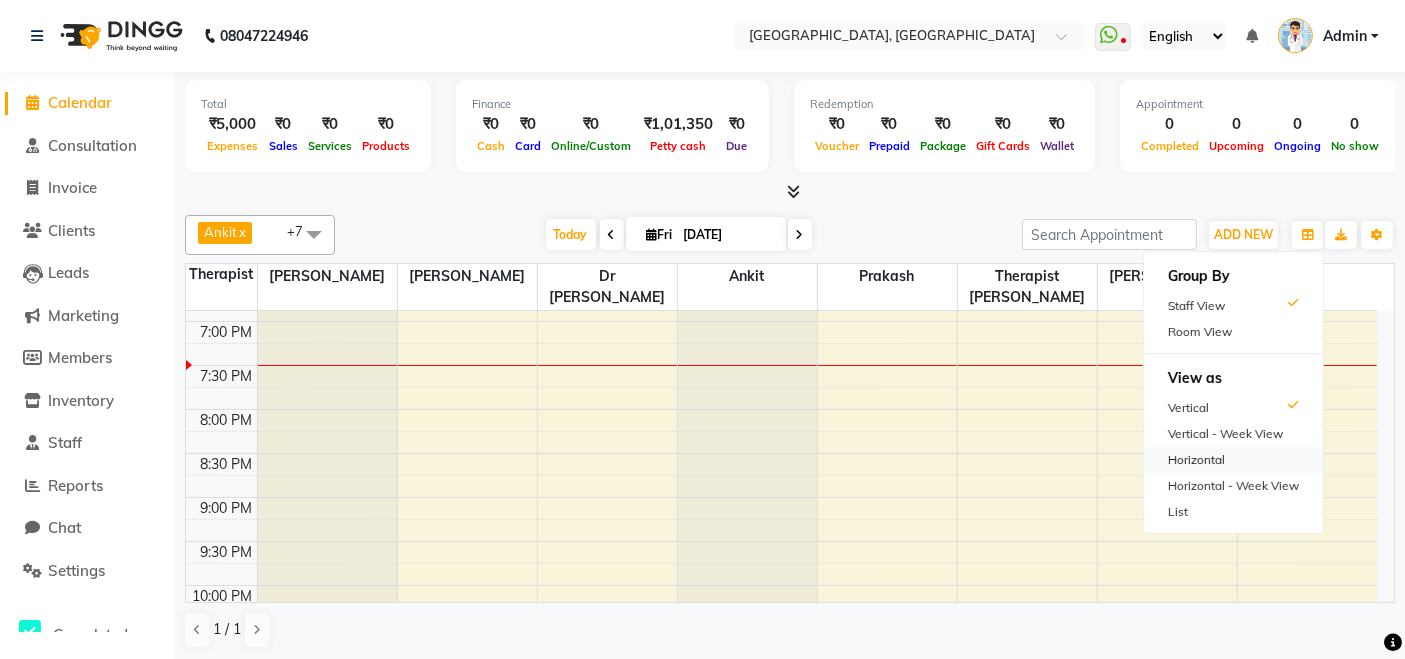 click on "Horizontal" at bounding box center [1233, 460] 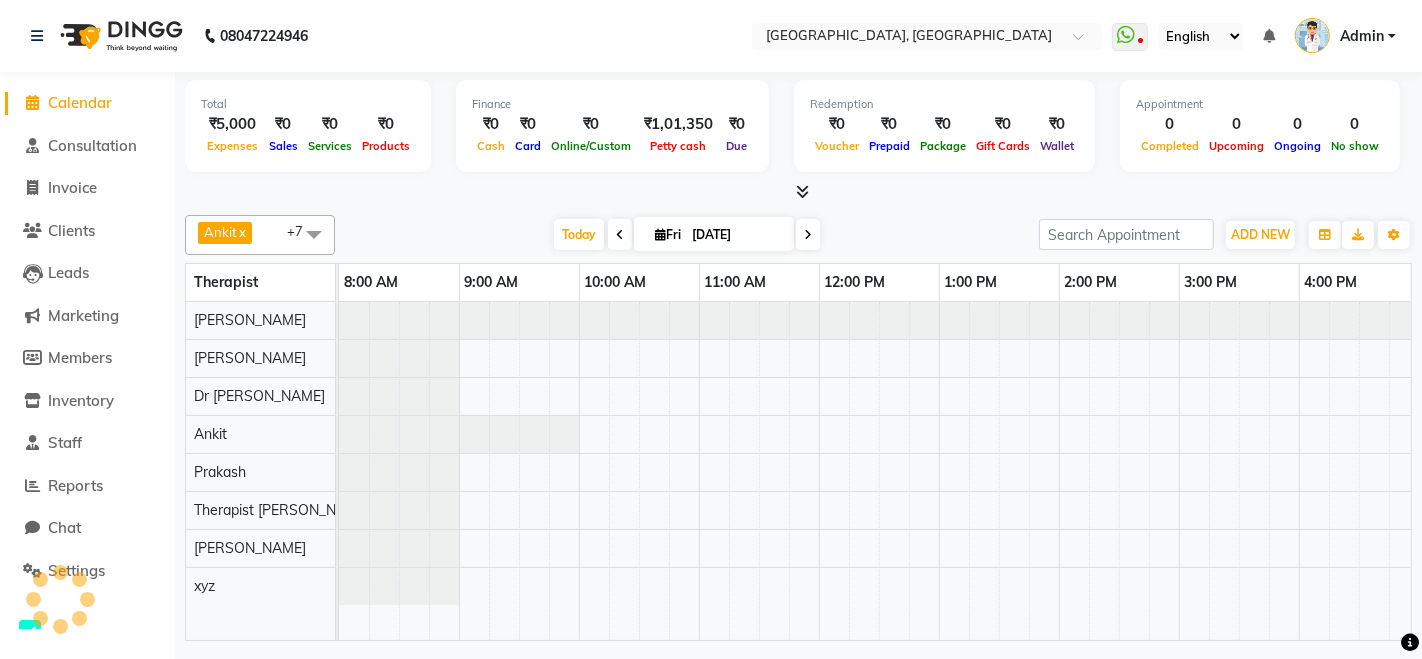 scroll, scrollTop: 0, scrollLeft: 847, axis: horizontal 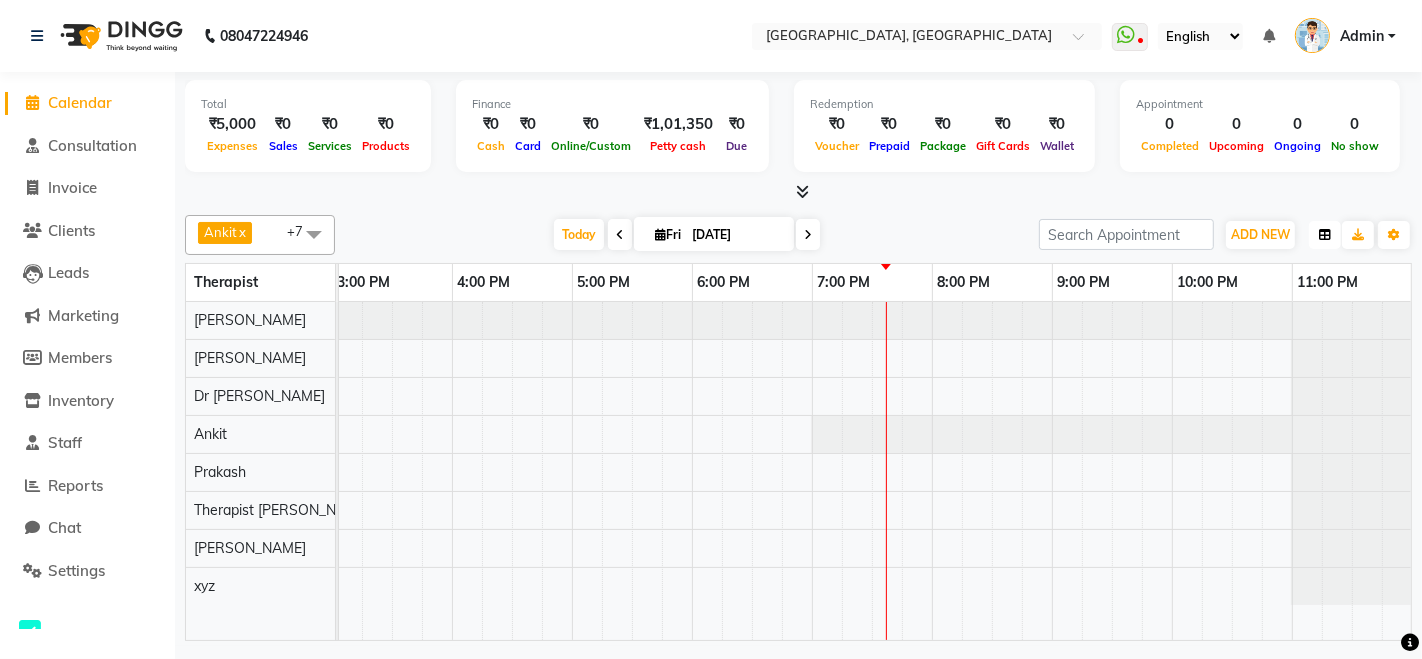 click at bounding box center [1325, 235] 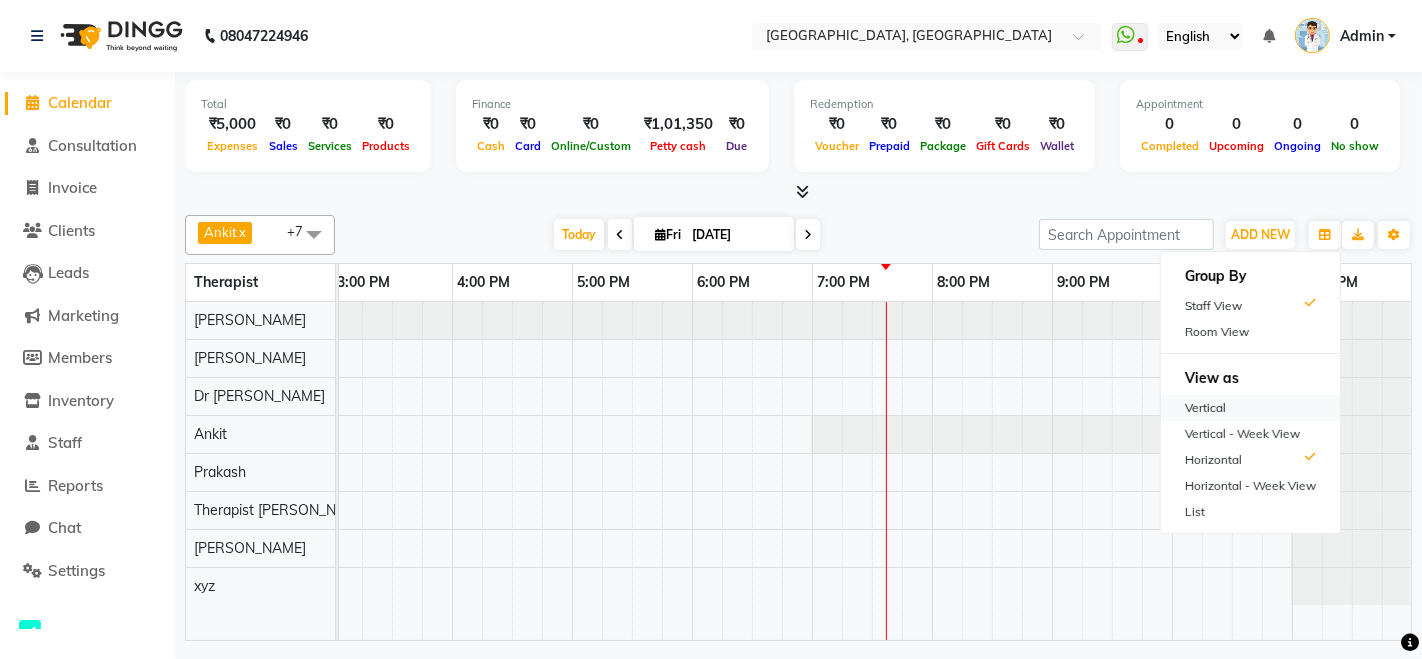 click on "Vertical" at bounding box center [1250, 408] 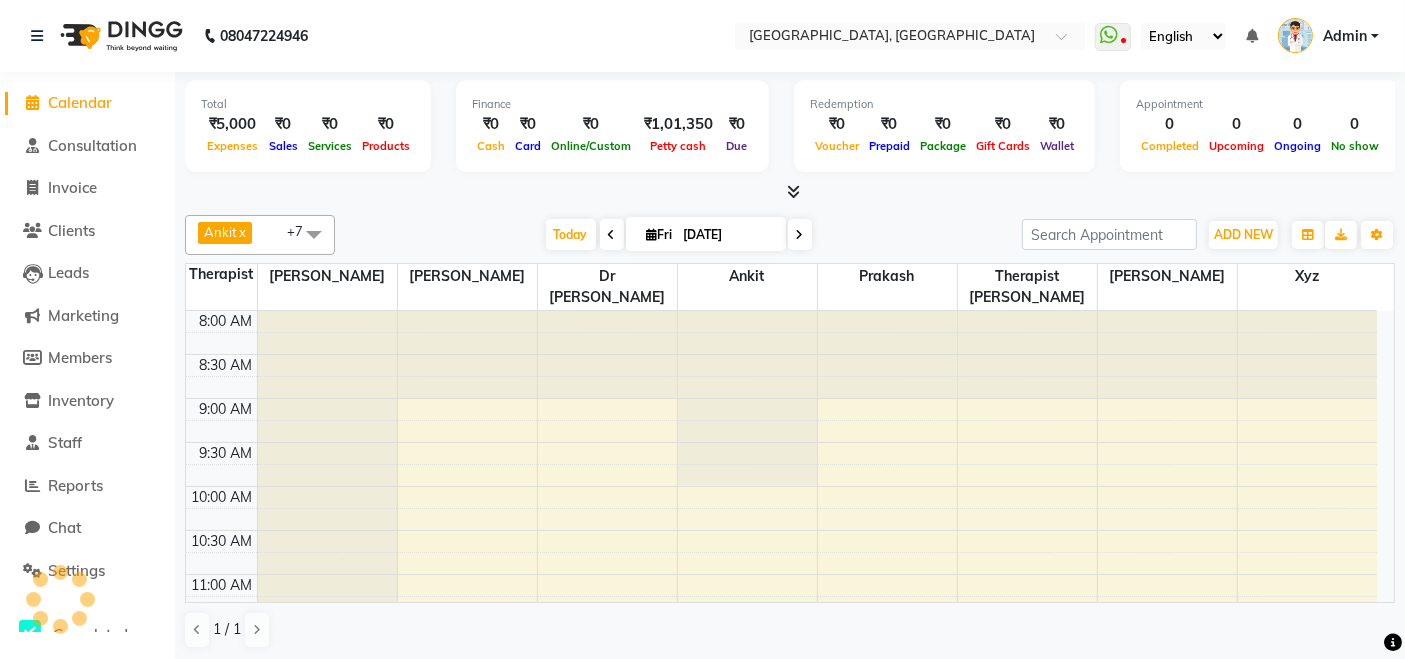 scroll, scrollTop: 957, scrollLeft: 0, axis: vertical 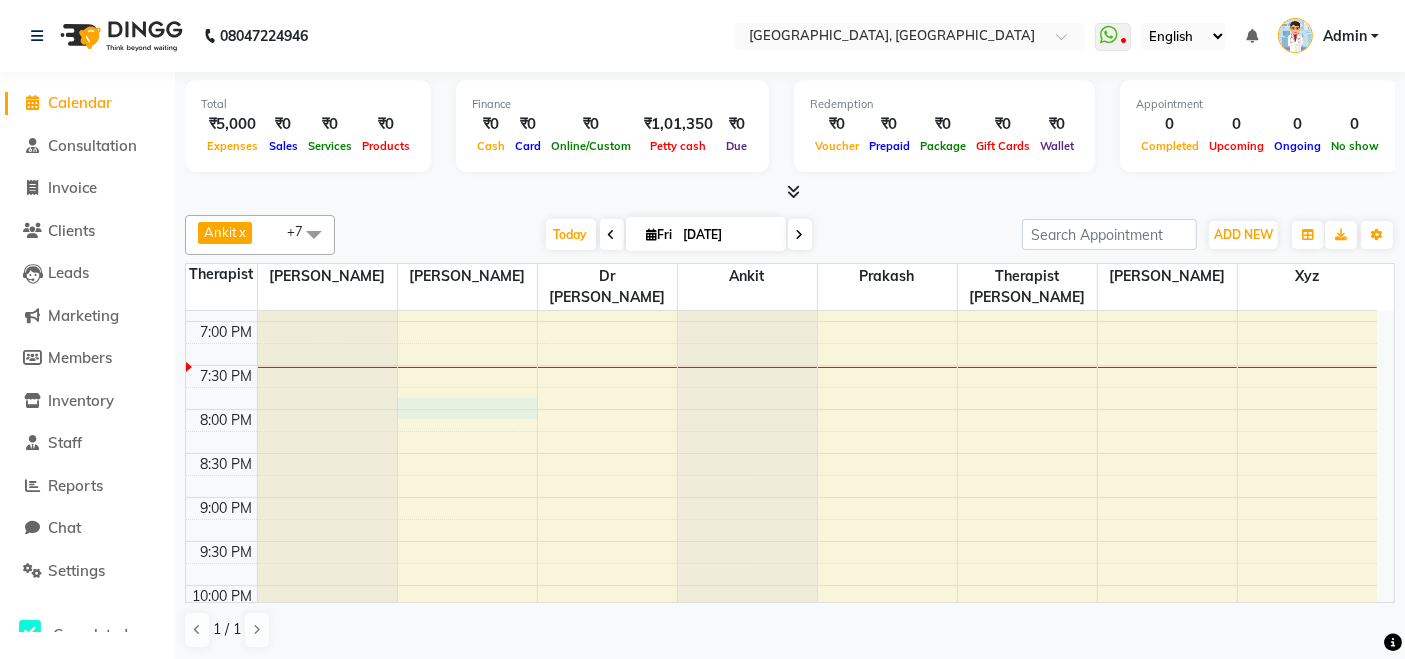 click on "8:00 AM 8:30 AM 9:00 AM 9:30 AM 10:00 AM 10:30 AM 11:00 AM 11:30 AM 12:00 PM 12:30 PM 1:00 PM 1:30 PM 2:00 PM 2:30 PM 3:00 PM 3:30 PM 4:00 PM 4:30 PM 5:00 PM 5:30 PM 6:00 PM 6:30 PM 7:00 PM 7:30 PM 8:00 PM 8:30 PM 9:00 PM 9:30 PM 10:00 PM 10:30 PM 11:00 PM 11:30 PM" at bounding box center (781, 57) 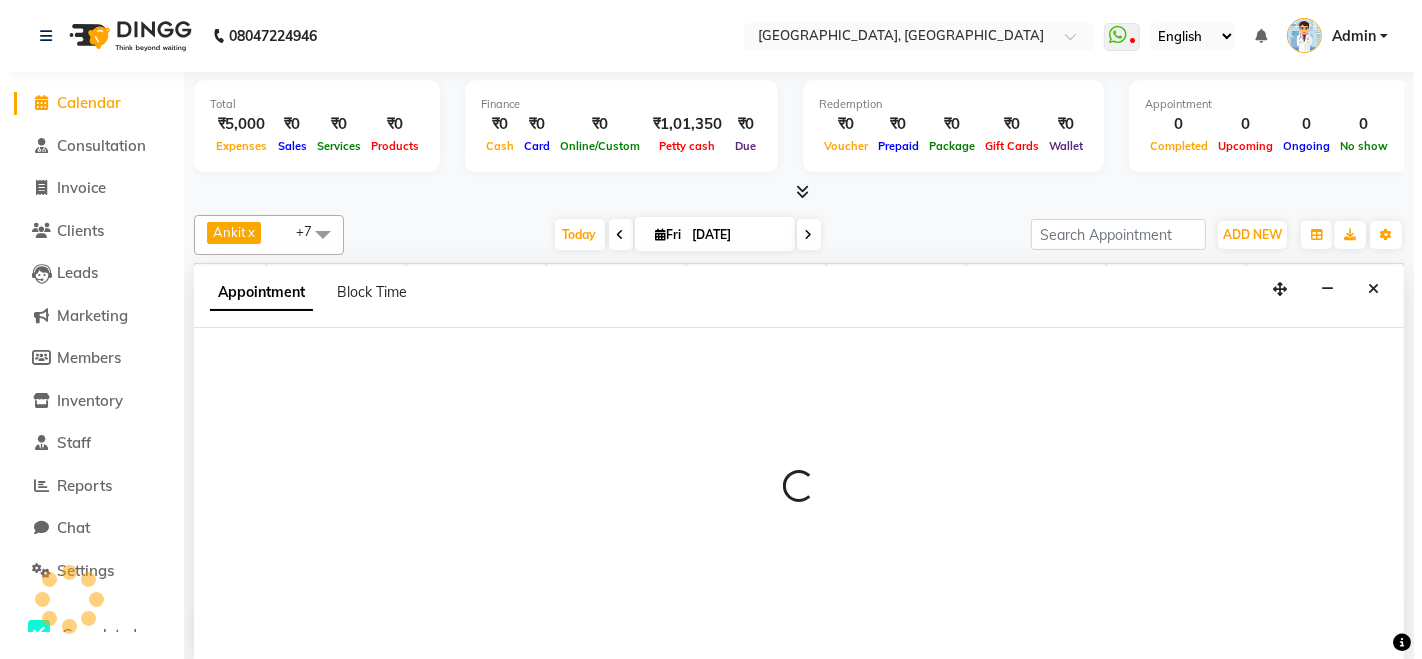 scroll, scrollTop: 0, scrollLeft: 0, axis: both 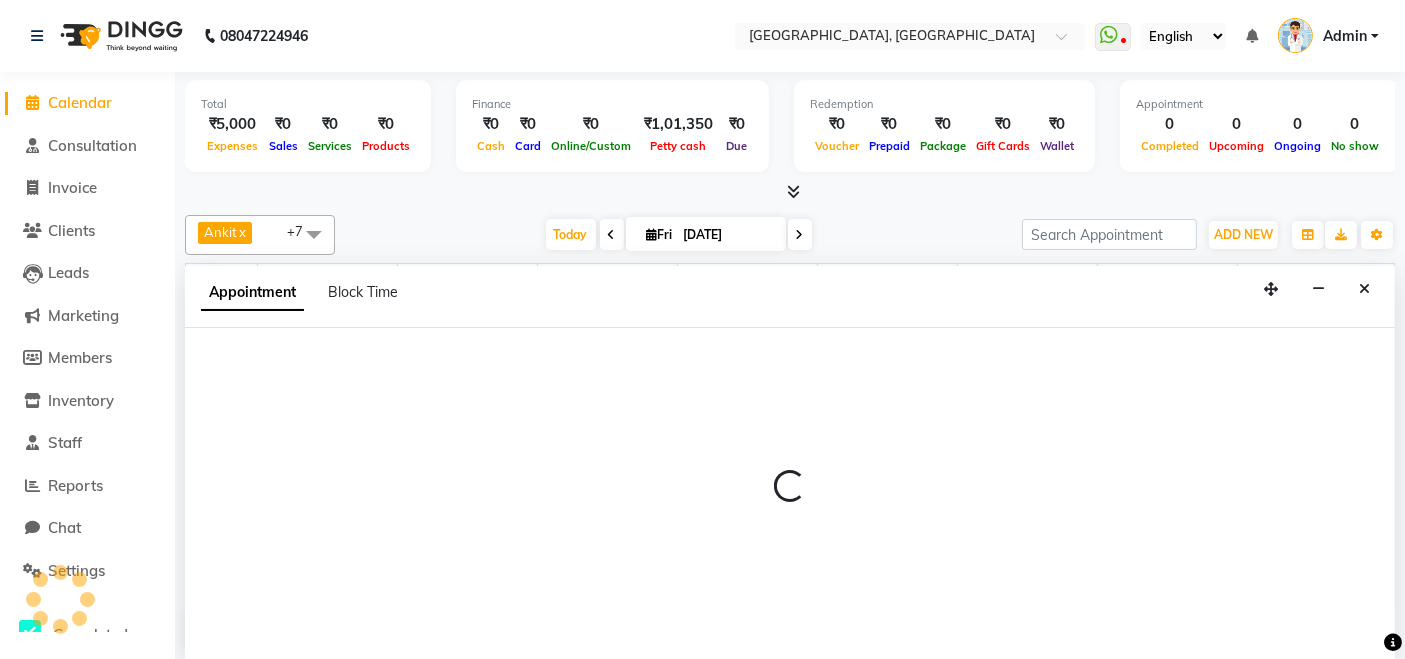select on "1123" 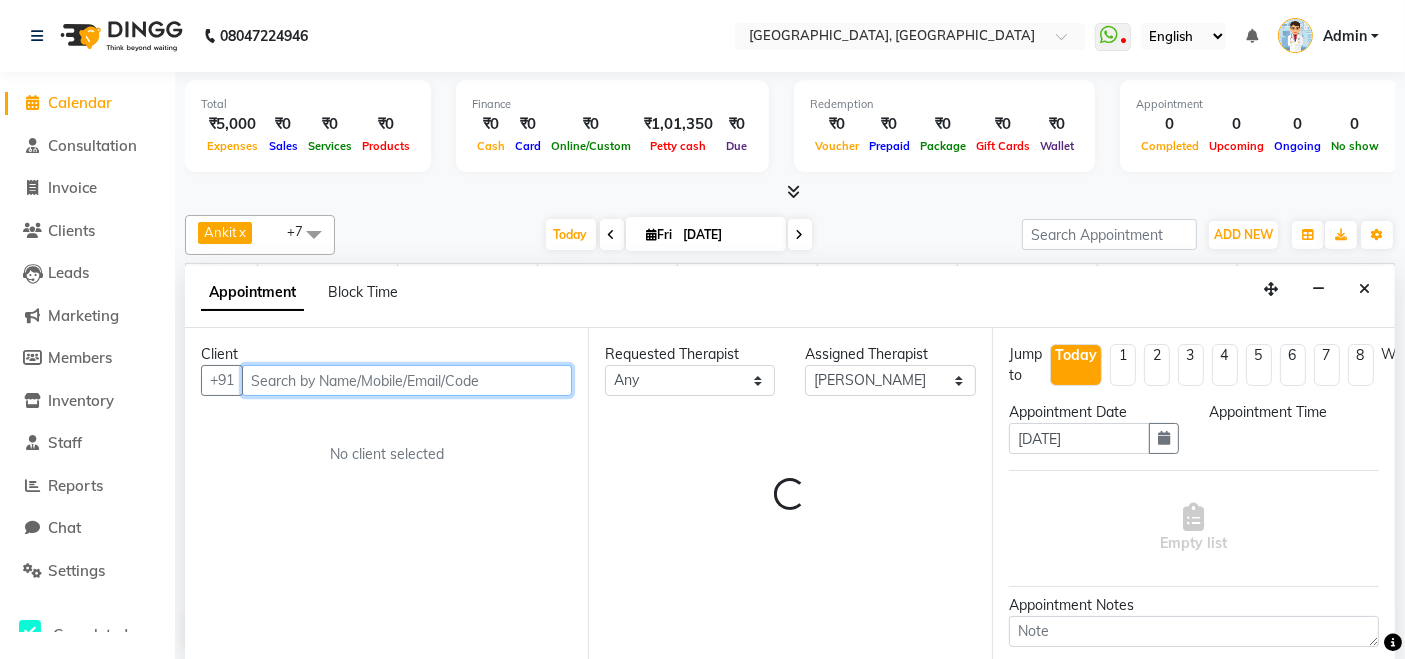 select on "1200" 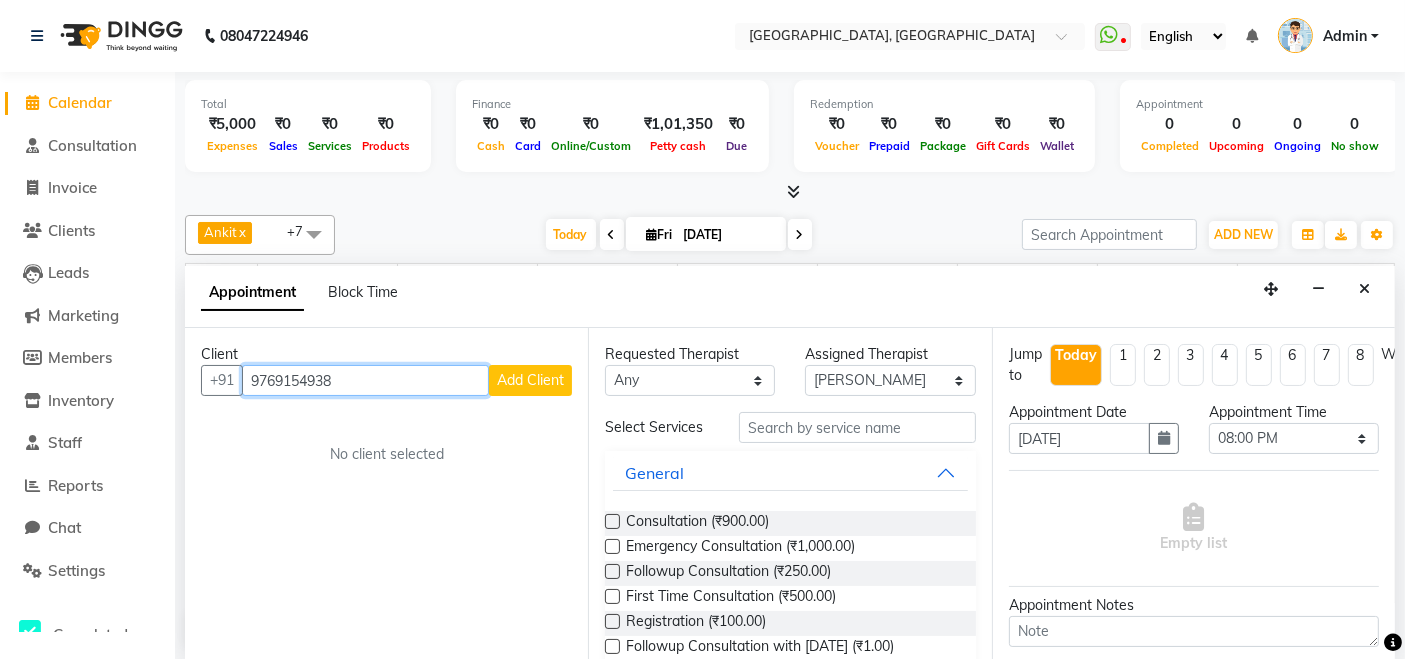 type on "9769154938" 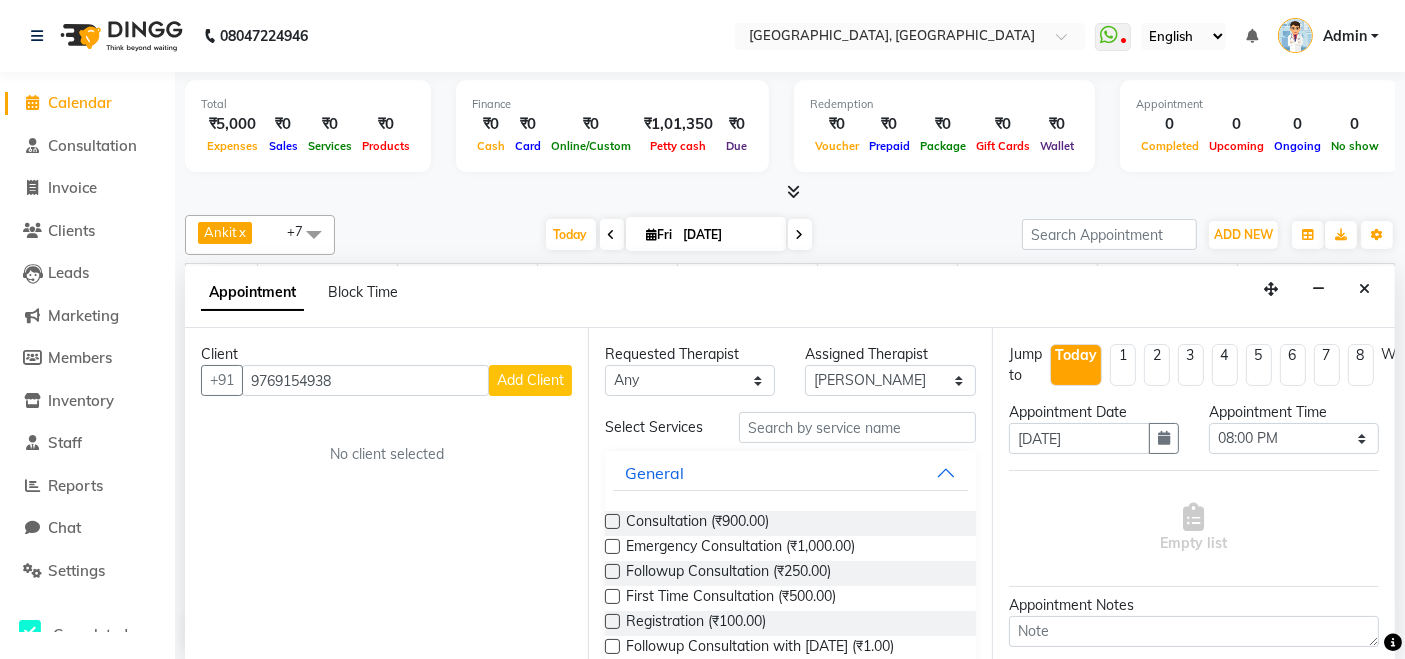 click on "Add Client" at bounding box center [530, 380] 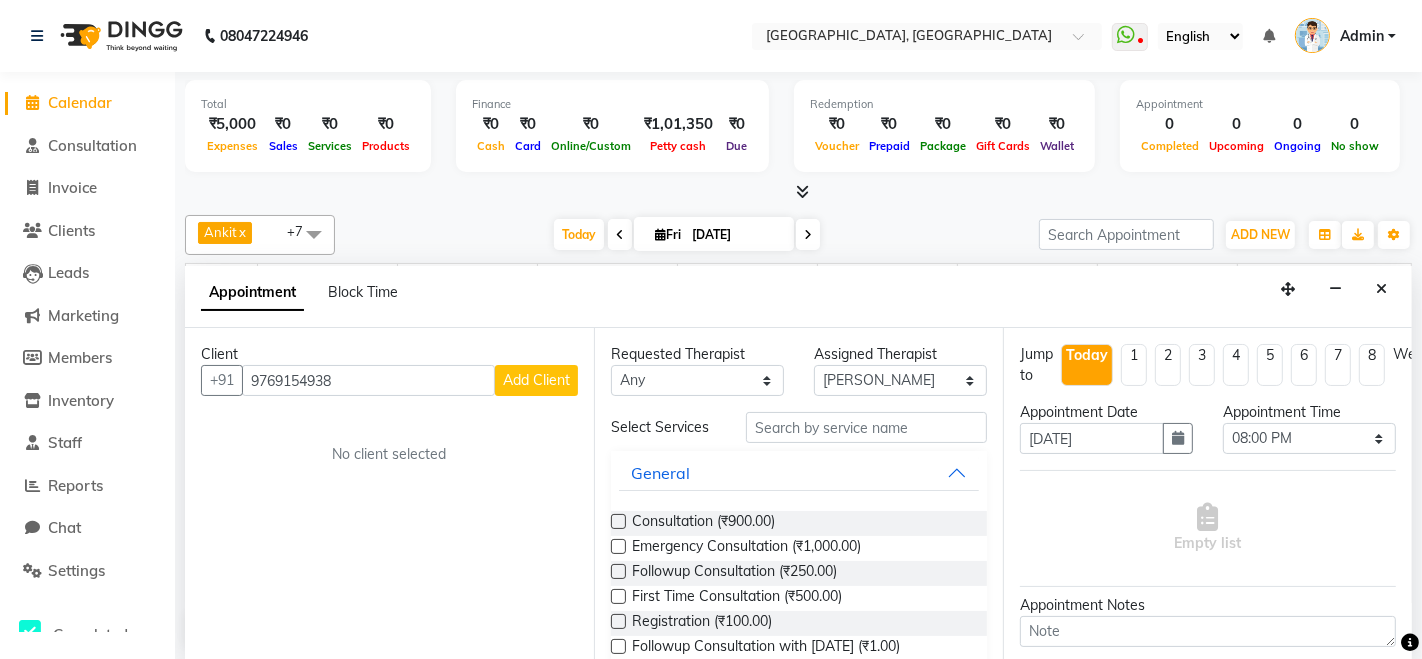 select on "22" 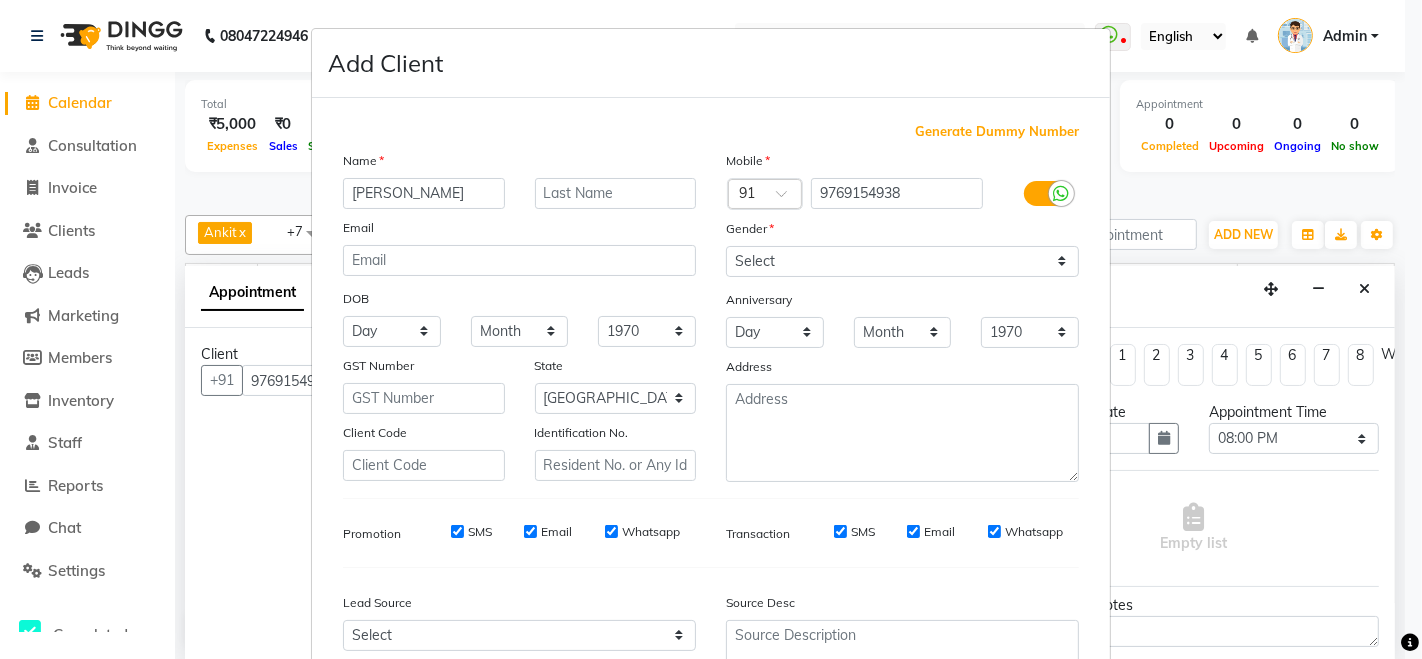 type on "[PERSON_NAME]" 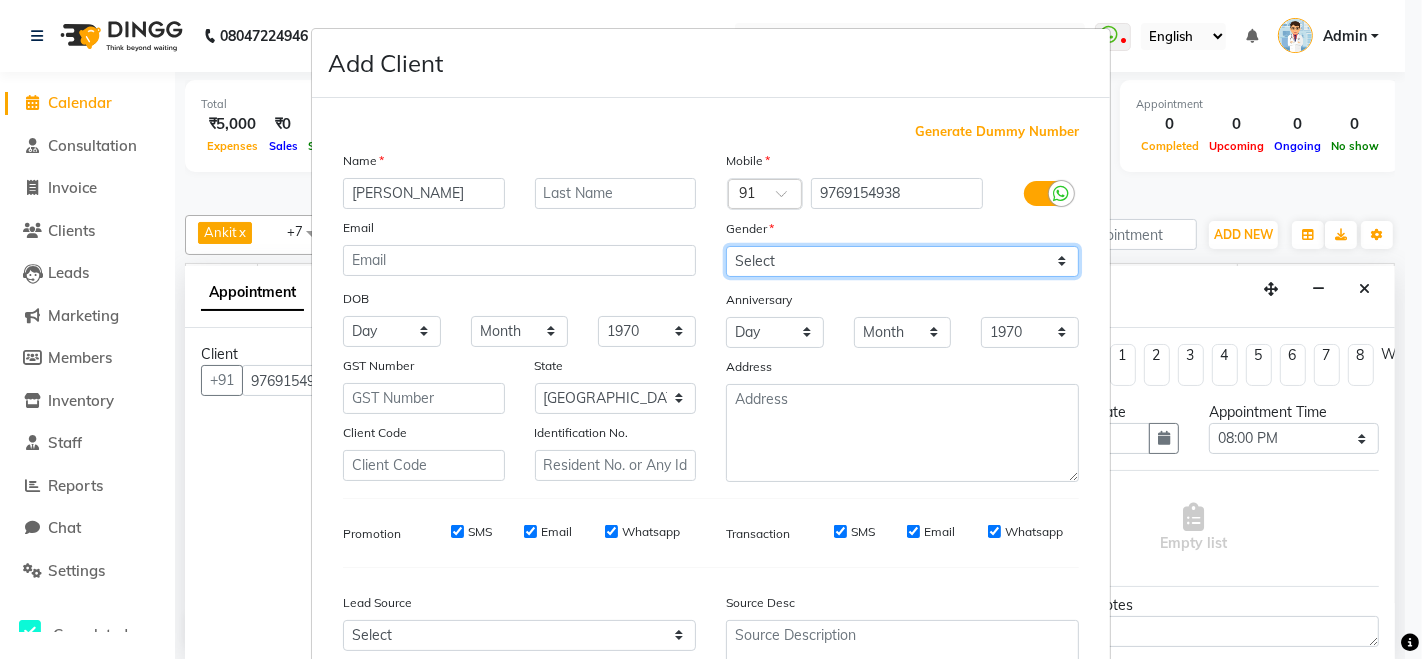 click on "Select [DEMOGRAPHIC_DATA] [DEMOGRAPHIC_DATA] Other Prefer Not To Say" at bounding box center (902, 261) 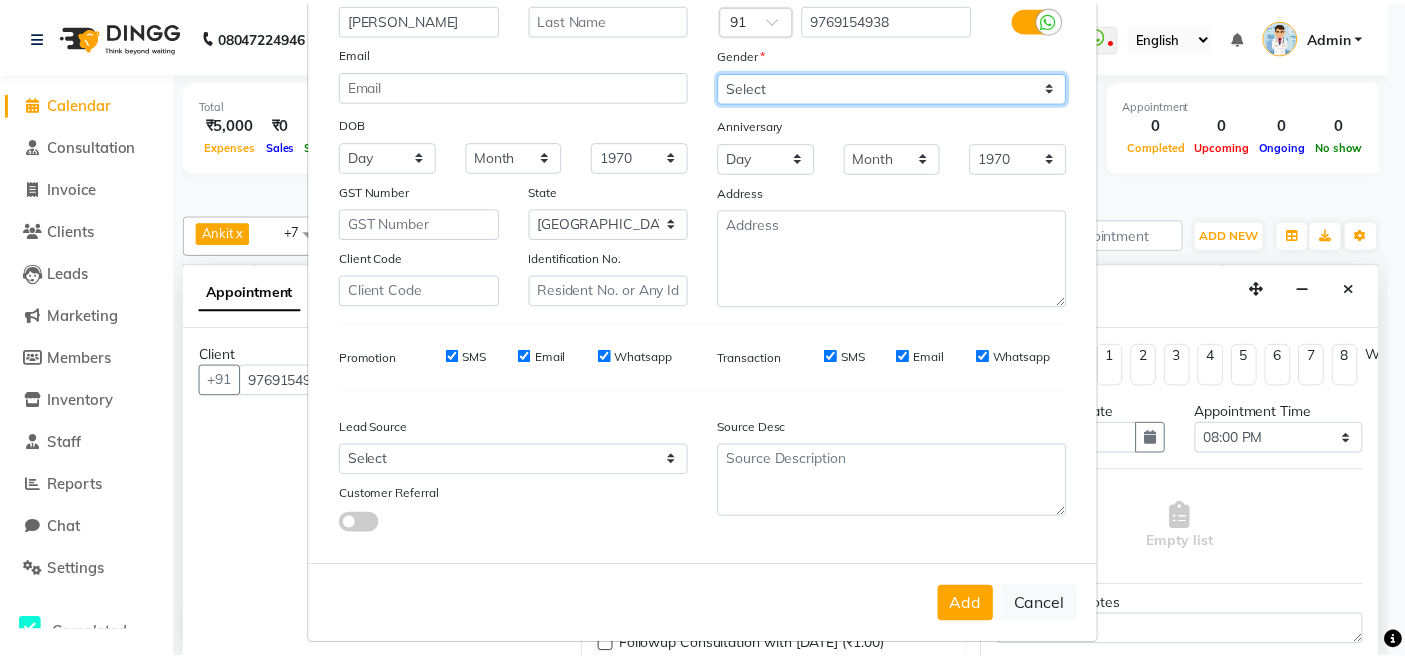 scroll, scrollTop: 188, scrollLeft: 0, axis: vertical 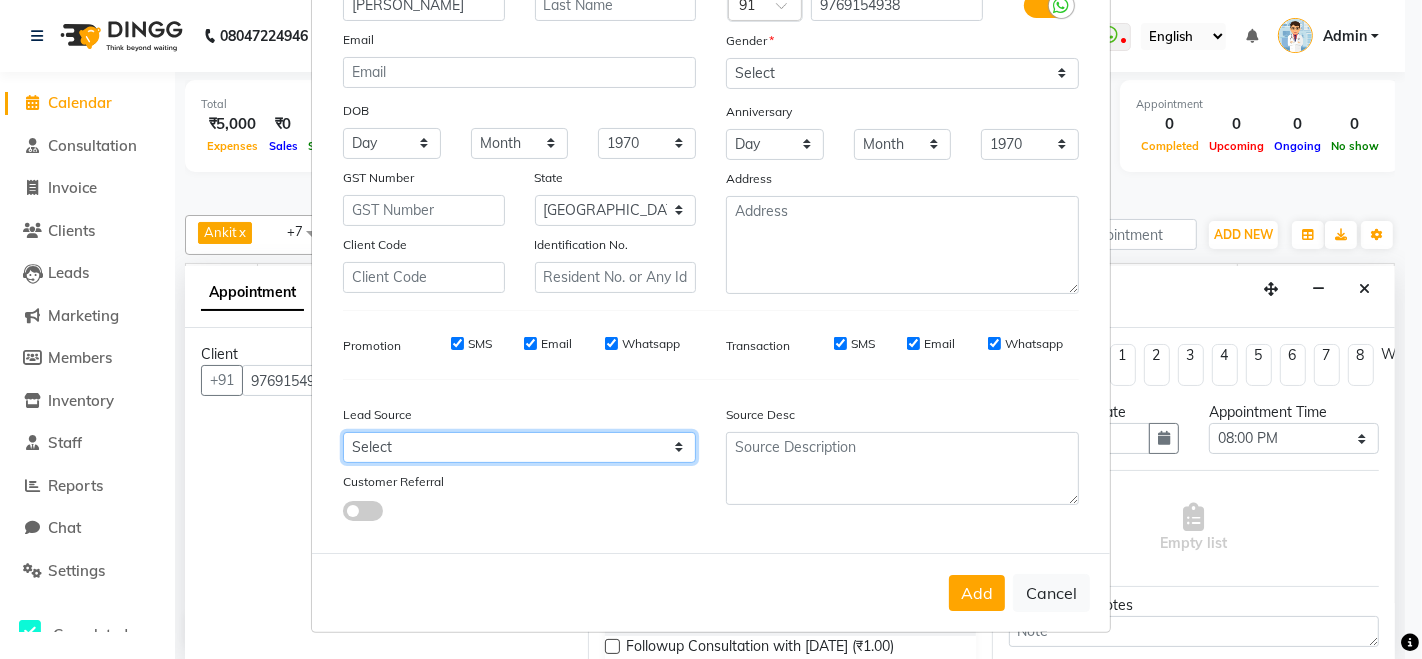 click on "Select Walk-in Referral Internet Friend Word of Mouth Advertisement Facebook Justdial Google Other Repeated WedmeGood Signage Newspaper Ad CRM Chat Bot IVR Call WhatsApp Website Direct Call  Instagram  YouTube" at bounding box center [519, 447] 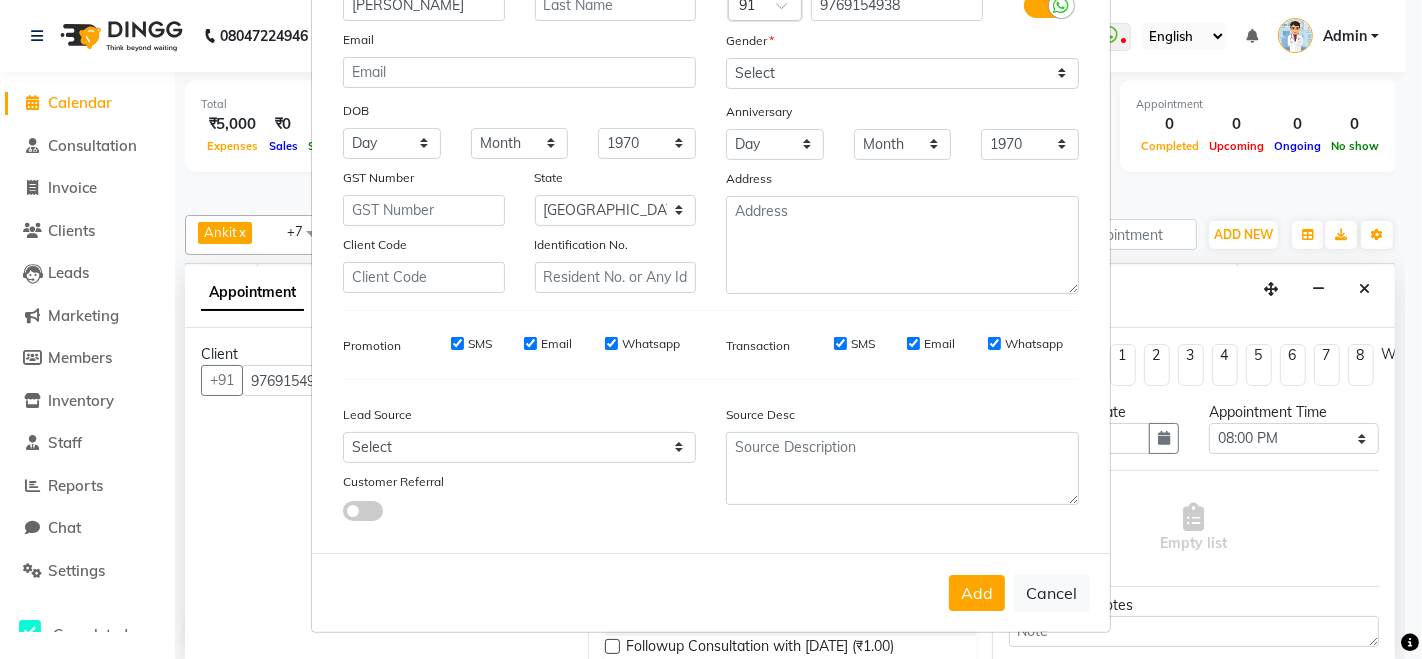 click on "Generate Dummy Number Name [GEOGRAPHIC_DATA][PERSON_NAME] Email DOB Day 01 02 03 04 05 06 07 08 09 10 11 12 13 14 15 16 17 18 19 20 21 22 23 24 25 26 27 28 29 30 31 Month January February March April May June July August September October November [DATE] 1941 1942 1943 1944 1945 1946 1947 1948 1949 1950 1951 1952 1953 1954 1955 1956 1957 1958 1959 1960 1961 1962 1963 1964 1965 1966 1967 1968 1969 1970 1971 1972 1973 1974 1975 1976 1977 1978 1979 1980 1981 1982 1983 1984 1985 1986 1987 1988 1989 1990 1991 1992 1993 1994 1995 1996 1997 1998 1999 2000 2001 2002 2003 2004 2005 2006 2007 2008 2009 2010 2011 2012 2013 2014 2015 2016 2017 2018 2019 2020 2021 2022 2023 2024 GST Number State Select [GEOGRAPHIC_DATA] [GEOGRAPHIC_DATA] [GEOGRAPHIC_DATA] [GEOGRAPHIC_DATA] [GEOGRAPHIC_DATA] [GEOGRAPHIC_DATA] [GEOGRAPHIC_DATA] [GEOGRAPHIC_DATA] [GEOGRAPHIC_DATA] [GEOGRAPHIC_DATA] [GEOGRAPHIC_DATA] [GEOGRAPHIC_DATA] [GEOGRAPHIC_DATA] [GEOGRAPHIC_DATA] [GEOGRAPHIC_DATA] [GEOGRAPHIC_DATA] [GEOGRAPHIC_DATA] [GEOGRAPHIC_DATA] [GEOGRAPHIC_DATA] [GEOGRAPHIC_DATA] [GEOGRAPHIC_DATA] [GEOGRAPHIC_DATA] [GEOGRAPHIC_DATA] [GEOGRAPHIC_DATA] [GEOGRAPHIC_DATA] [GEOGRAPHIC_DATA] [GEOGRAPHIC_DATA] [GEOGRAPHIC_DATA] [GEOGRAPHIC_DATA] × 91" at bounding box center [711, 231] 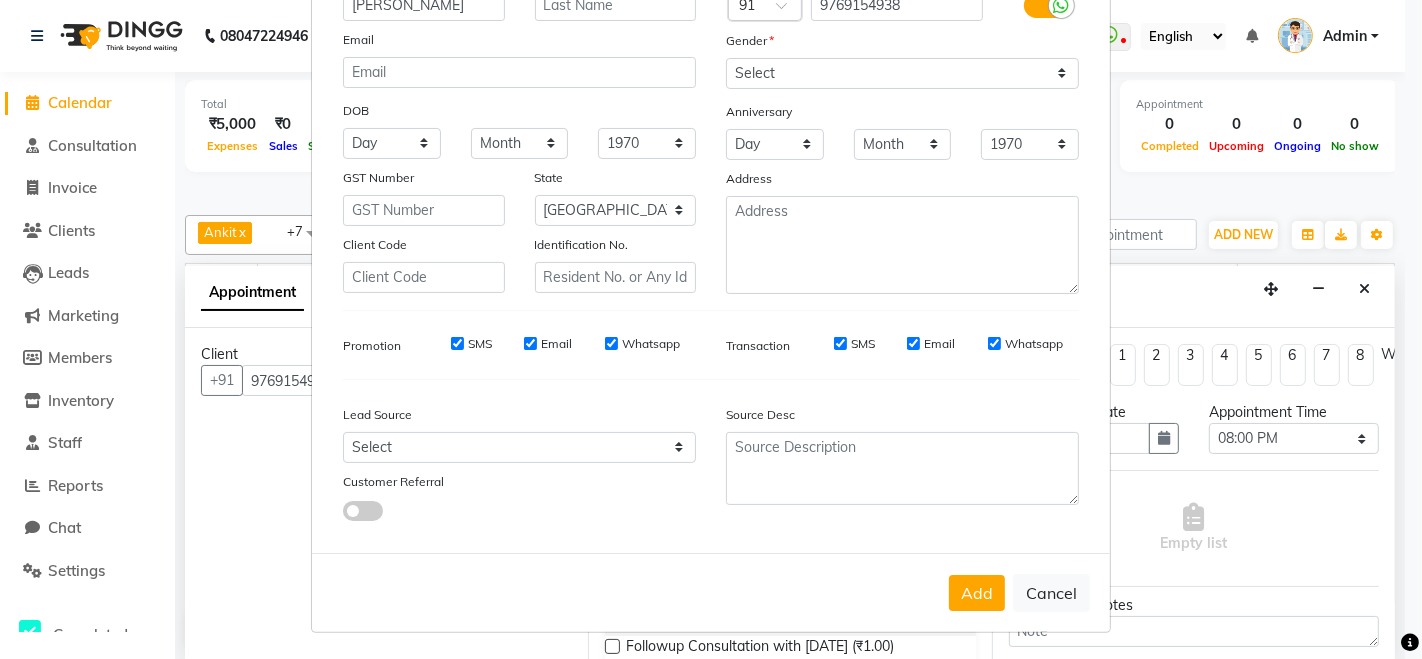 click at bounding box center (363, 511) 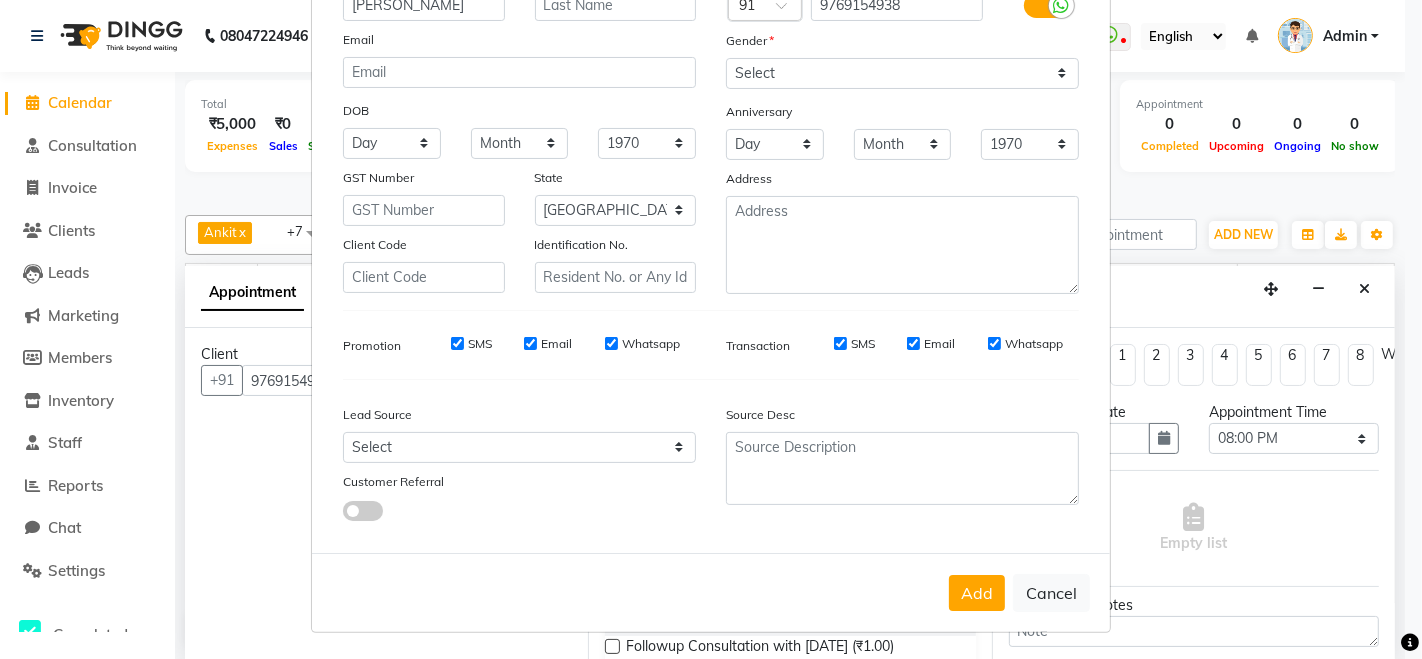 click at bounding box center (343, 514) 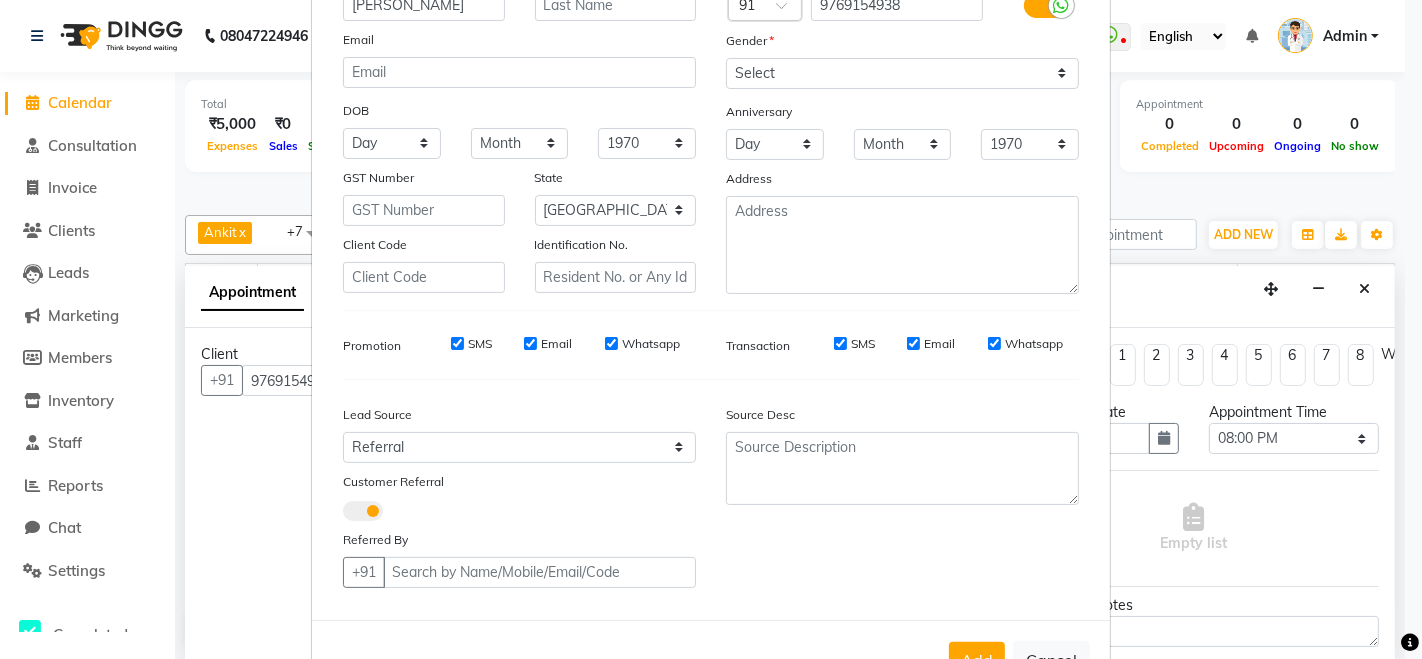 click at bounding box center [363, 511] 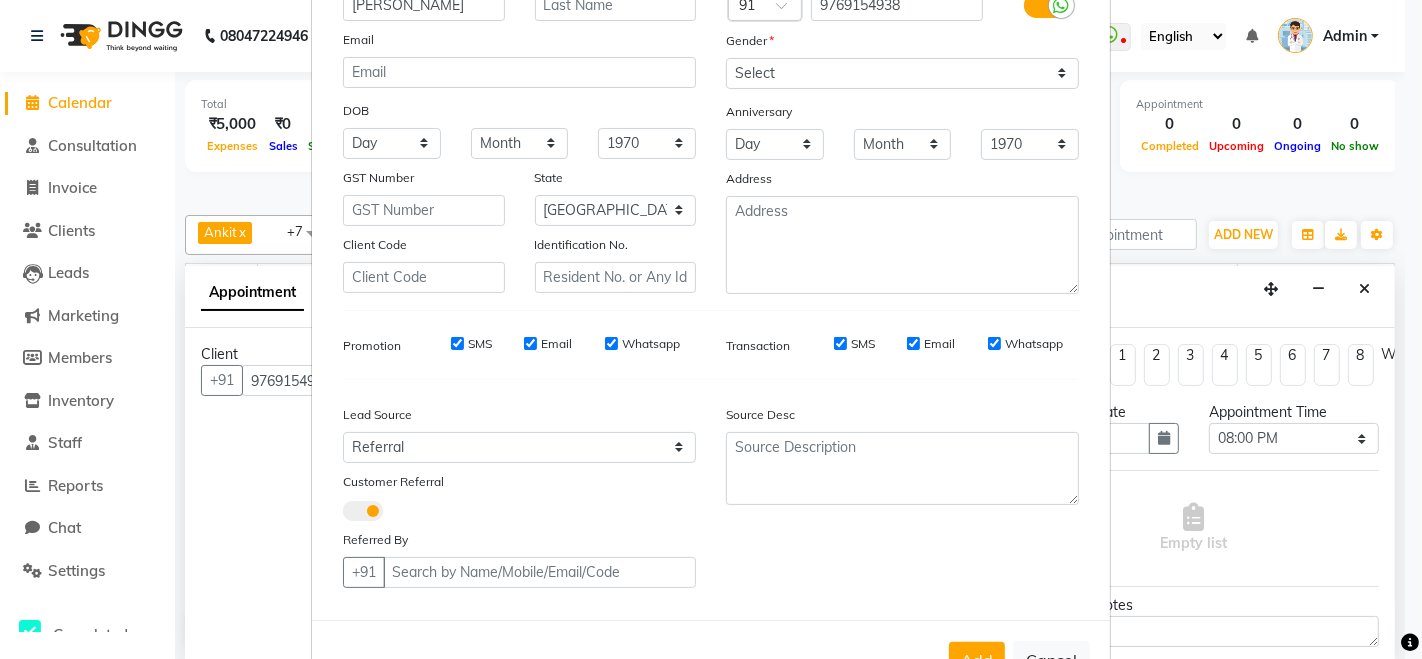 click at bounding box center [343, 514] 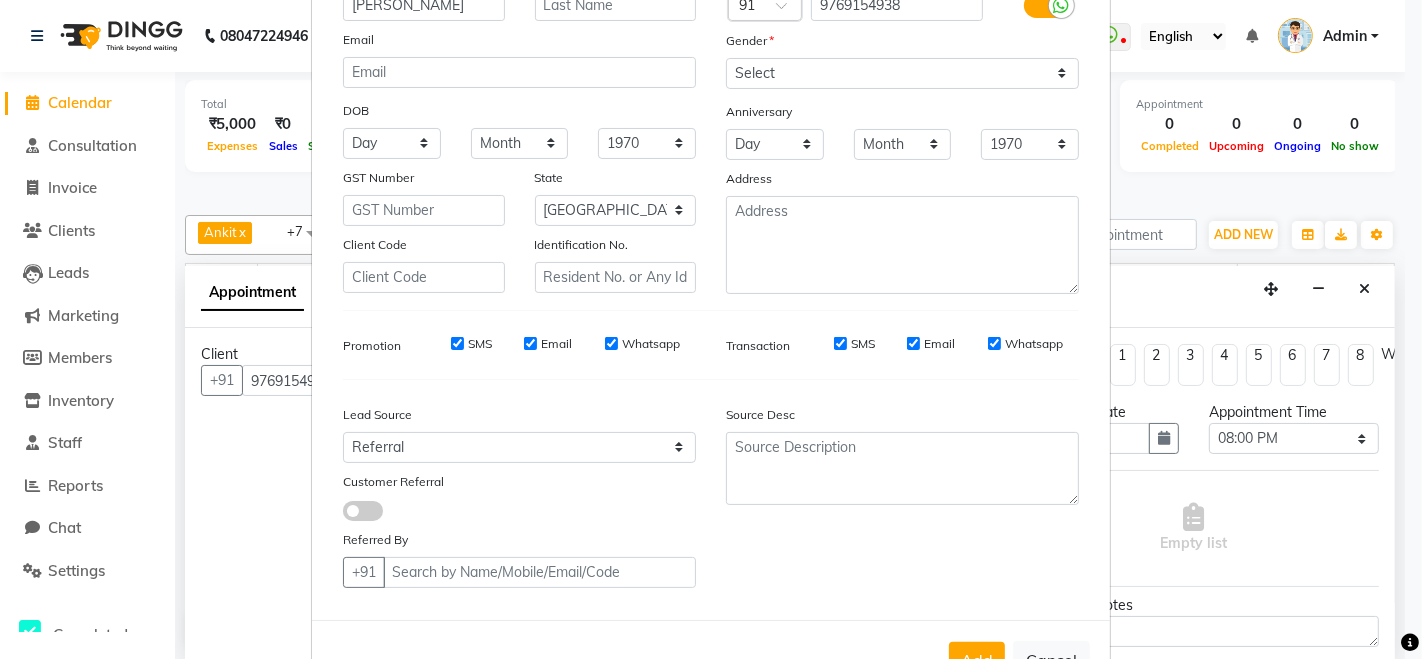 select on "null" 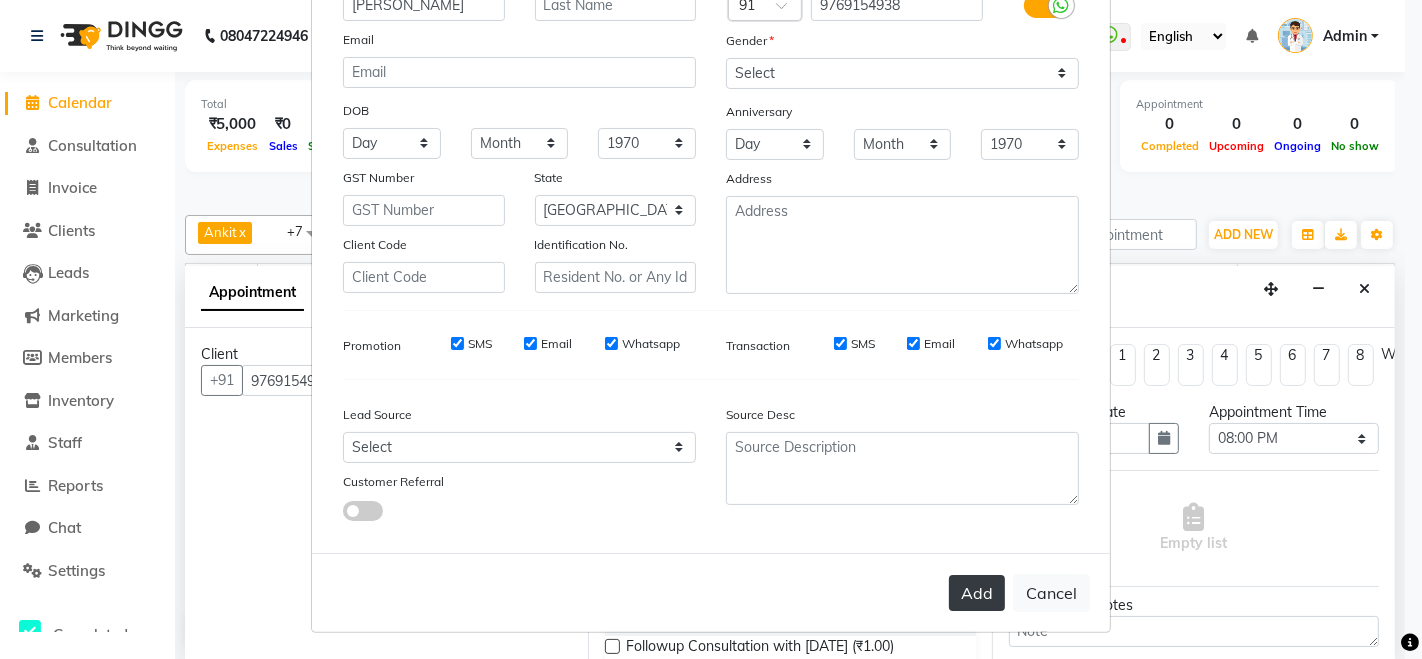 click on "Add" at bounding box center [977, 593] 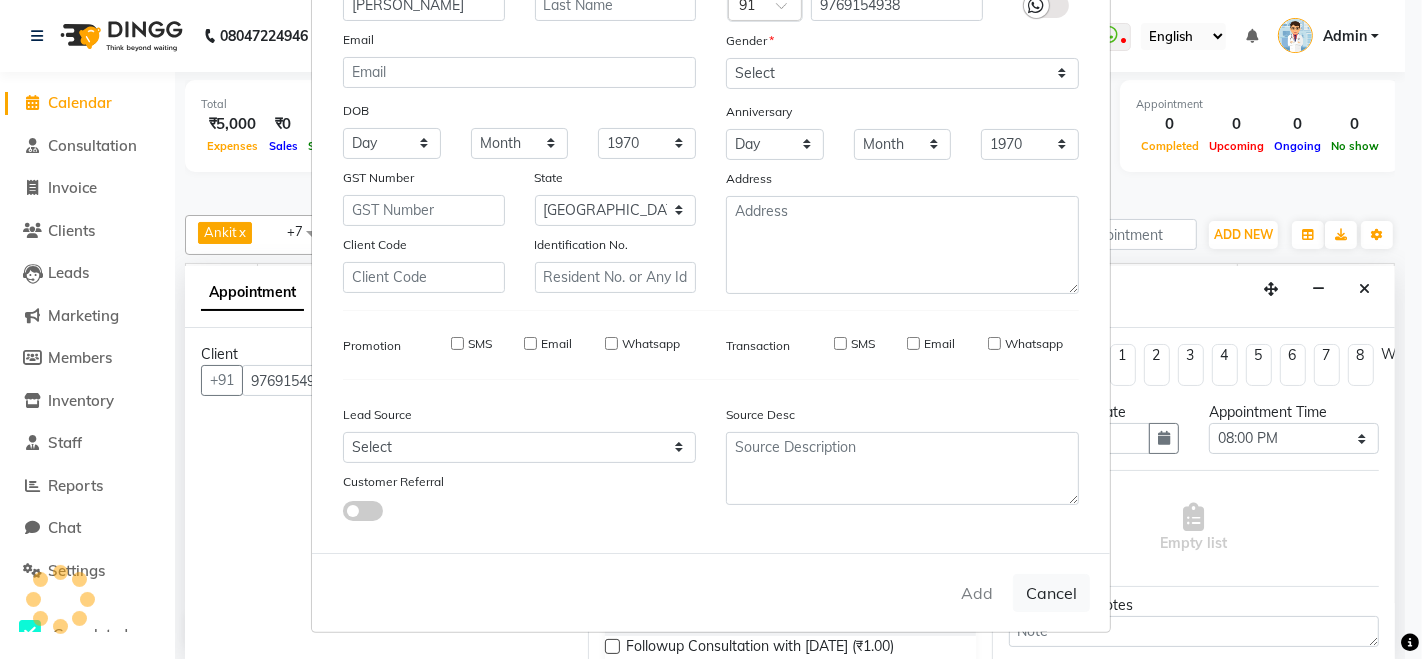 type 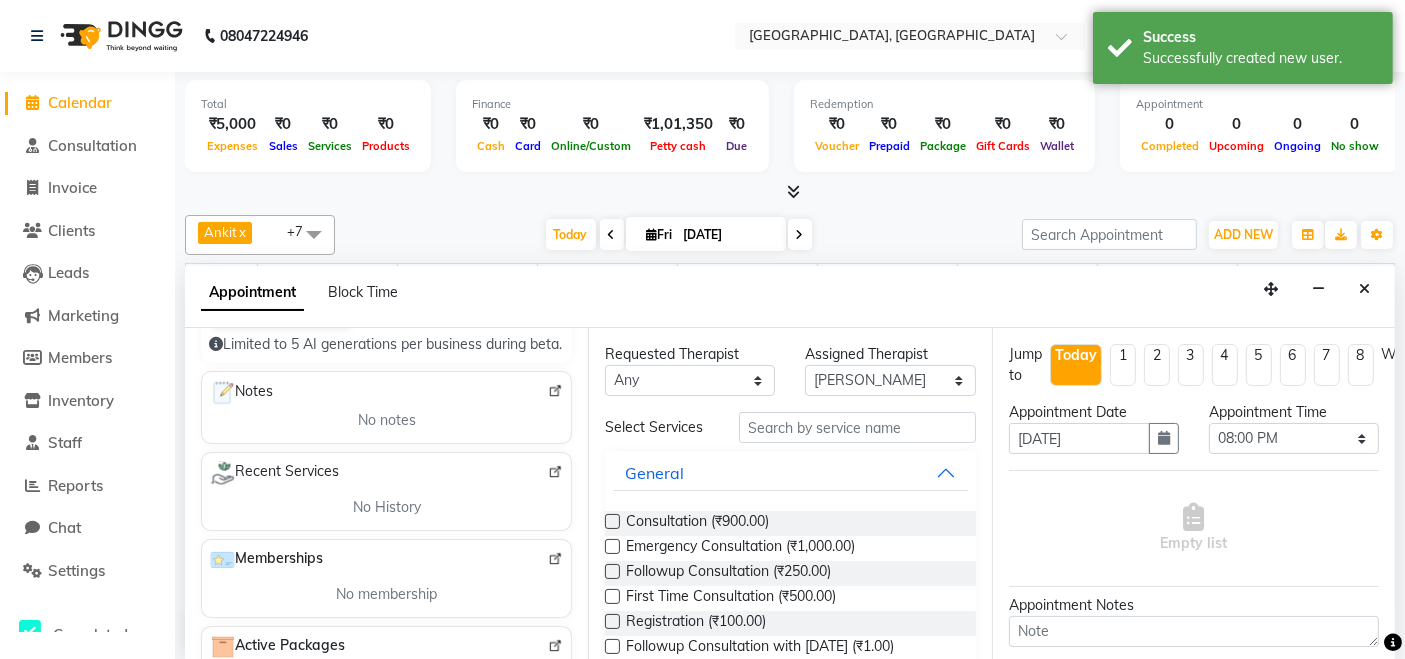 scroll, scrollTop: 242, scrollLeft: 0, axis: vertical 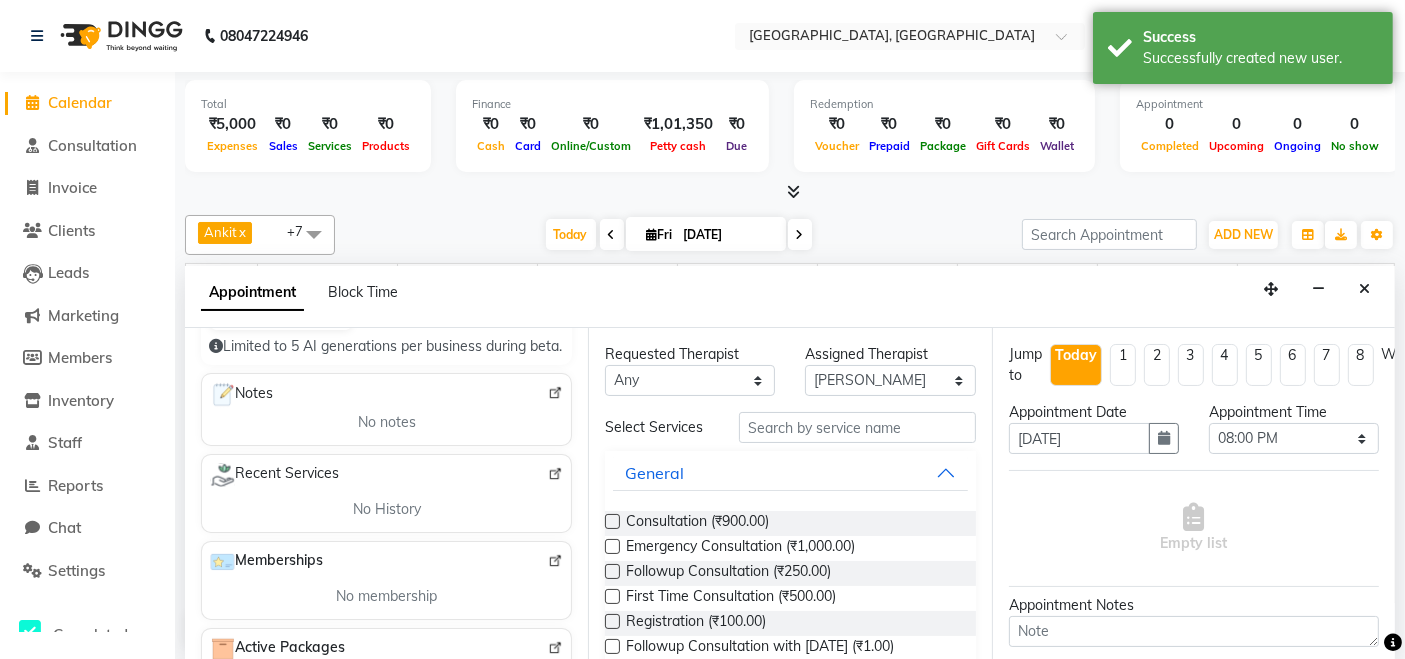 click on "Recent Services" at bounding box center (274, 475) 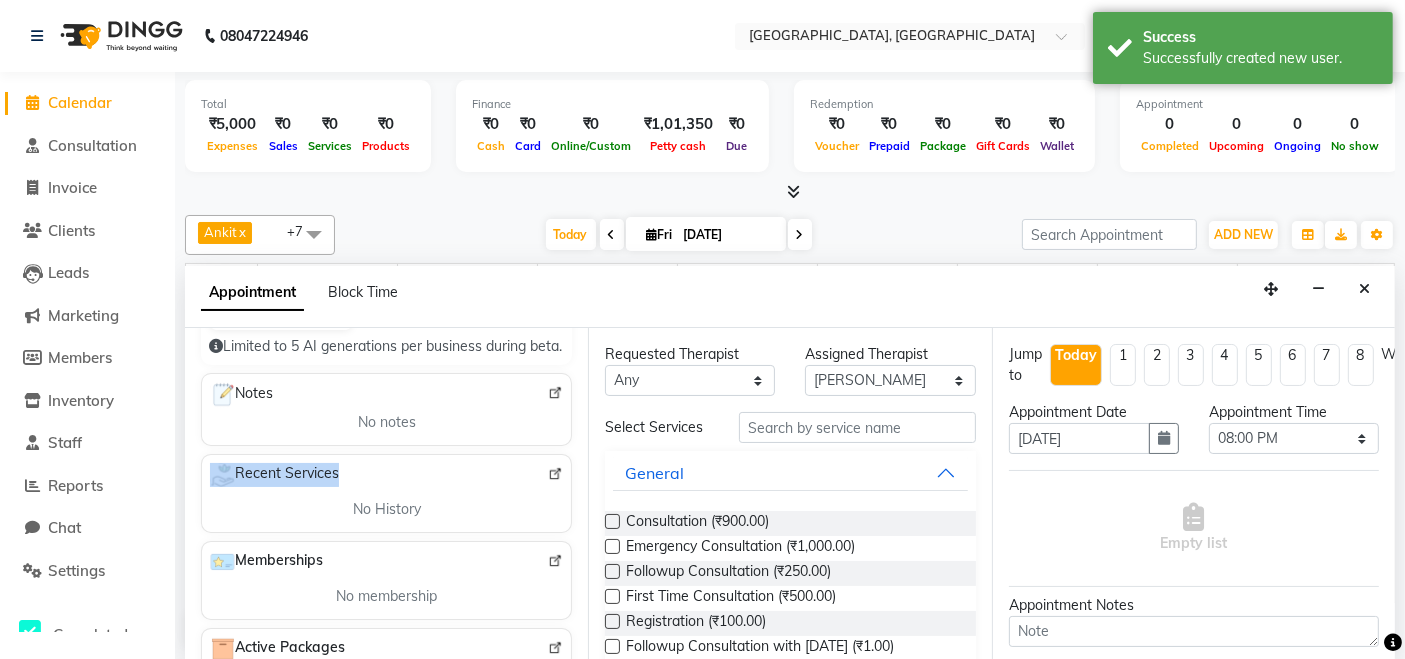 click on "Recent Services" at bounding box center (274, 475) 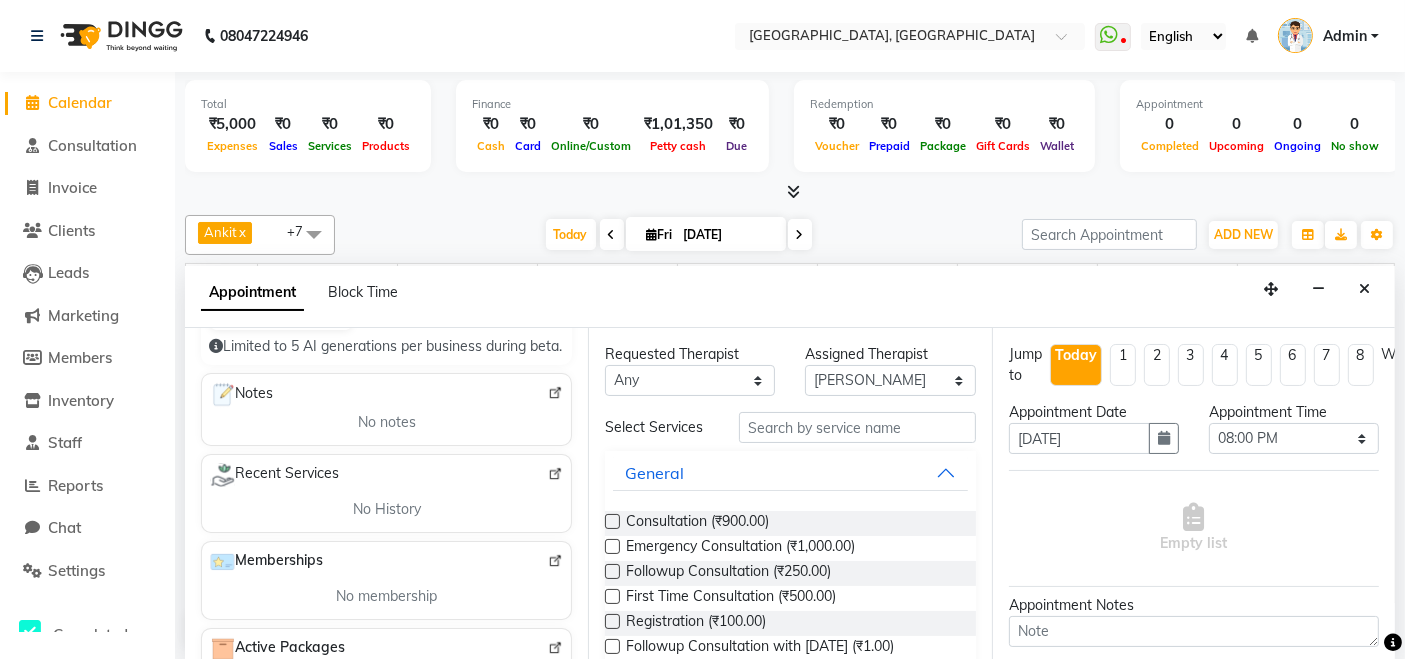click on "Notes" at bounding box center (241, 395) 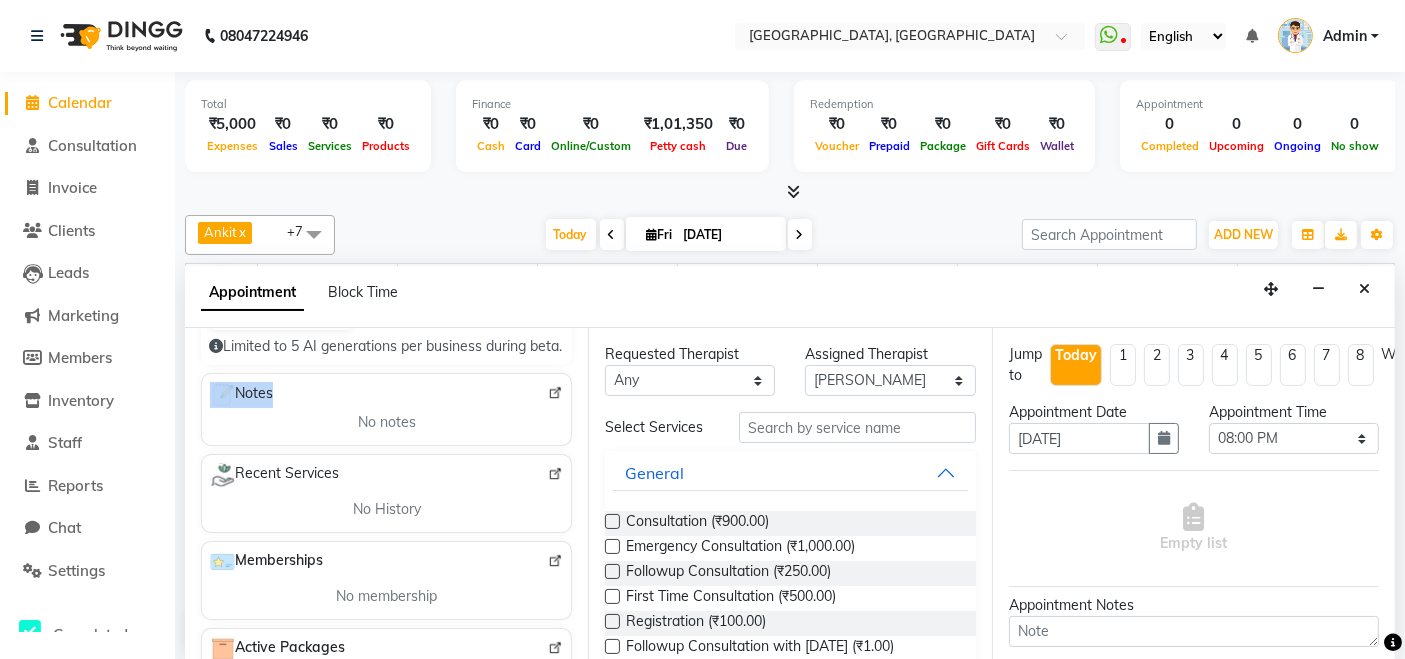 click on "Notes" at bounding box center [241, 395] 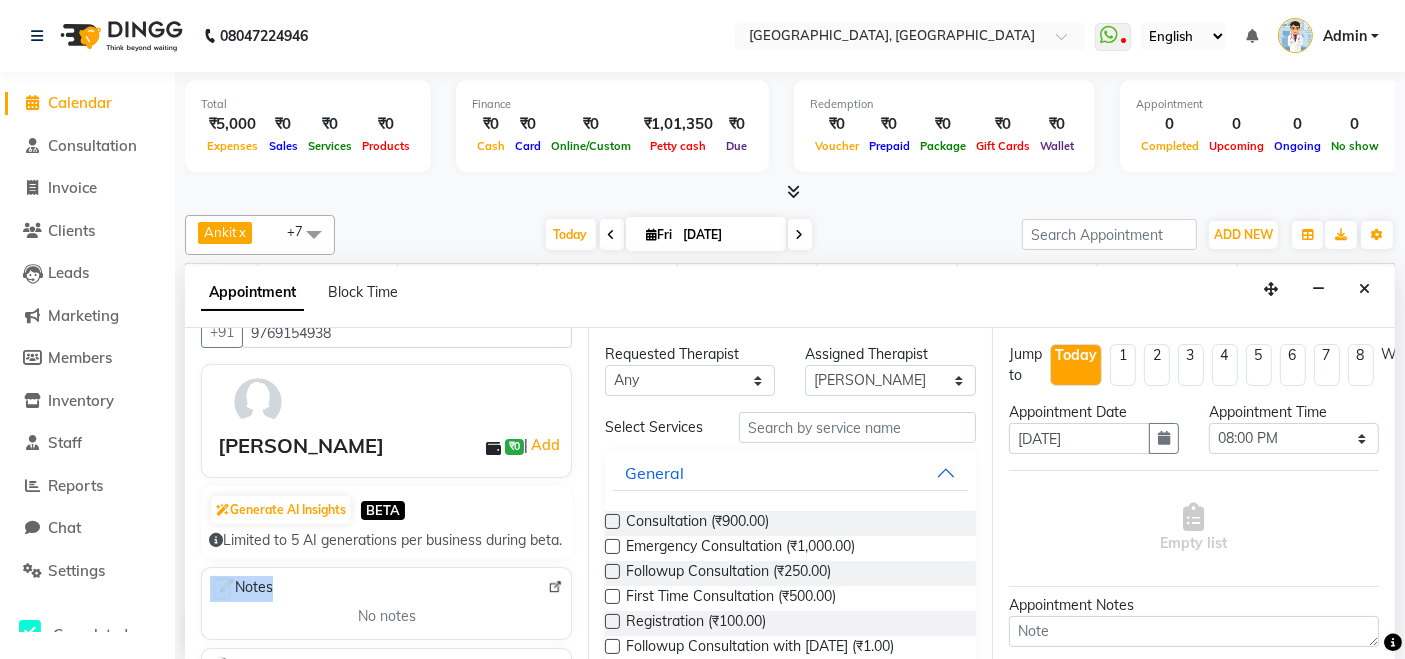 scroll, scrollTop: 44, scrollLeft: 0, axis: vertical 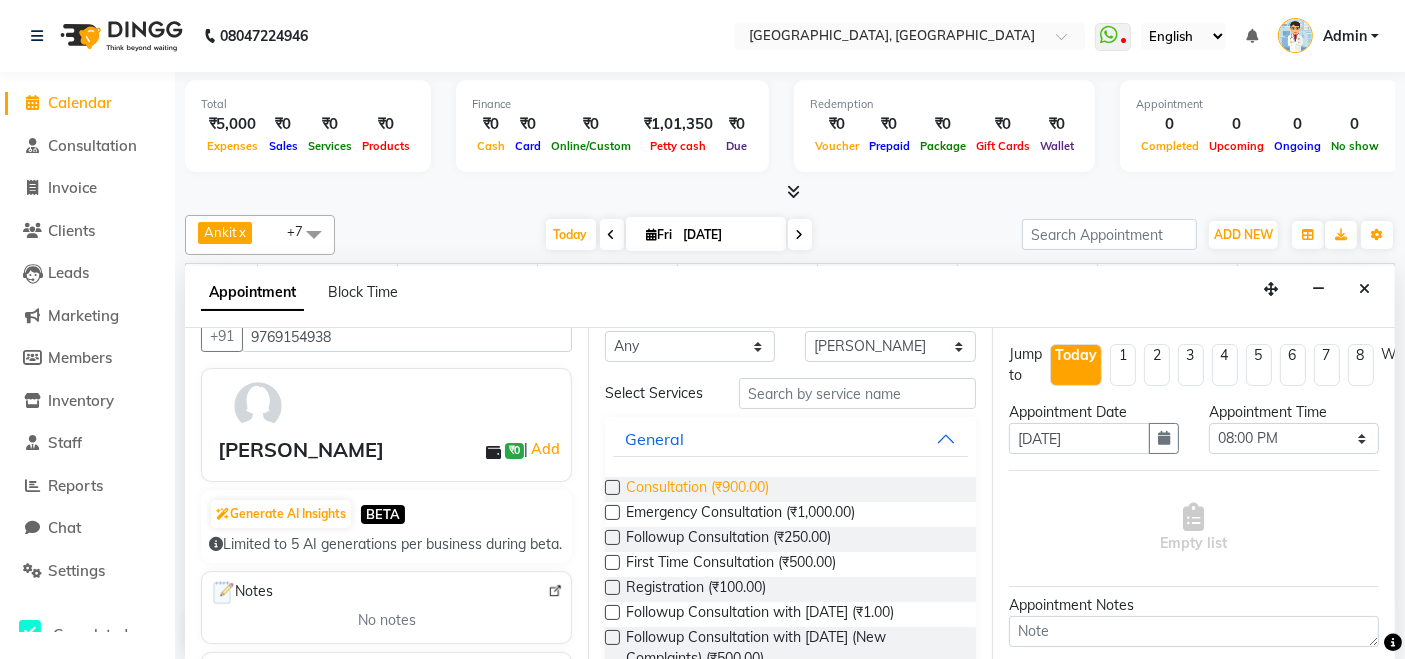 click on "Consultation (₹900.00)" at bounding box center (697, 489) 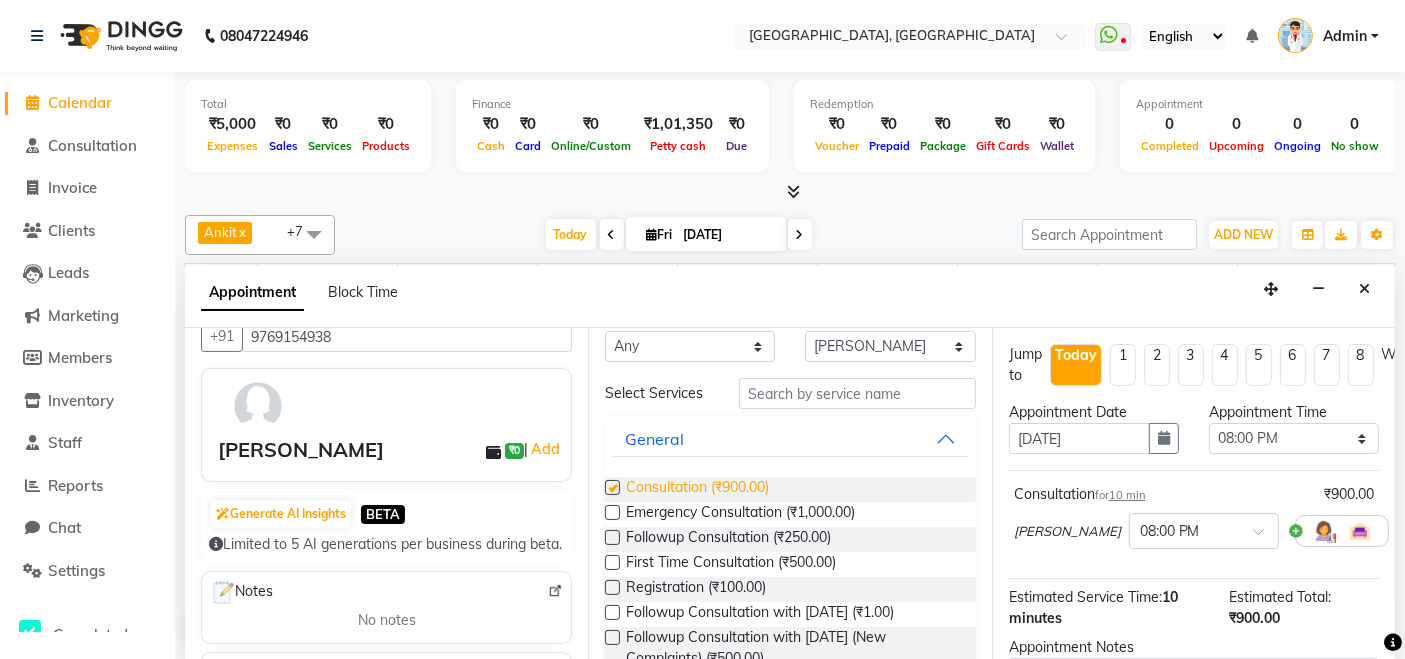 checkbox on "false" 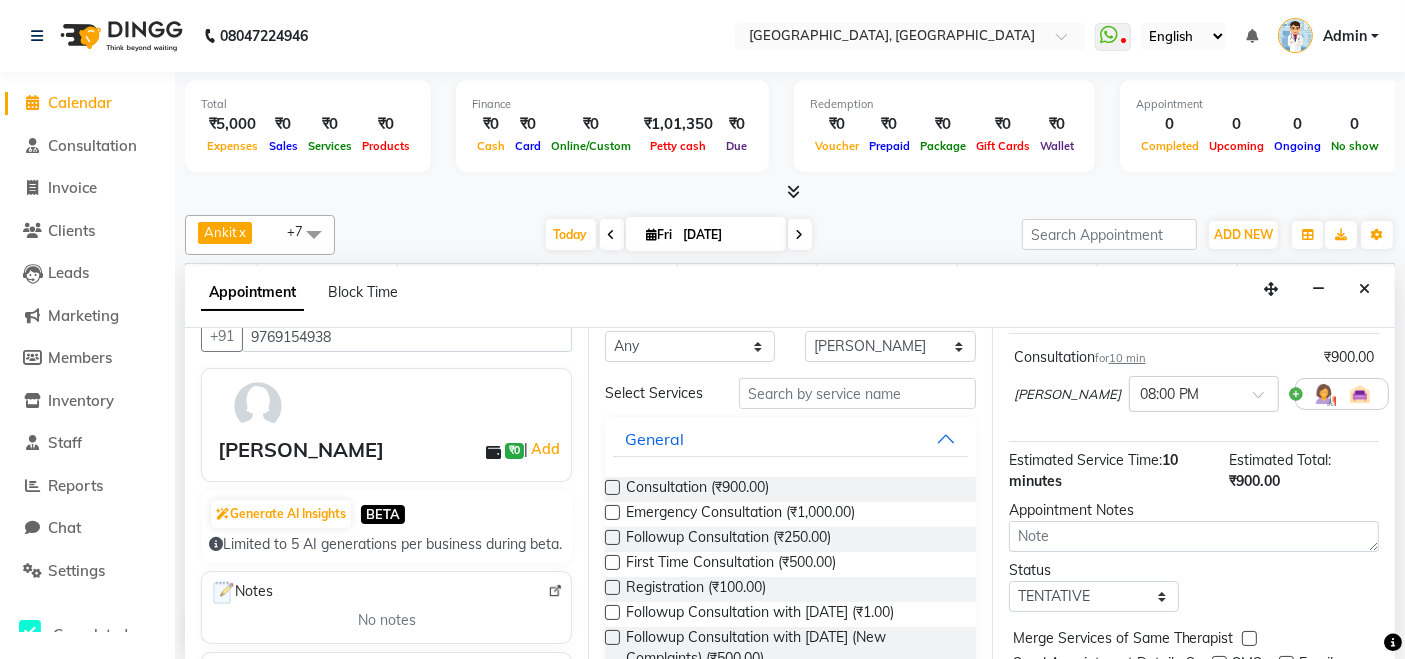 scroll, scrollTop: 213, scrollLeft: 0, axis: vertical 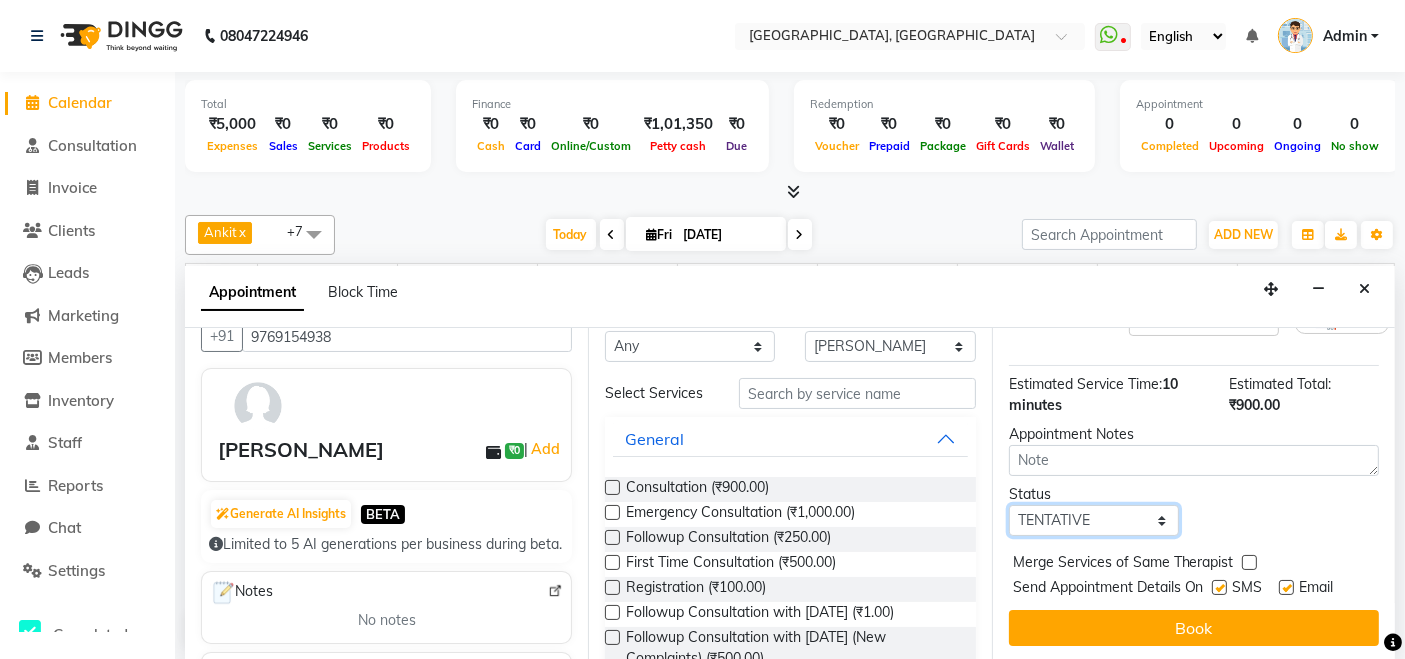 click on "Select TENTATIVE CONFIRM CHECK-IN UPCOMING" at bounding box center (1094, 520) 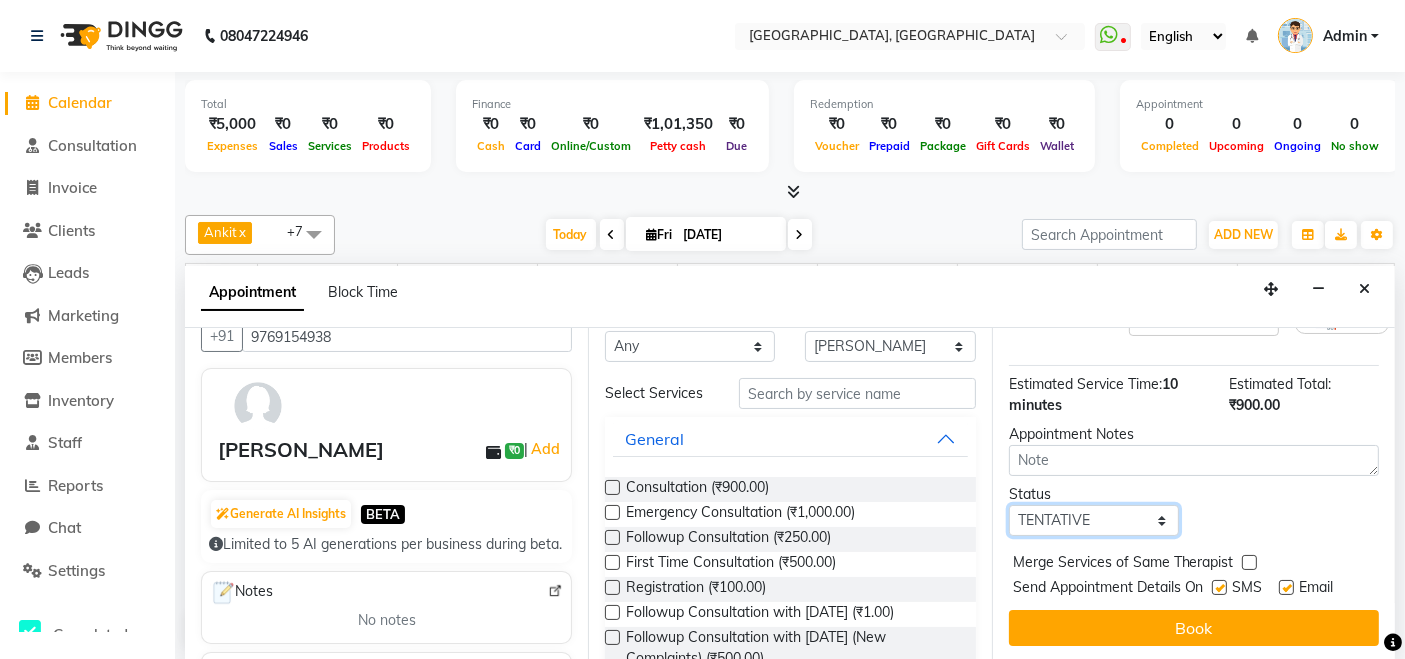 select on "confirm booking" 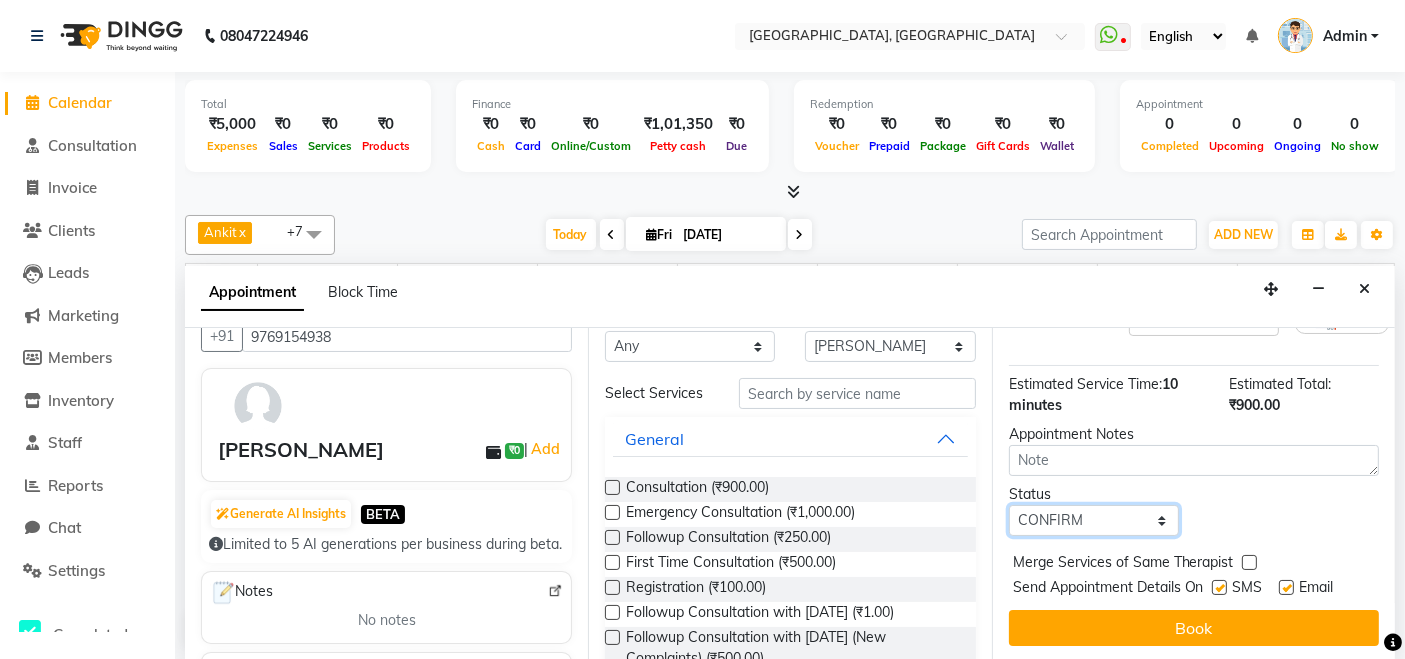 click on "Select TENTATIVE CONFIRM CHECK-IN UPCOMING" at bounding box center [1094, 520] 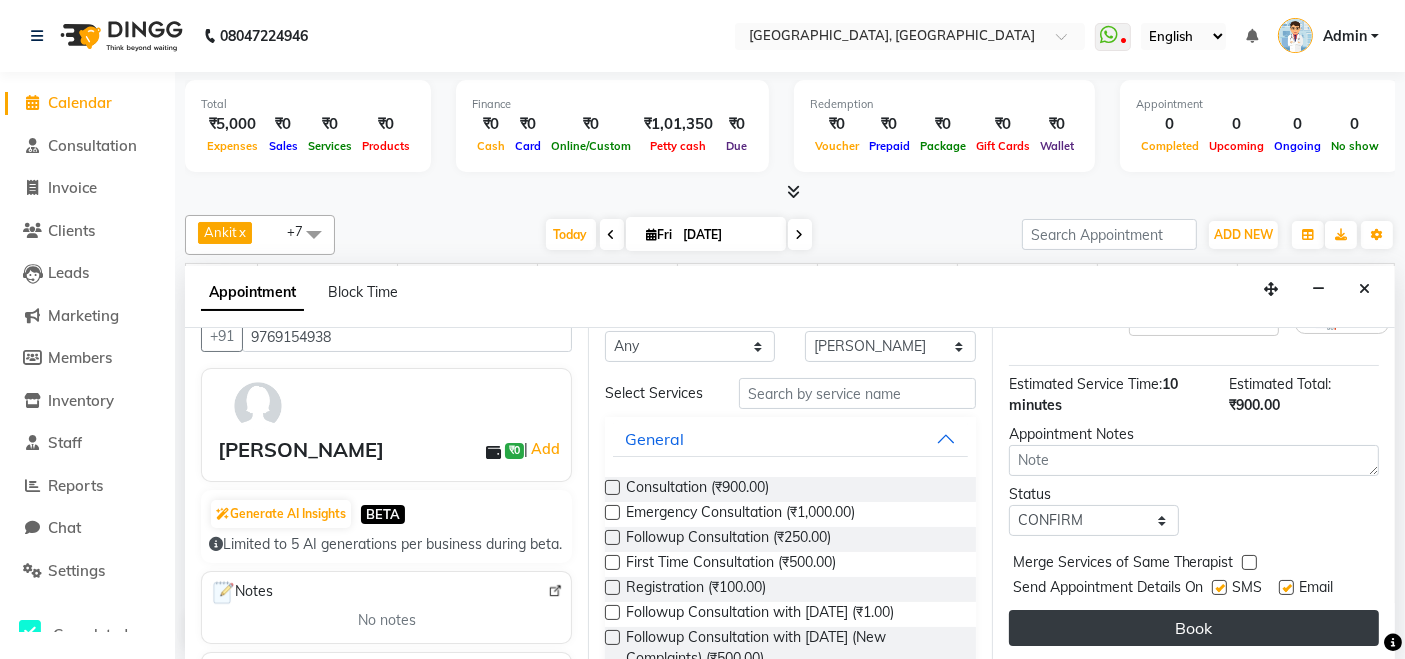 click on "Book" at bounding box center (1194, 628) 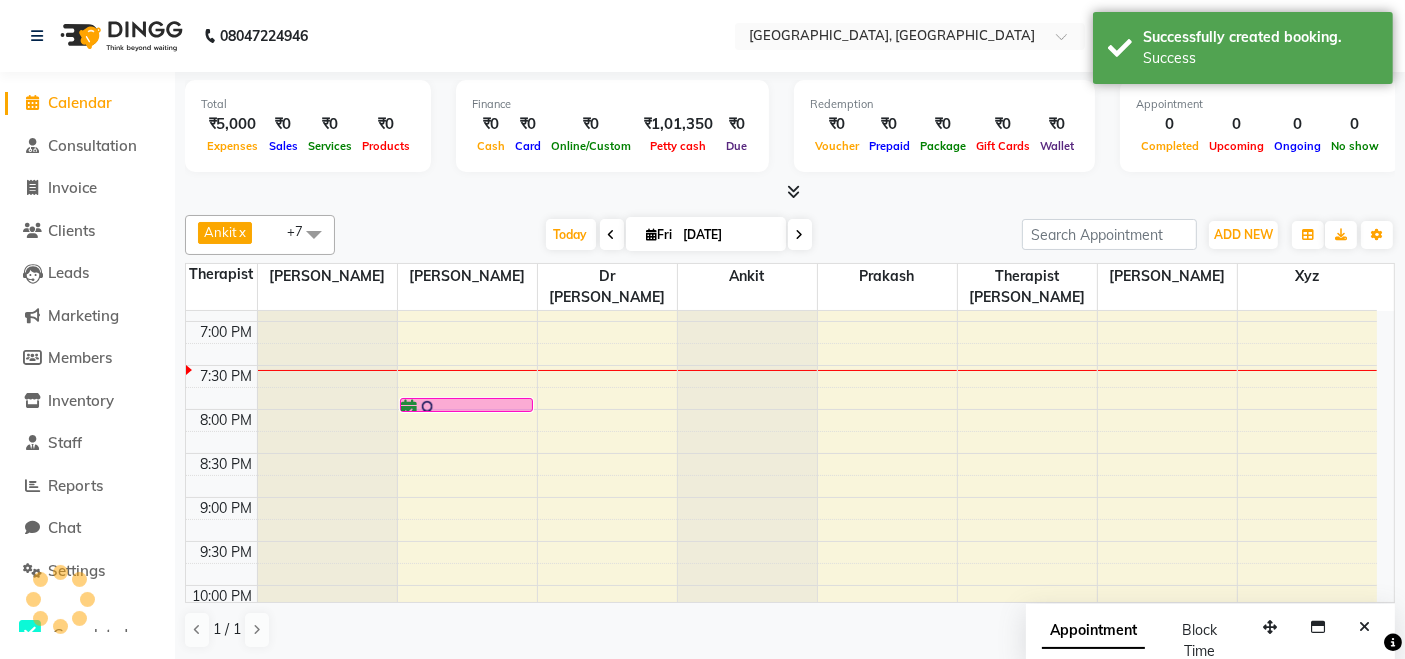 scroll, scrollTop: 0, scrollLeft: 0, axis: both 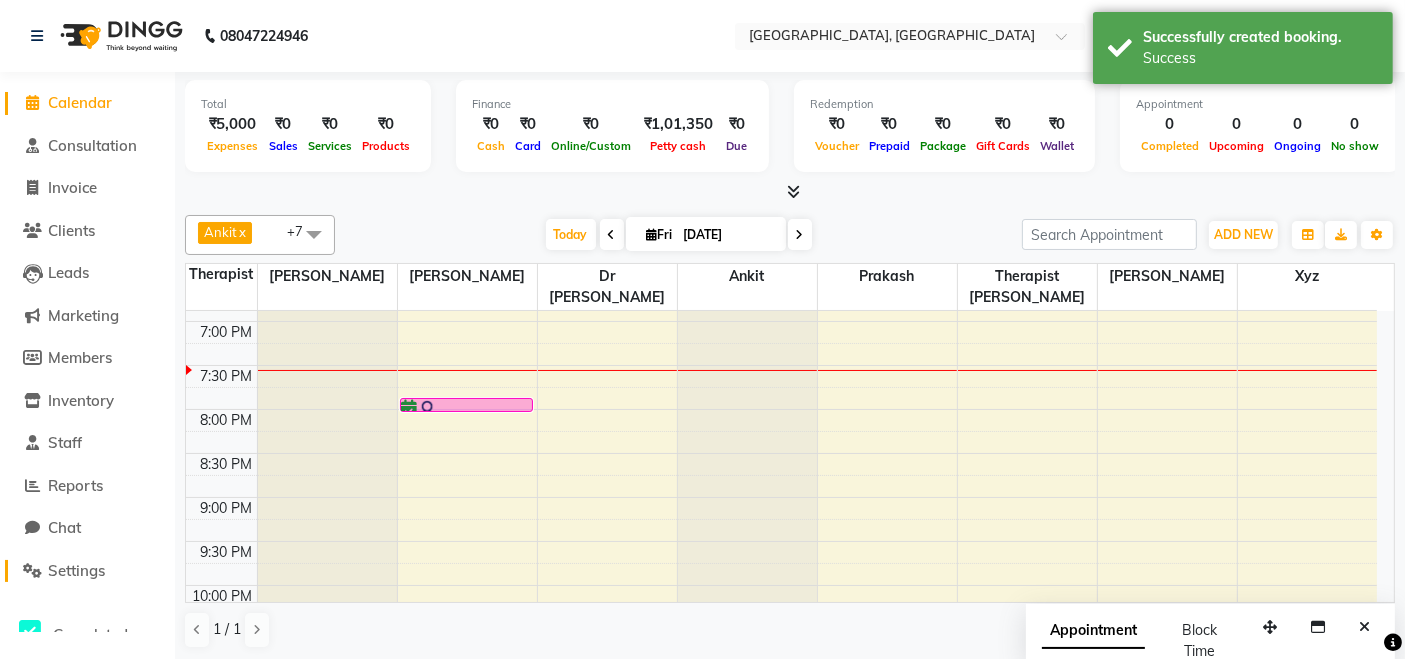 click on "Settings" 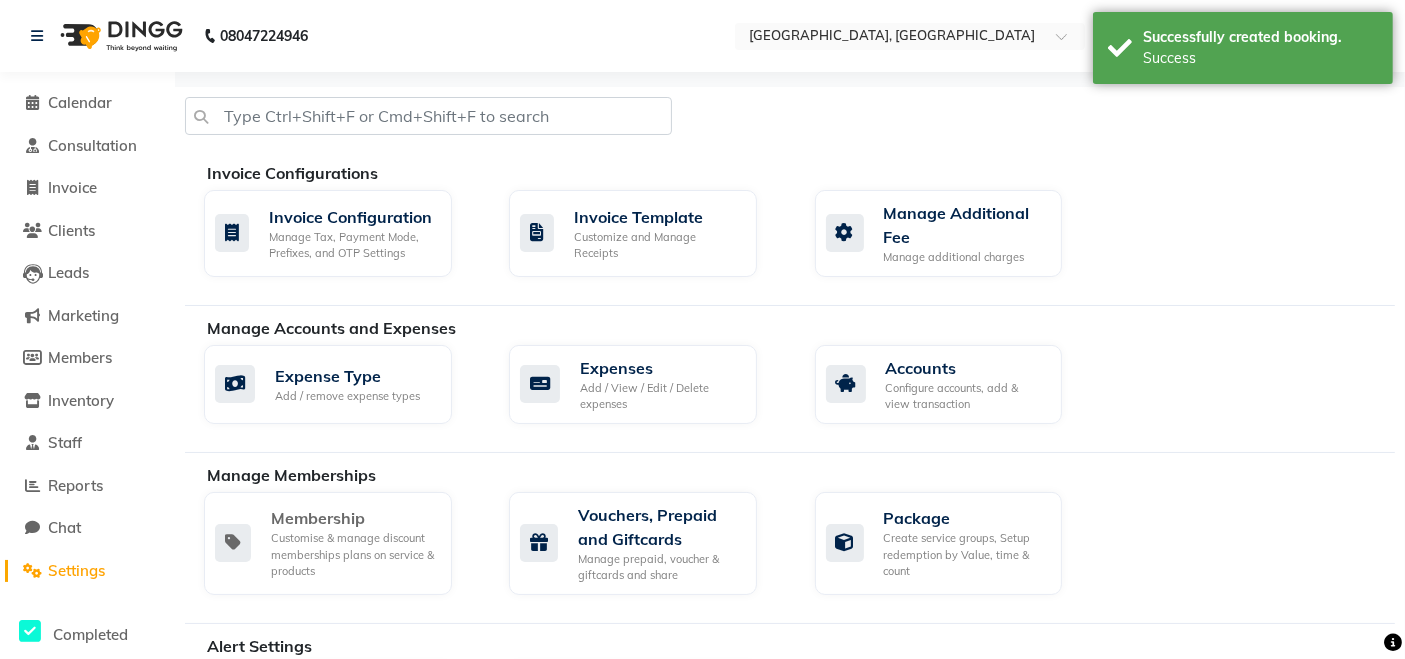 scroll, scrollTop: 232, scrollLeft: 0, axis: vertical 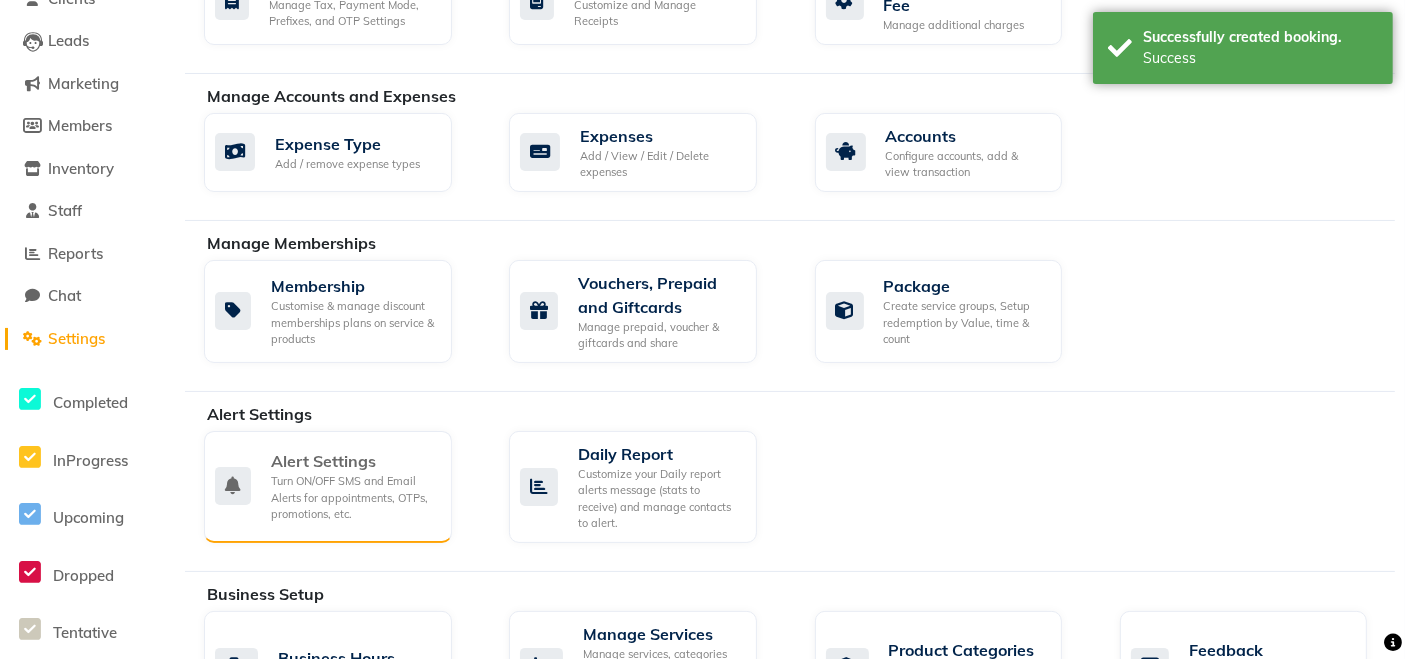 click on "Turn ON/OFF SMS and Email Alerts for appointments, OTPs, promotions, etc." 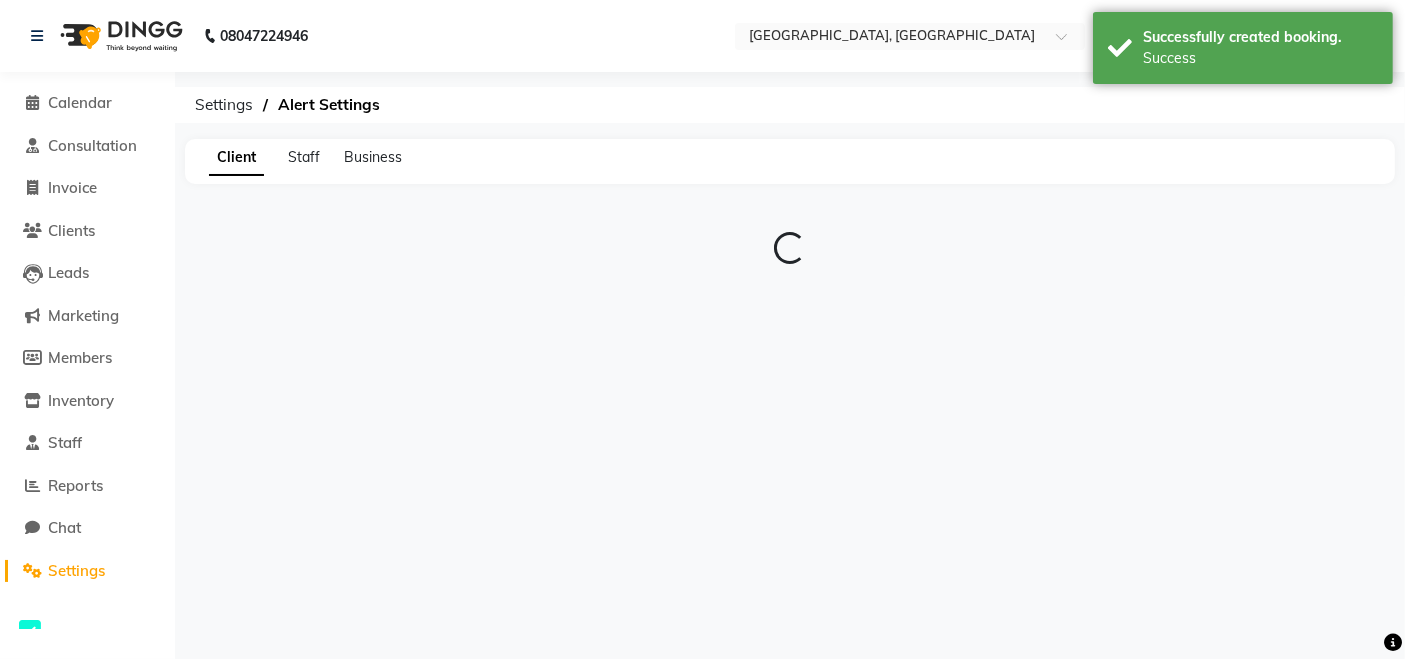 scroll, scrollTop: 0, scrollLeft: 0, axis: both 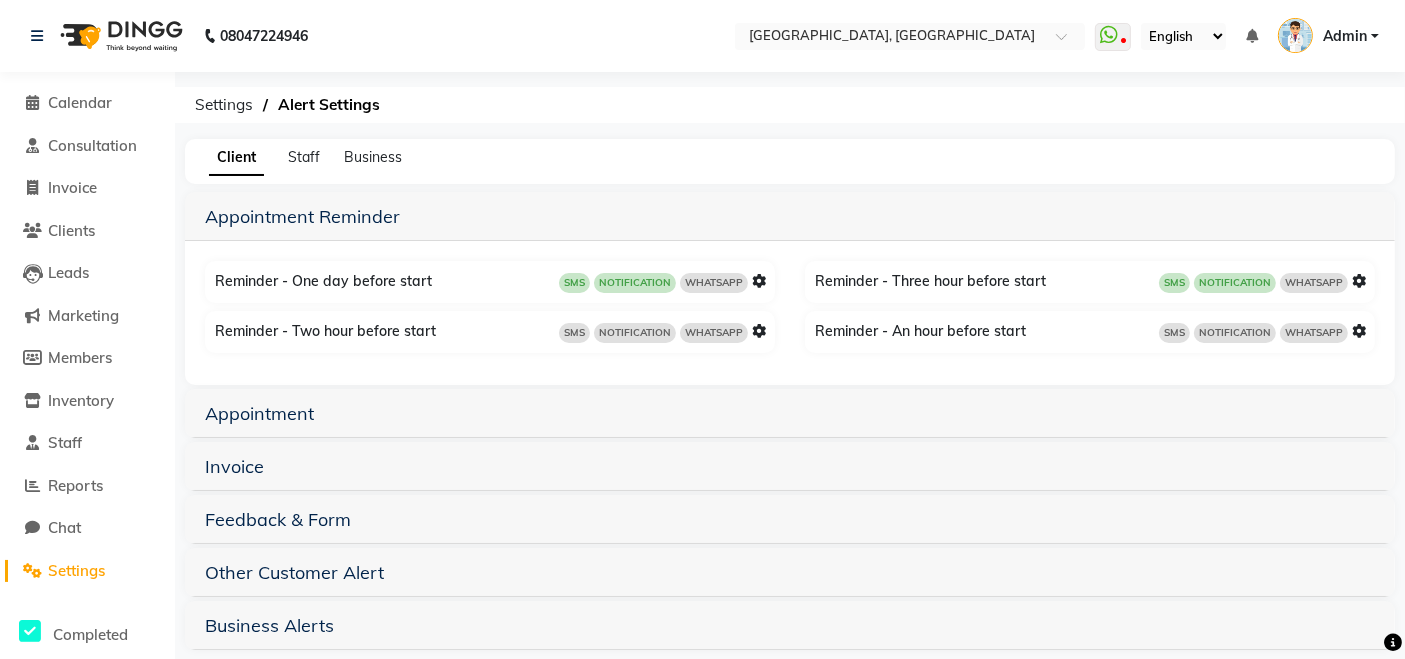 click on "Appointment" at bounding box center (790, 413) 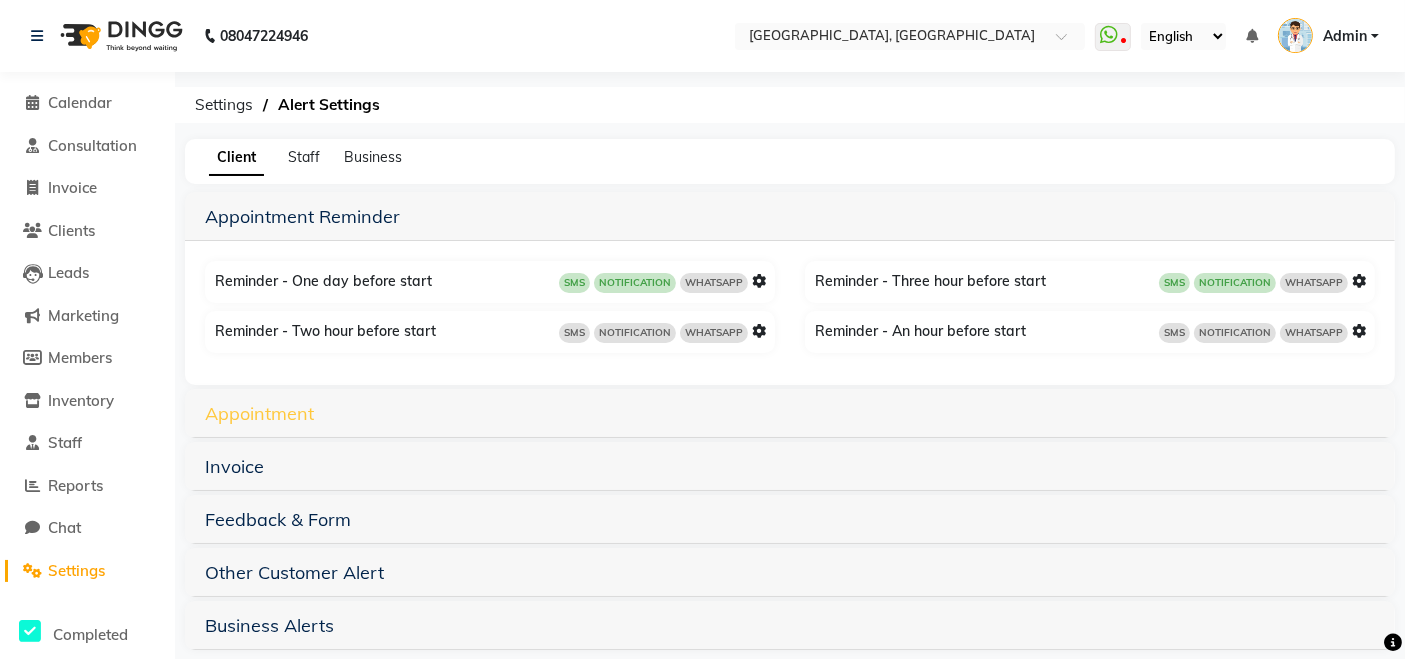 click on "Appointment" at bounding box center (259, 413) 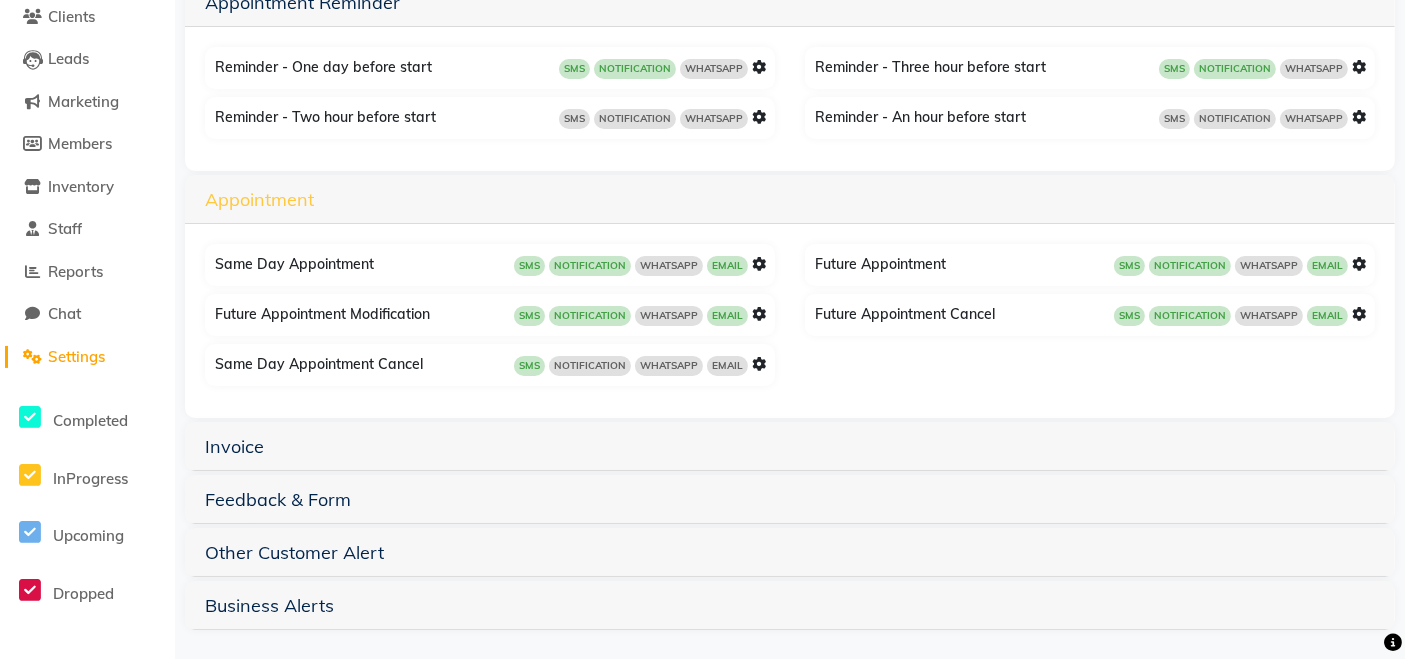 scroll, scrollTop: 0, scrollLeft: 0, axis: both 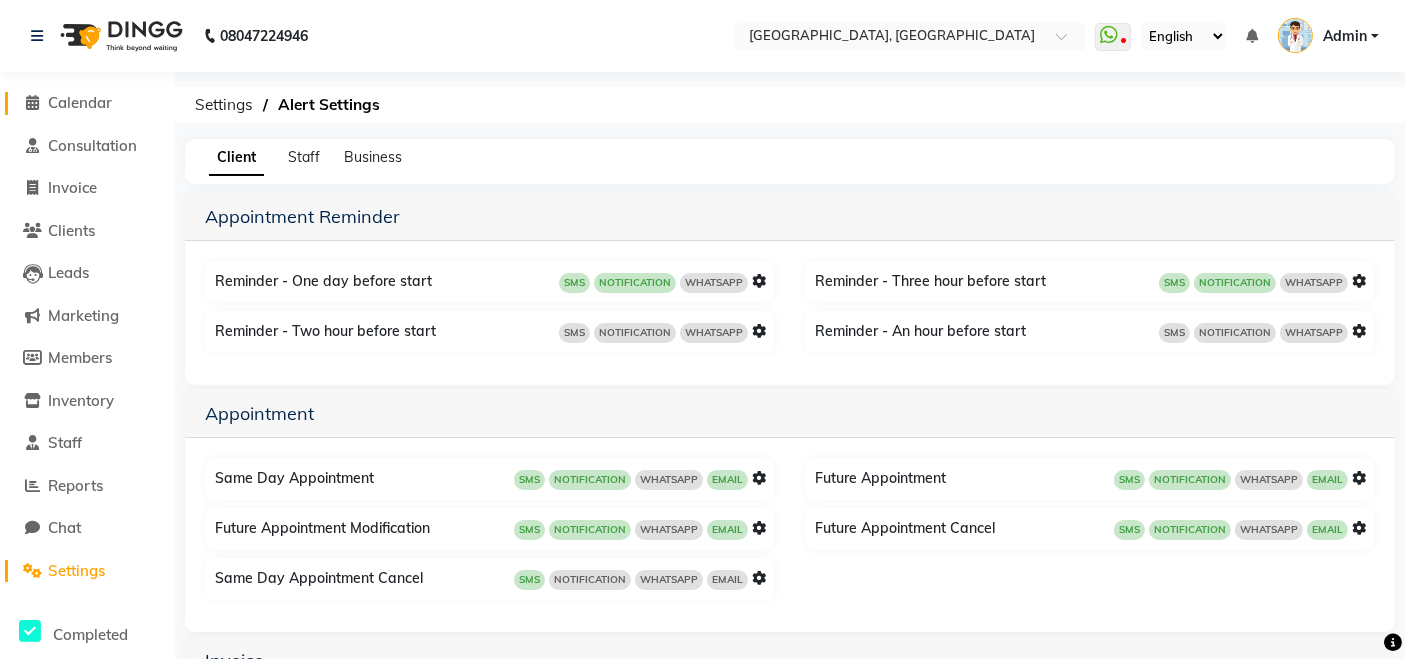 click on "Calendar" 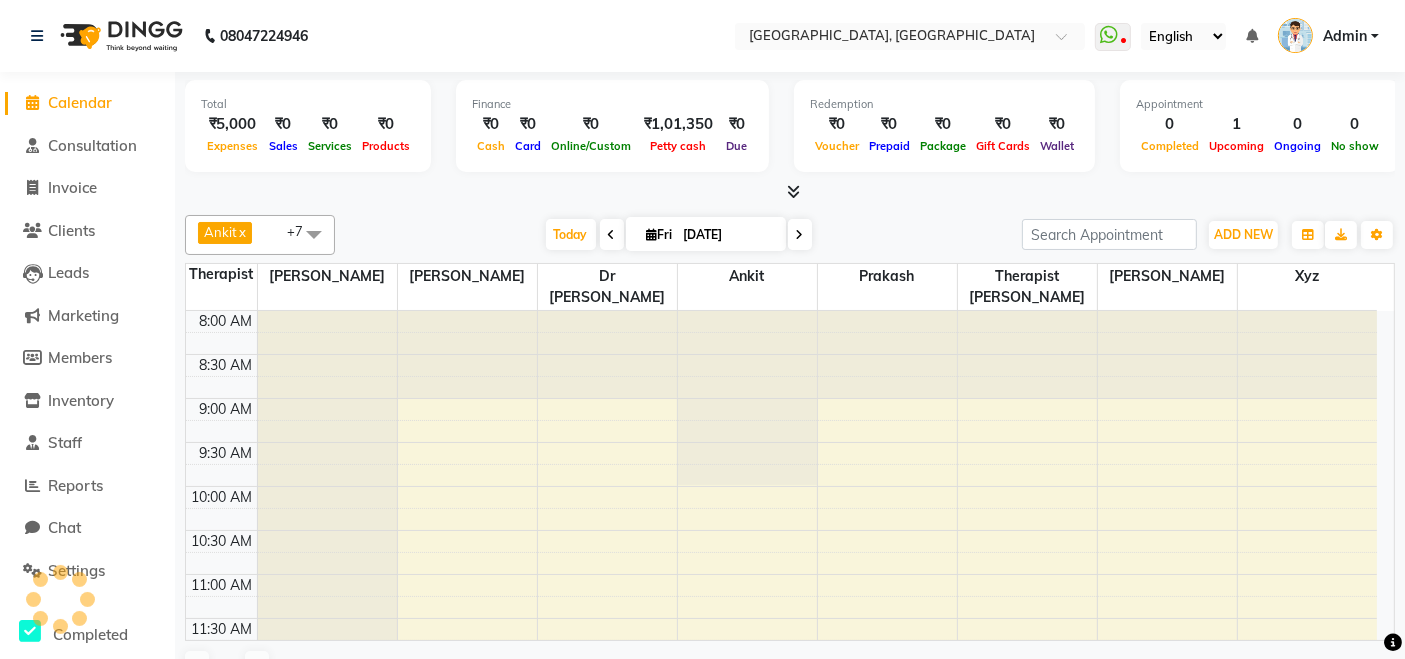 scroll, scrollTop: 957, scrollLeft: 0, axis: vertical 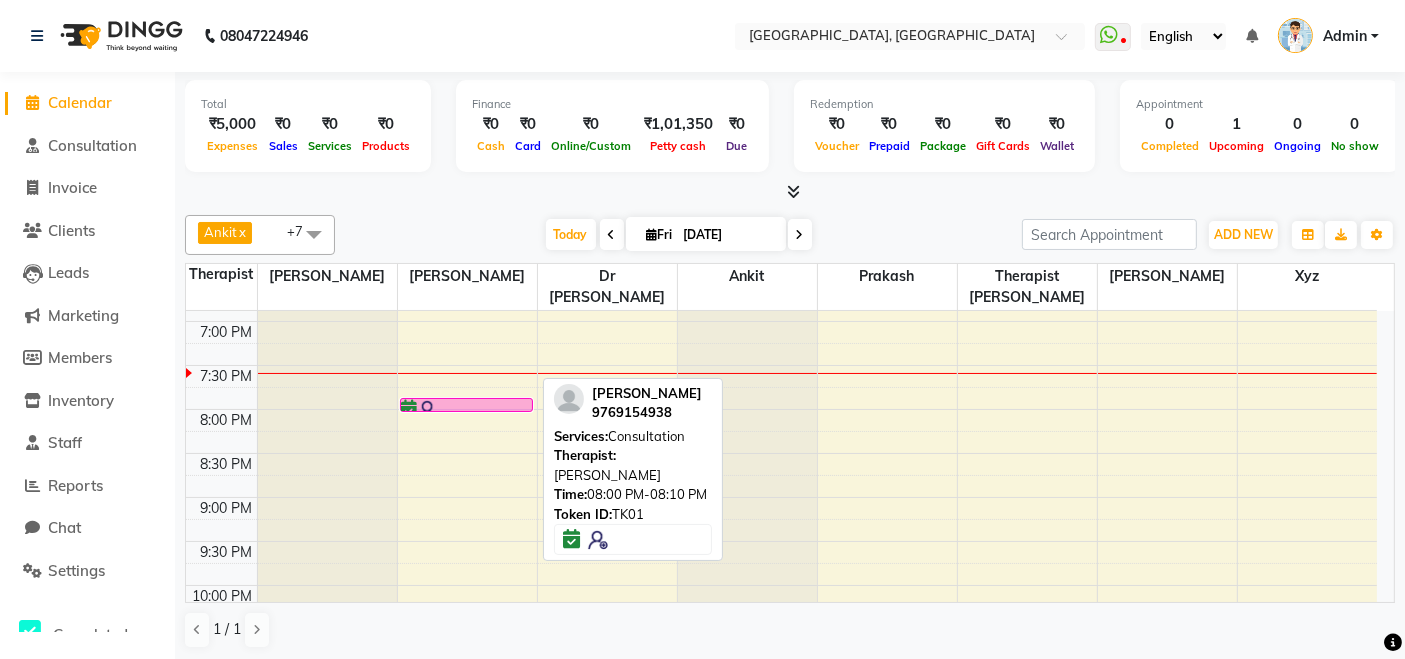 click at bounding box center (467, 410) 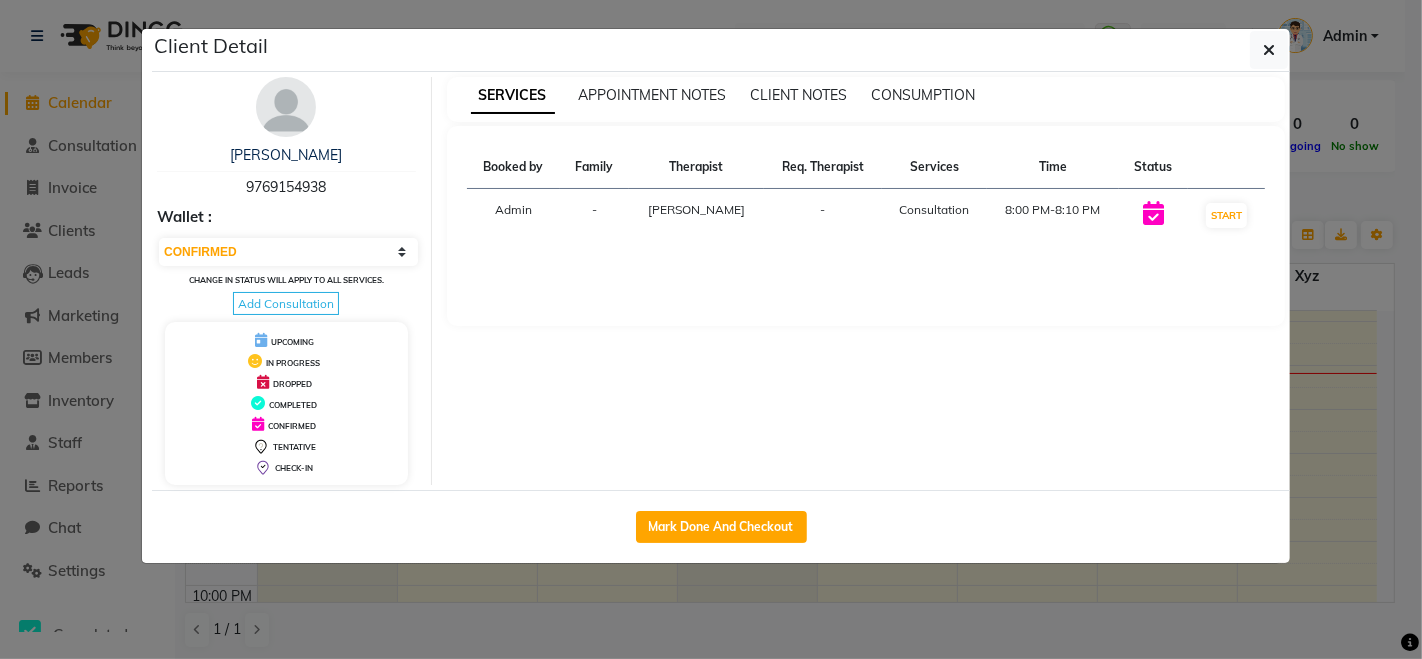 click on "Add Consultation" at bounding box center (286, 303) 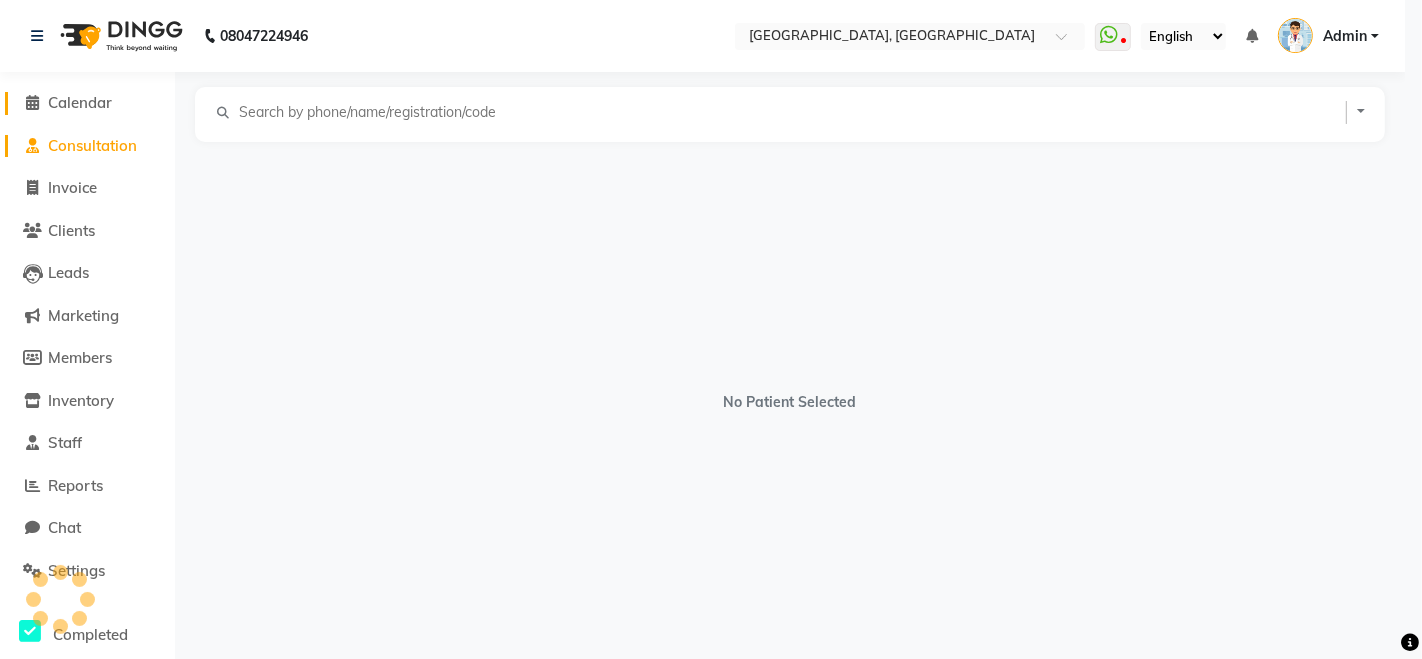 select on "[DEMOGRAPHIC_DATA]" 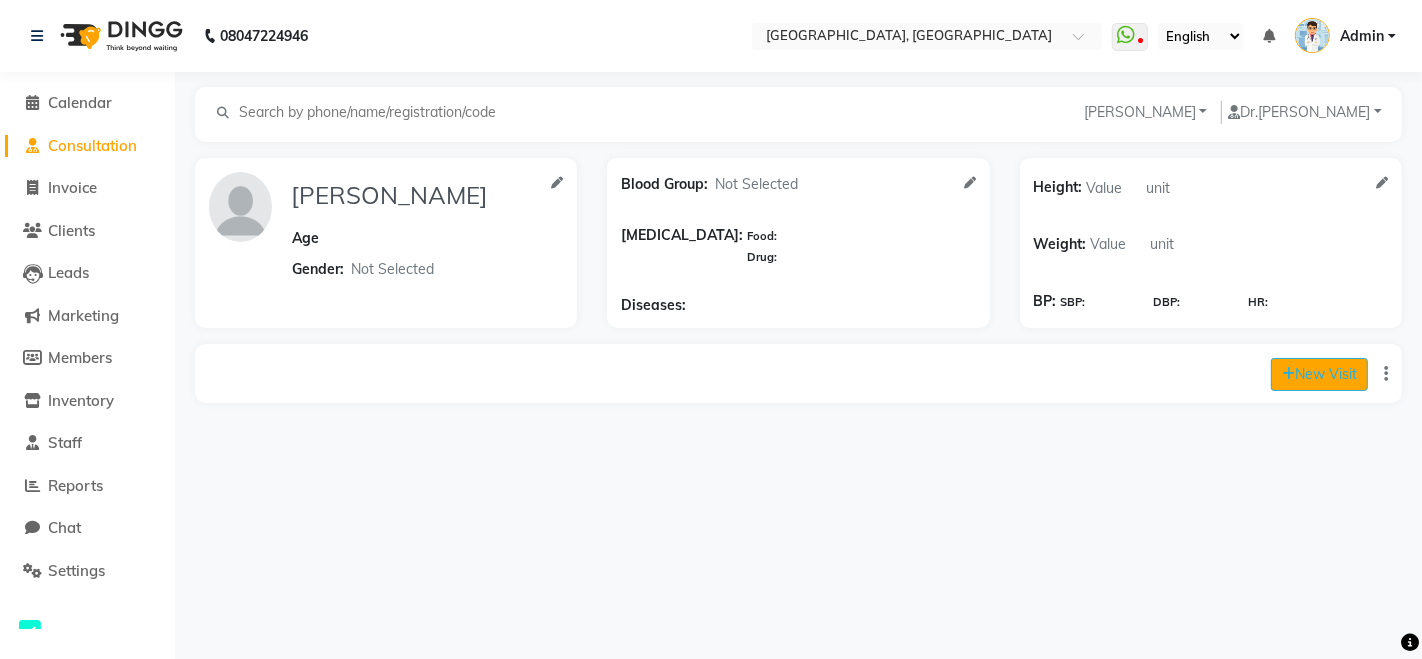 click on "New Visit" 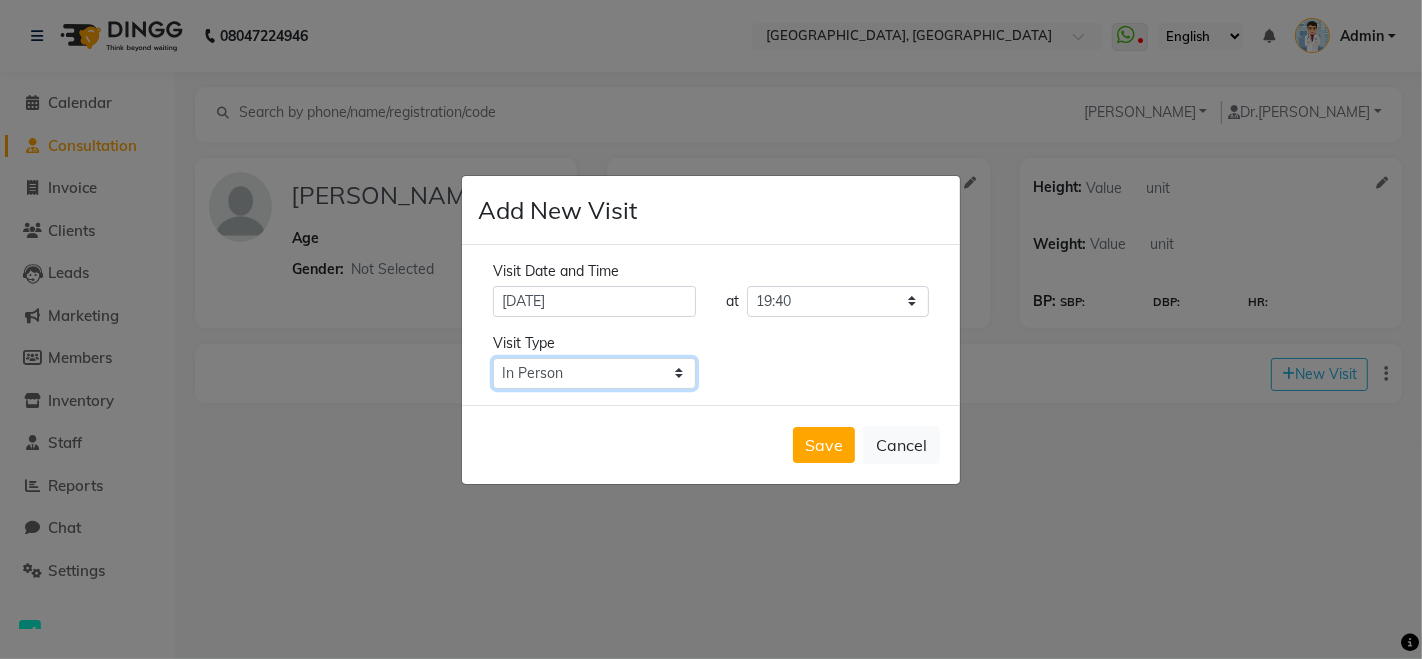 click on "Select Type In Person Video Phone Chat" 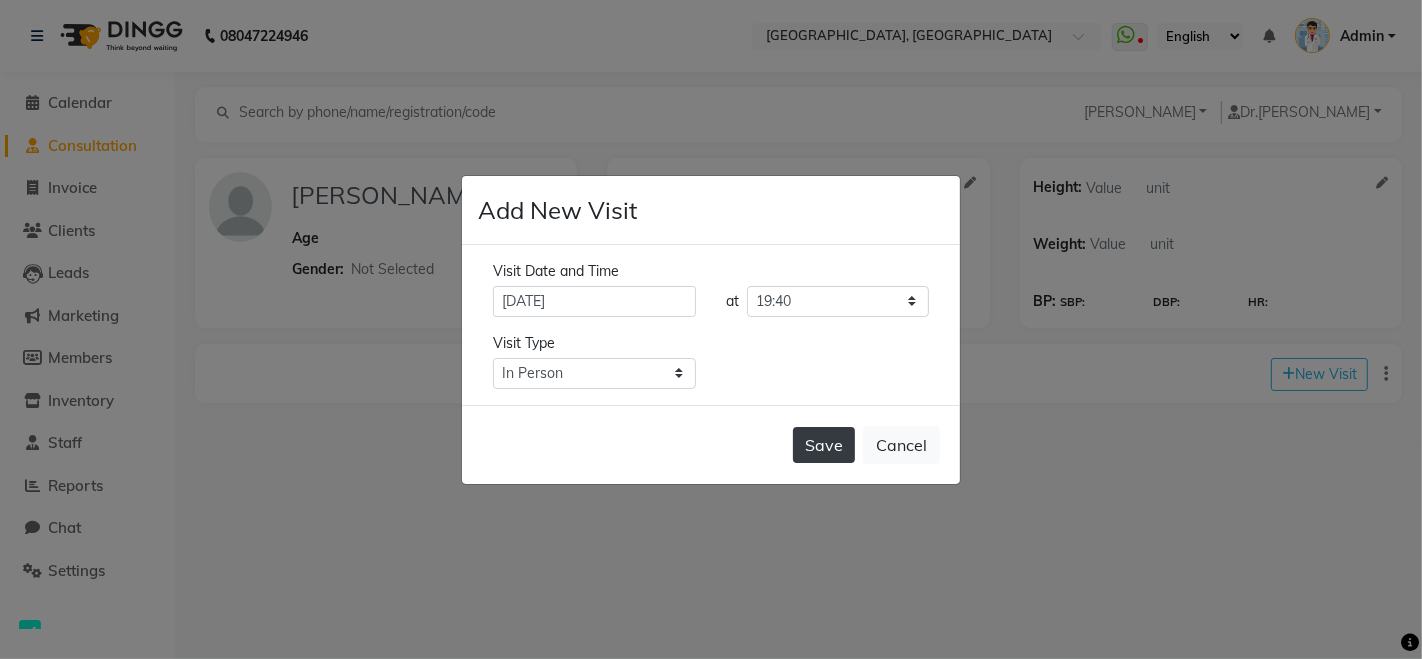 click on "Save" 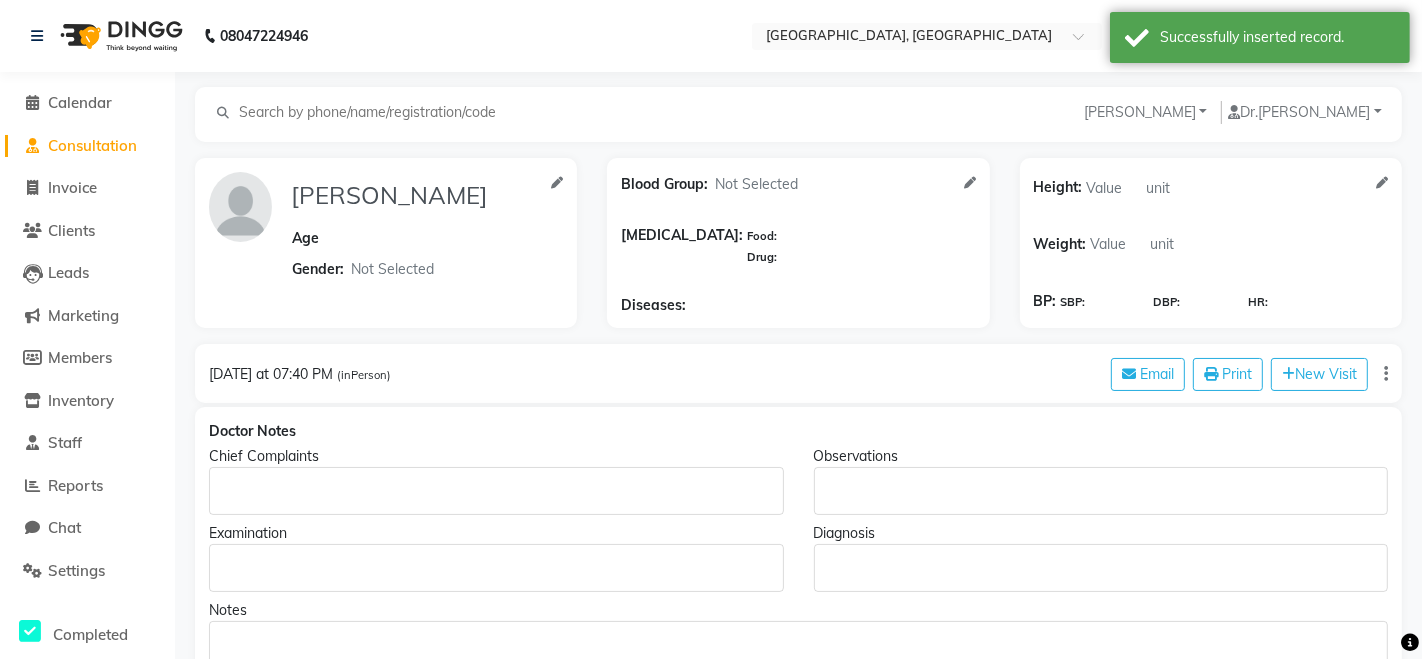 type on "[PERSON_NAME]" 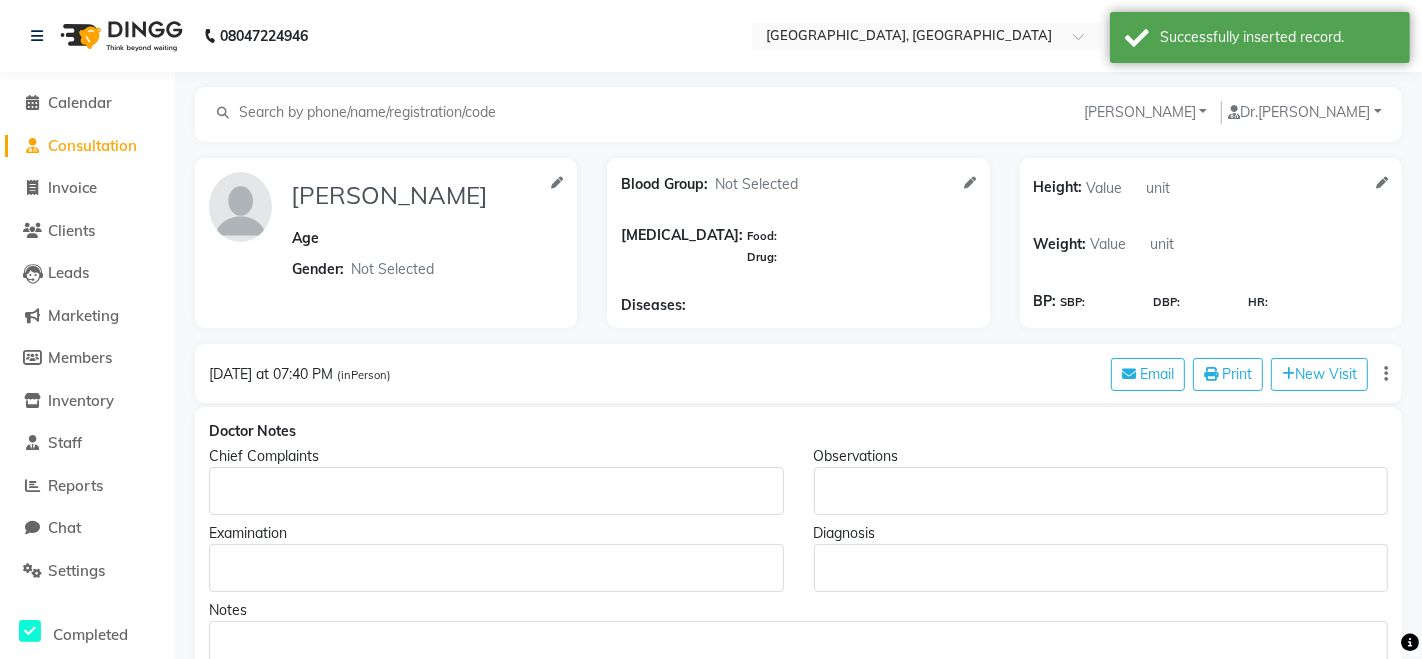 select on "[DEMOGRAPHIC_DATA]" 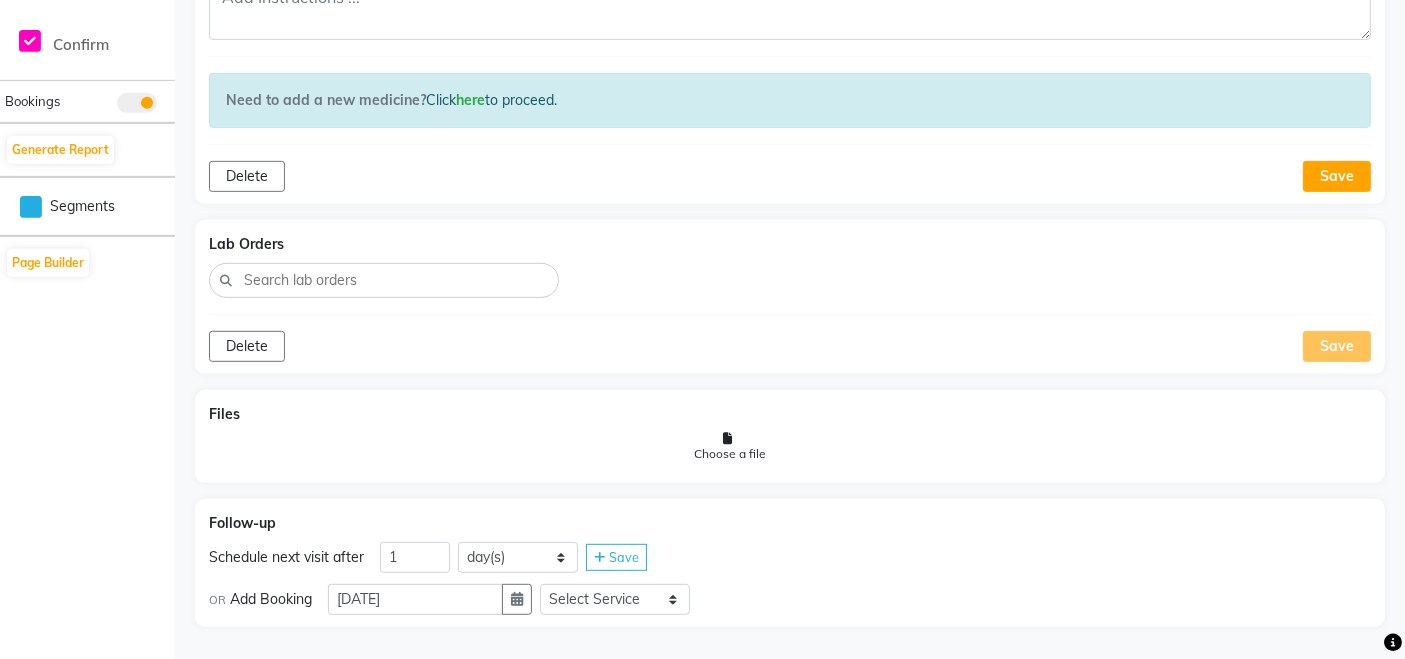 scroll, scrollTop: 934, scrollLeft: 0, axis: vertical 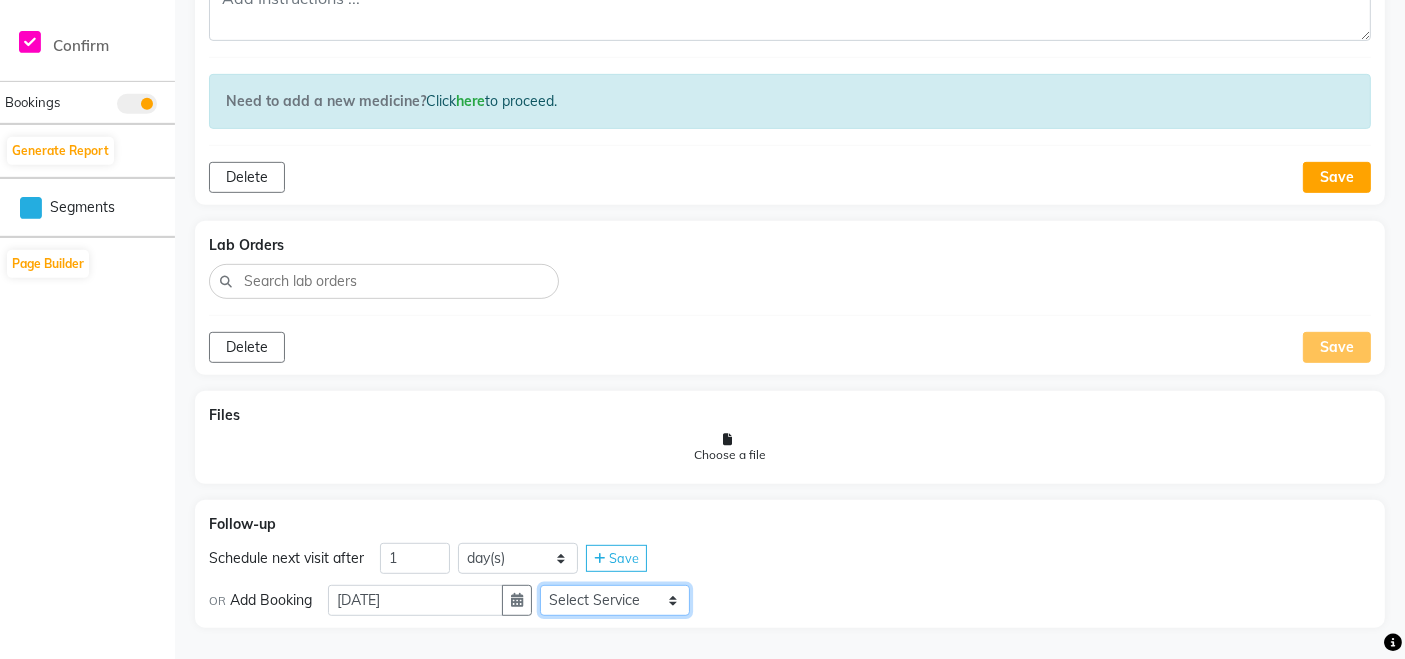 click on "Select Service  Consultation  Emergency Consultation  Followup Consultation  First Time Consultation  Registration  Hair regrowth Programm  Hair vitals  Jaw Slimming & Contouring  Neck Lift  HIFU Treatment  Followup Consultation with [DATE]  Followup Consultation with [DATE] (New Complaints)  Followup Consultation After 7 Days  HAIR FALL TREATMENT FOR MEN  HAIR FALL TREATMENT FOR WOMEN  [MEDICAL_DATA] TREATMENT  UNDER- NOURISHED HAIR TREATMENT  [MEDICAL_DATA]  BRIGHTENING & PIGMENTATION  LASER HAIR REDUCTION  YOUTH CONTOURING  ACNE TREATMENT  PCIT   Hair cut   Ortho consultation  Room for one day  Room For Two days  Room for One day C002  jldij  shhuiixh  [PERSON_NAME] special treatment  Hair Cut" 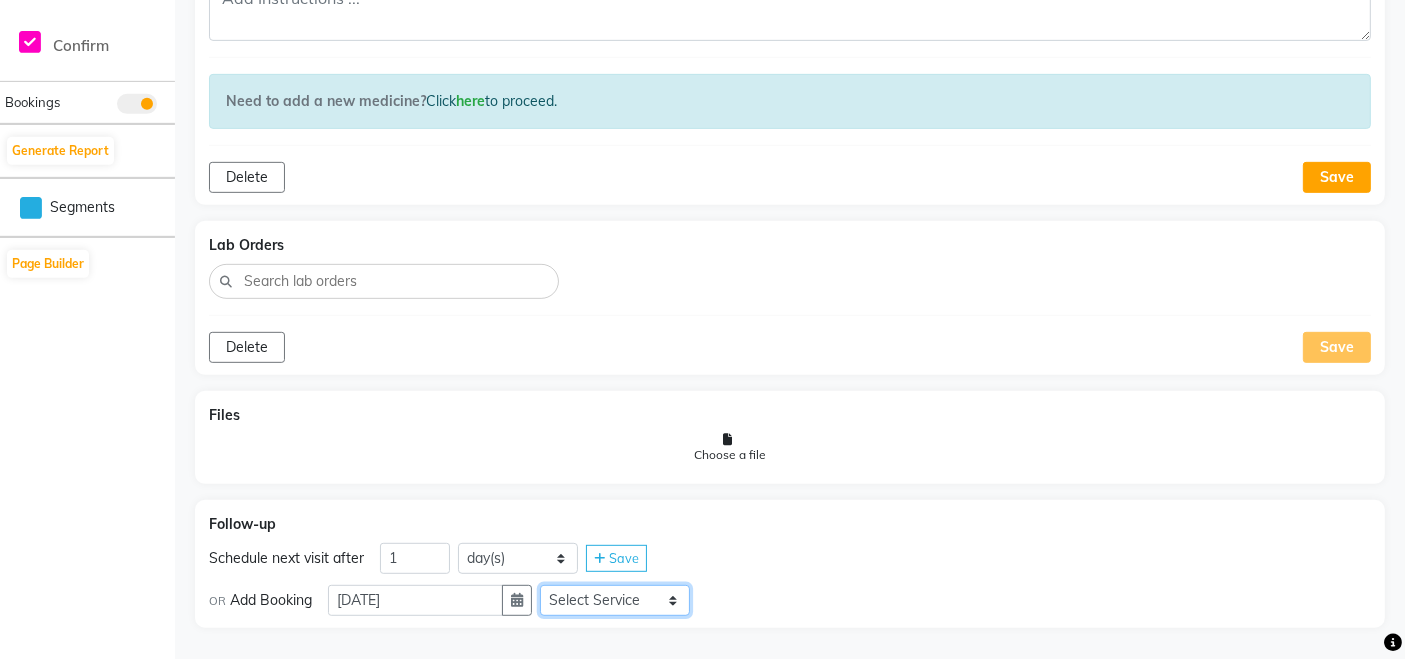 click on "Select Service  Consultation  Emergency Consultation  Followup Consultation  First Time Consultation  Registration  Hair regrowth Programm  Hair vitals  Jaw Slimming & Contouring  Neck Lift  HIFU Treatment  Followup Consultation with [DATE]  Followup Consultation with [DATE] (New Complaints)  Followup Consultation After 7 Days  HAIR FALL TREATMENT FOR MEN  HAIR FALL TREATMENT FOR WOMEN  [MEDICAL_DATA] TREATMENT  UNDER- NOURISHED HAIR TREATMENT  [MEDICAL_DATA]  BRIGHTENING & PIGMENTATION  LASER HAIR REDUCTION  YOUTH CONTOURING  ACNE TREATMENT  PCIT   Hair cut   Ortho consultation  Room for one day  Room For Two days  Room for One day C002  jldij  shhuiixh  [PERSON_NAME] special treatment  Hair Cut" 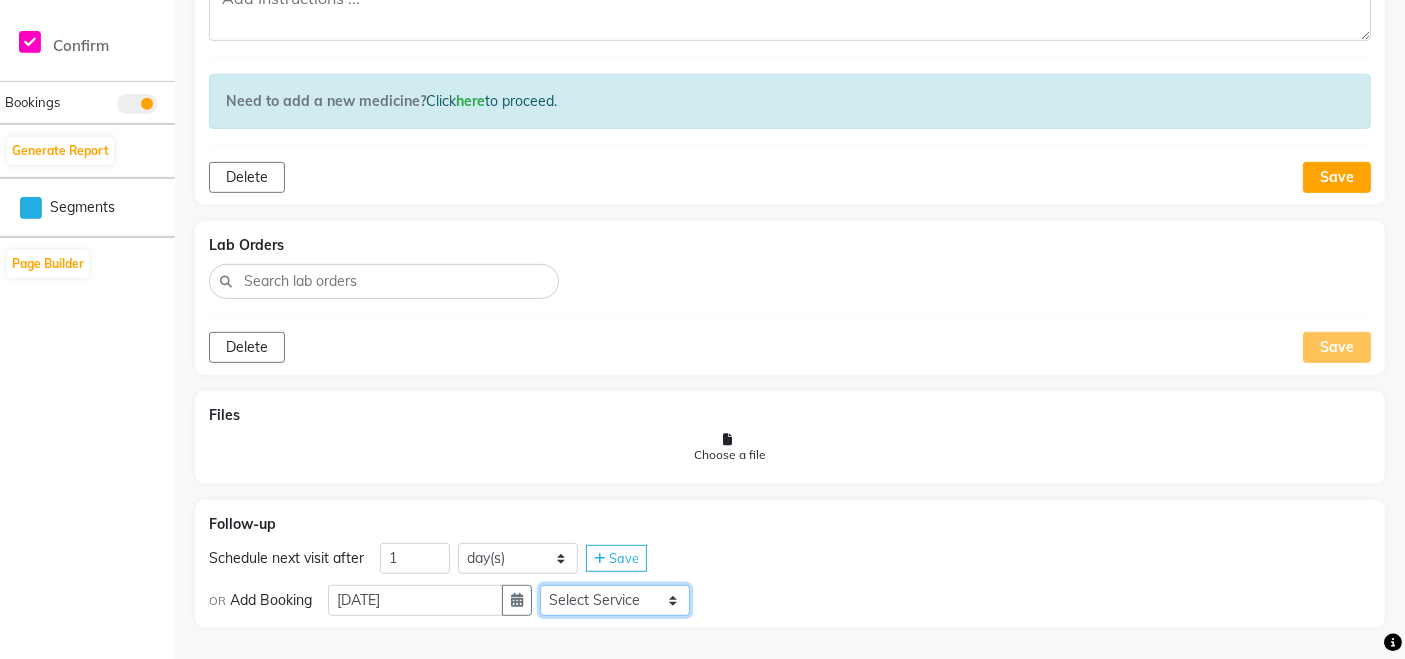 scroll, scrollTop: 0, scrollLeft: 0, axis: both 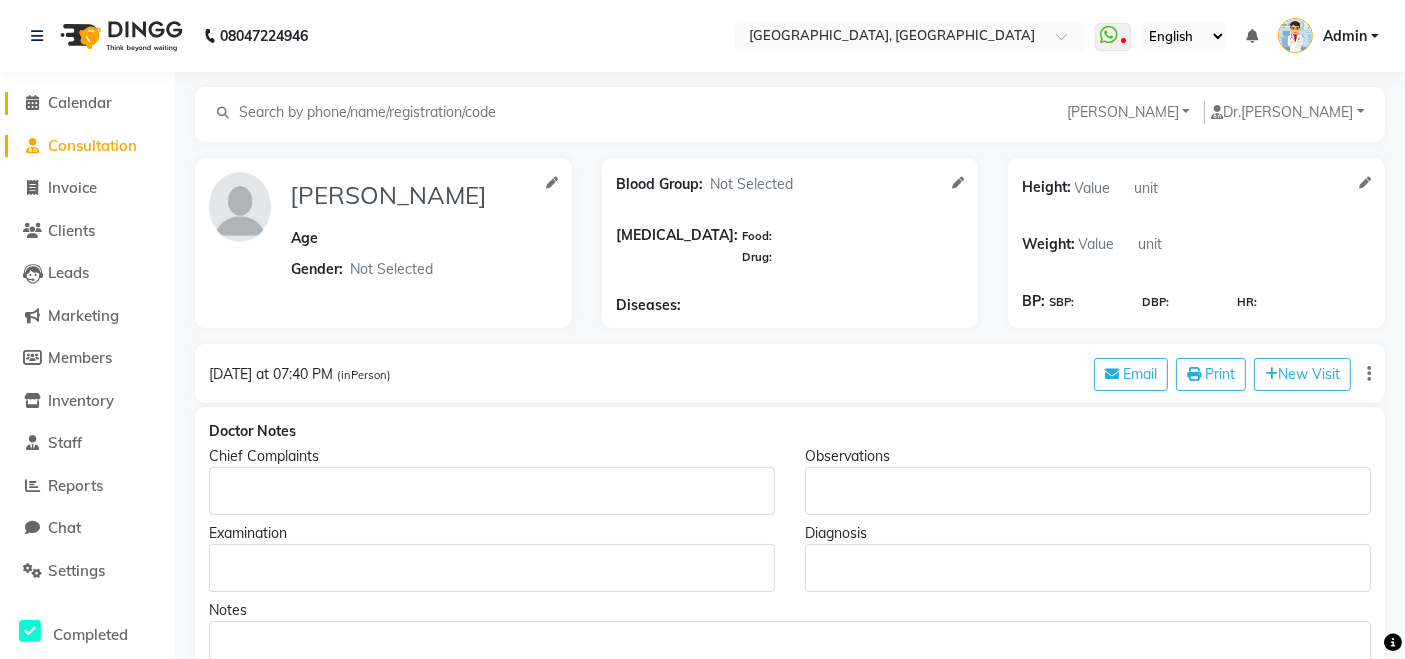 click on "Calendar" 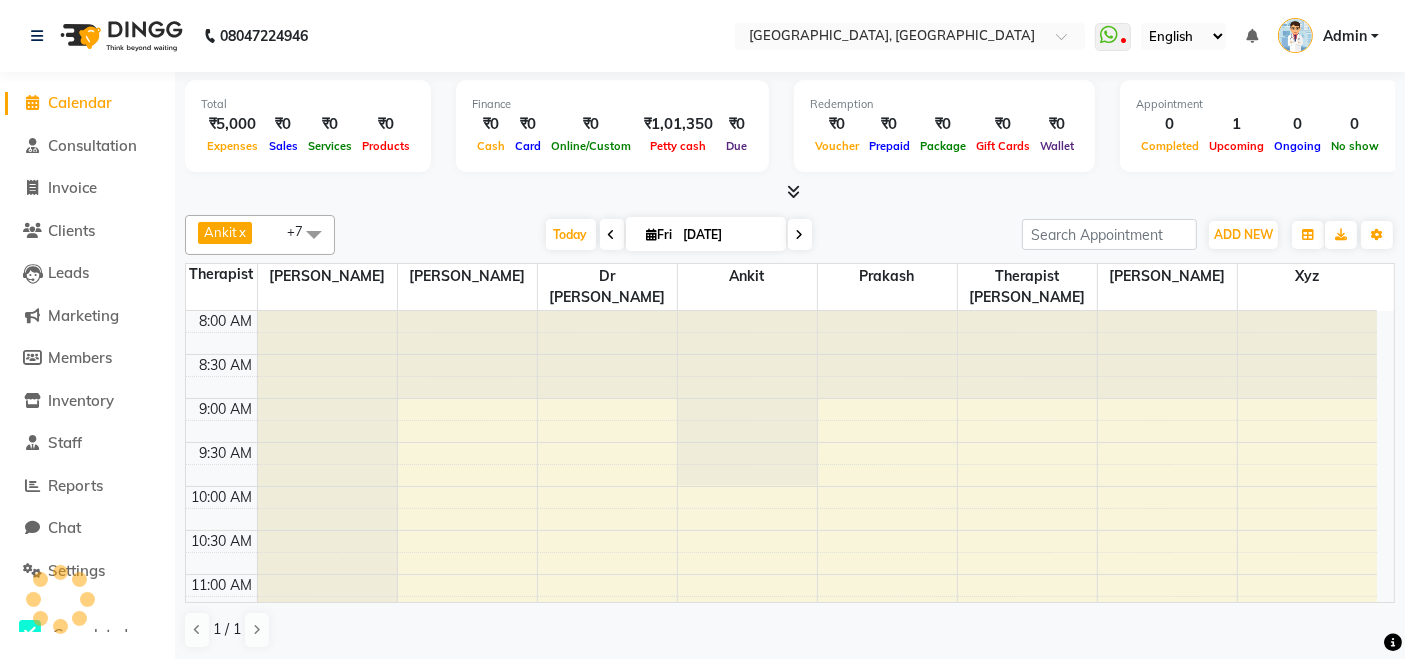 scroll, scrollTop: 957, scrollLeft: 0, axis: vertical 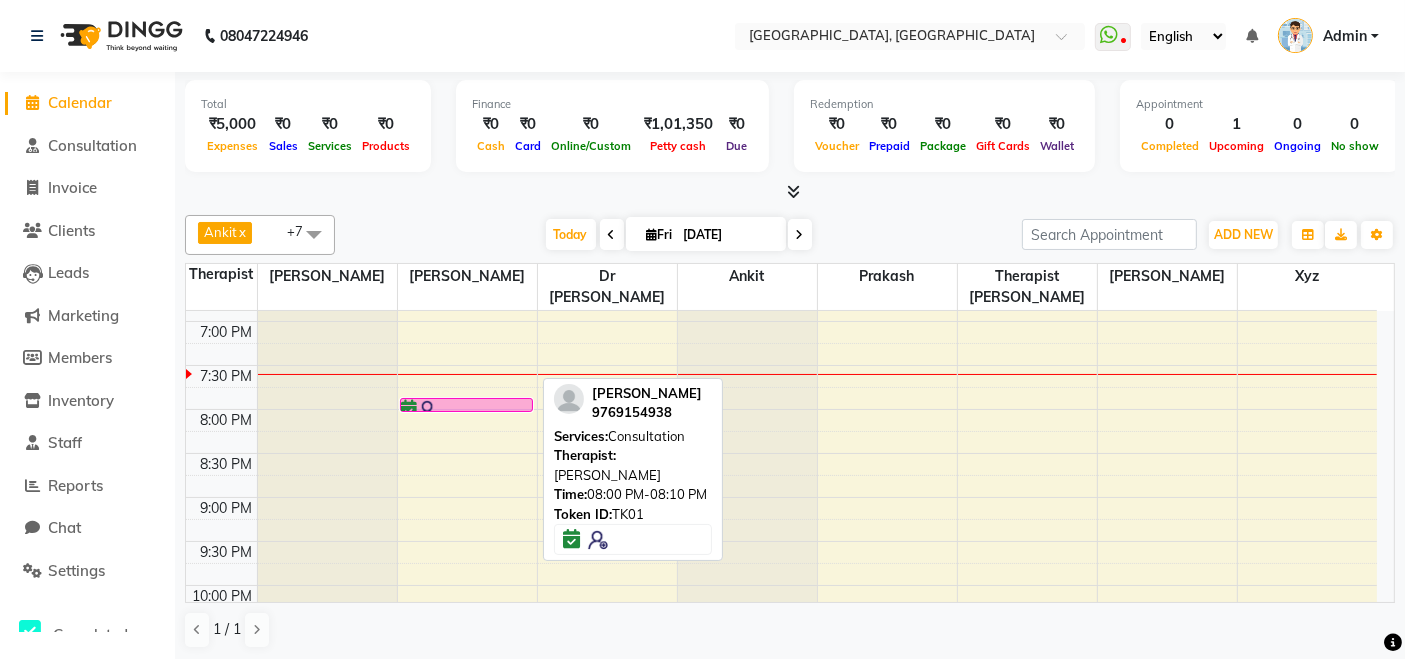 click on "[PERSON_NAME], TK01, 08:00 PM-08:10 PM, Consultation" at bounding box center (467, 405) 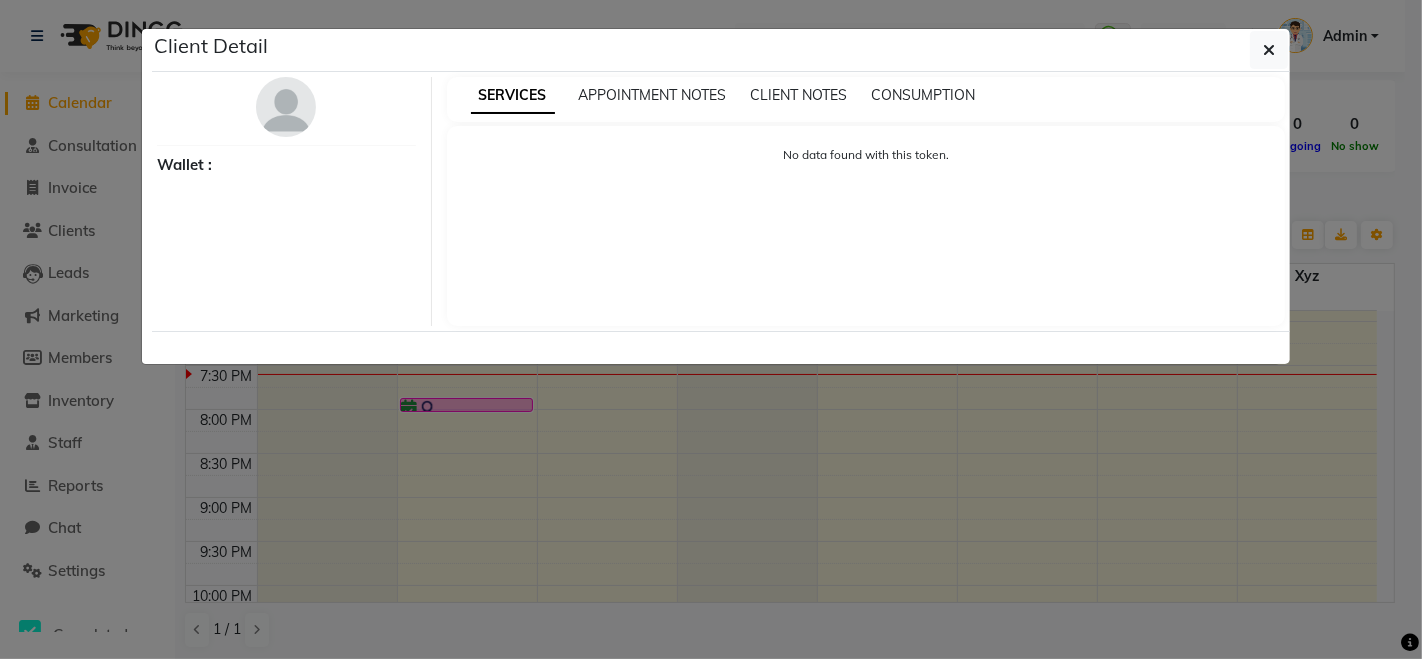 select on "6" 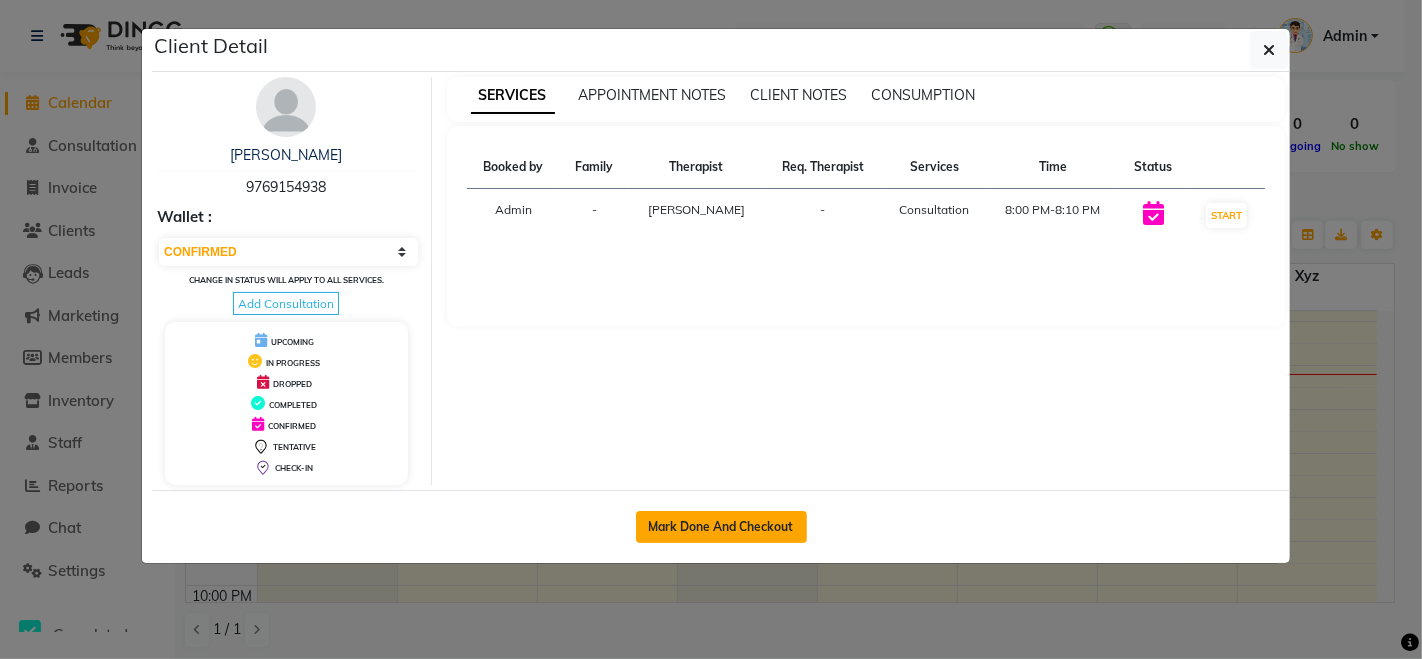 click on "Mark Done And Checkout" 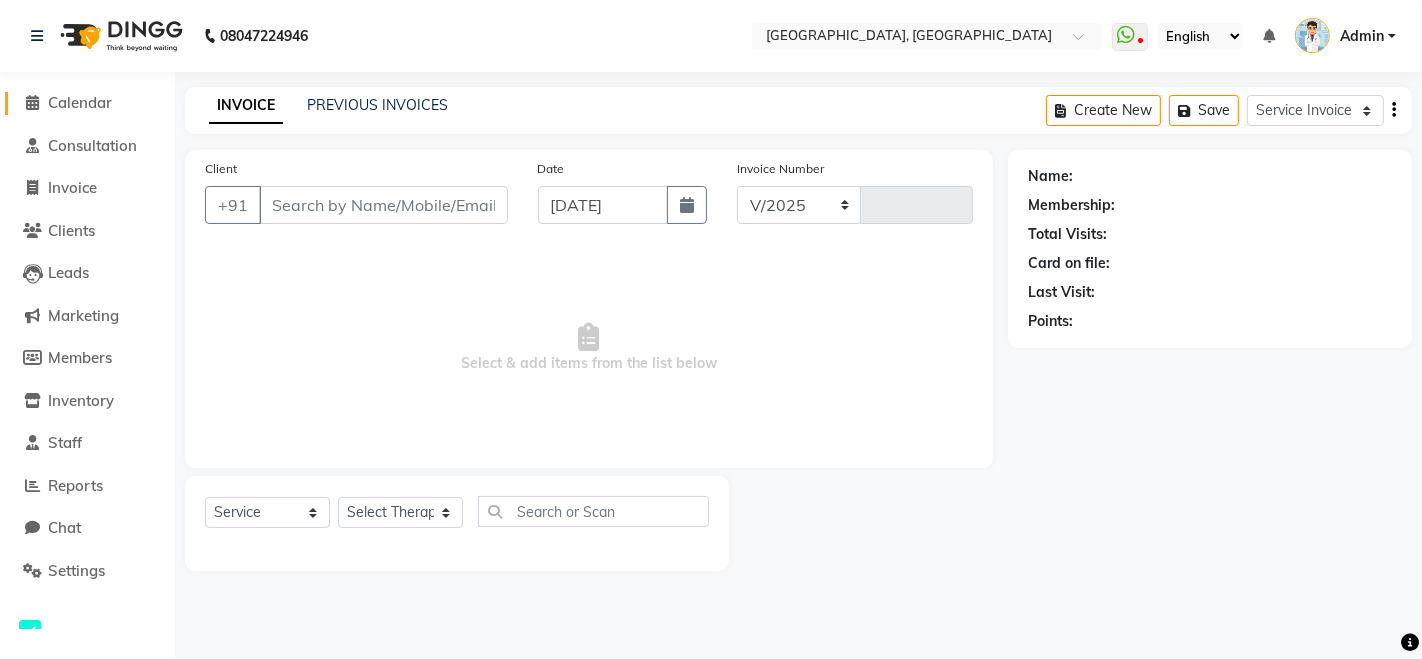 select on "30" 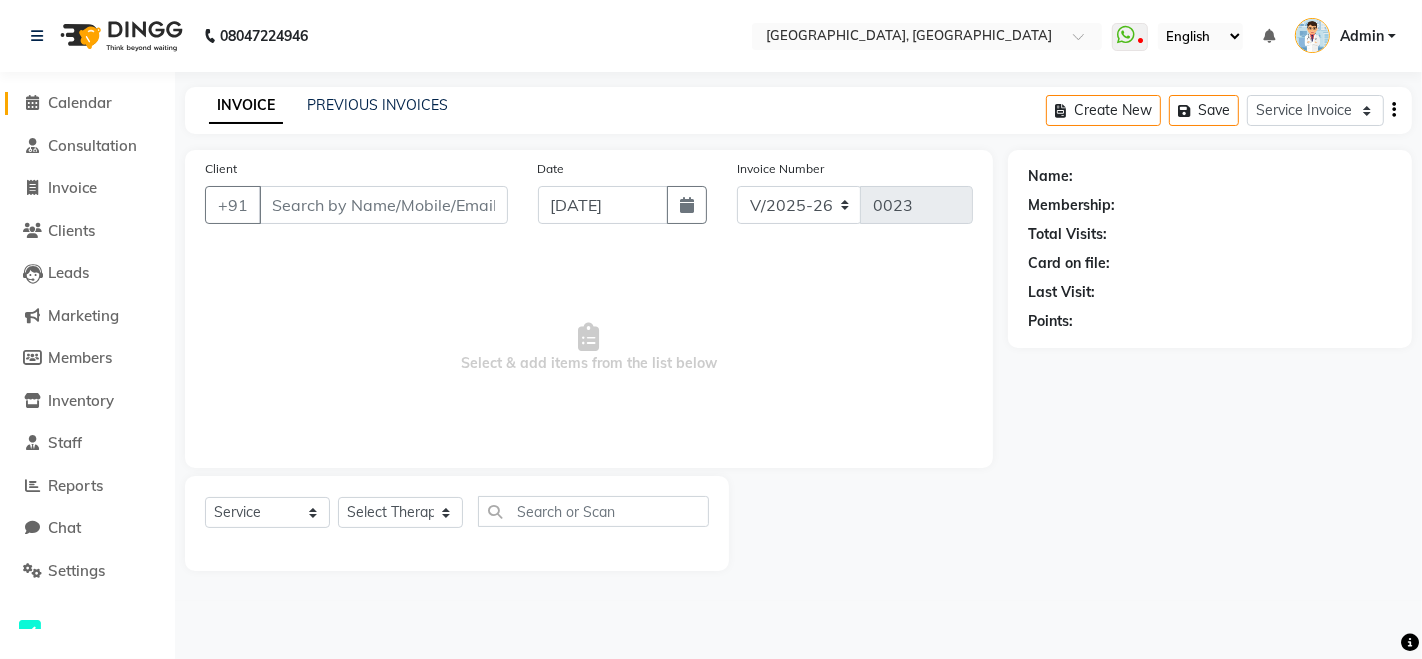 select on "select" 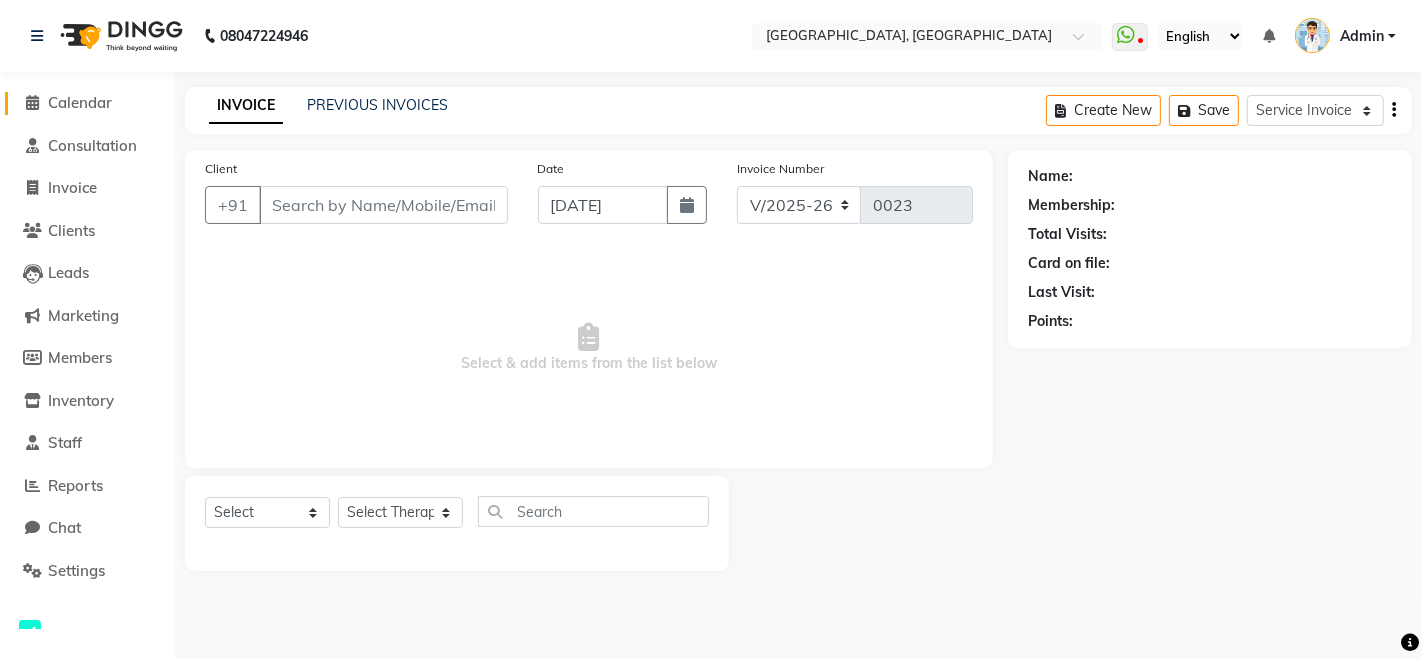 type on "9769154938" 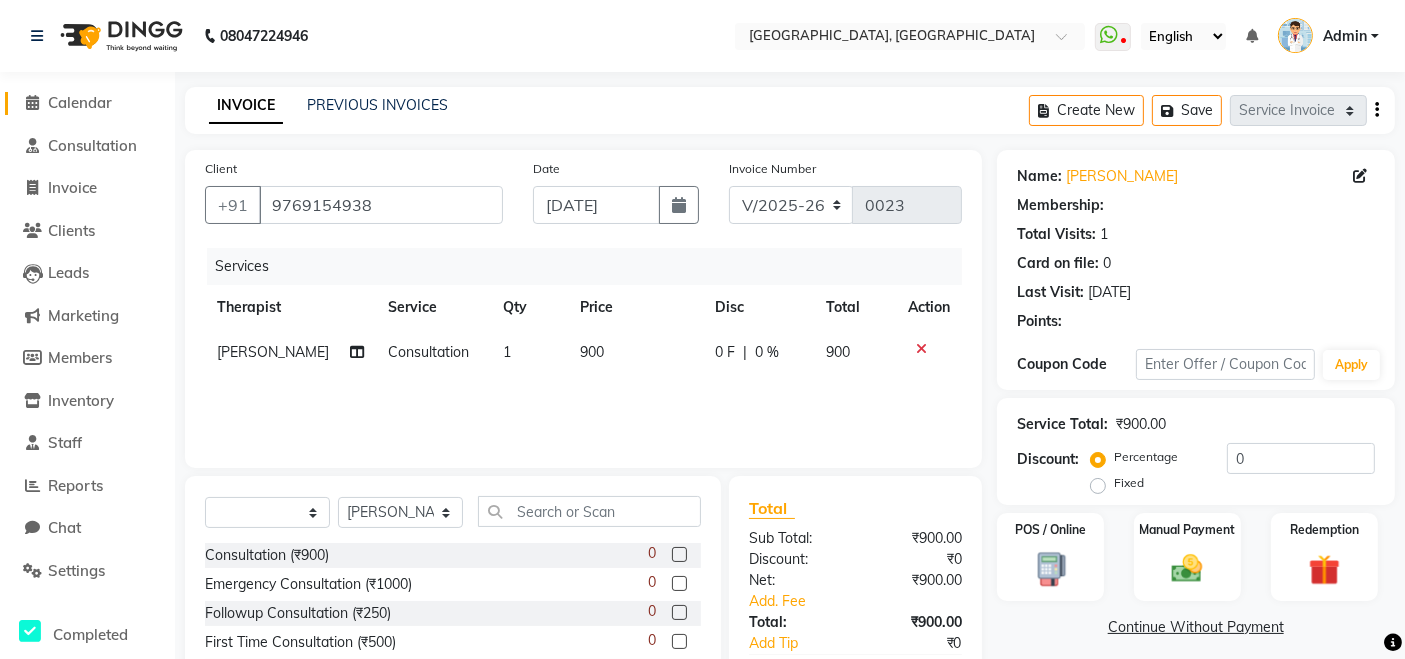 select on "1: Object" 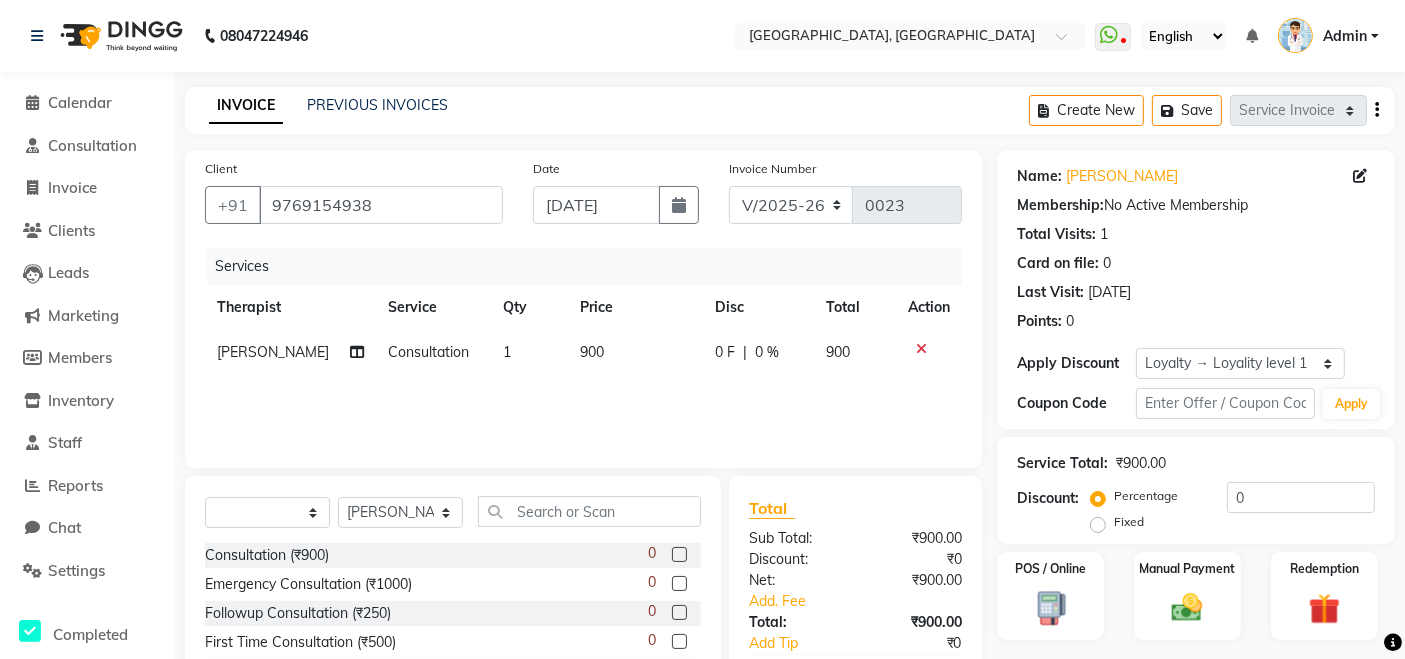click on "900" 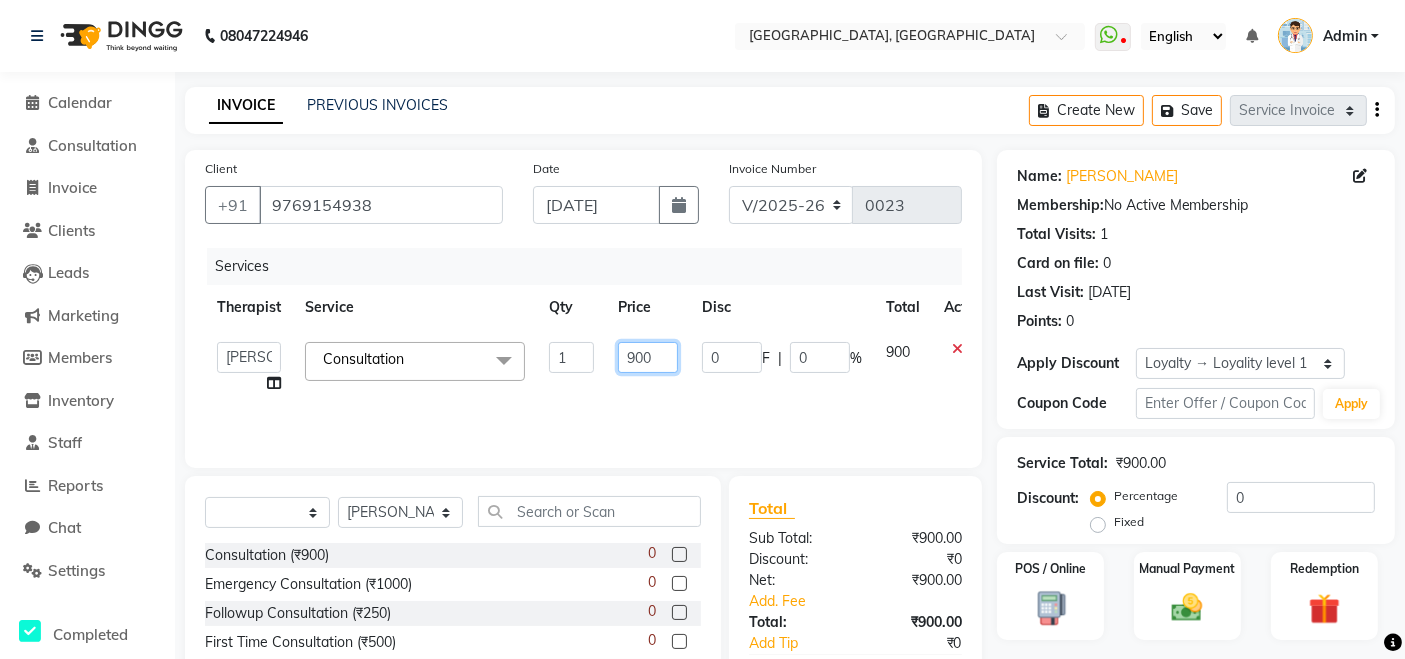 click on "900" 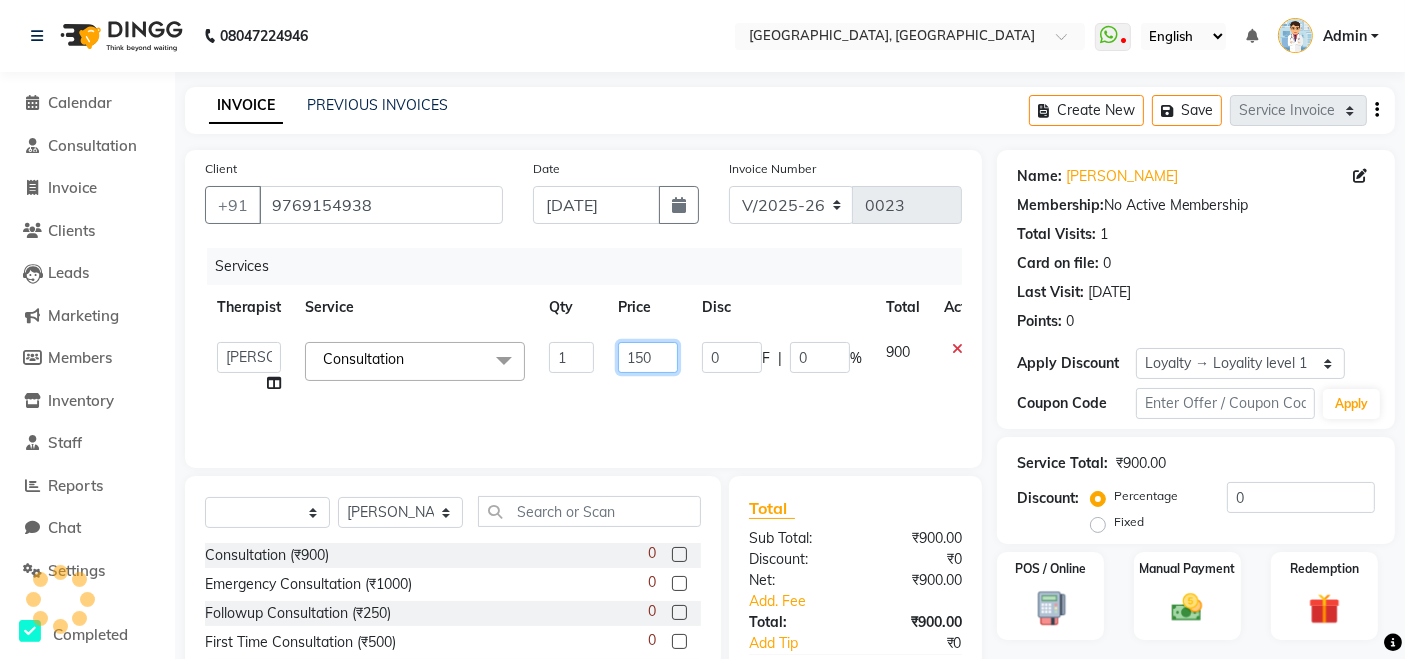 type on "1500" 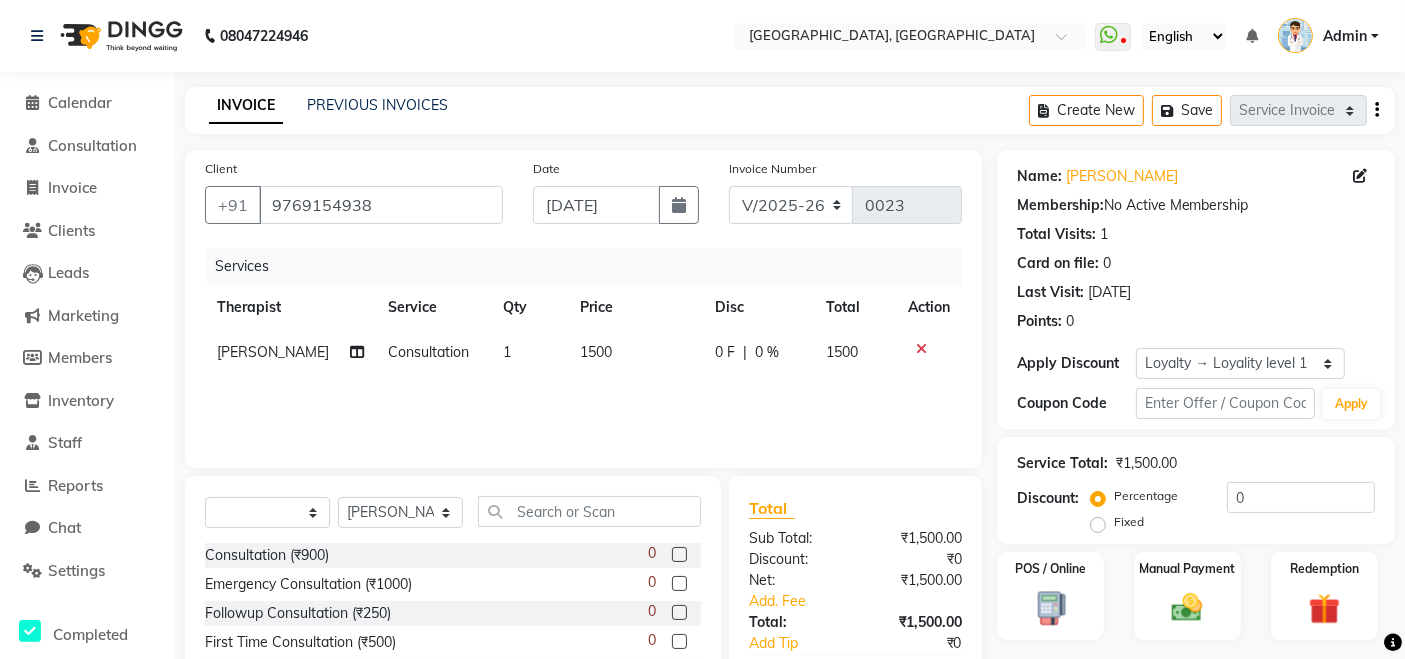 click on "Client [PHONE_NUMBER] Date [DATE] Invoice Number V/2025 V/[PHONE_NUMBER] Services Therapist Service Qty Price Disc Total Action [PERSON_NAME] Consultation 1 1500 0 F | 0 % 1500 Select  Service  Membership  Package Voucher Prepaid Gift Card  Select Therapist Ankit Demo Demo 1 Demo 2 [PERSON_NAME] [PERSON_NAME] Dr [PERSON_NAME] [PERSON_NAME] Dr. [PERSON_NAME] Manager [PERSON_NAME] Therapist [PERSON_NAME] Therapist Neha xyz  Consultation (₹900)  0 Emergency Consultation (₹1000)  0 Followup Consultation (₹250)  0 First Time Consultation (₹500)  0 Registration (₹100)  0 Followup Consultation with [DATE] (₹1)  0 Followup Consultation with [DATE] (New Complaints) (₹500)  0 Followup Consultation After 7 Days (₹500)  0 jldij (₹2000)  0 shhuiixh (₹2000)  0 [MEDICAL_DATA] therepy (₹3000)  0 Microneedling/ Dermarollers (₹4000)  0 Medifacials  (₹2000)  0 Pigmentation Treatment (₹3500)  0 Hair regrowth Programm (₹1000)  0 Hair vitals (₹1500)  0 HAIR FALL TREATMENT FOR MEN (₹1500)  0 0 [MEDICAL_DATA] TREATMENT (₹2500)" 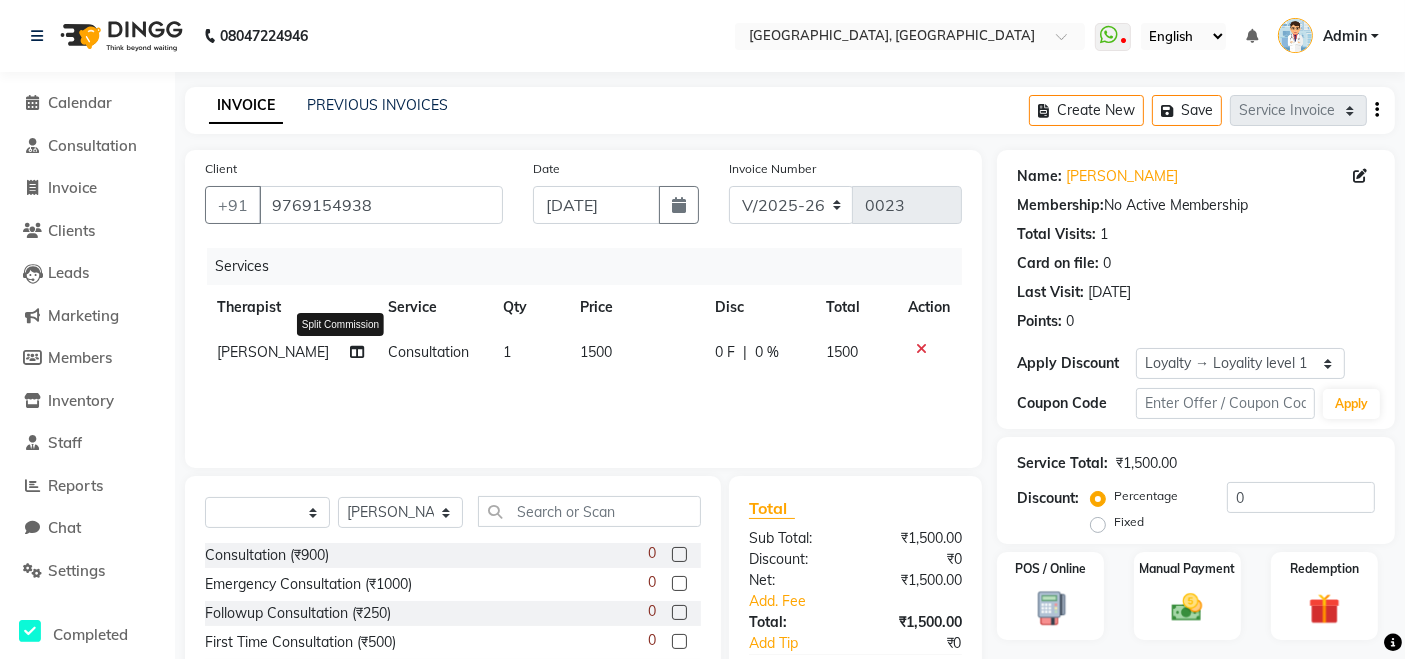 click 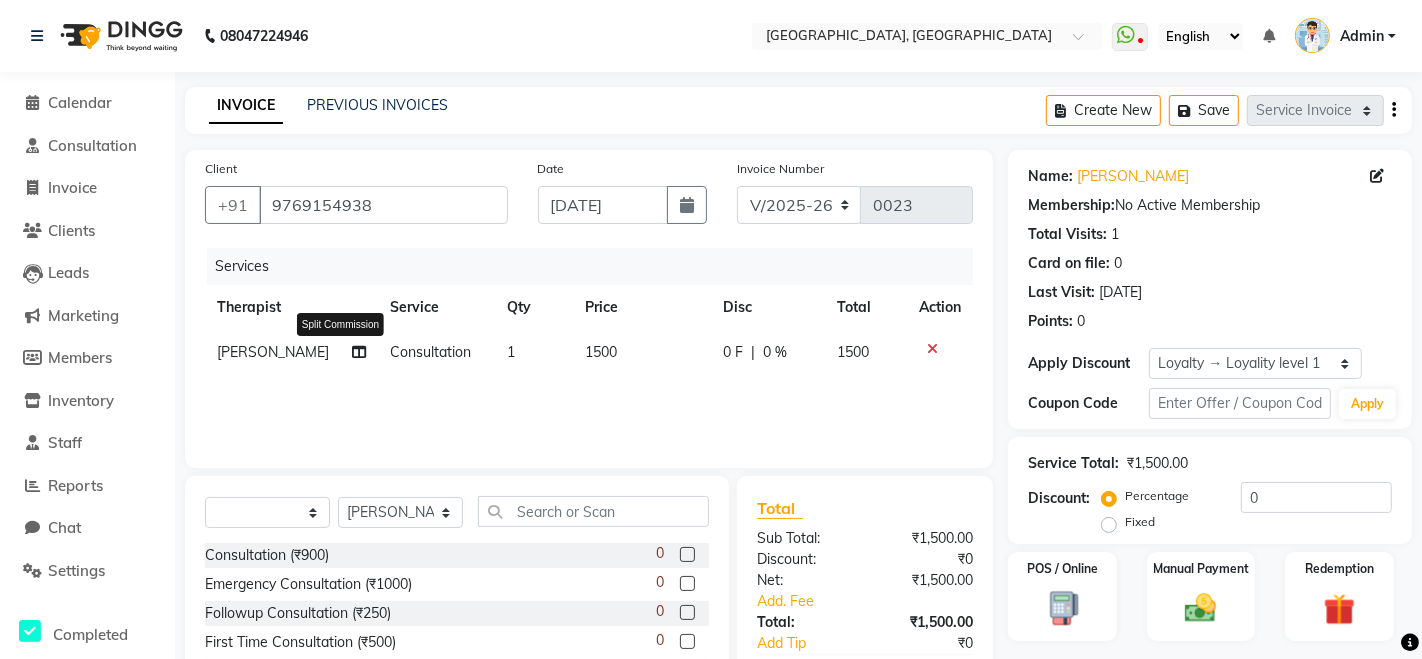 select on "1123" 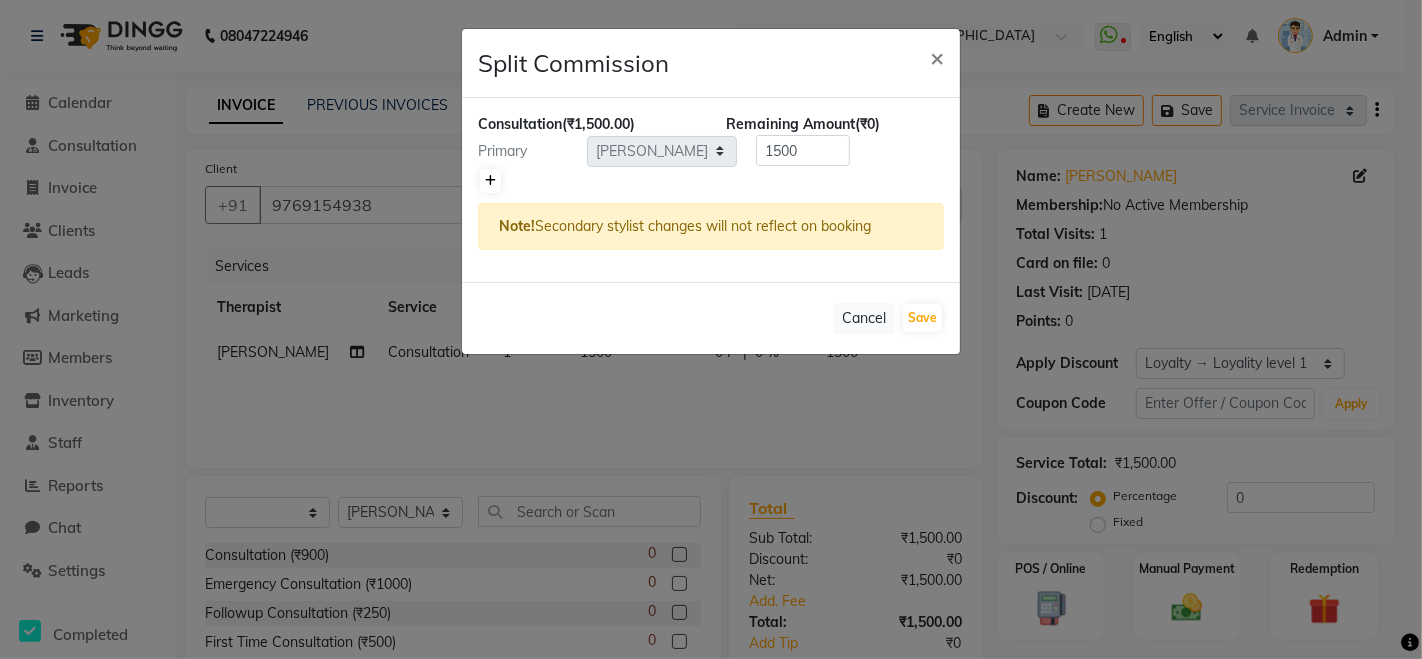 click 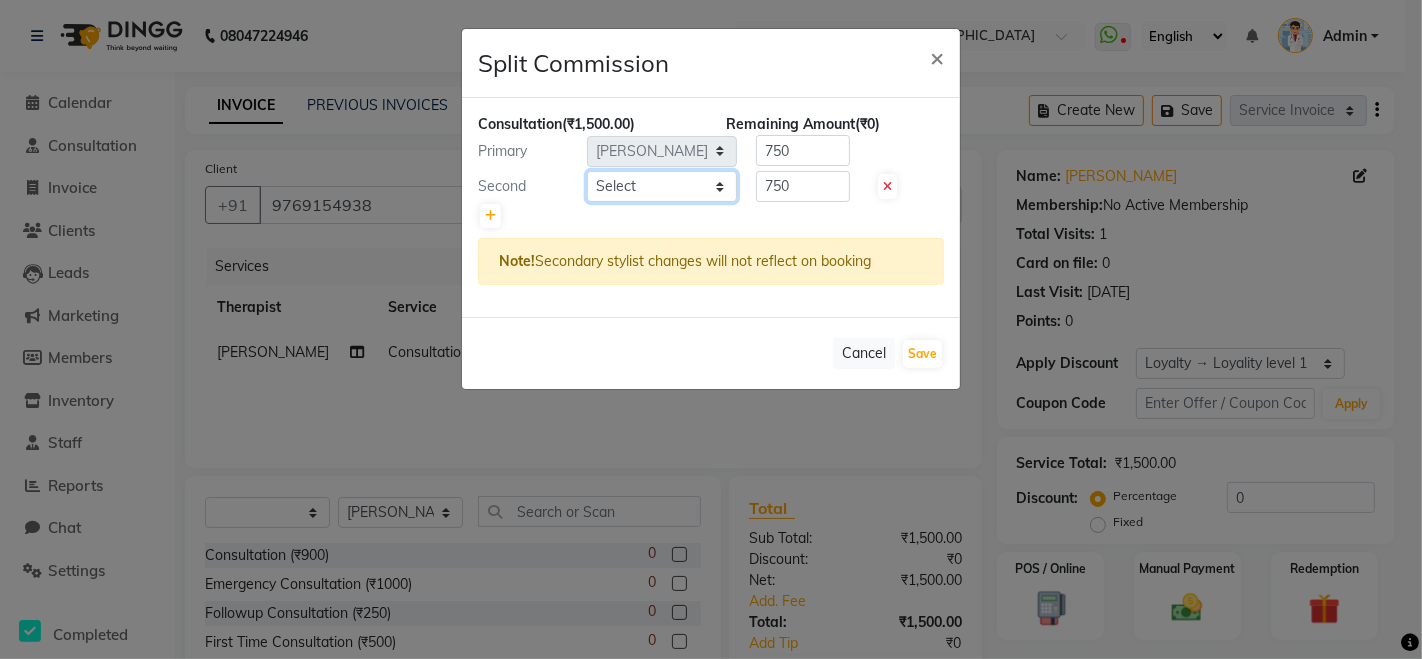 click on "Select  Ankit   Demo   Demo 1   Demo 2   [PERSON_NAME]   [PERSON_NAME]   Dr [PERSON_NAME]   [PERSON_NAME]   Dr. [PERSON_NAME]   Manager   [PERSON_NAME]   Therapist [PERSON_NAME]   Therapist Neha   xyz" 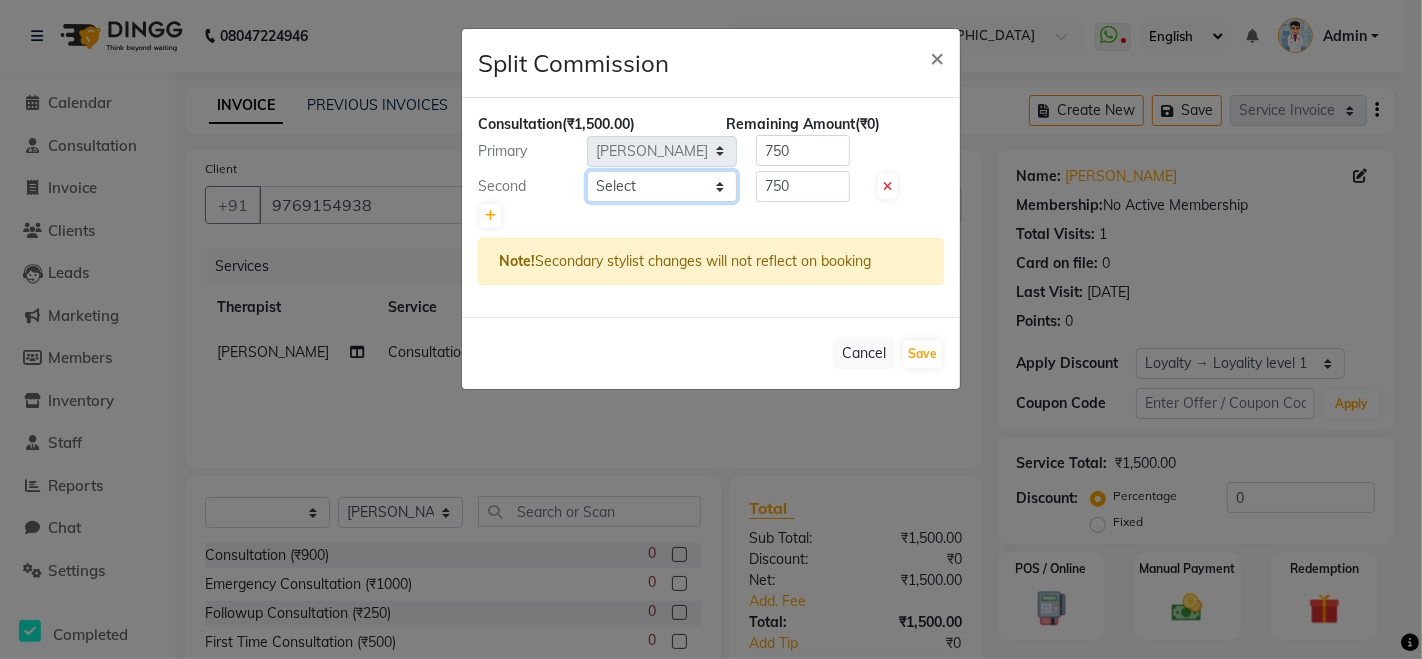 select on "1229" 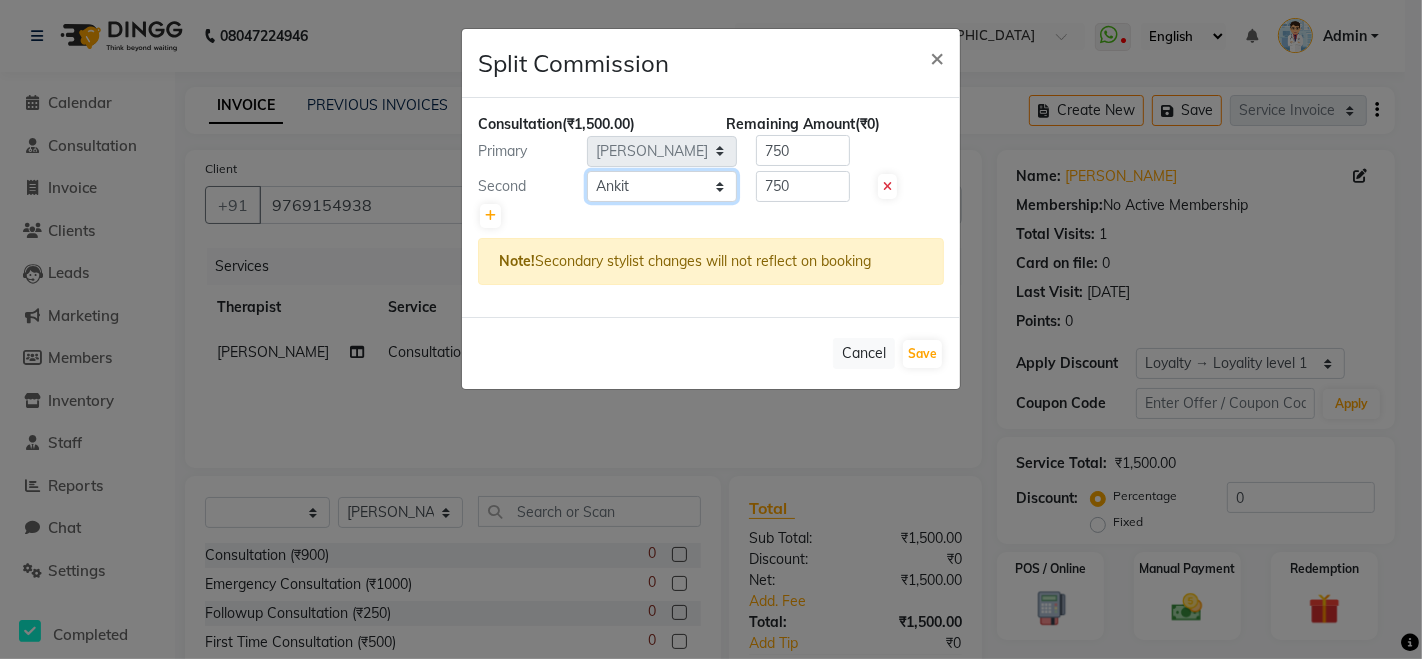 click on "Select  Ankit   Demo   Demo 1   Demo 2   [PERSON_NAME]   [PERSON_NAME]   Dr [PERSON_NAME]   [PERSON_NAME]   Dr. [PERSON_NAME]   Manager   [PERSON_NAME]   Therapist [PERSON_NAME]   Therapist Neha   xyz" 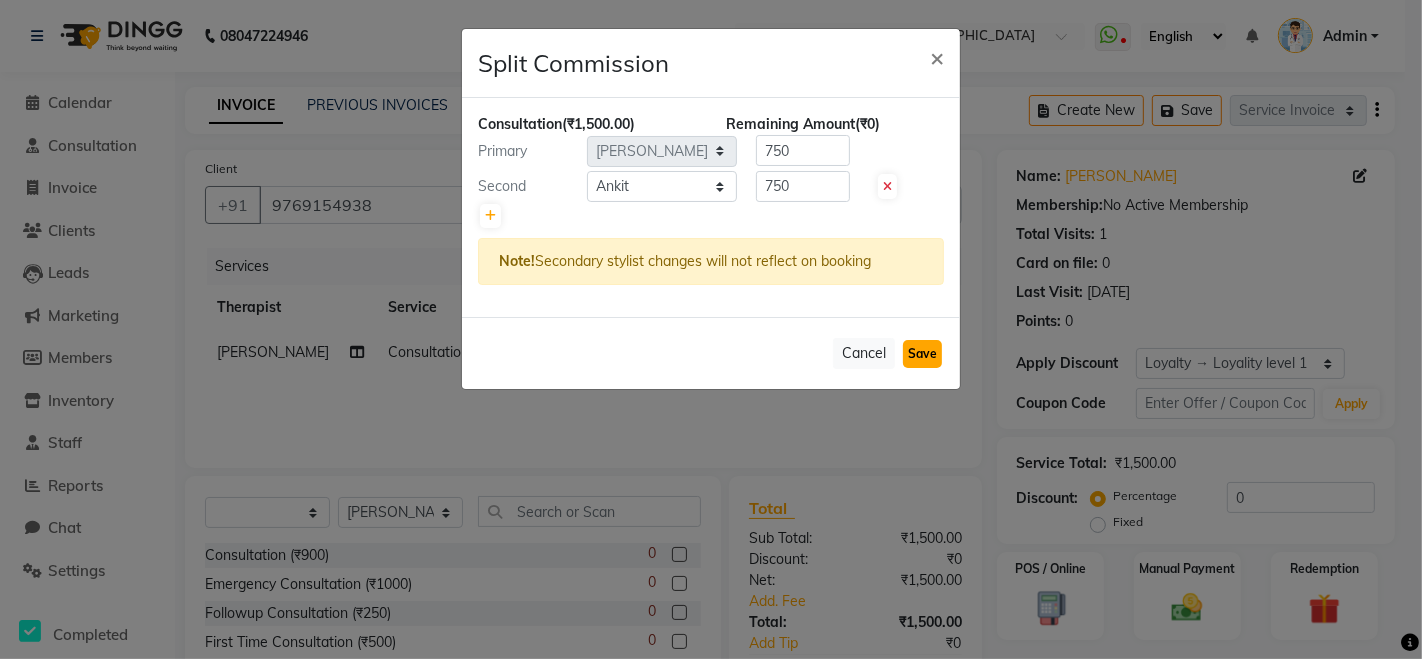 click on "Save" 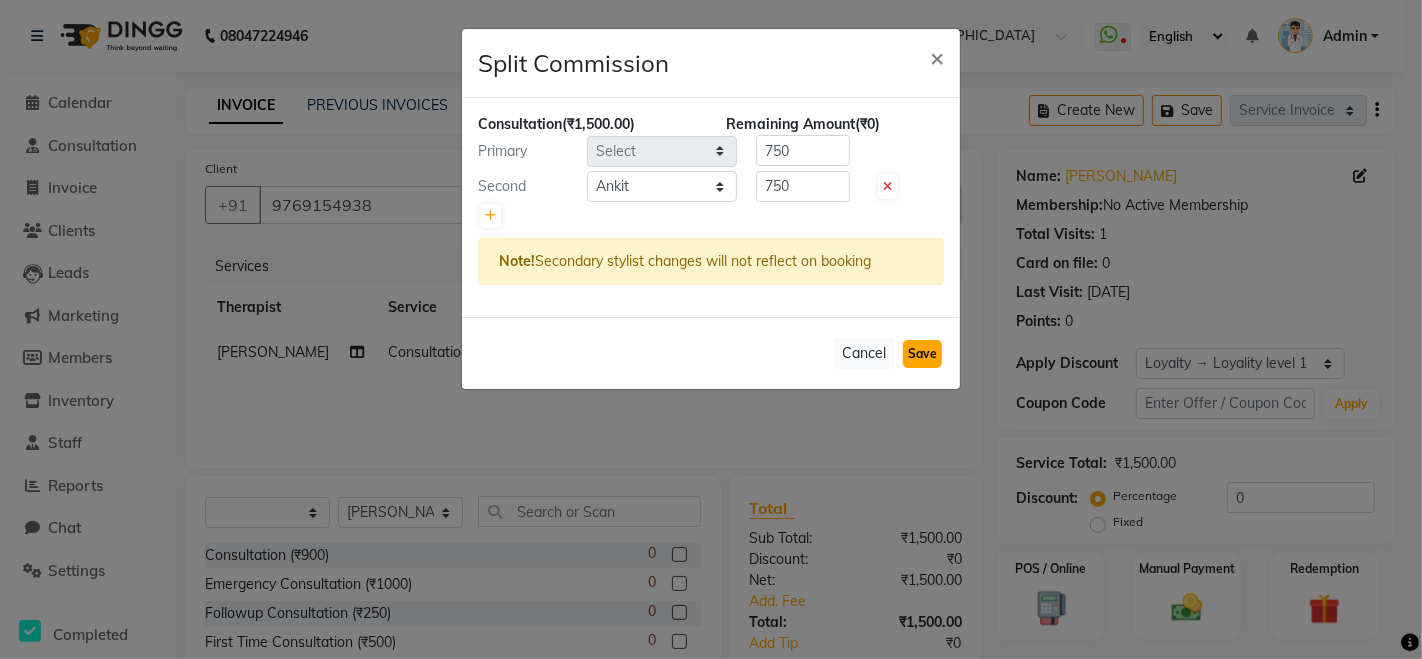 type 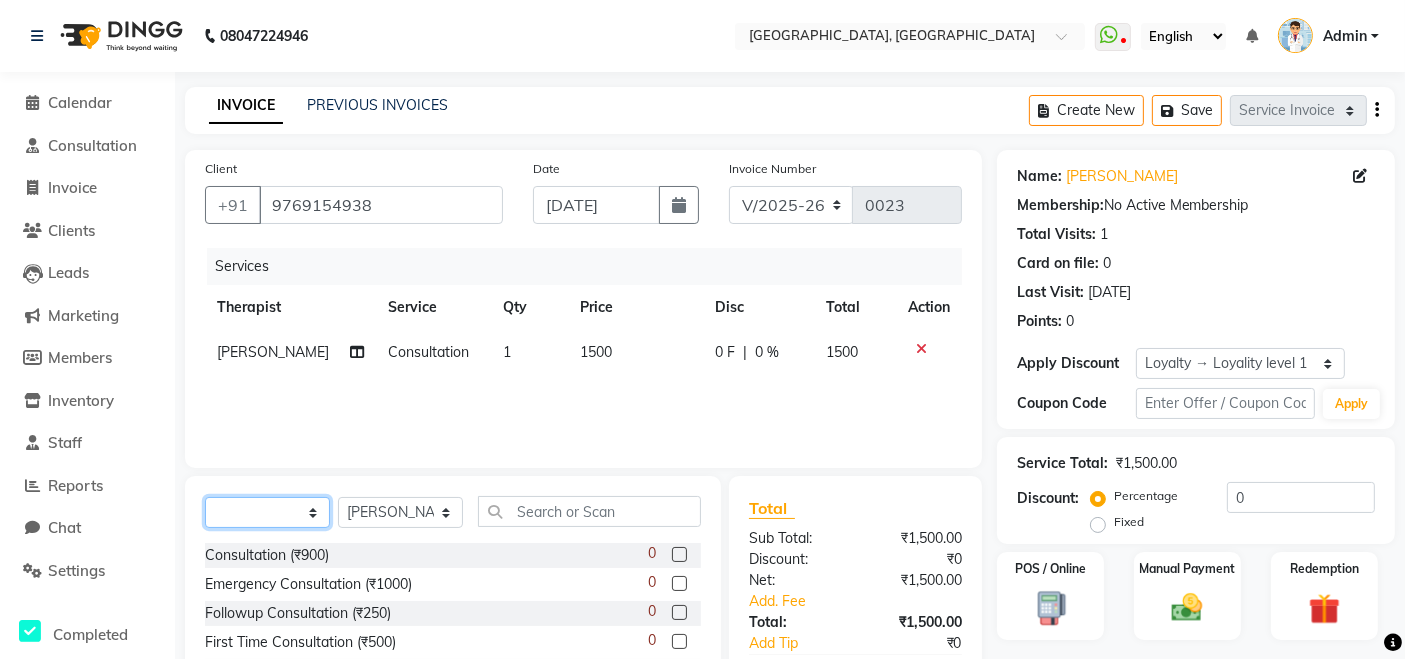 click on "Select  Service  Membership  Package Voucher Prepaid Gift Card" 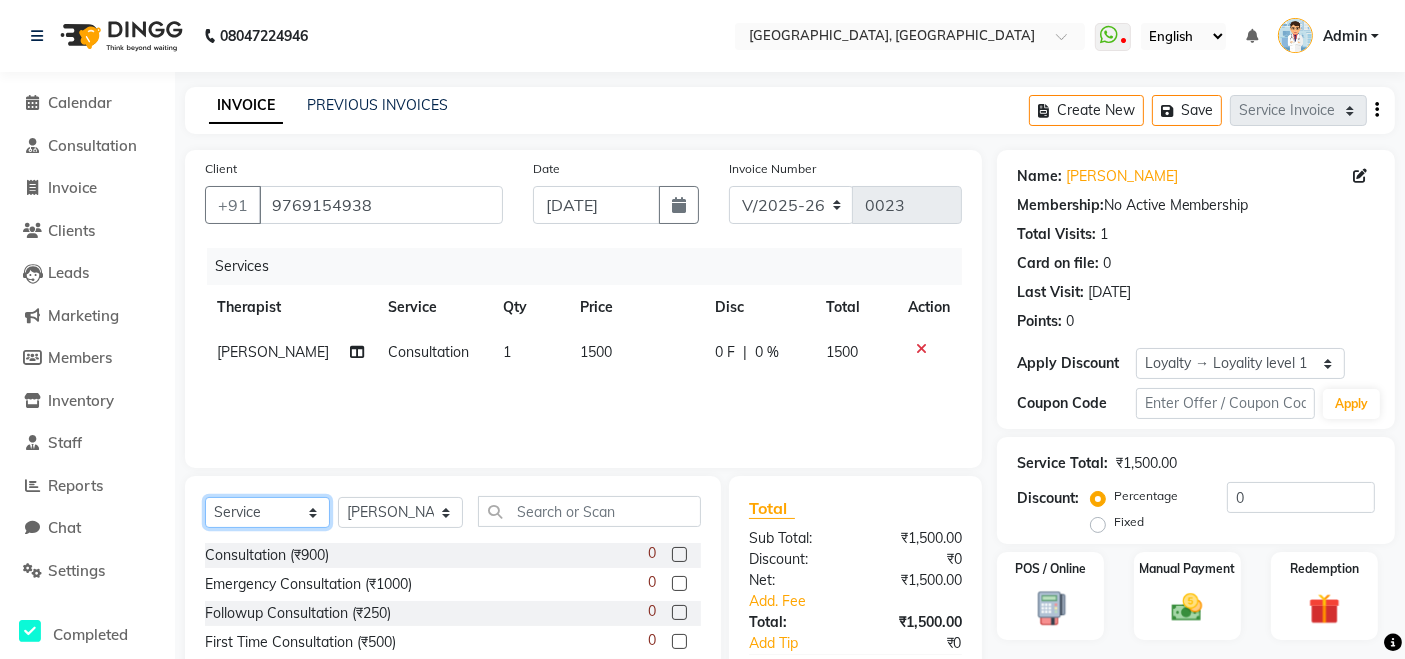 click on "Select  Service  Membership  Package Voucher Prepaid Gift Card" 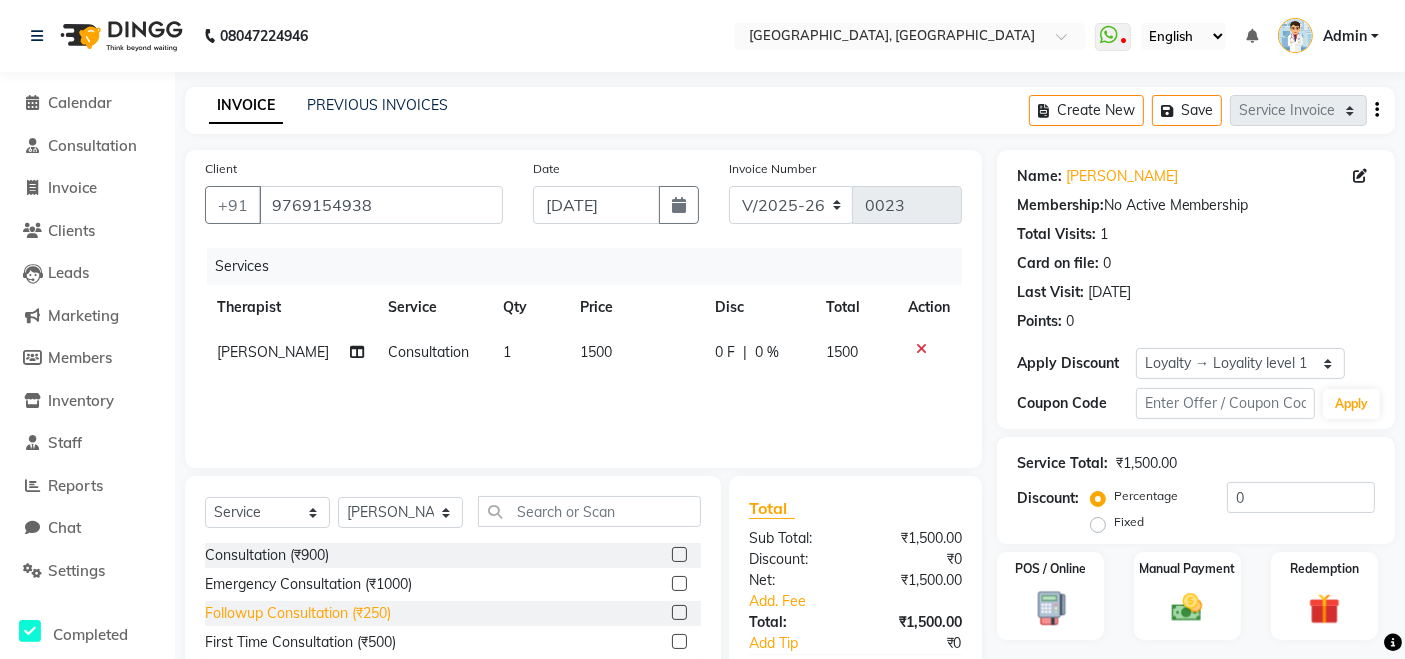click on "Followup Consultation (₹250)" 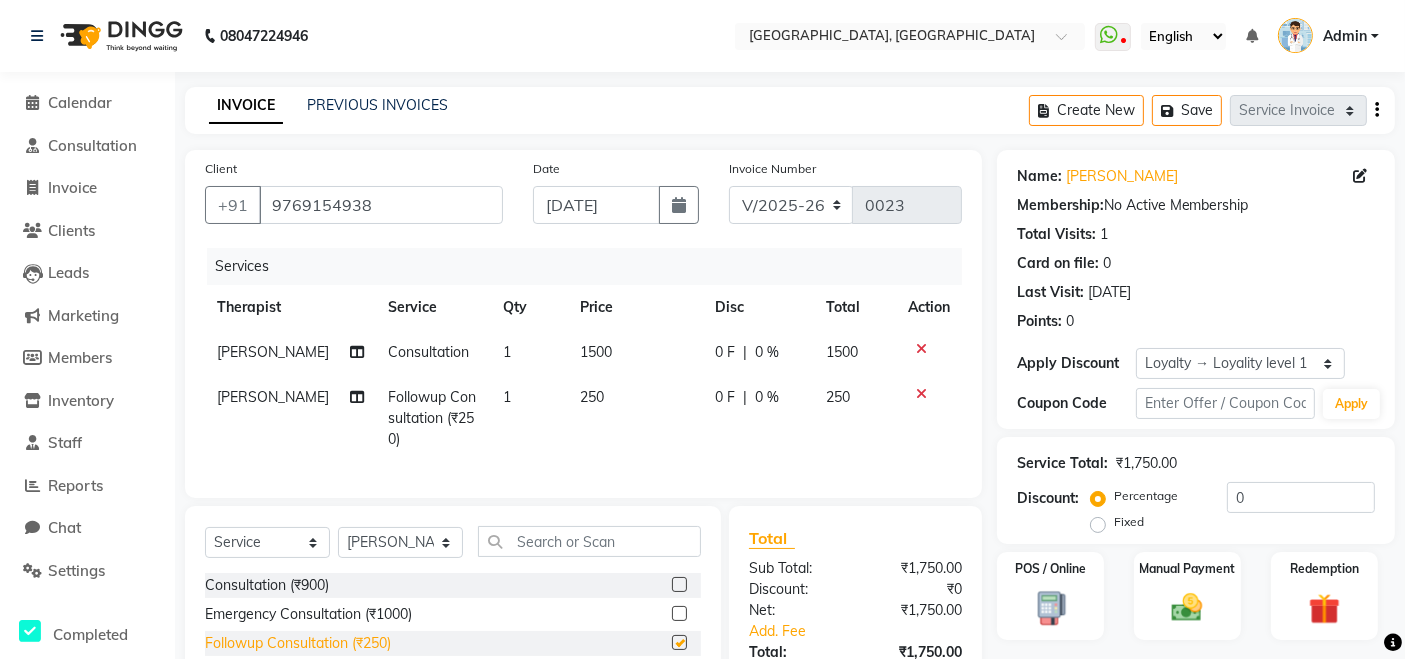 checkbox on "false" 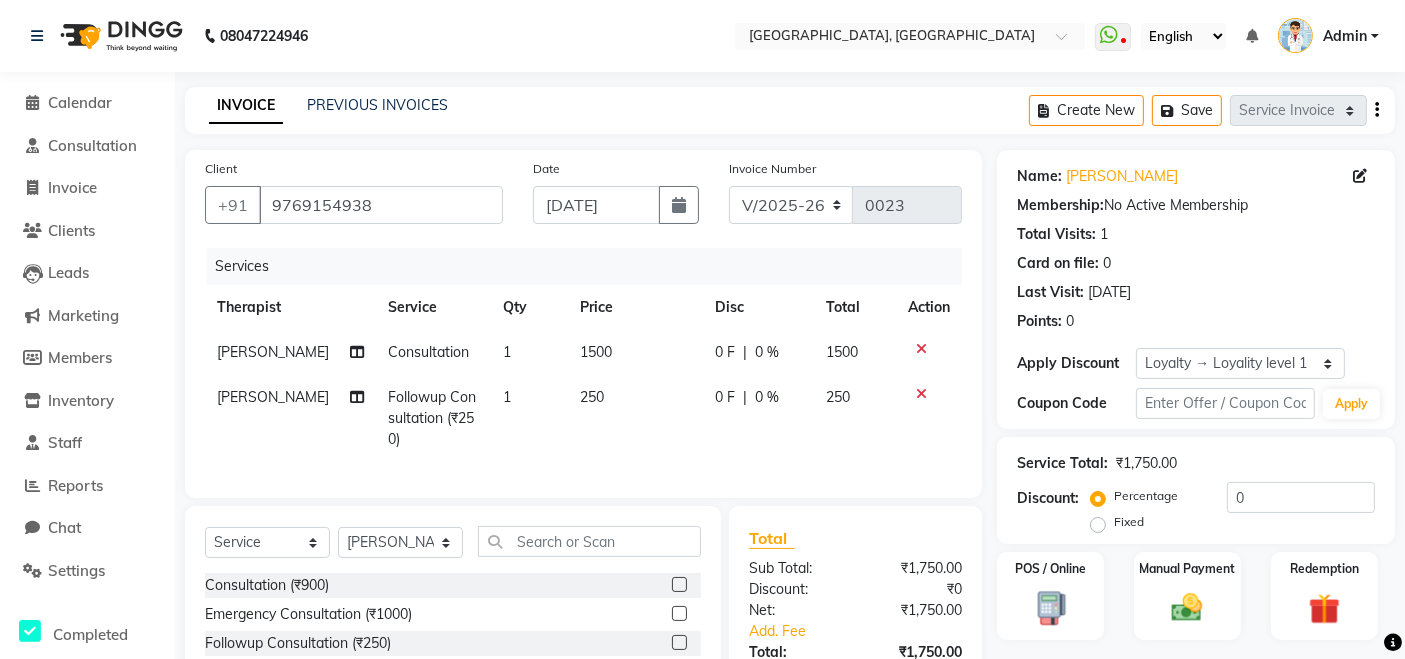 scroll, scrollTop: 180, scrollLeft: 0, axis: vertical 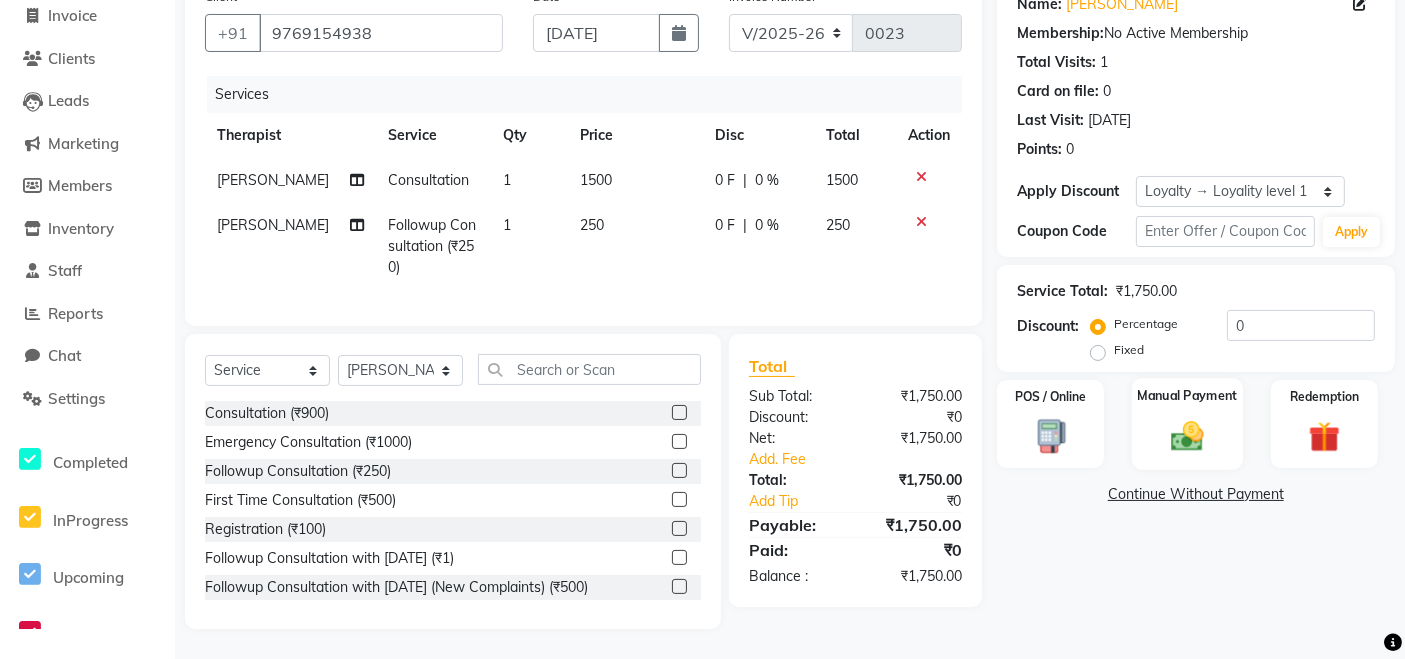 click 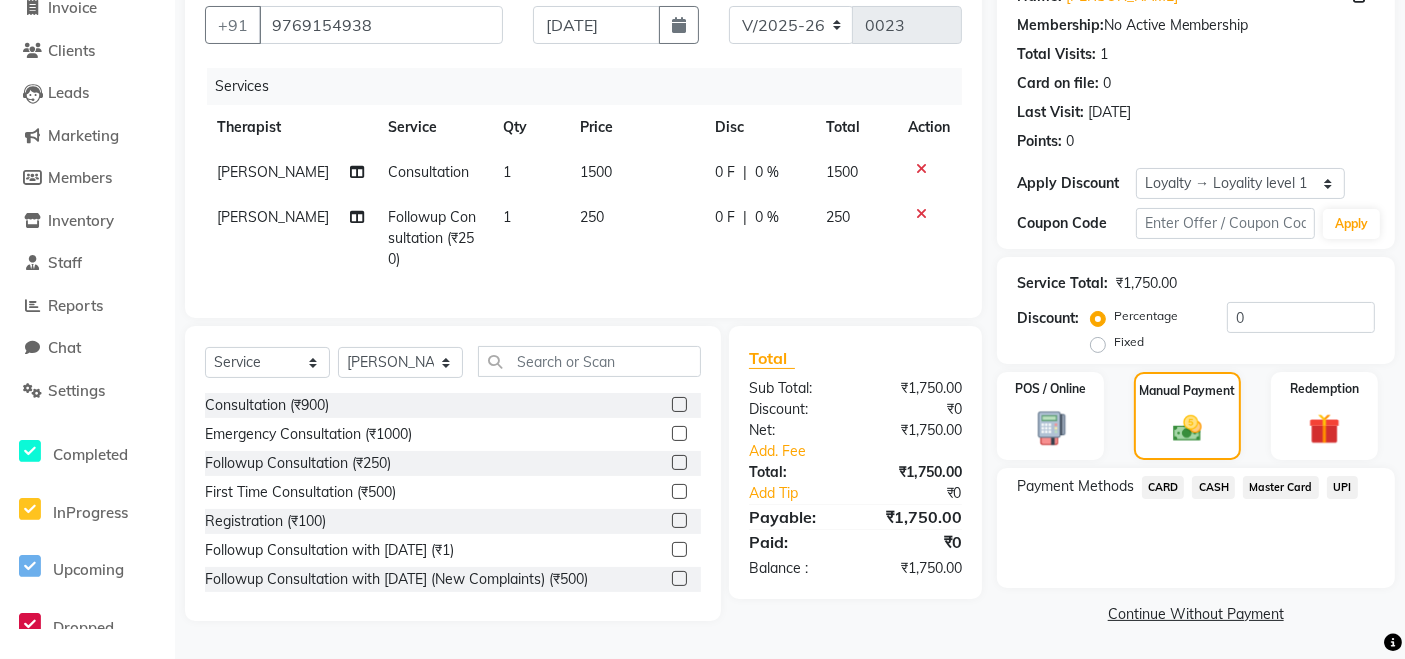 click on "CASH" 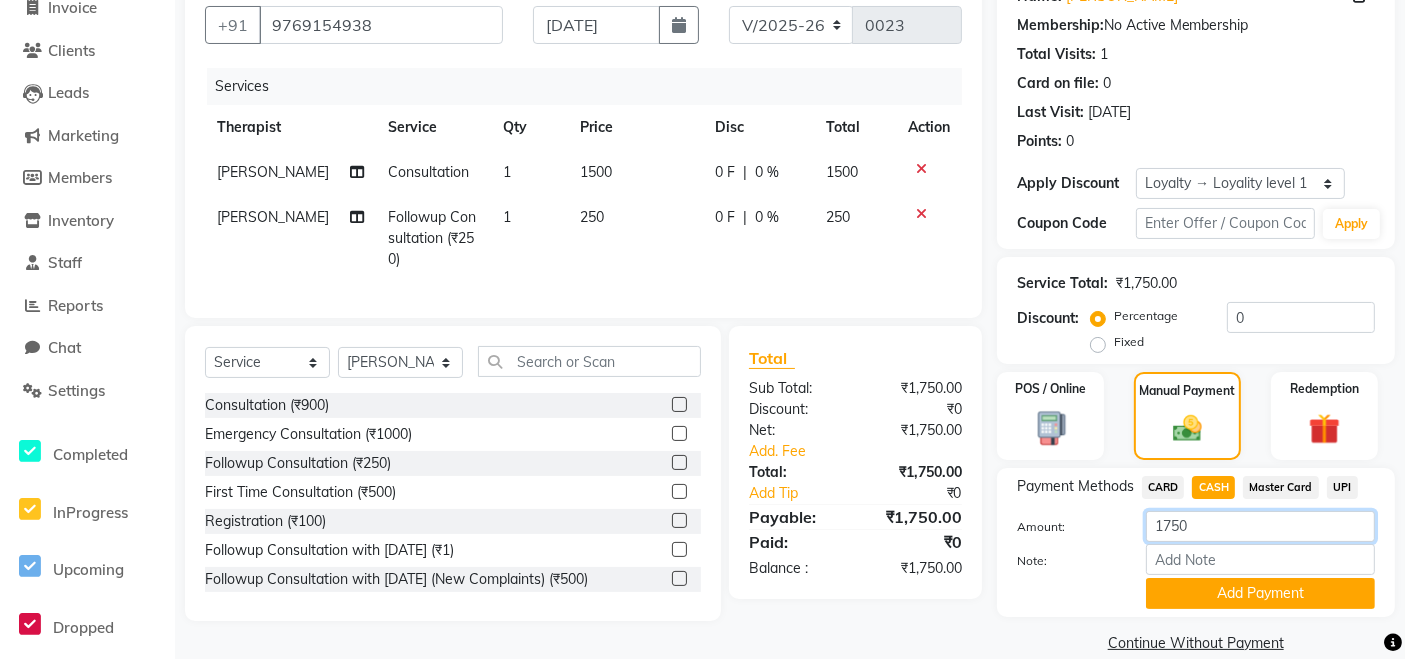 click on "1750" 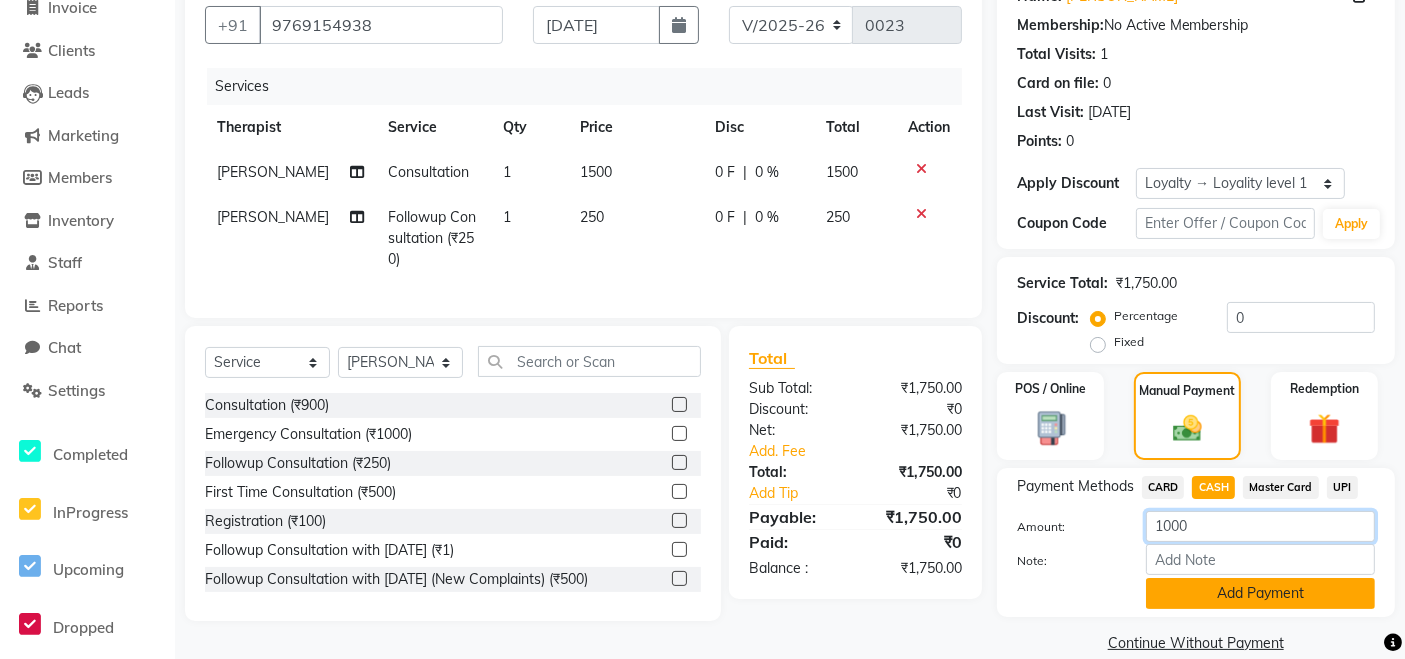 type on "1000" 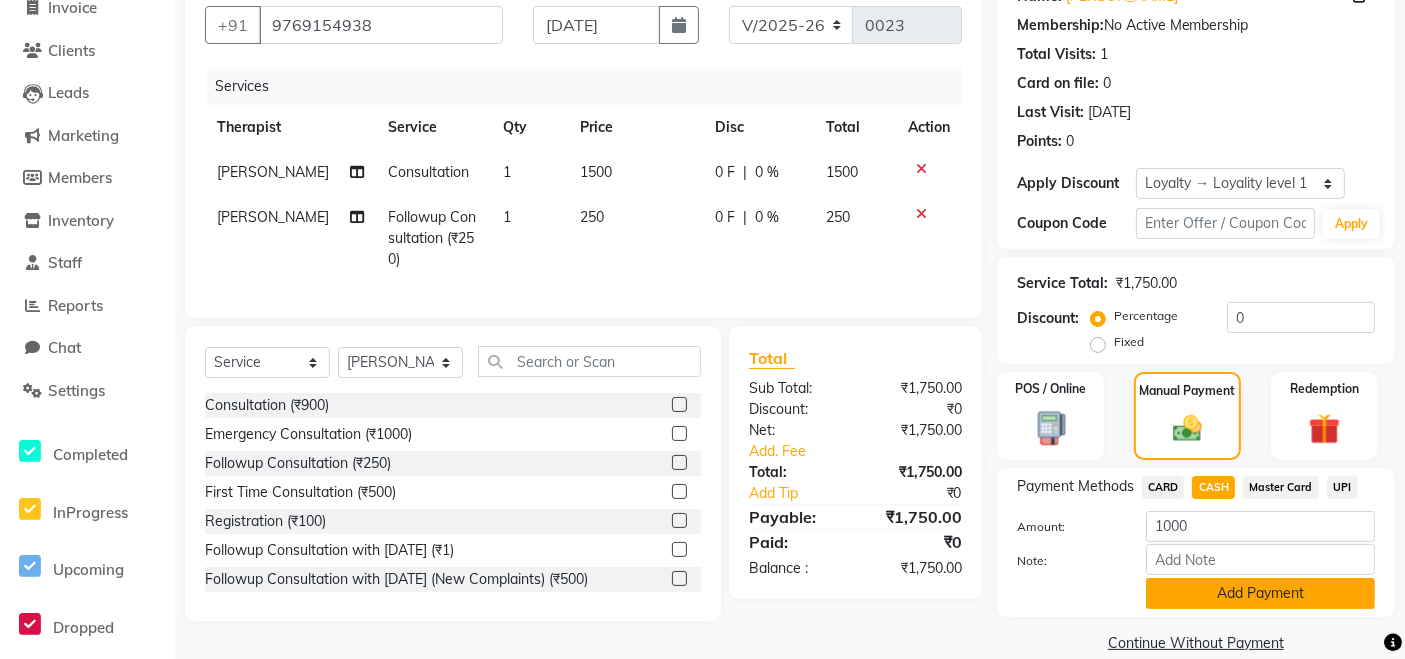 click on "Add Payment" 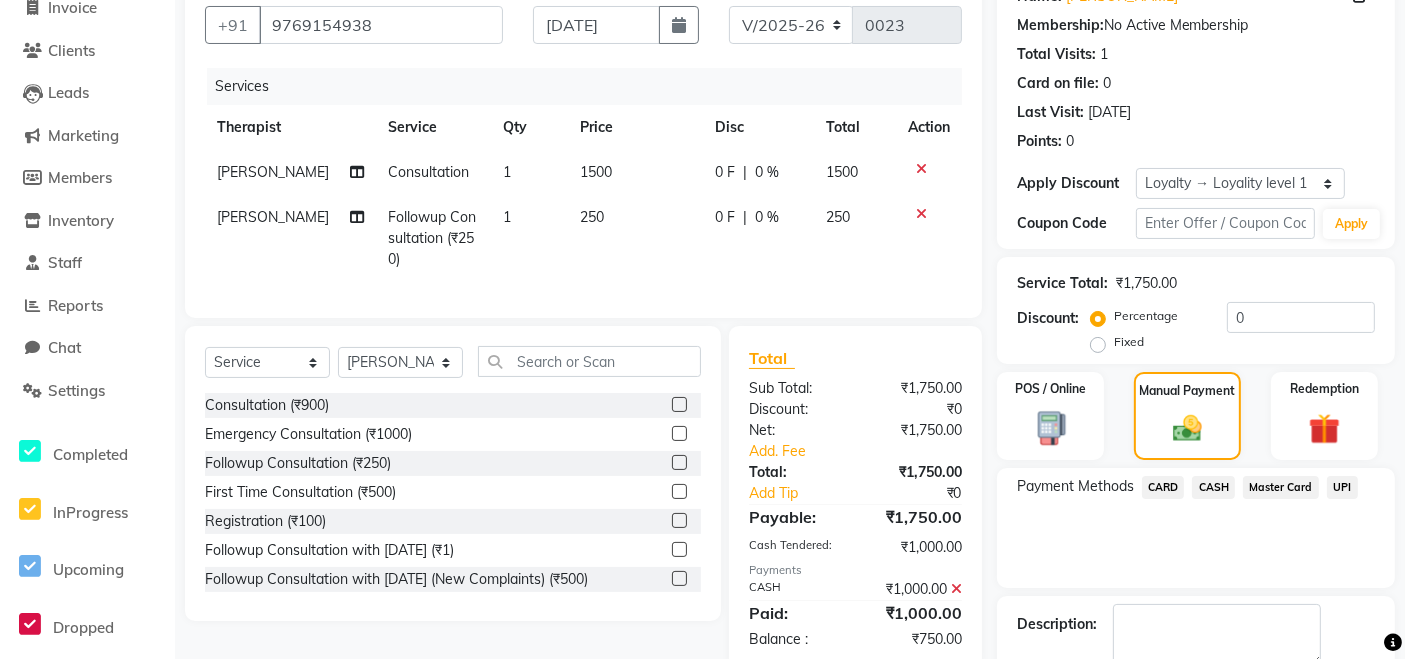 scroll, scrollTop: 268, scrollLeft: 0, axis: vertical 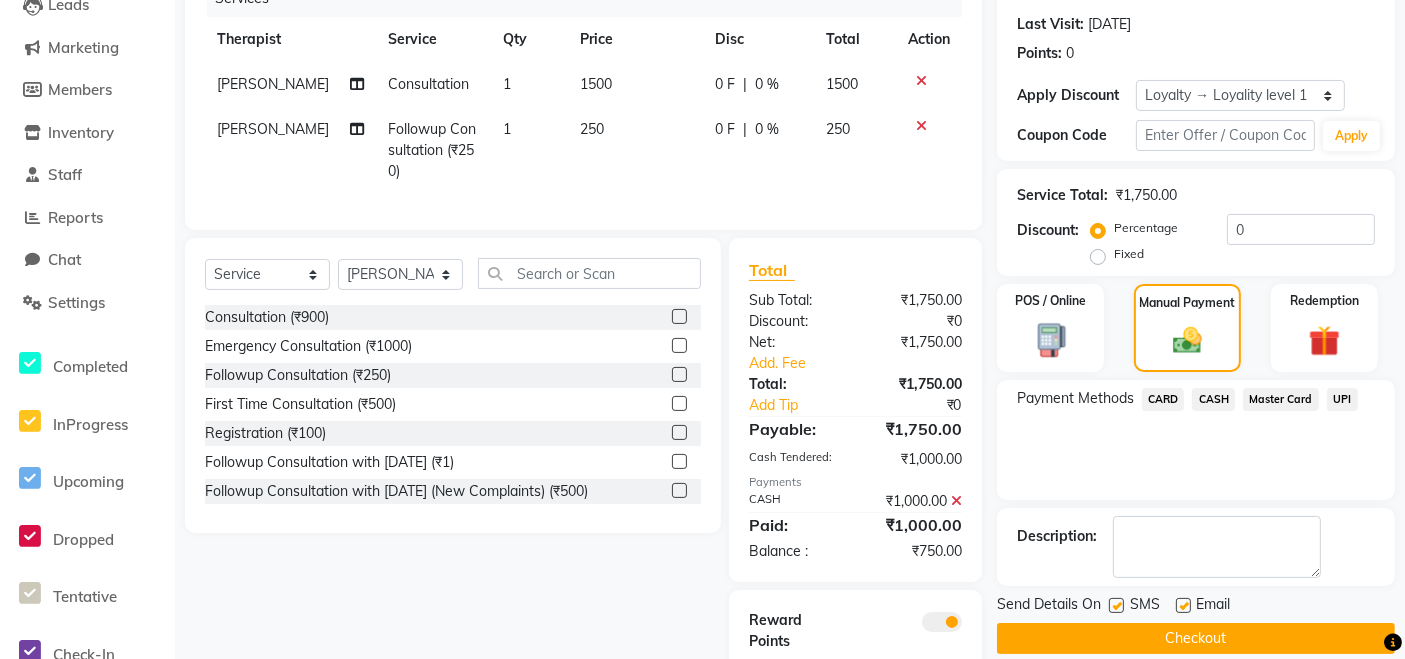 click on "UPI" 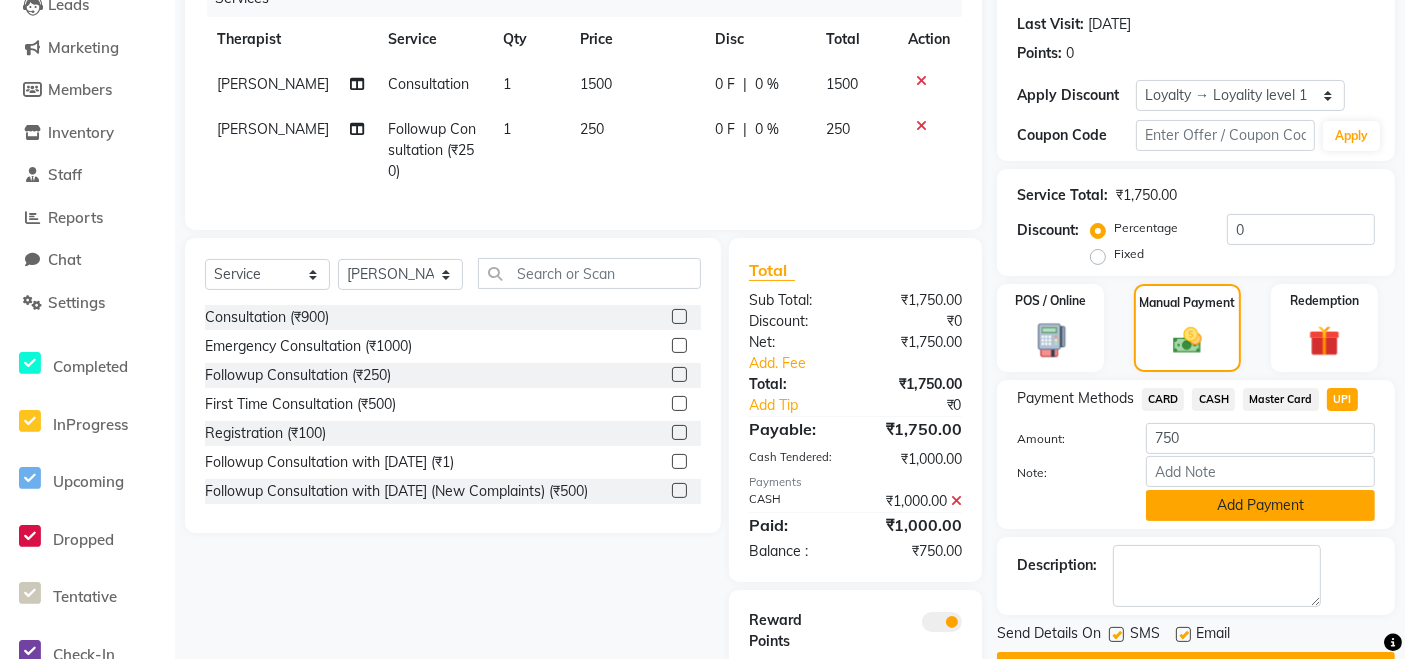 click on "Add Payment" 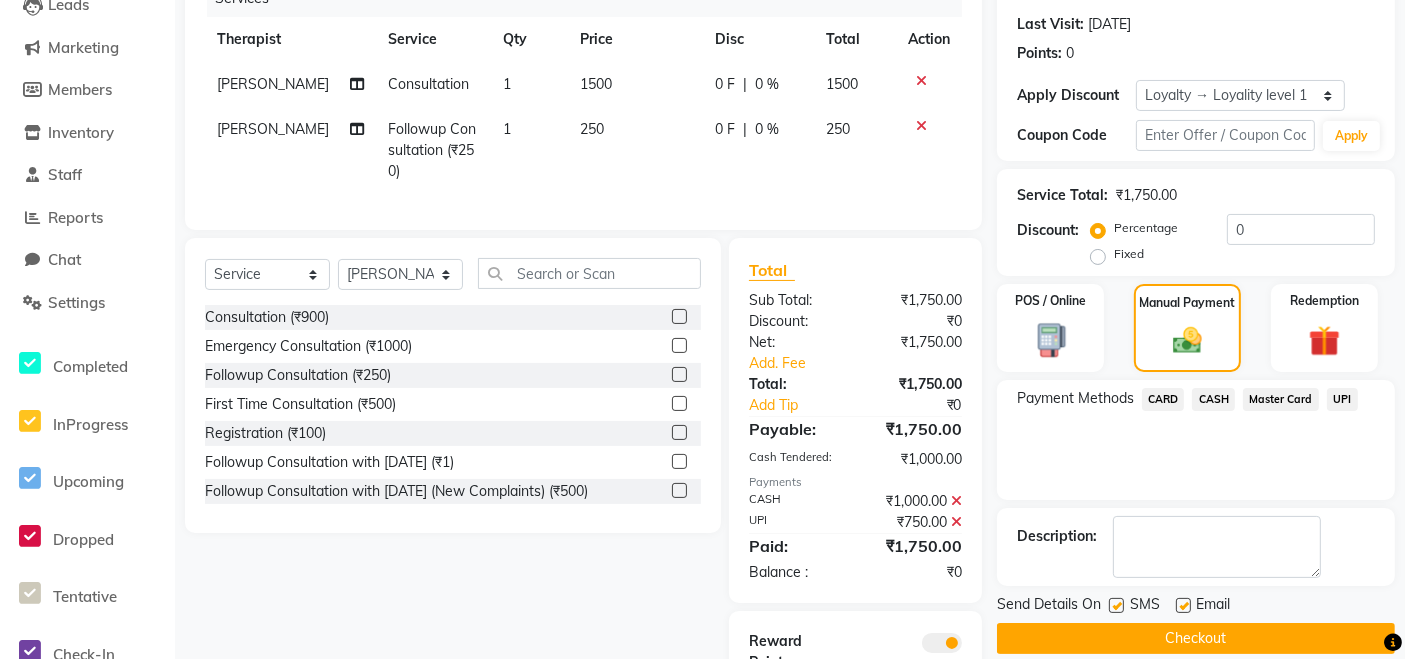 scroll, scrollTop: 397, scrollLeft: 0, axis: vertical 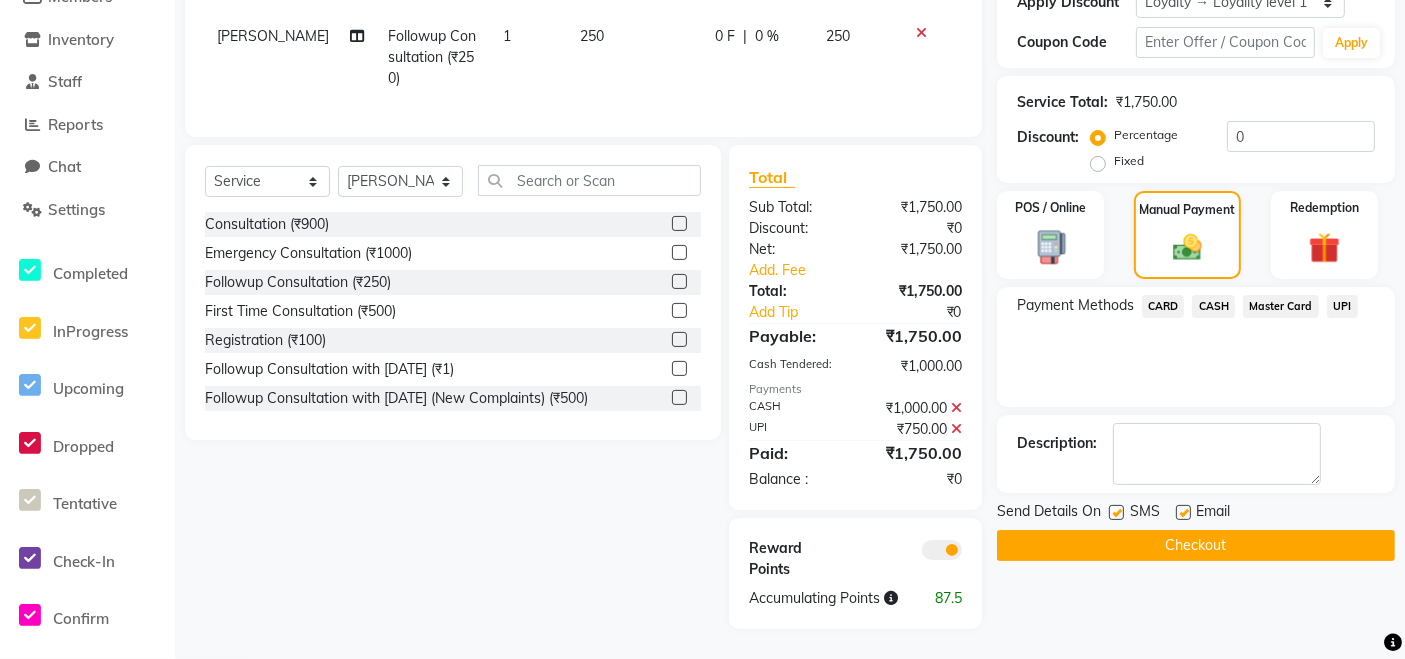 click on "Checkout" 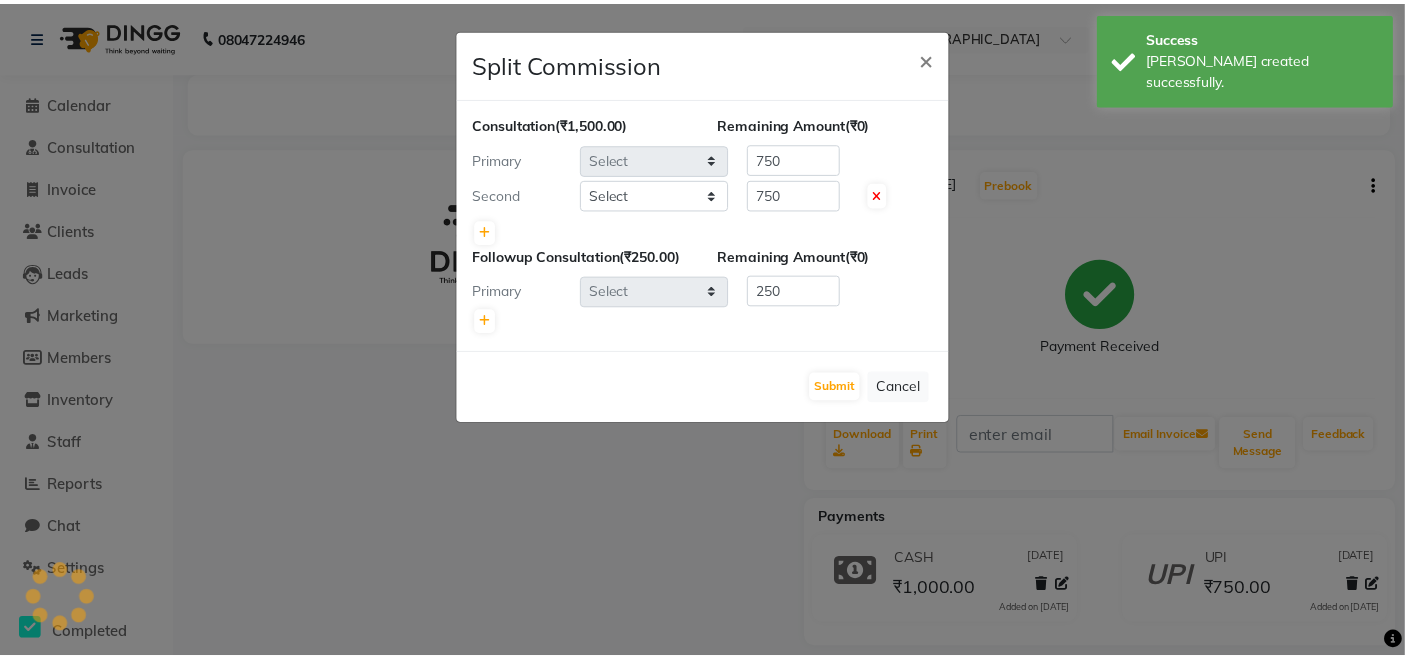 scroll, scrollTop: 0, scrollLeft: 0, axis: both 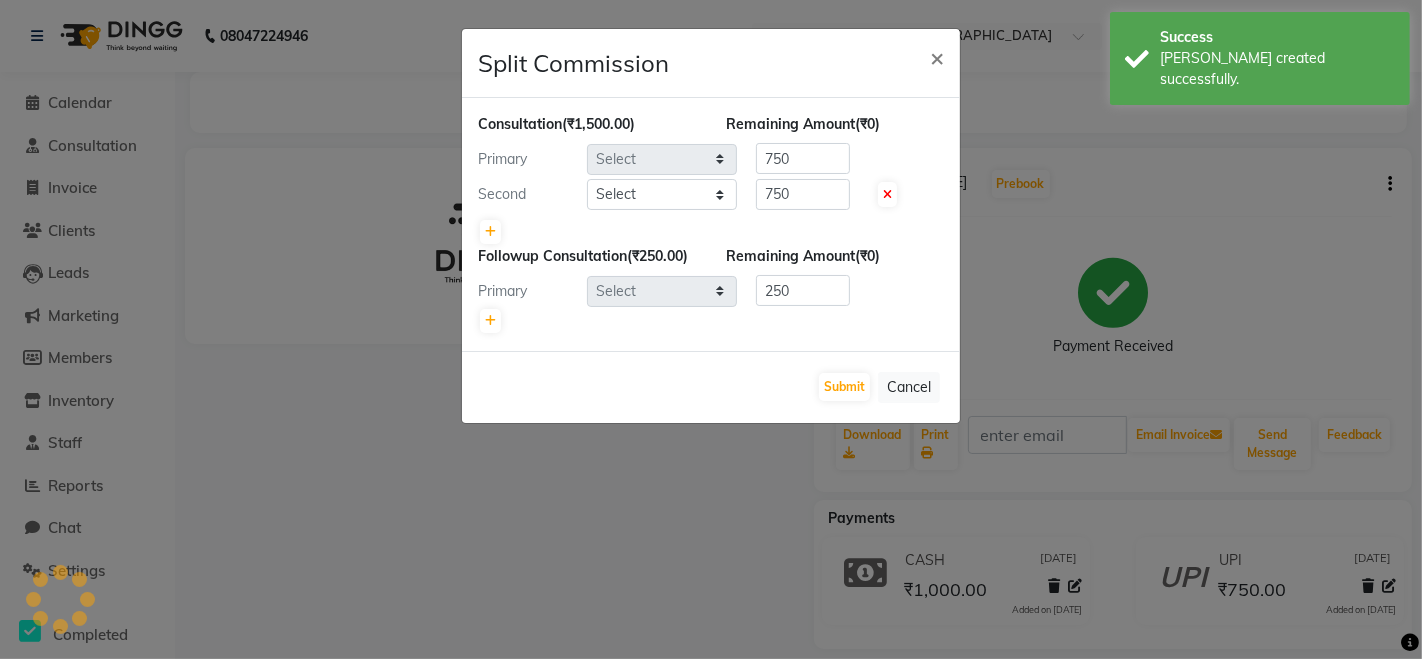 select on "1123" 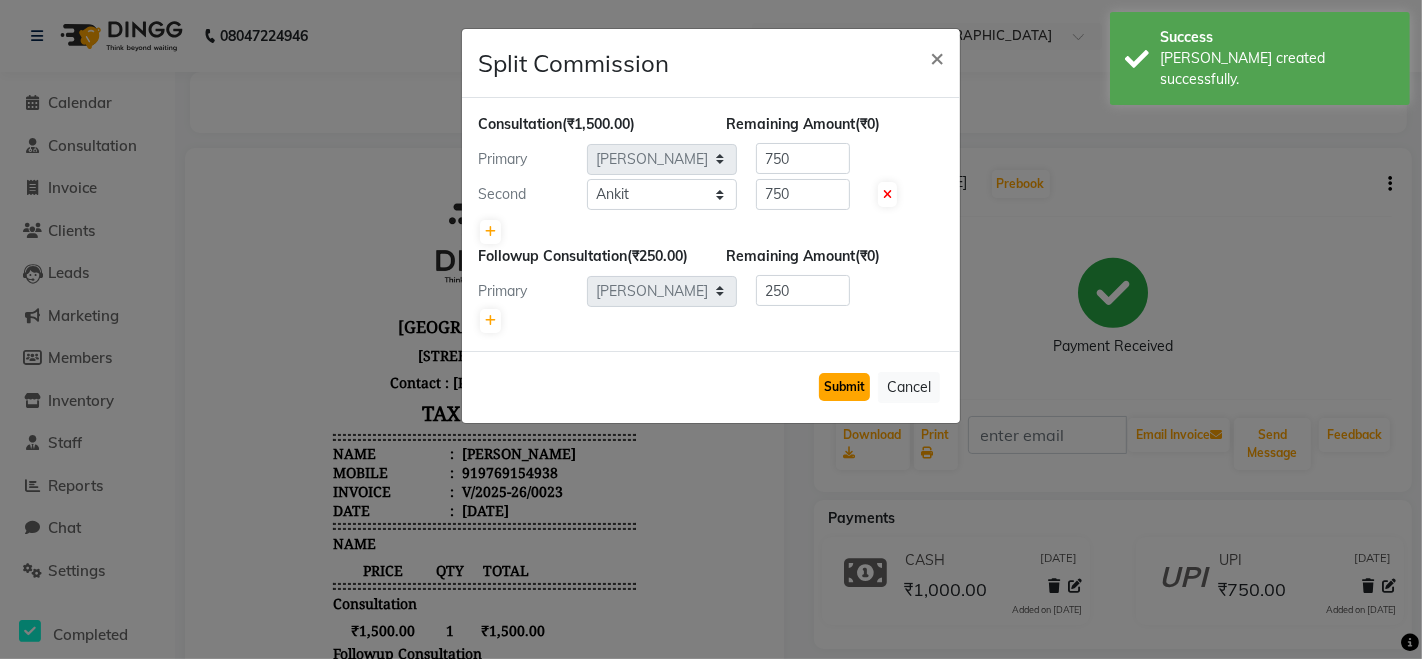 click on "Submit" 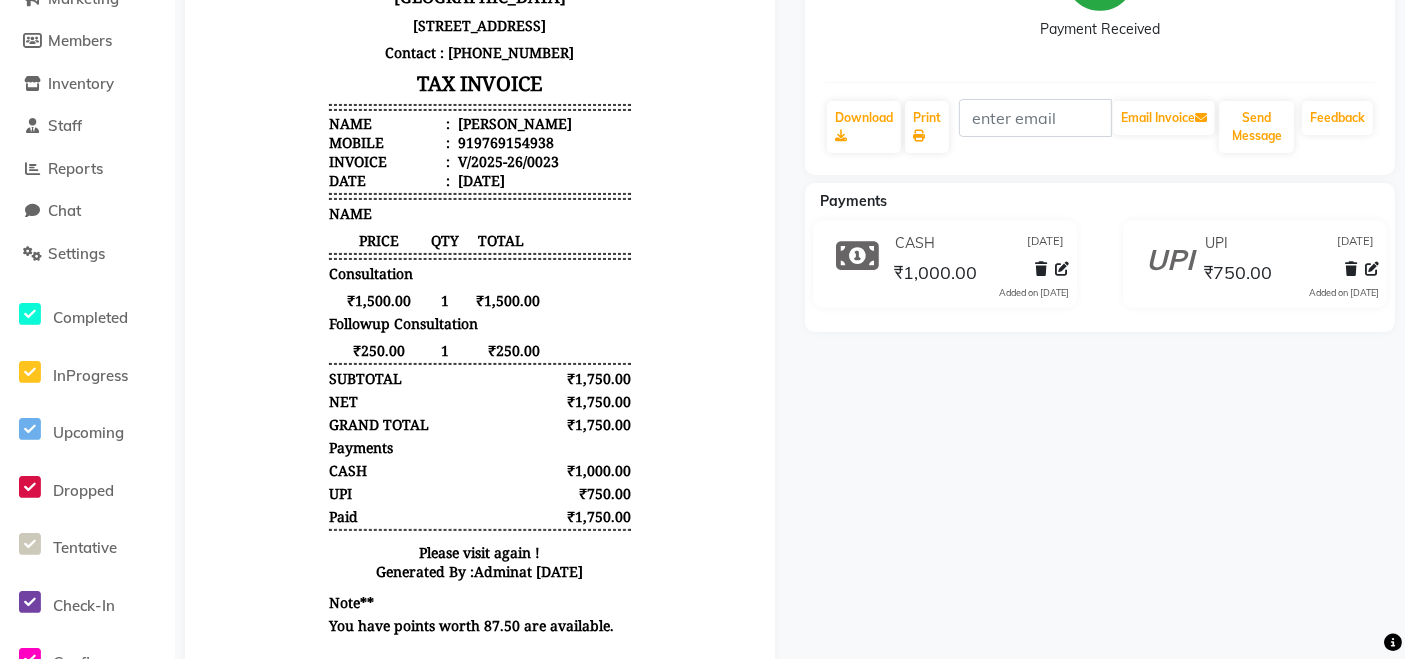 scroll, scrollTop: 385, scrollLeft: 0, axis: vertical 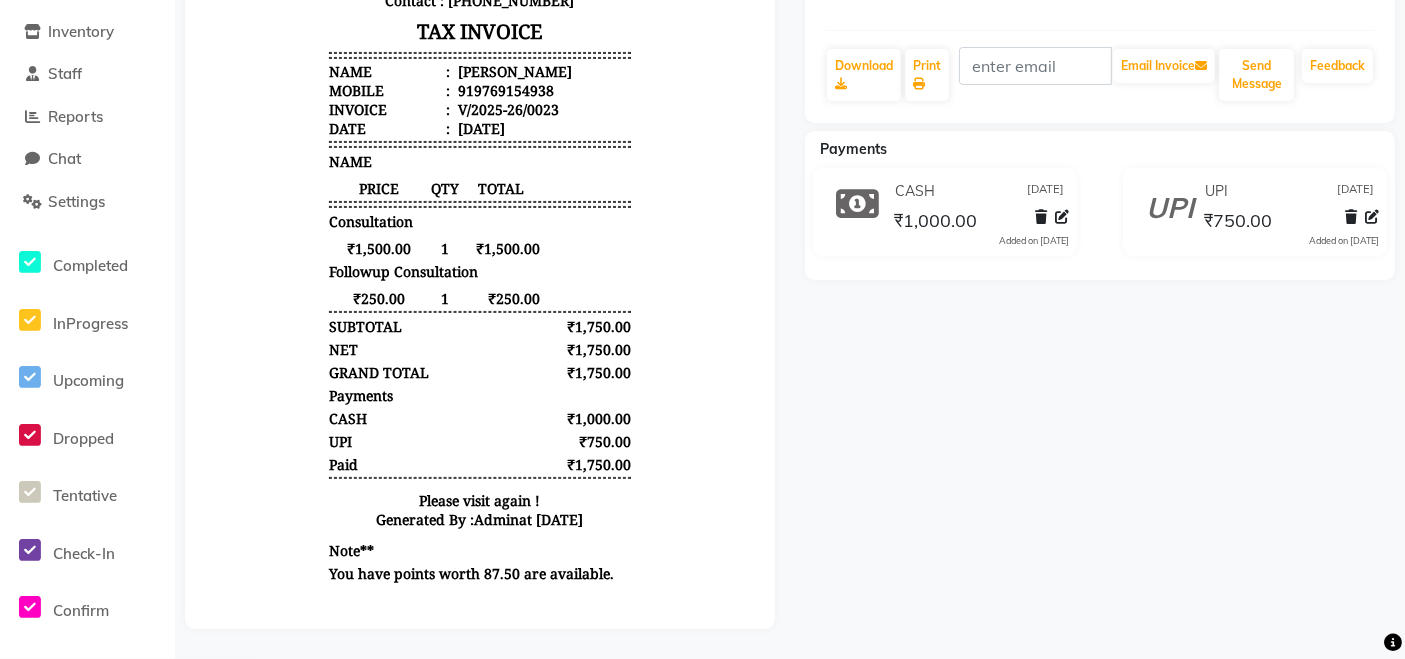 click on "You have points worth 87.50 are available." at bounding box center (479, 574) 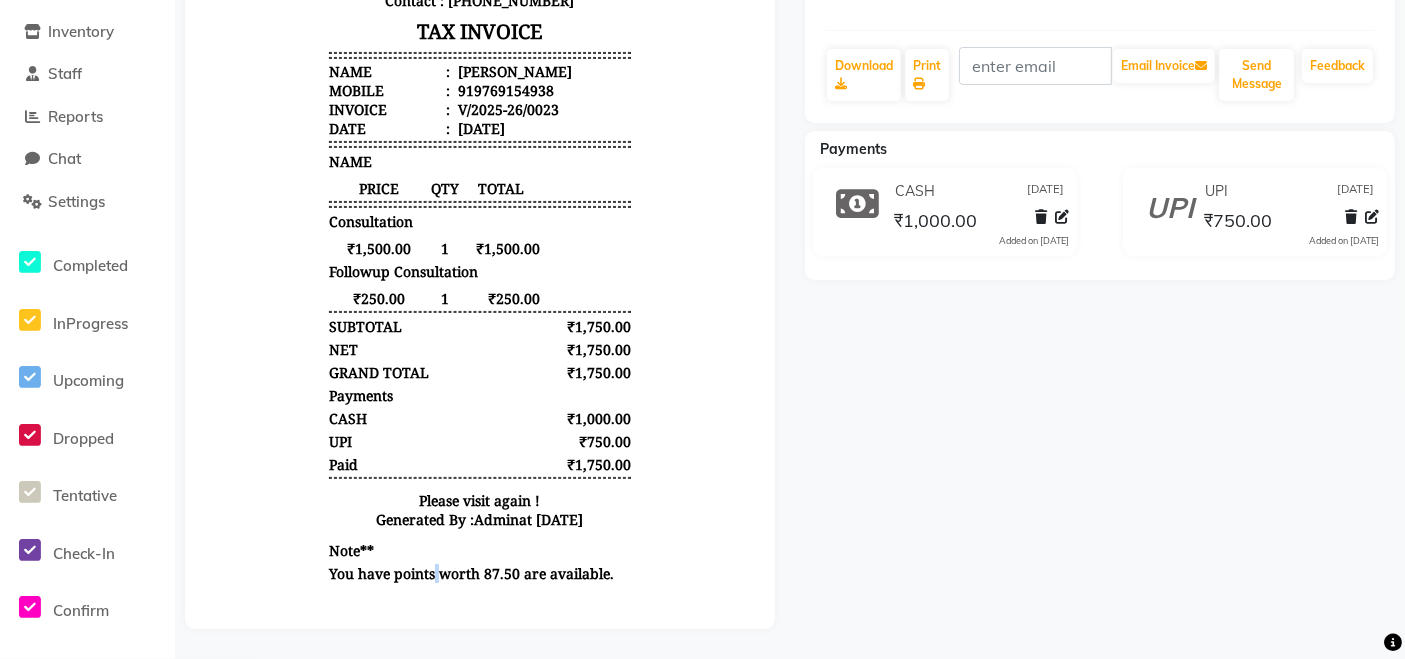 click on "You have points worth 87.50 are available." at bounding box center [479, 574] 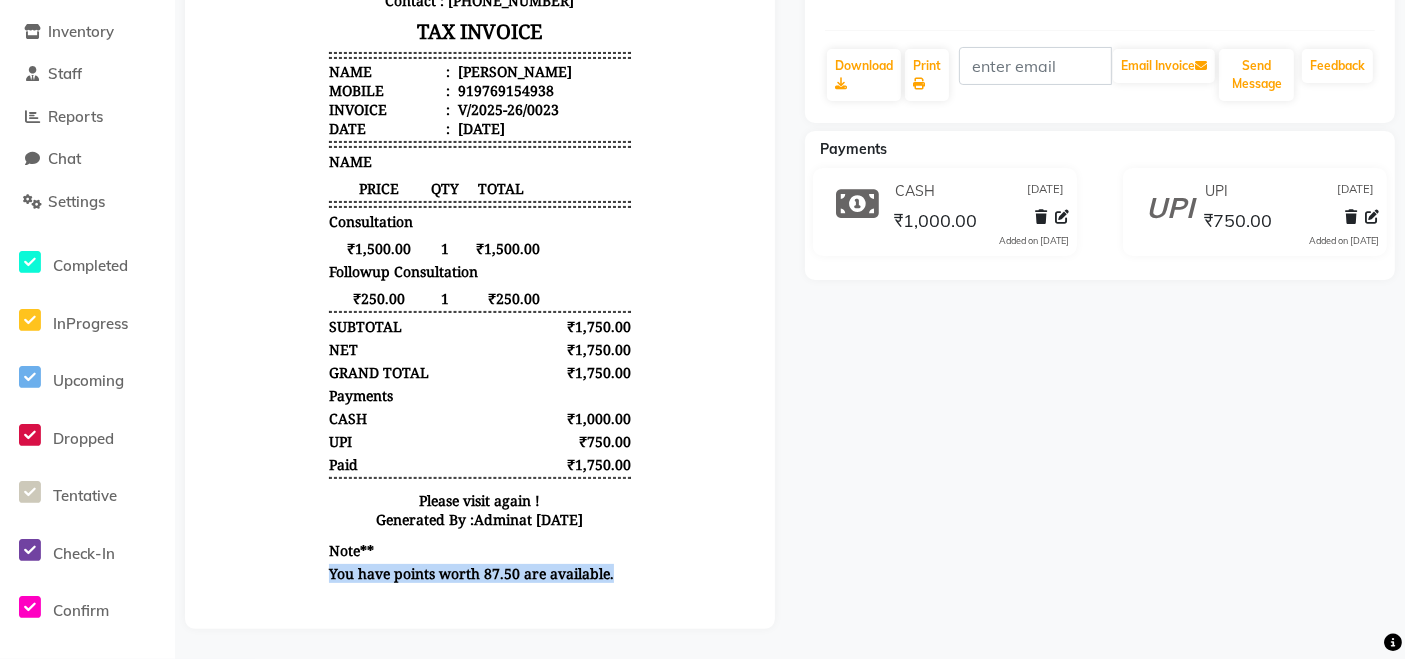 click on "You have points worth 87.50 are available." at bounding box center [479, 574] 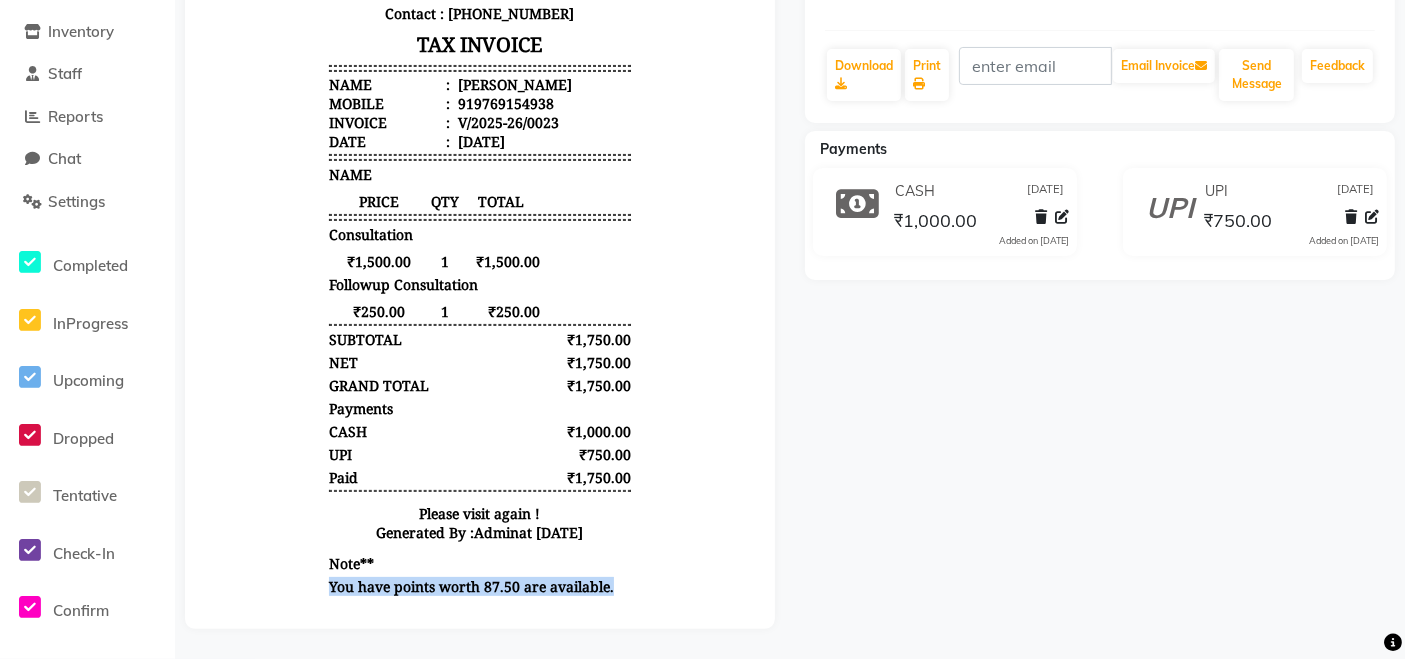 scroll, scrollTop: 0, scrollLeft: 0, axis: both 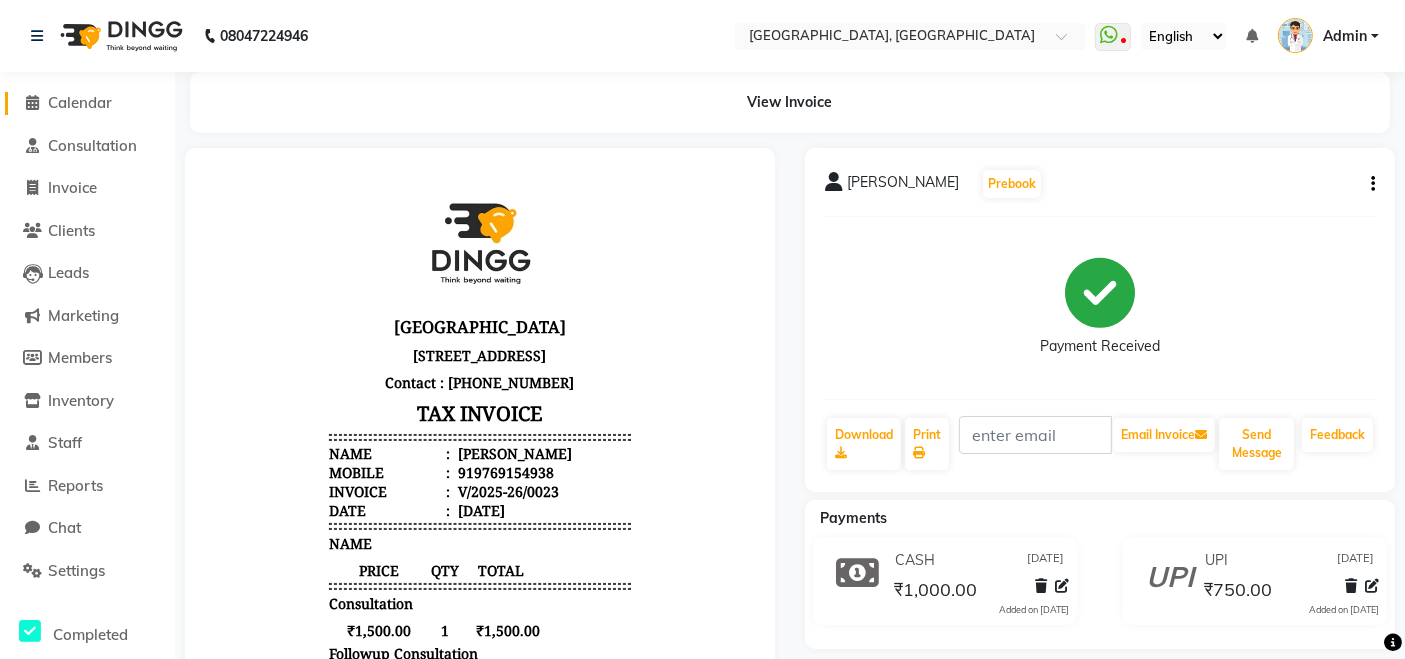 click on "Calendar" 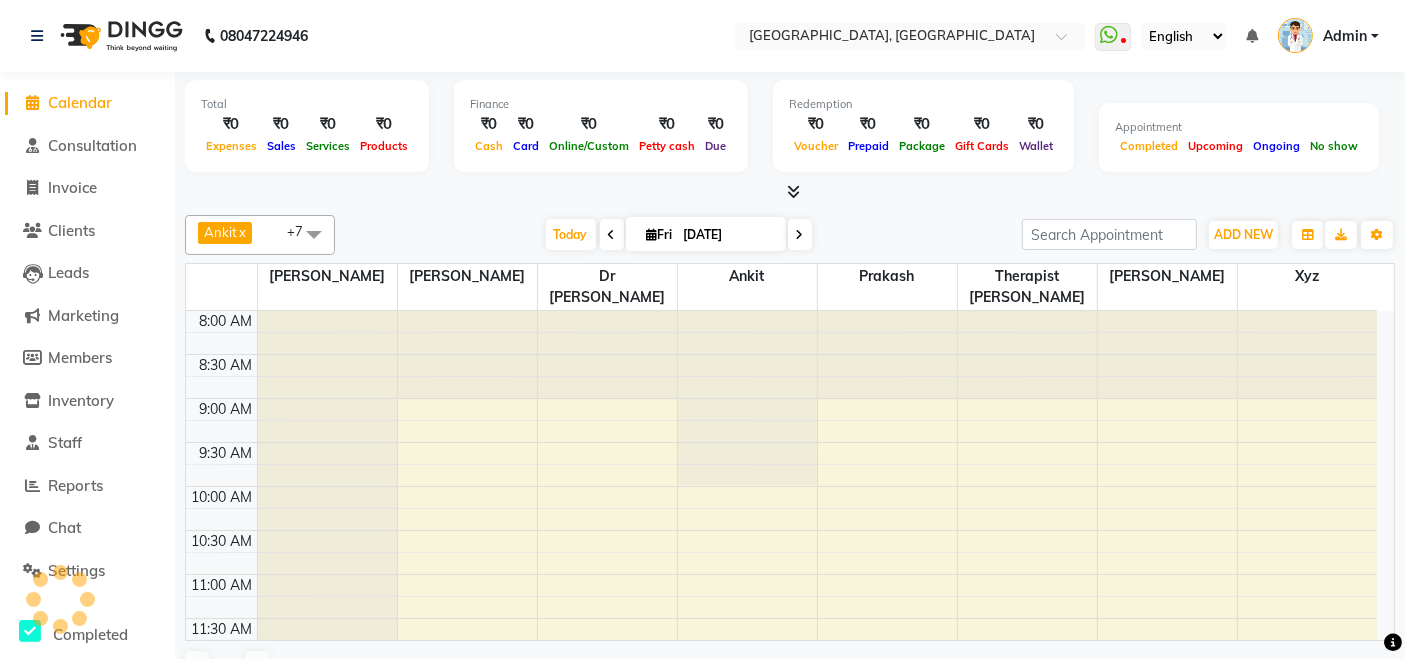 scroll, scrollTop: 0, scrollLeft: 0, axis: both 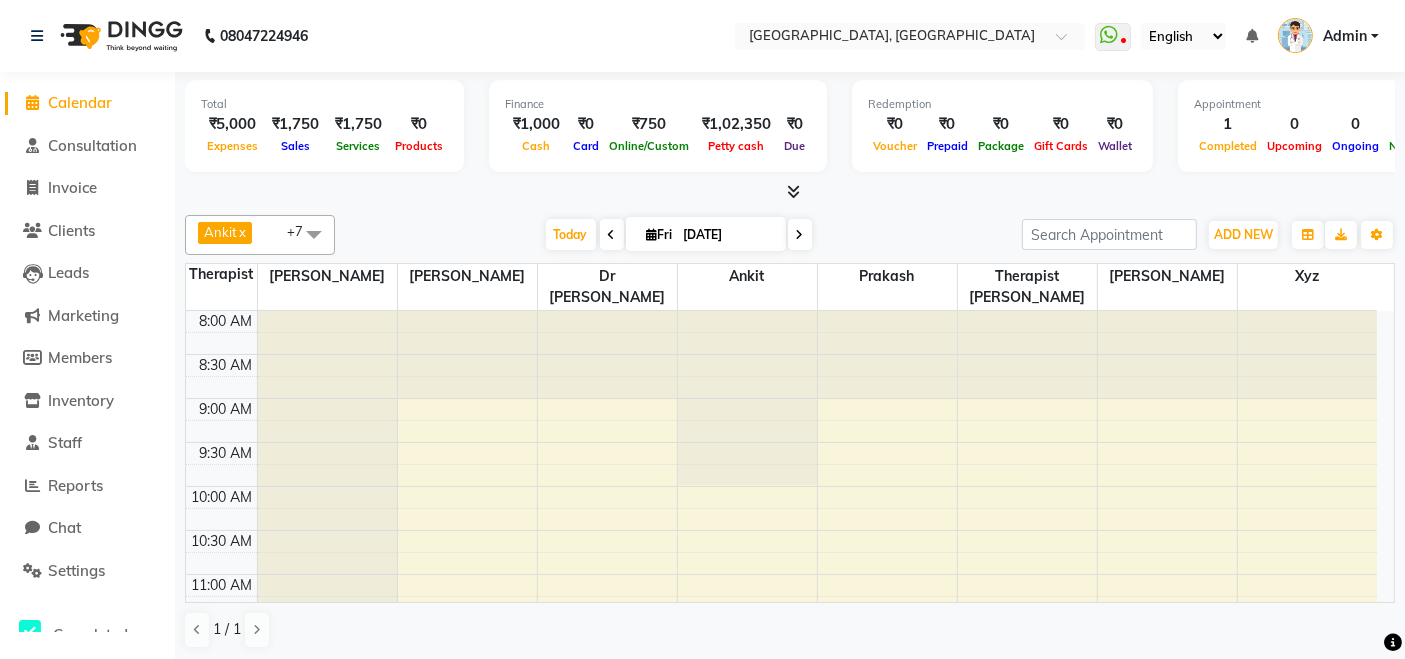 click on "Sales" at bounding box center [295, 146] 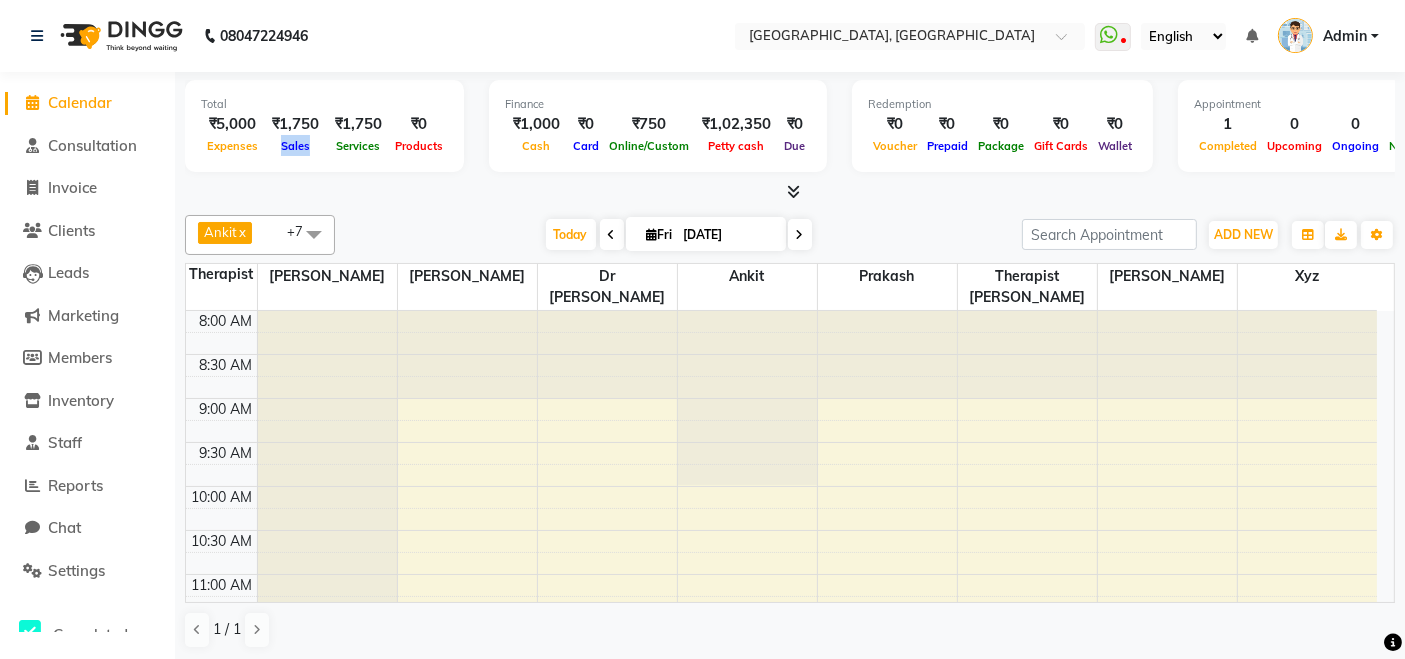 click on "Sales" at bounding box center [295, 146] 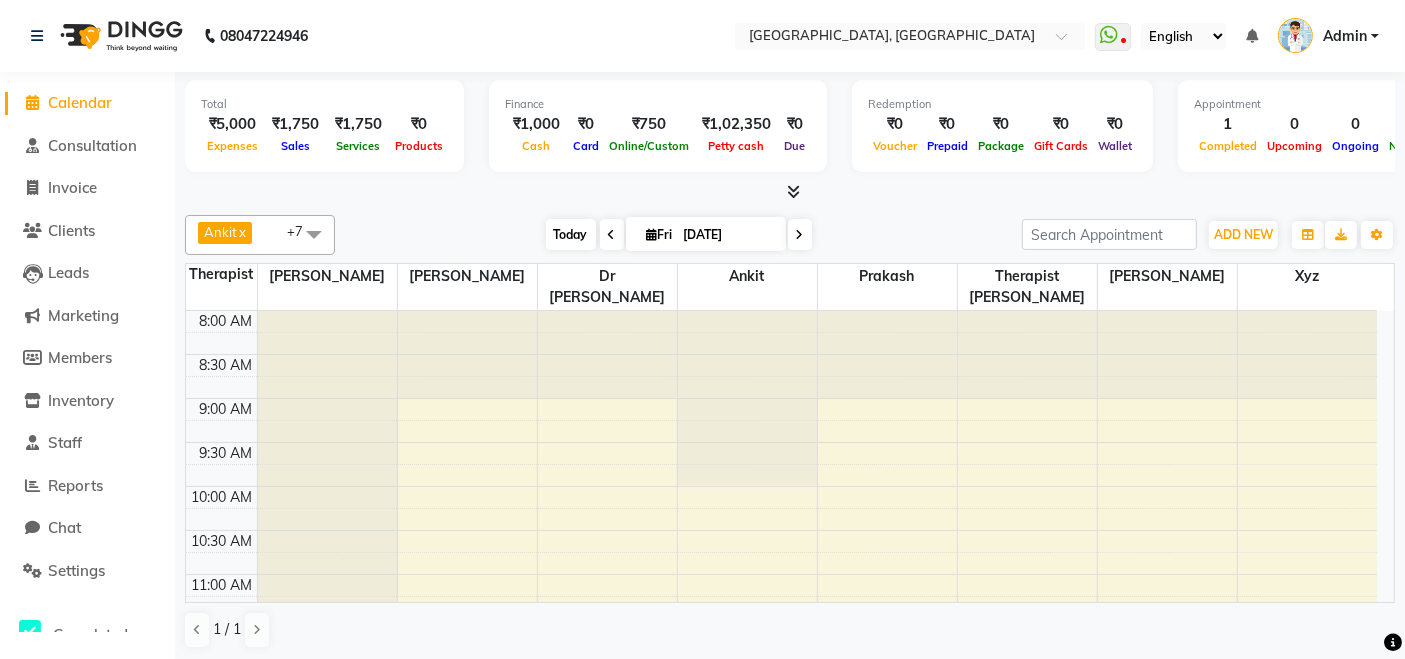click on "Today" at bounding box center (571, 234) 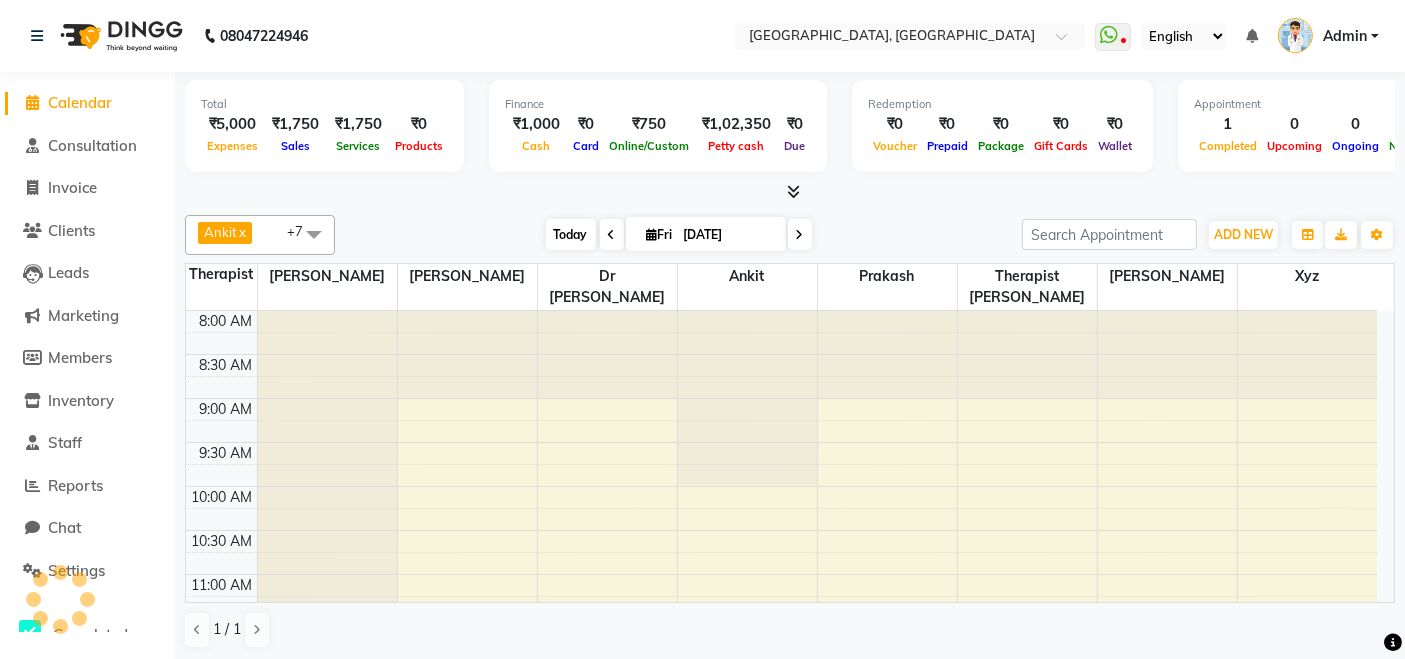 scroll, scrollTop: 957, scrollLeft: 0, axis: vertical 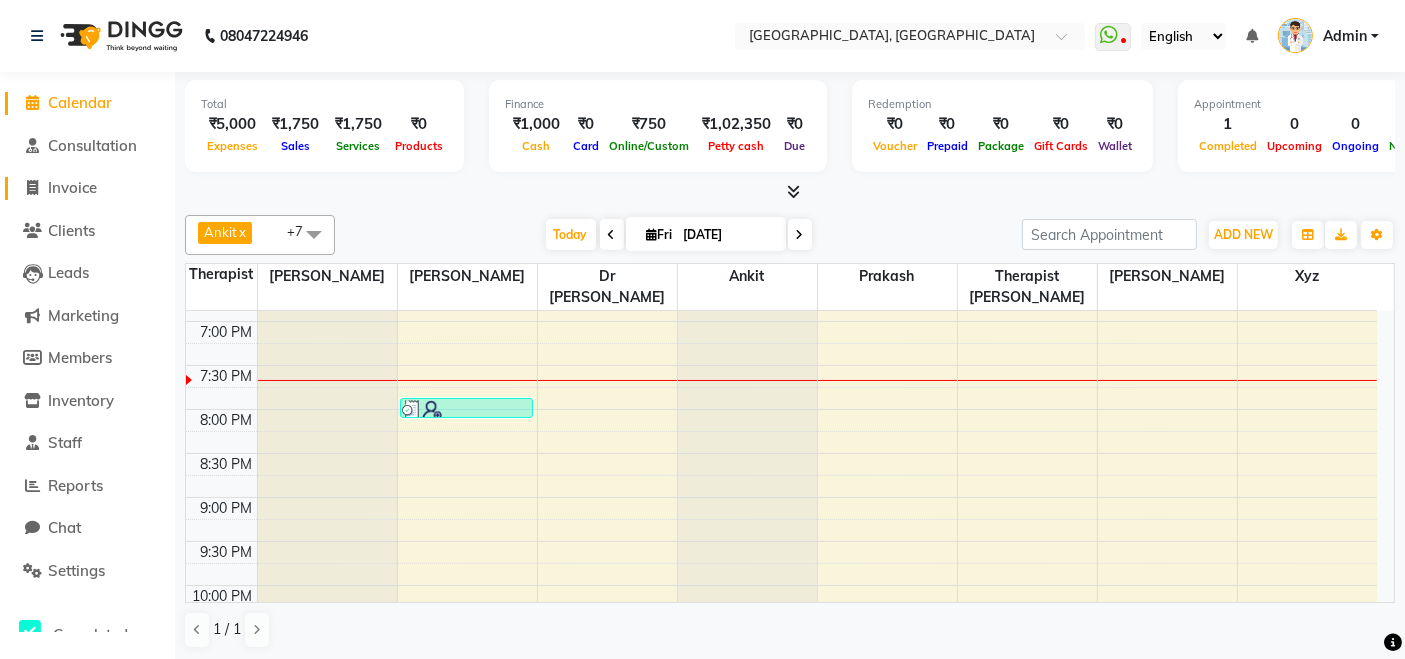 click on "Invoice" 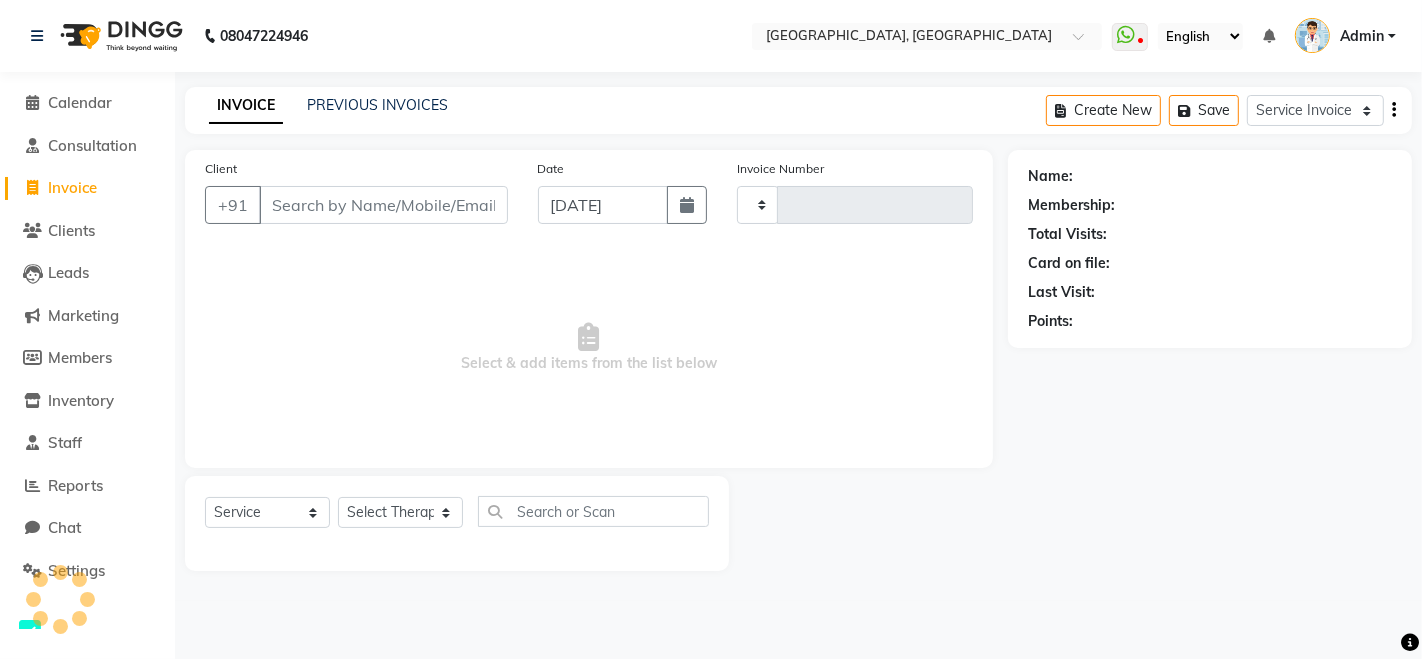 type on "0024" 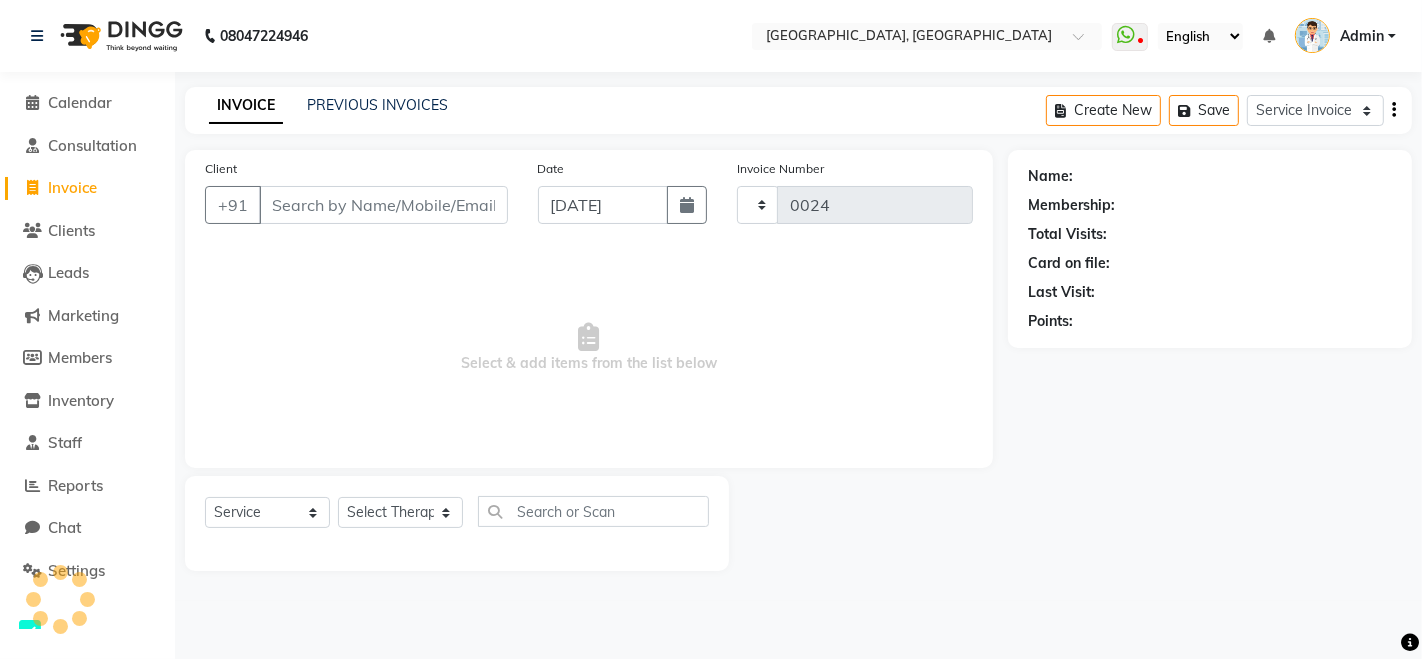 select on "30" 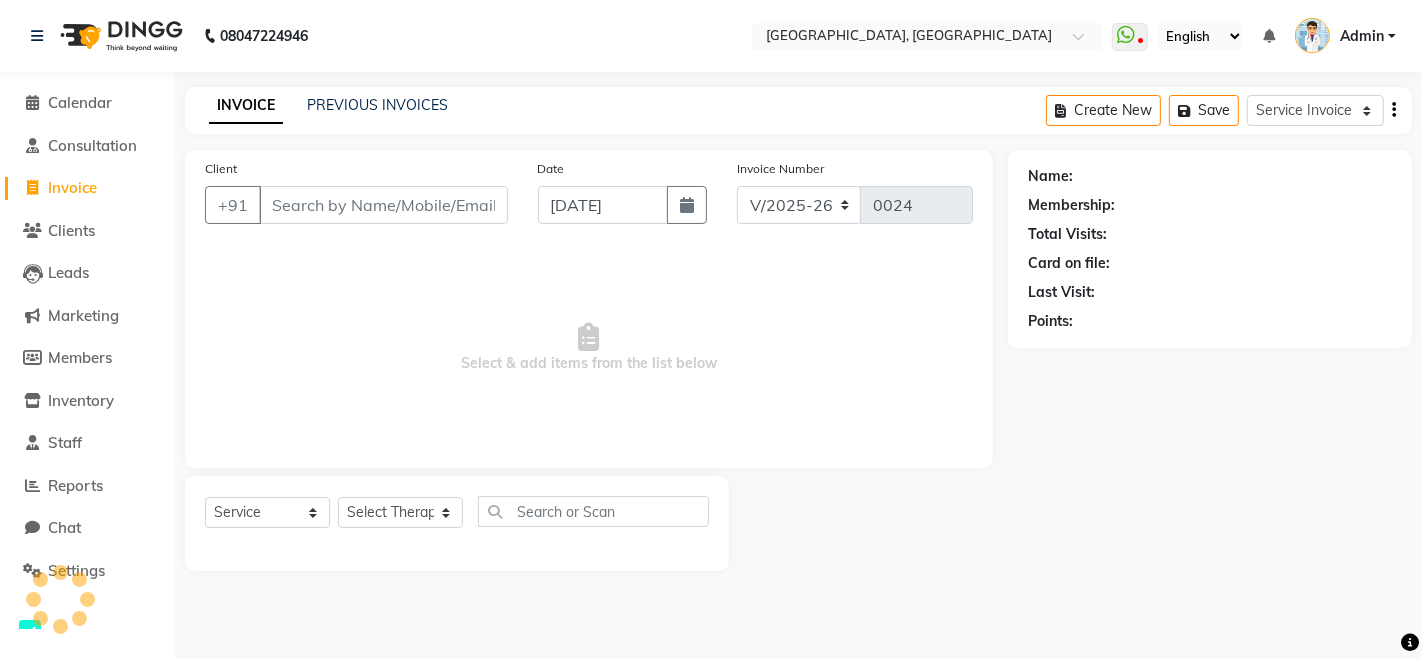 select on "select" 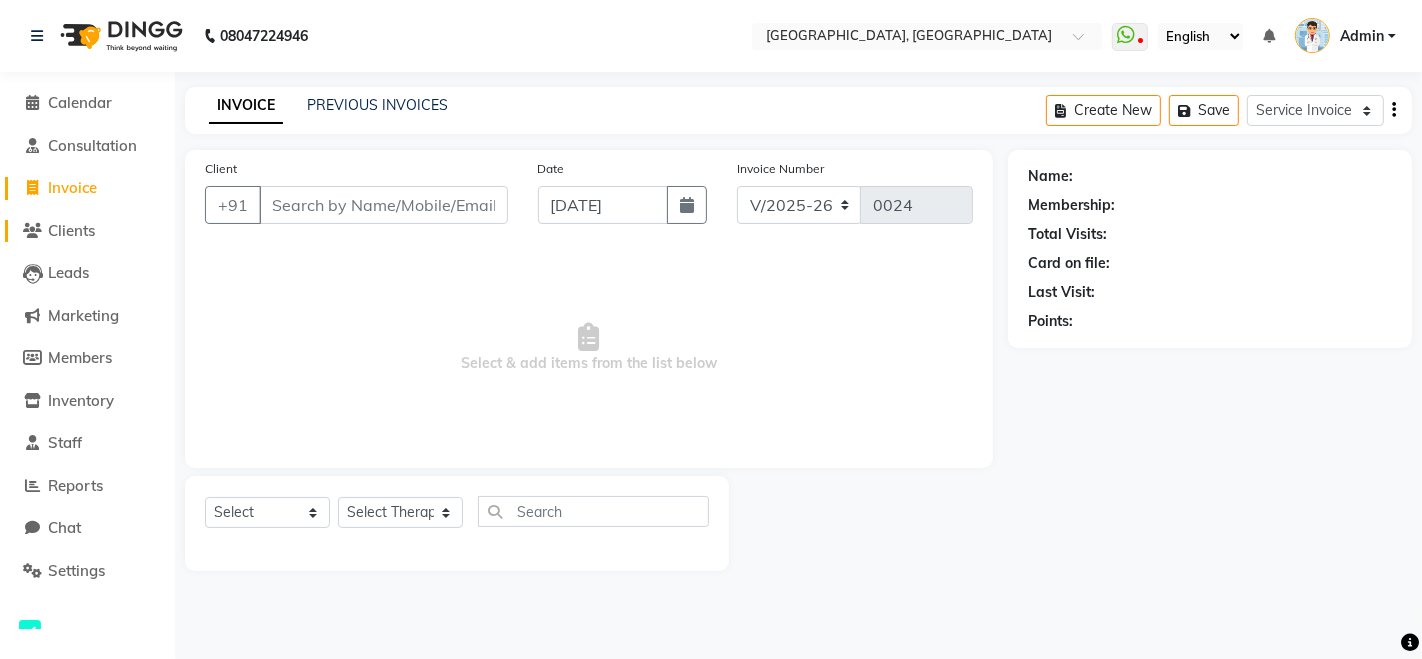 click on "Clients" 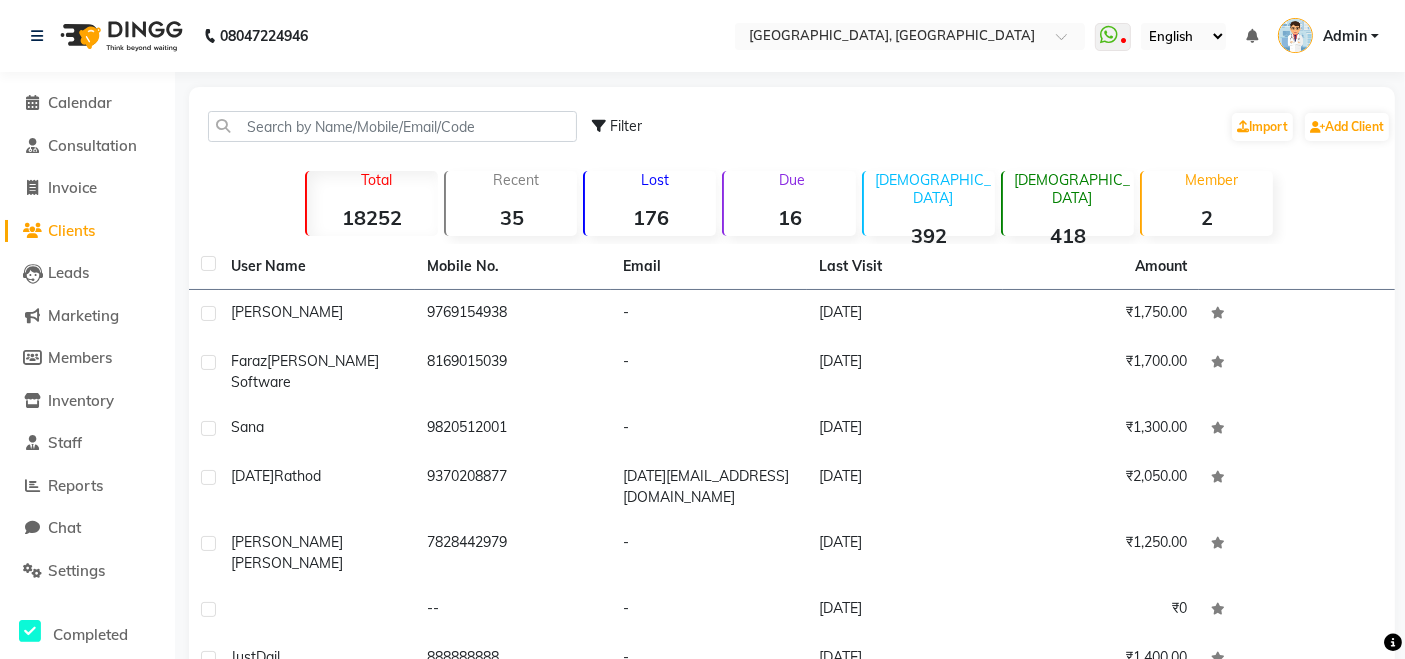 click on "Total  18252" 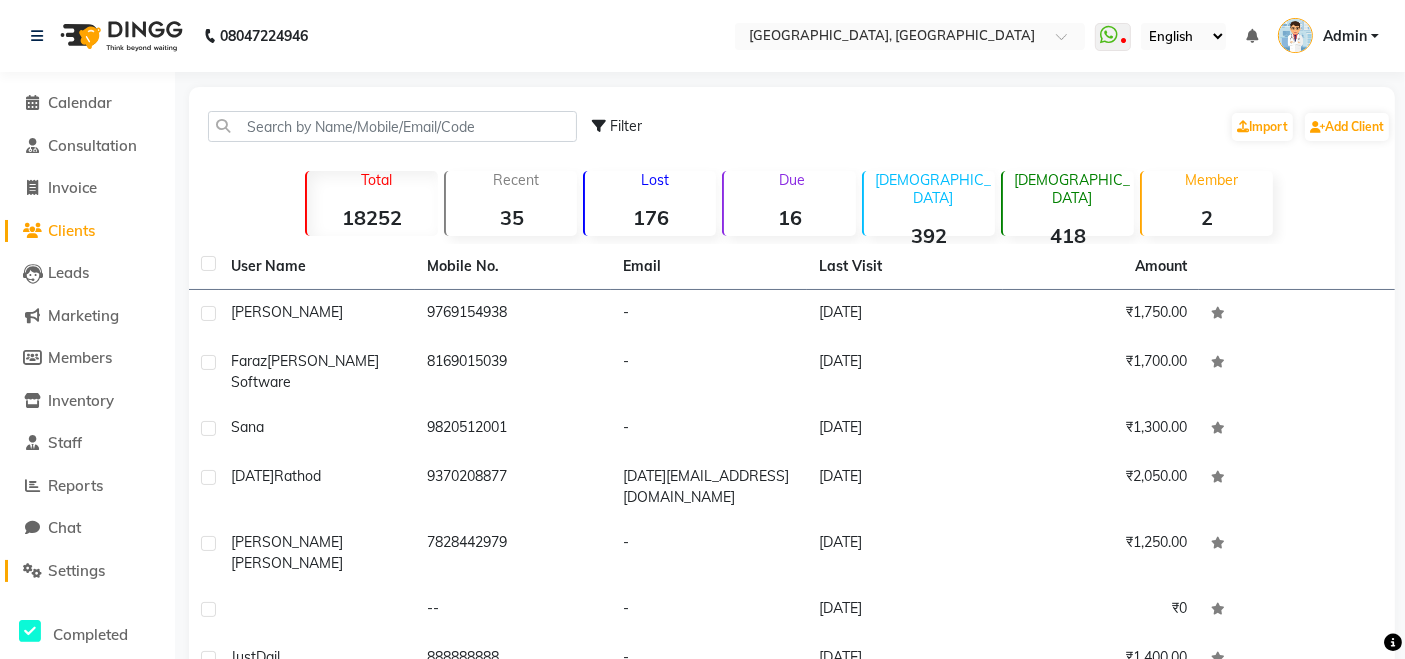 click on "Settings" 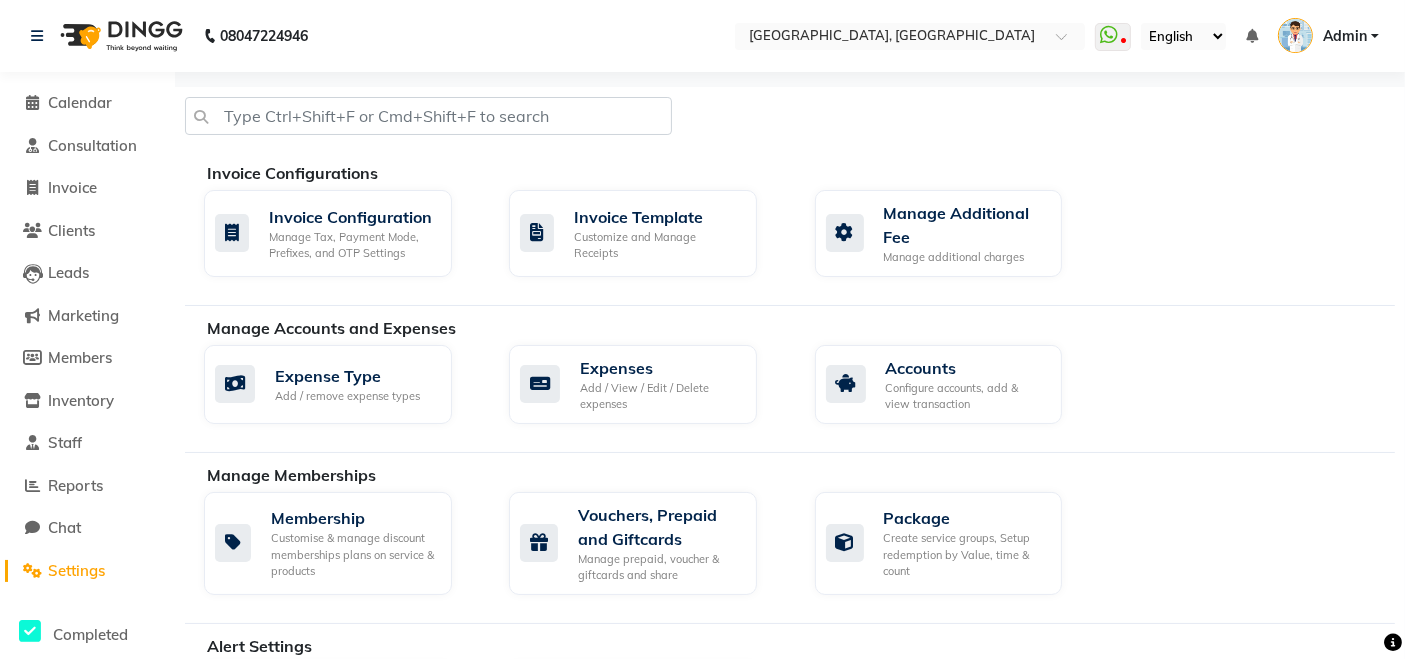 scroll, scrollTop: 331, scrollLeft: 0, axis: vertical 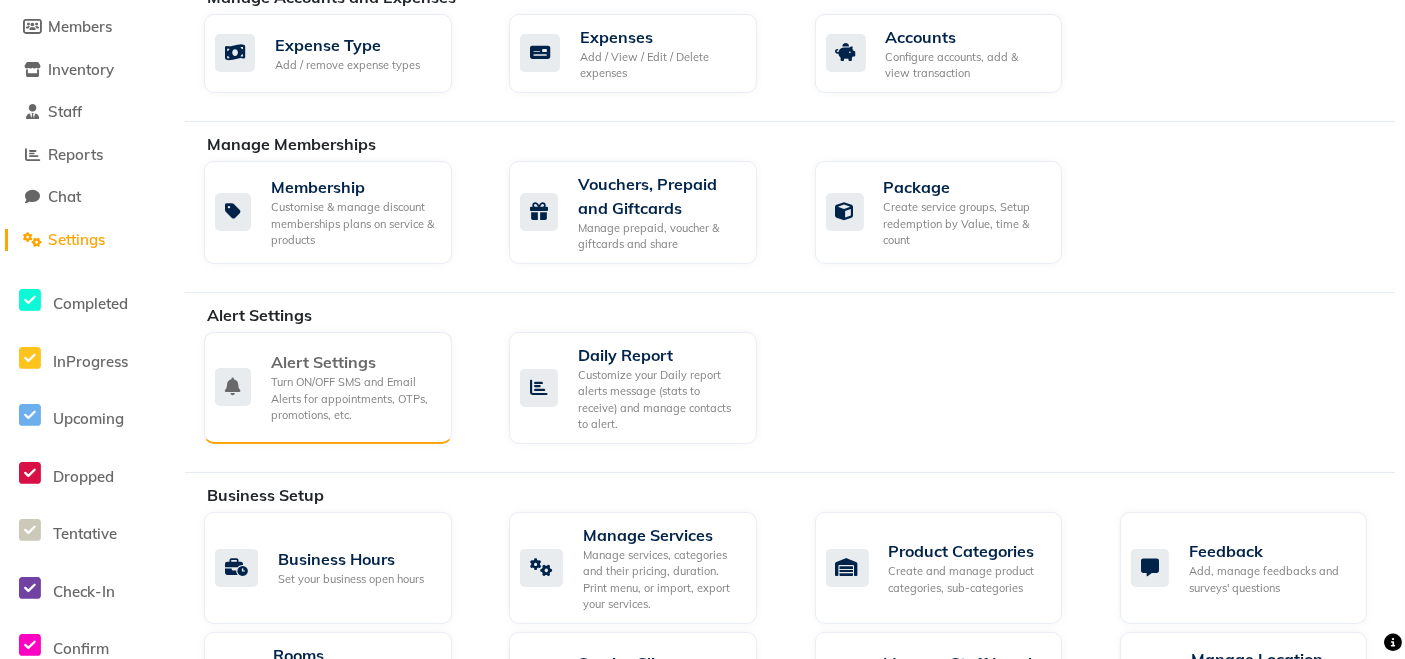 click on "Alert Settings" 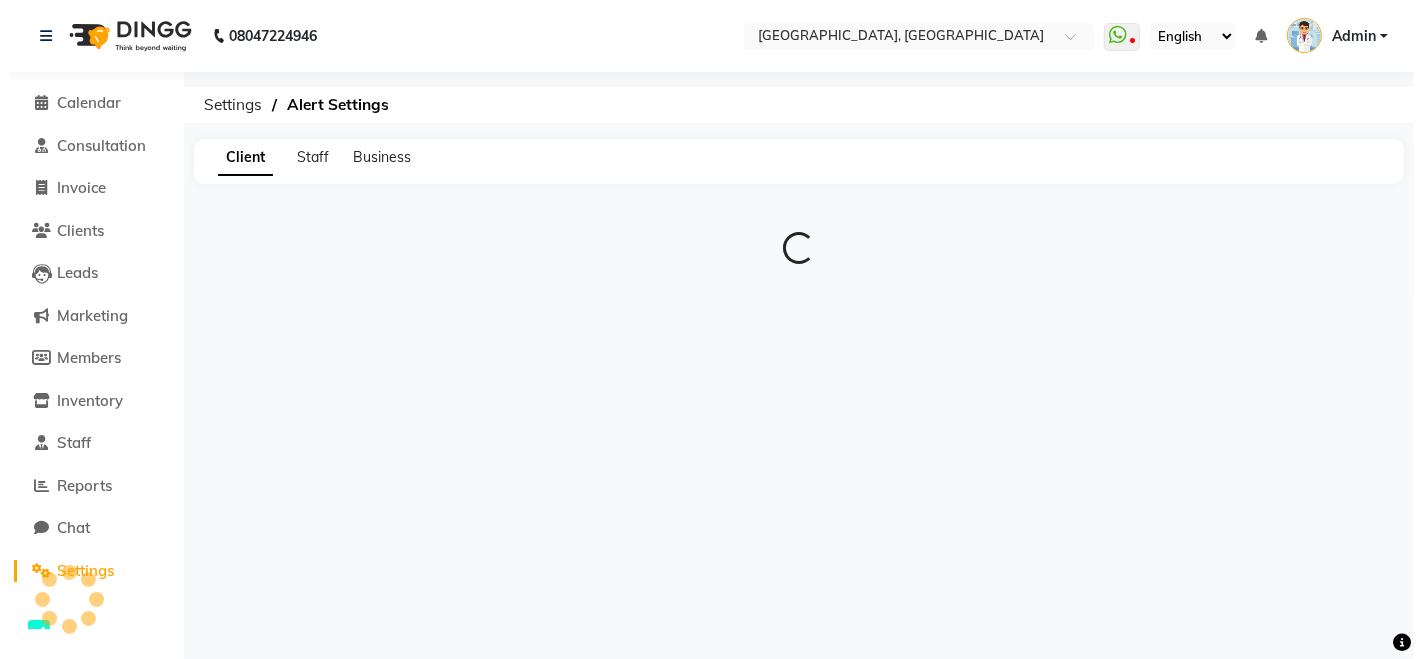 scroll, scrollTop: 0, scrollLeft: 0, axis: both 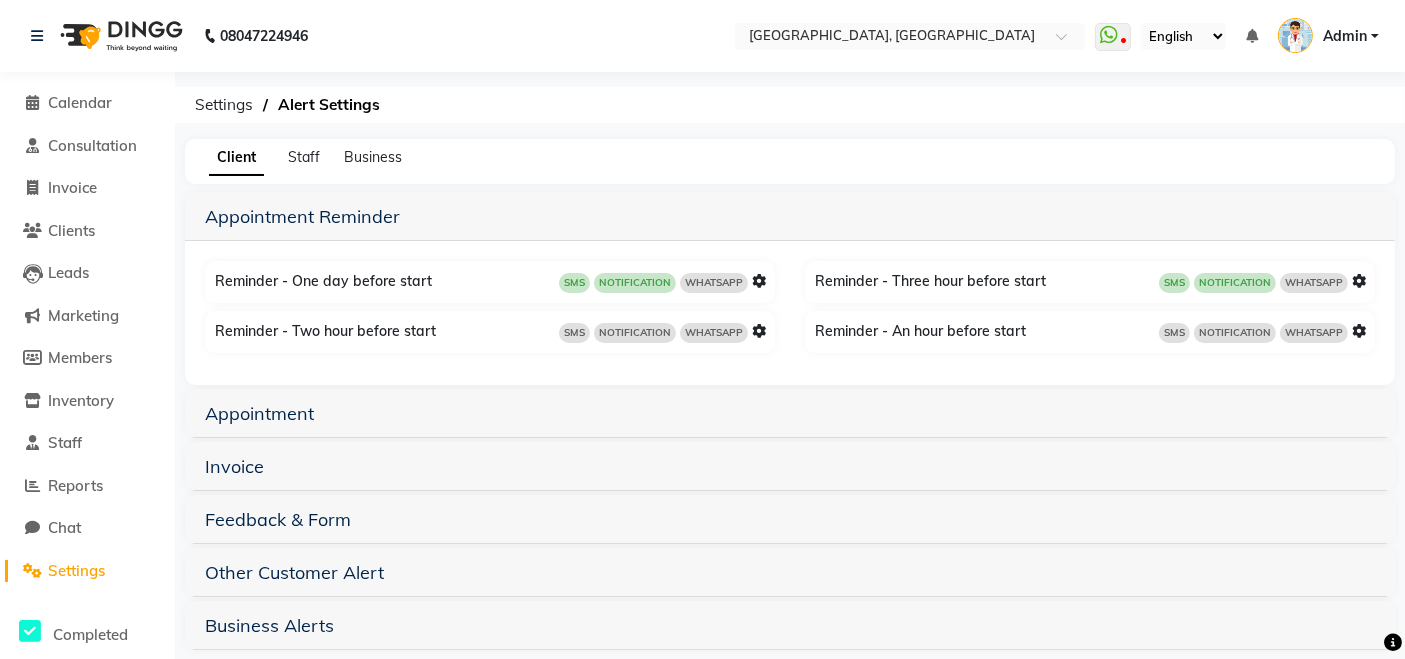 click on "Invoice" at bounding box center [790, 466] 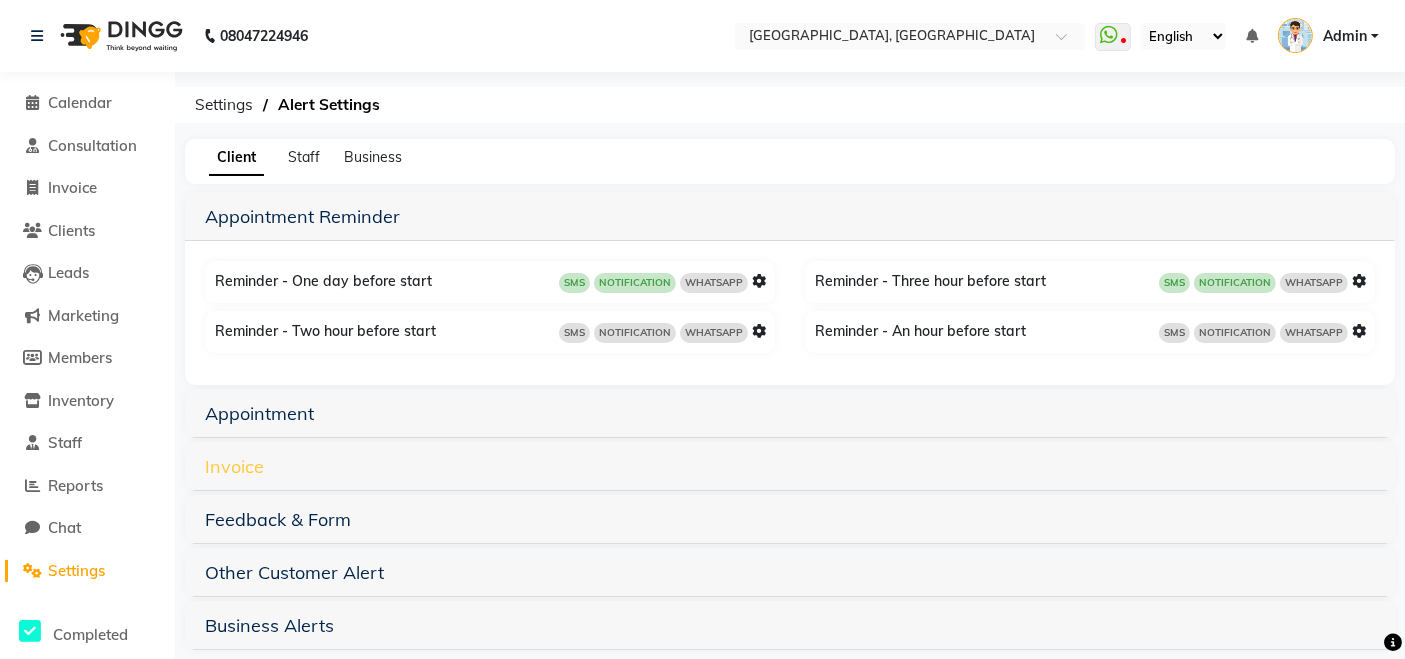 click on "Invoice" at bounding box center [234, 466] 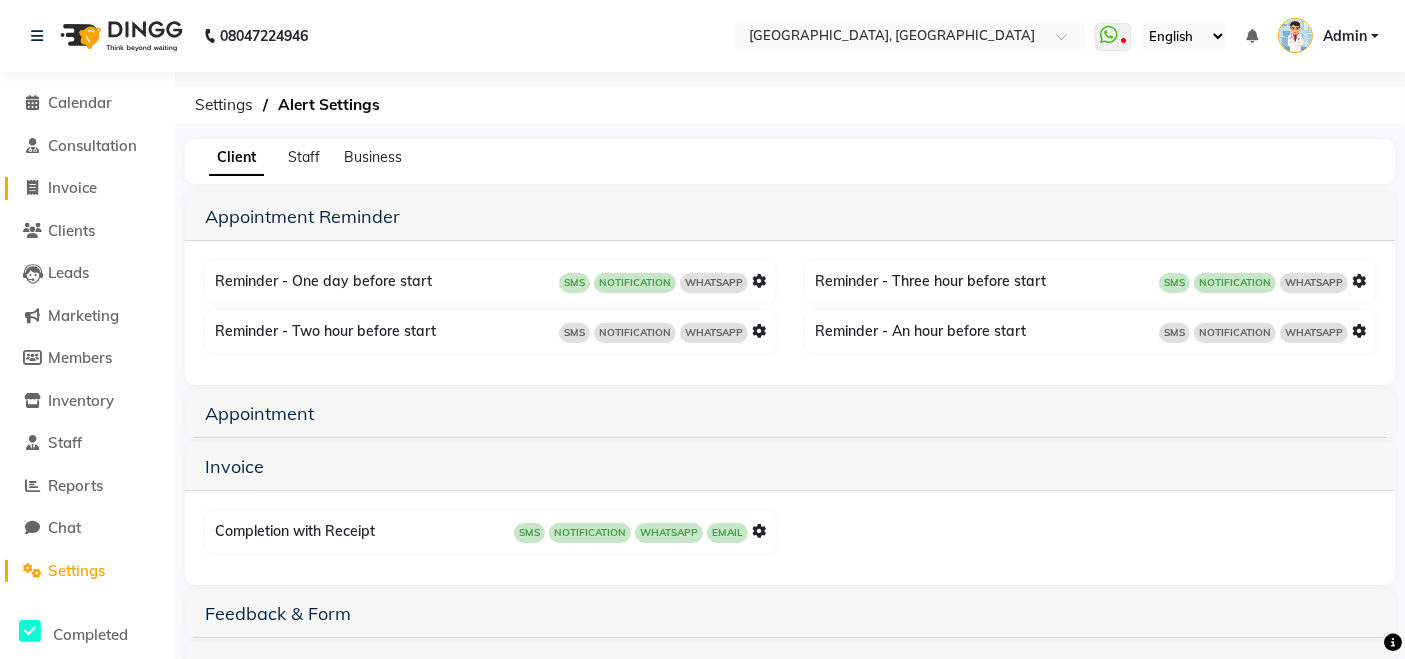 click on "Invoice" 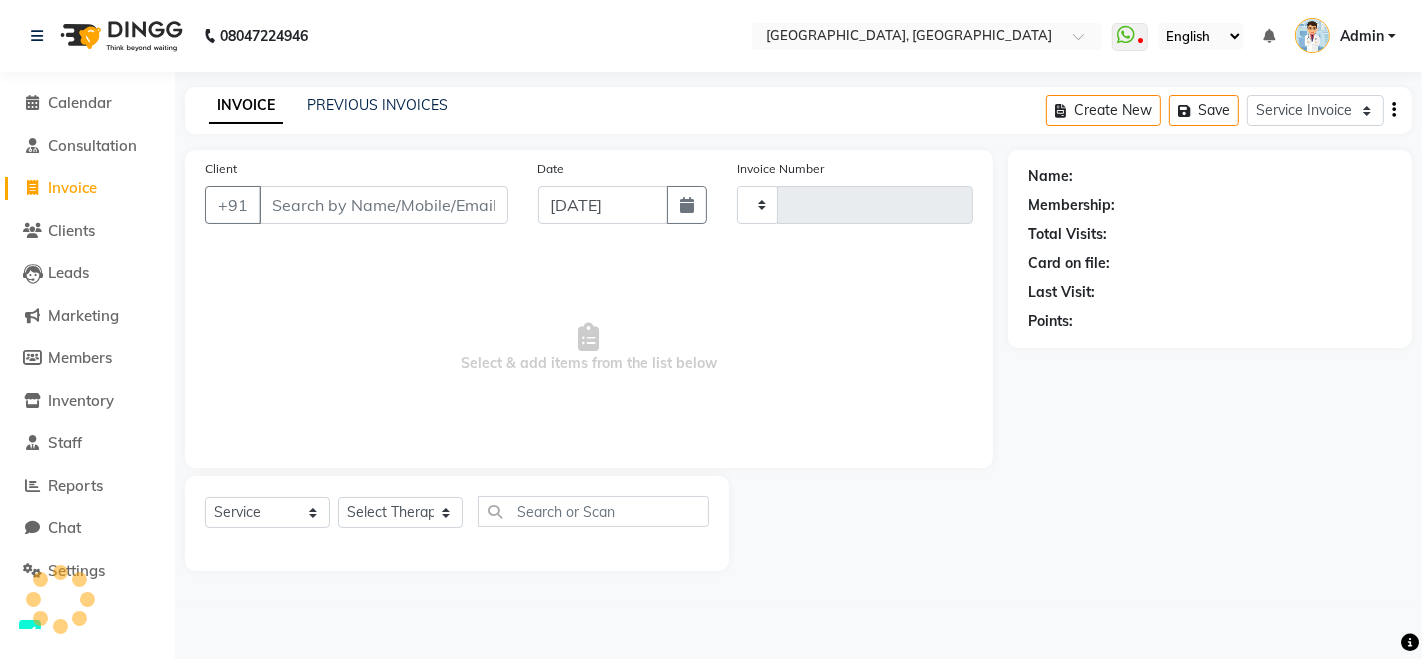 type on "0024" 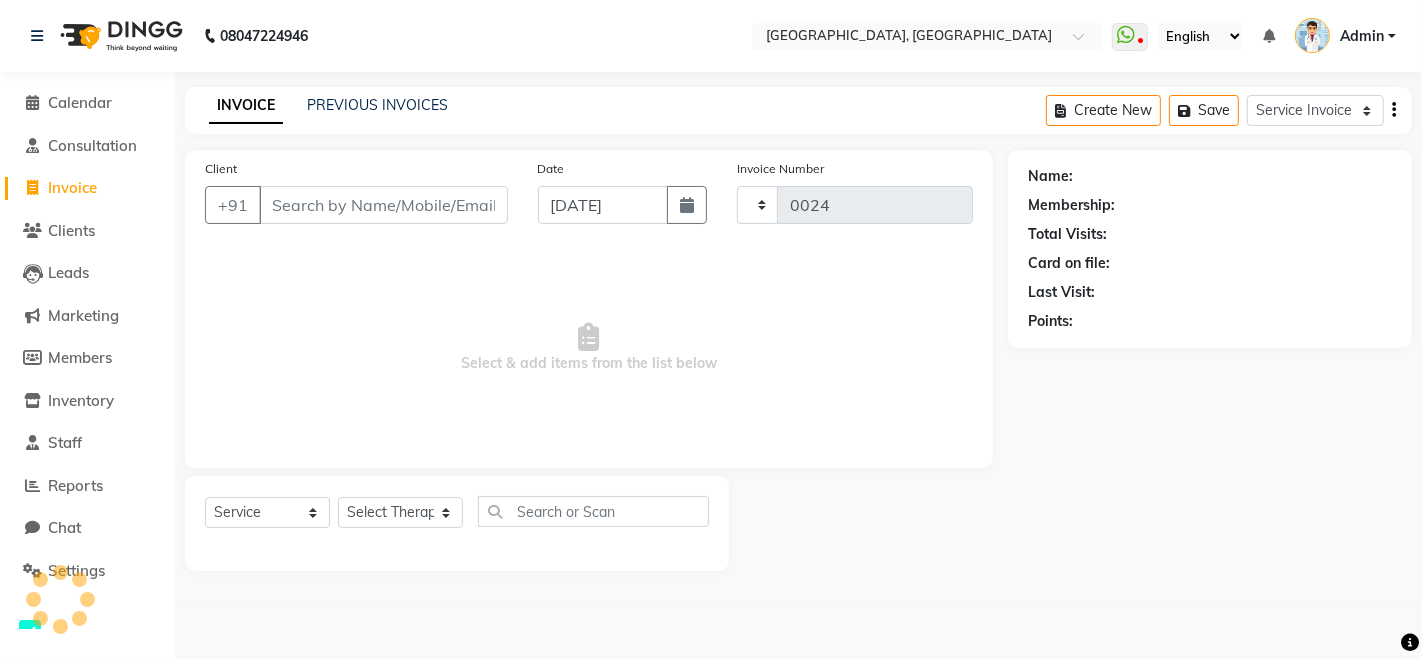 select on "30" 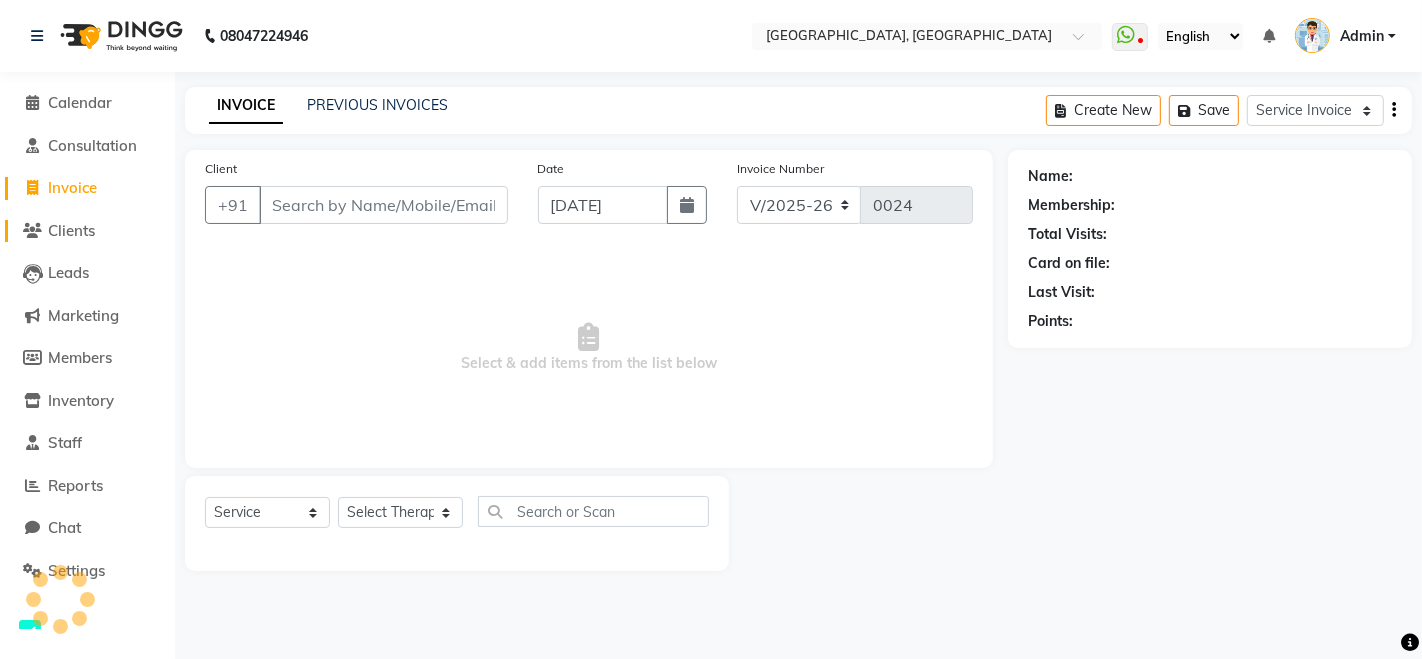 select on "select" 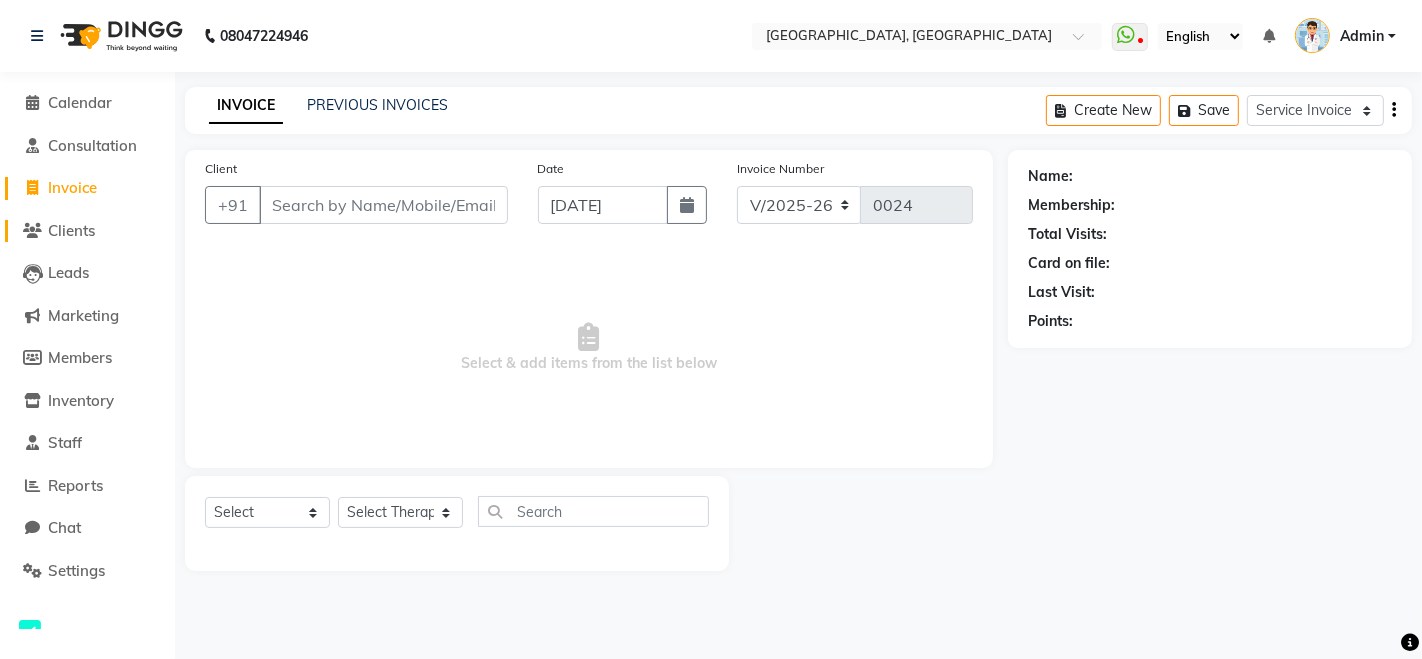 click on "Clients" 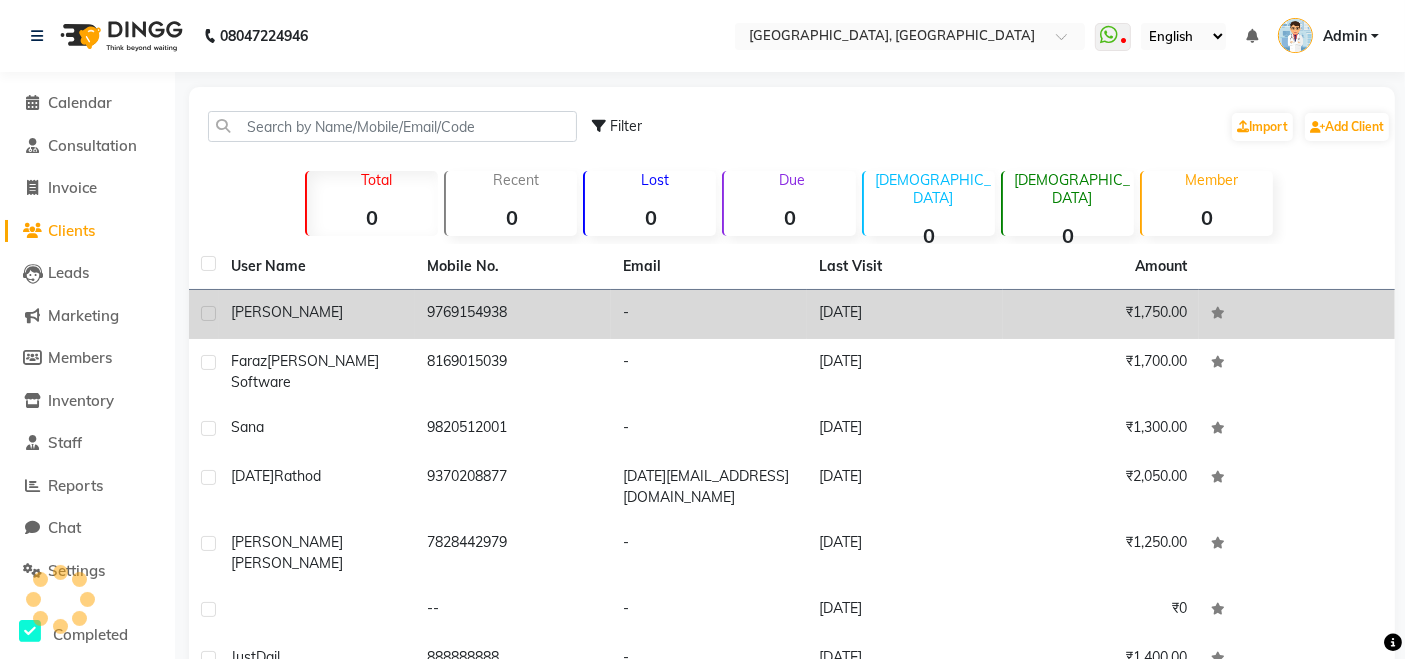 click on "[PERSON_NAME]" 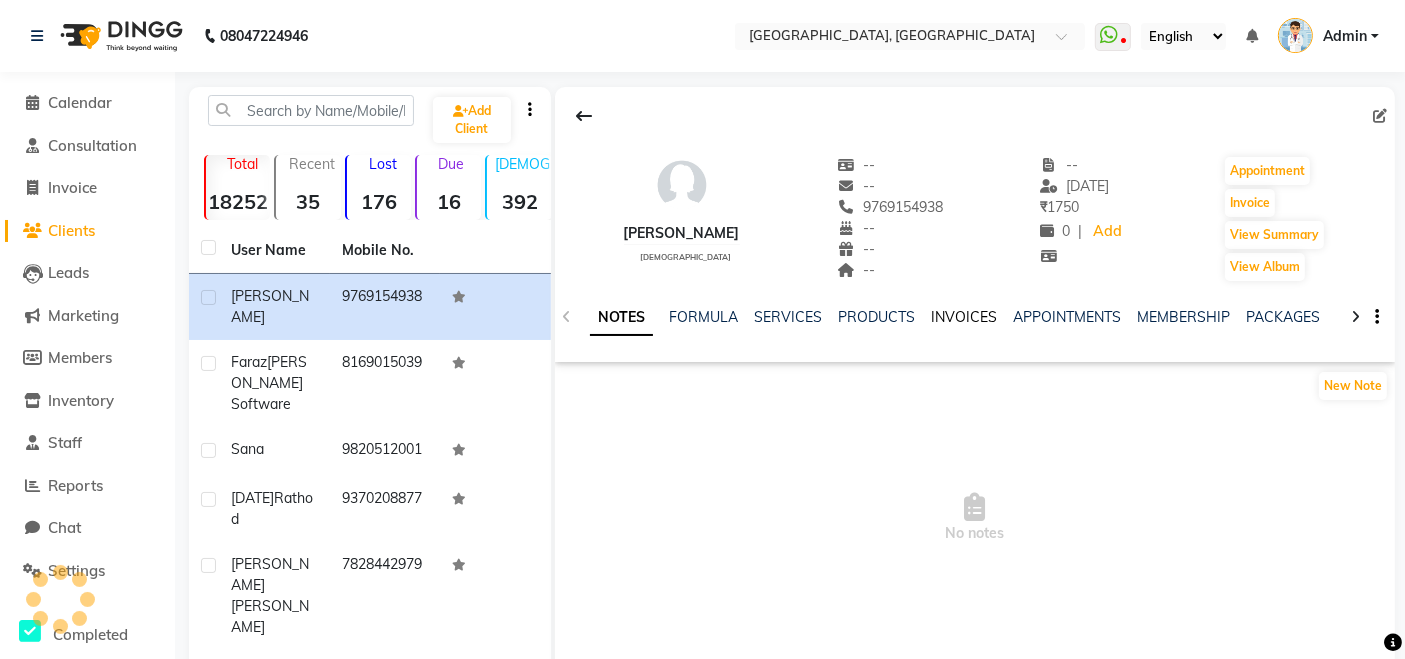 click on "INVOICES" 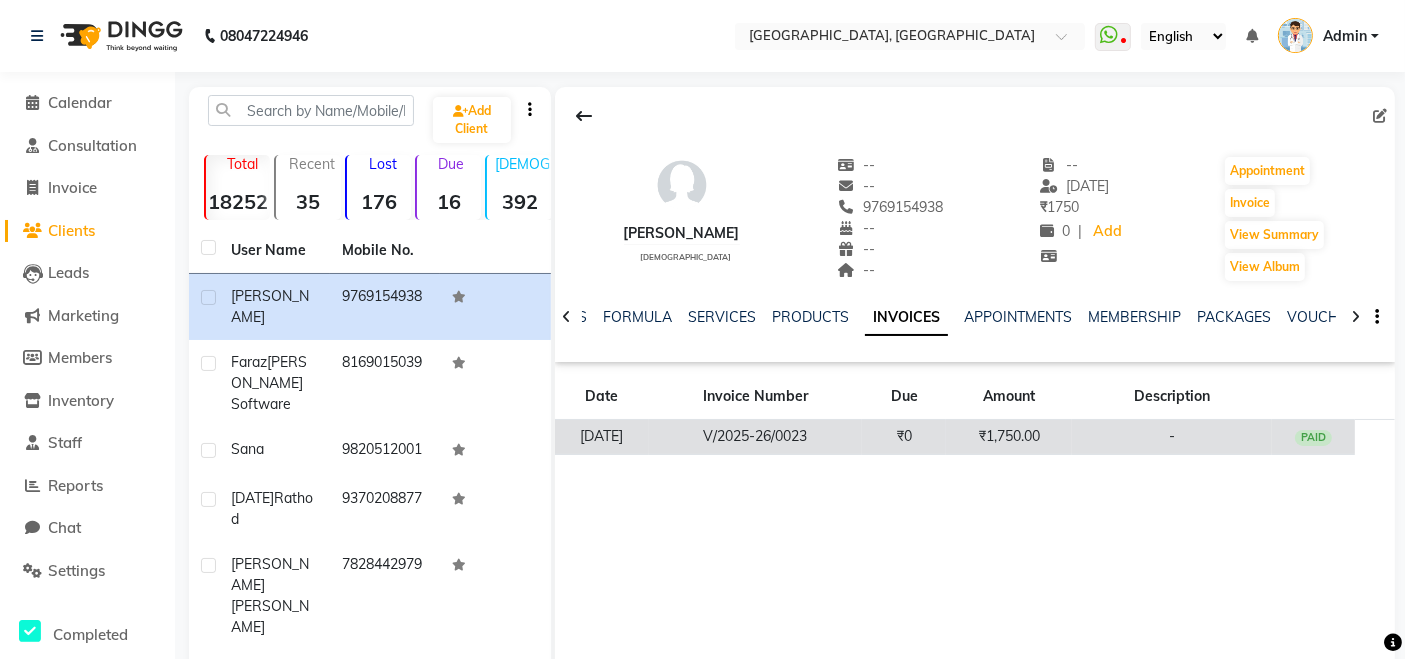 click on "₹1,750.00" 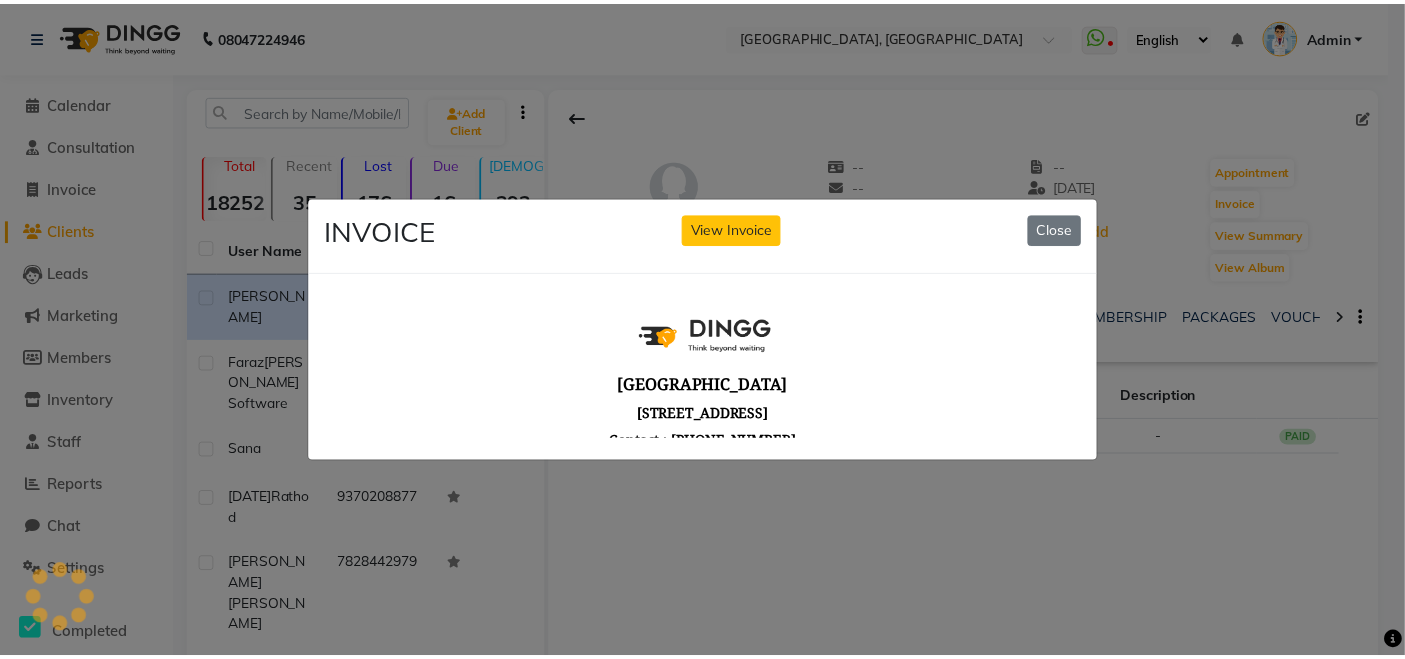 scroll, scrollTop: 0, scrollLeft: 0, axis: both 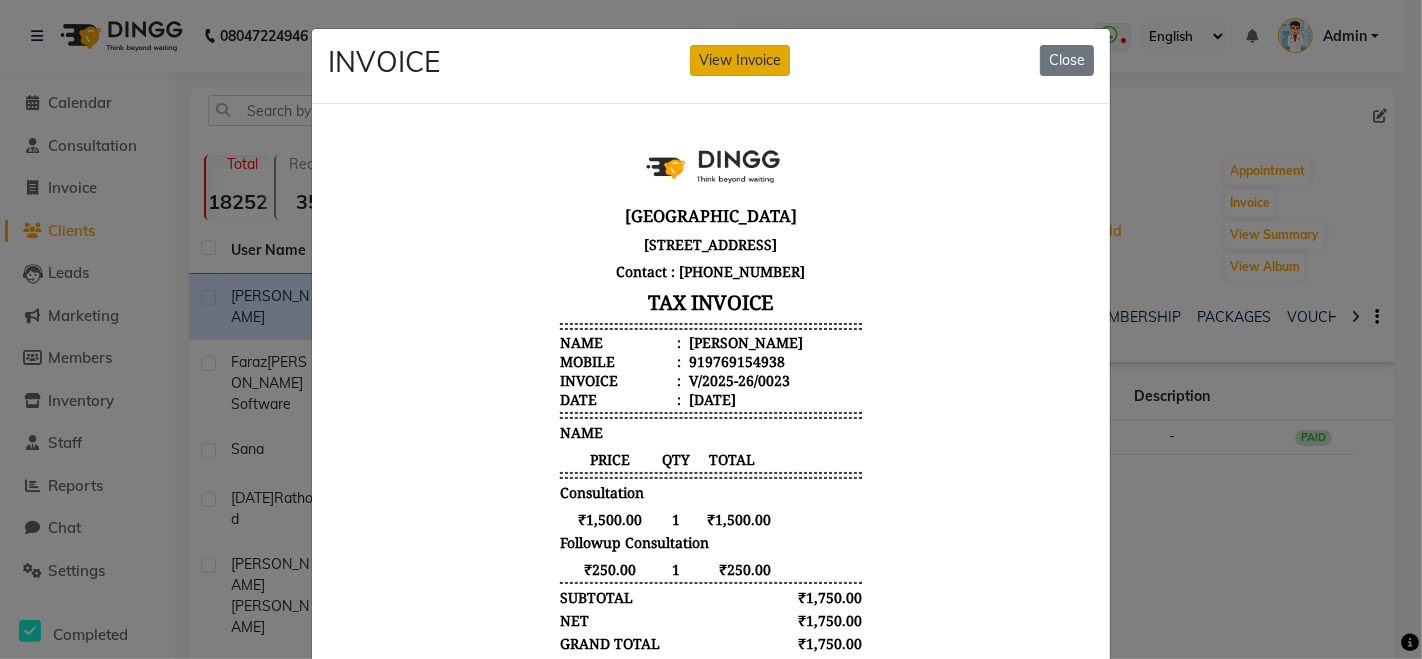 click on "[STREET_ADDRESS]" at bounding box center (710, 243) 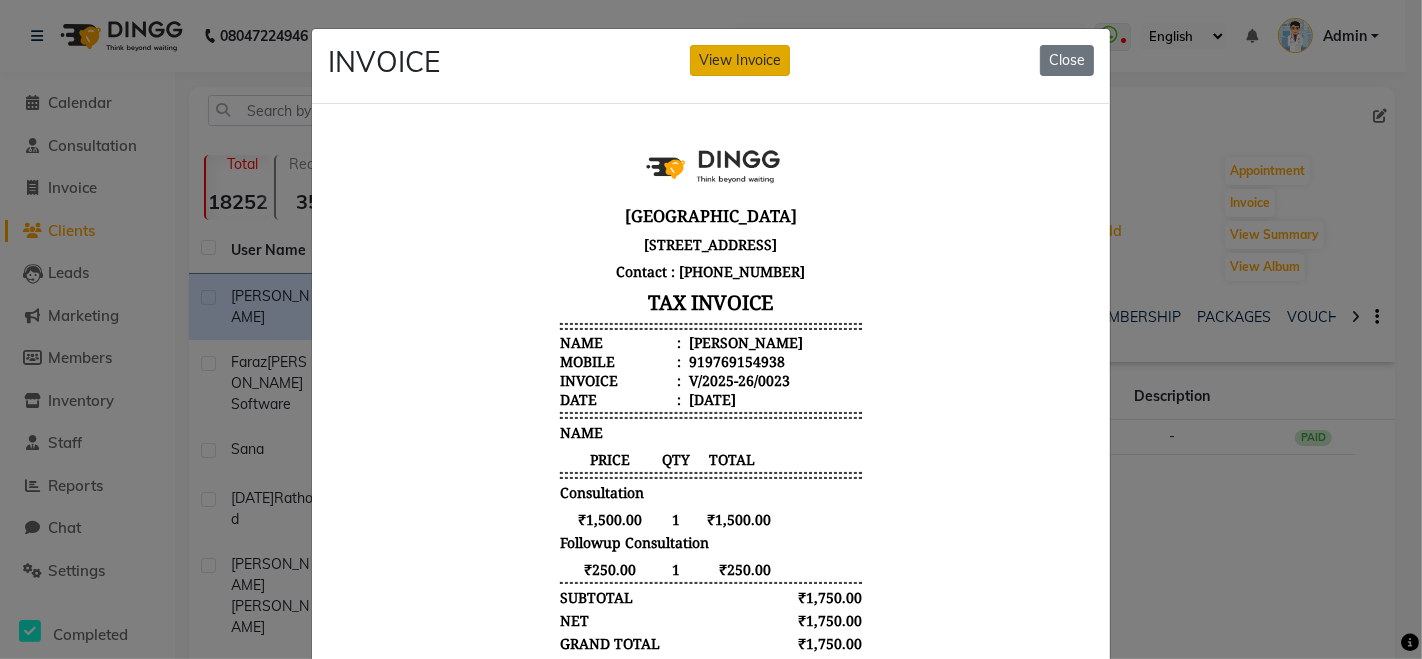 click on "View Invoice" 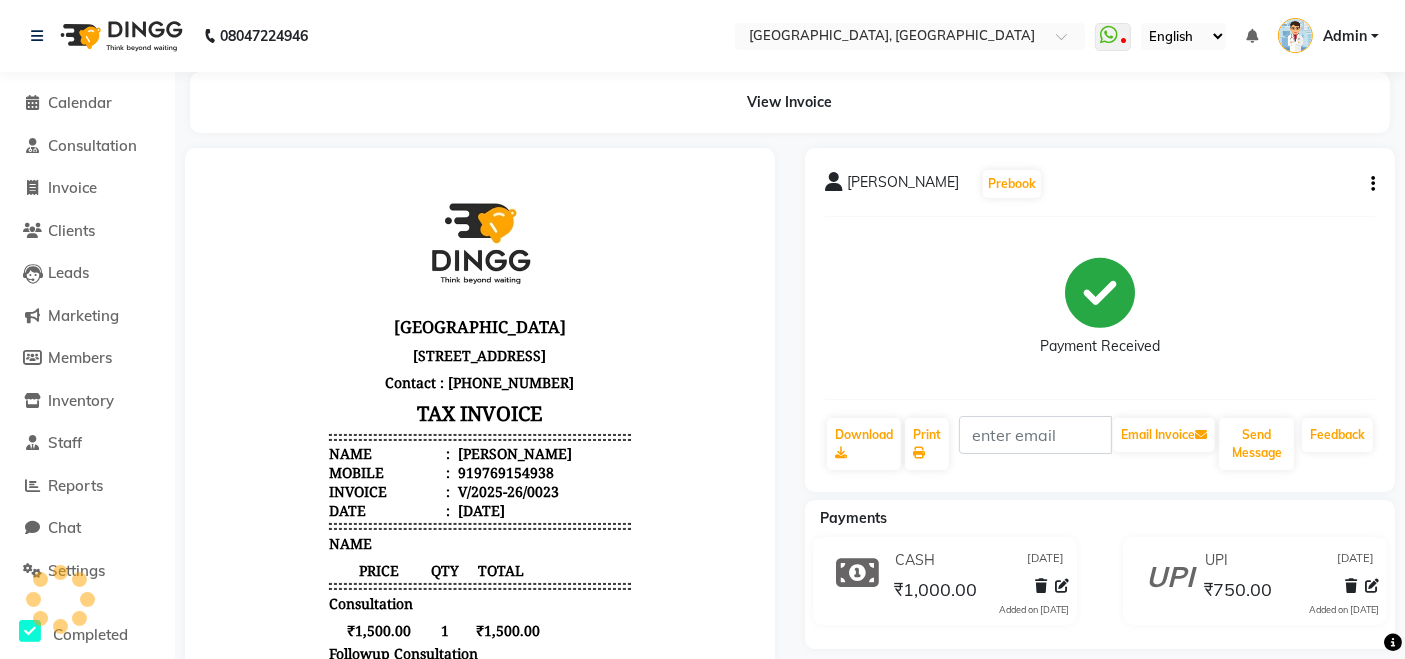 scroll, scrollTop: 0, scrollLeft: 0, axis: both 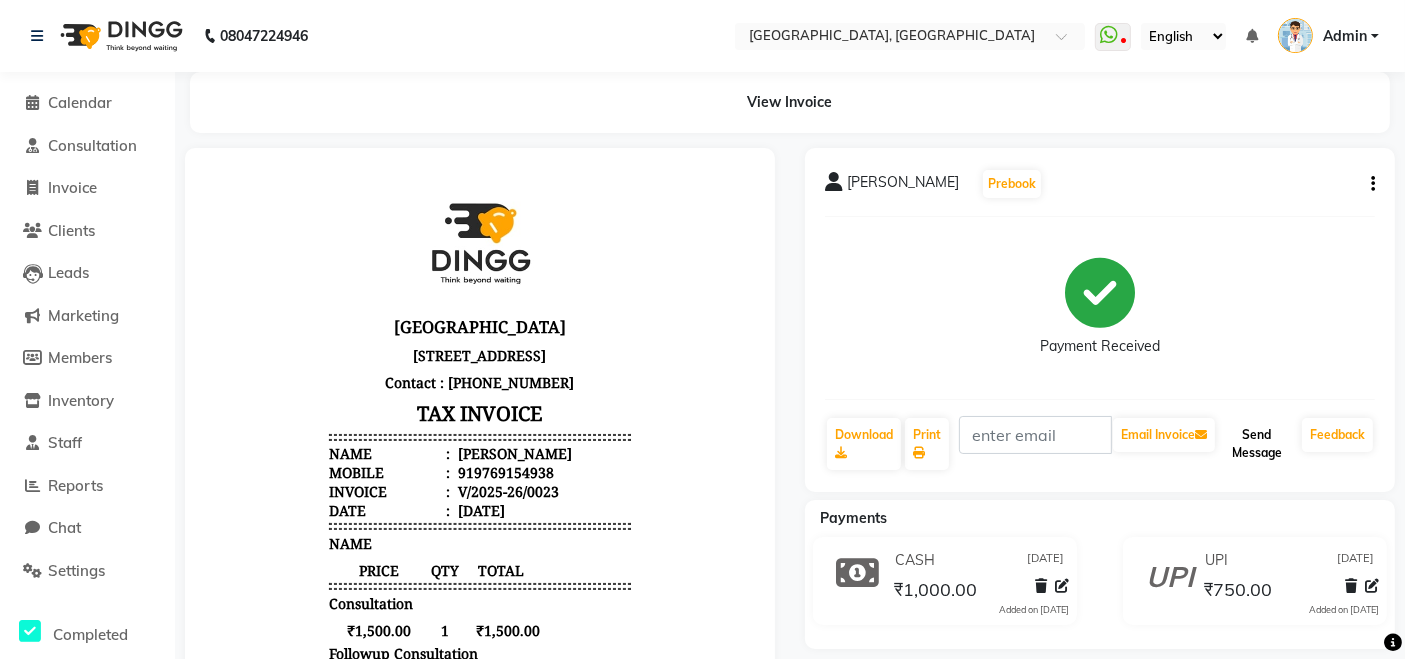 click on "Send Message" 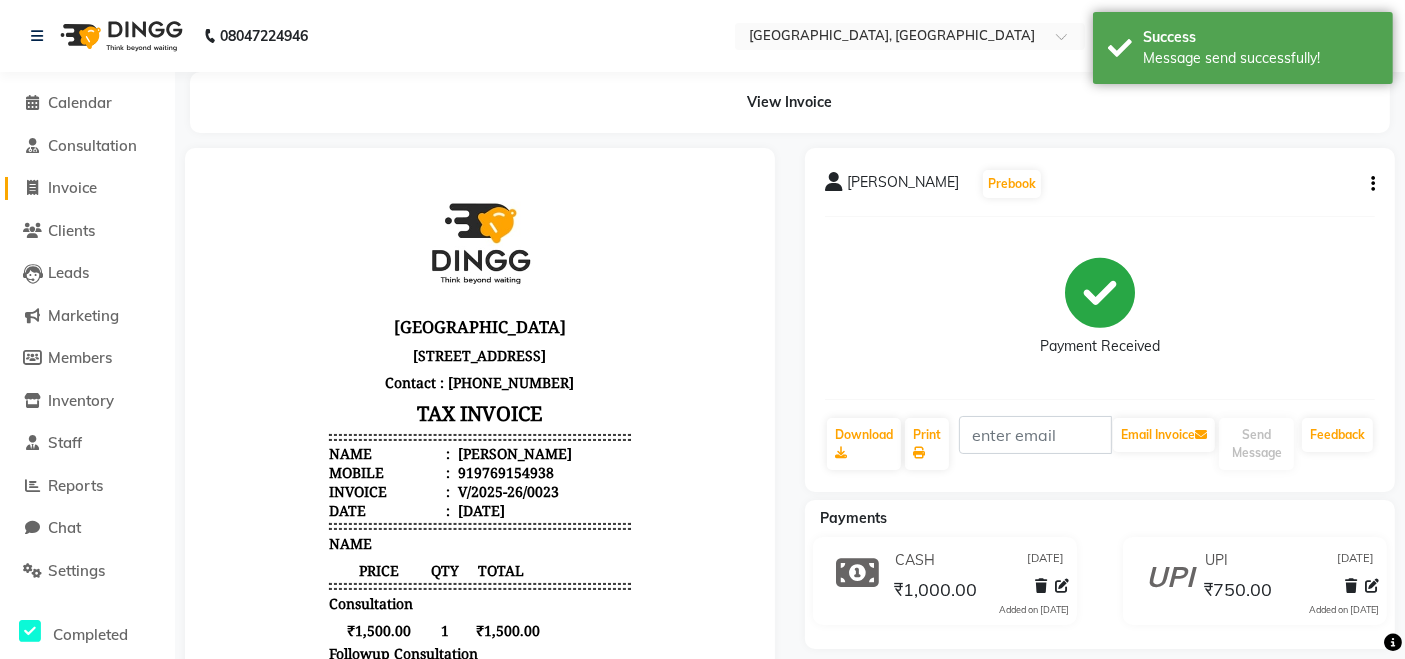 click on "Invoice" 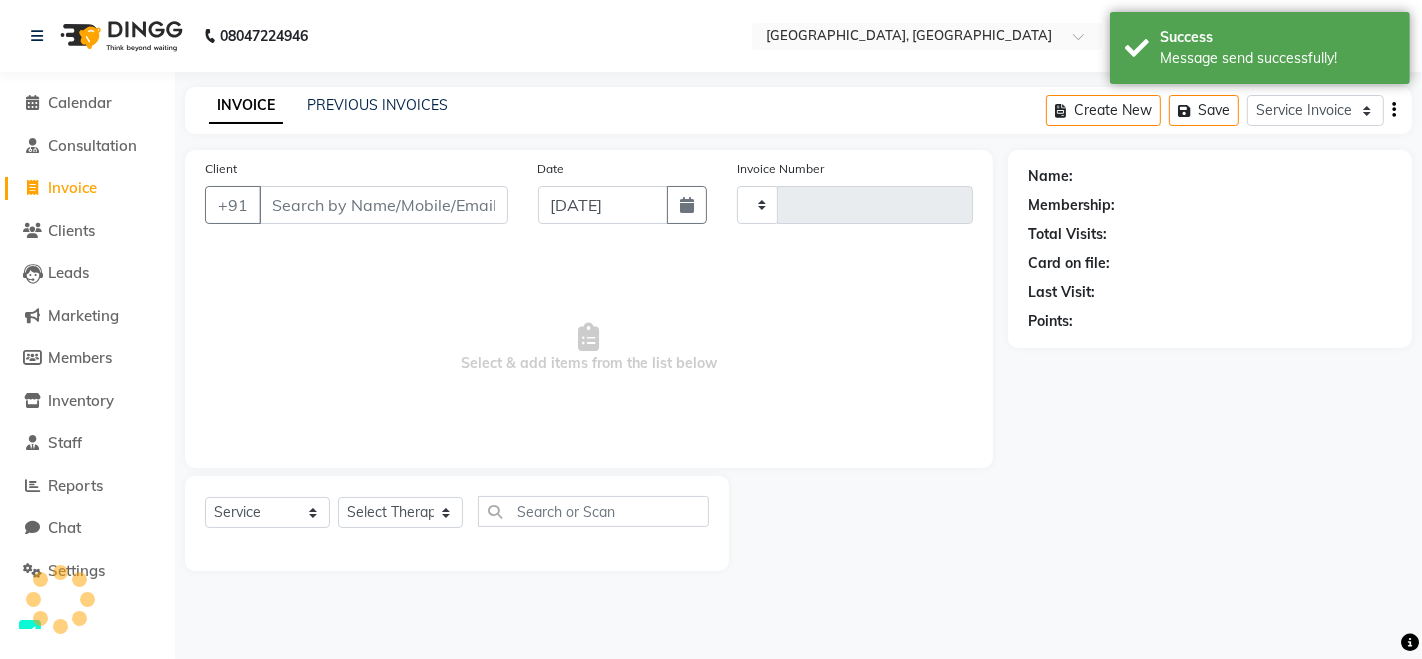 type on "0024" 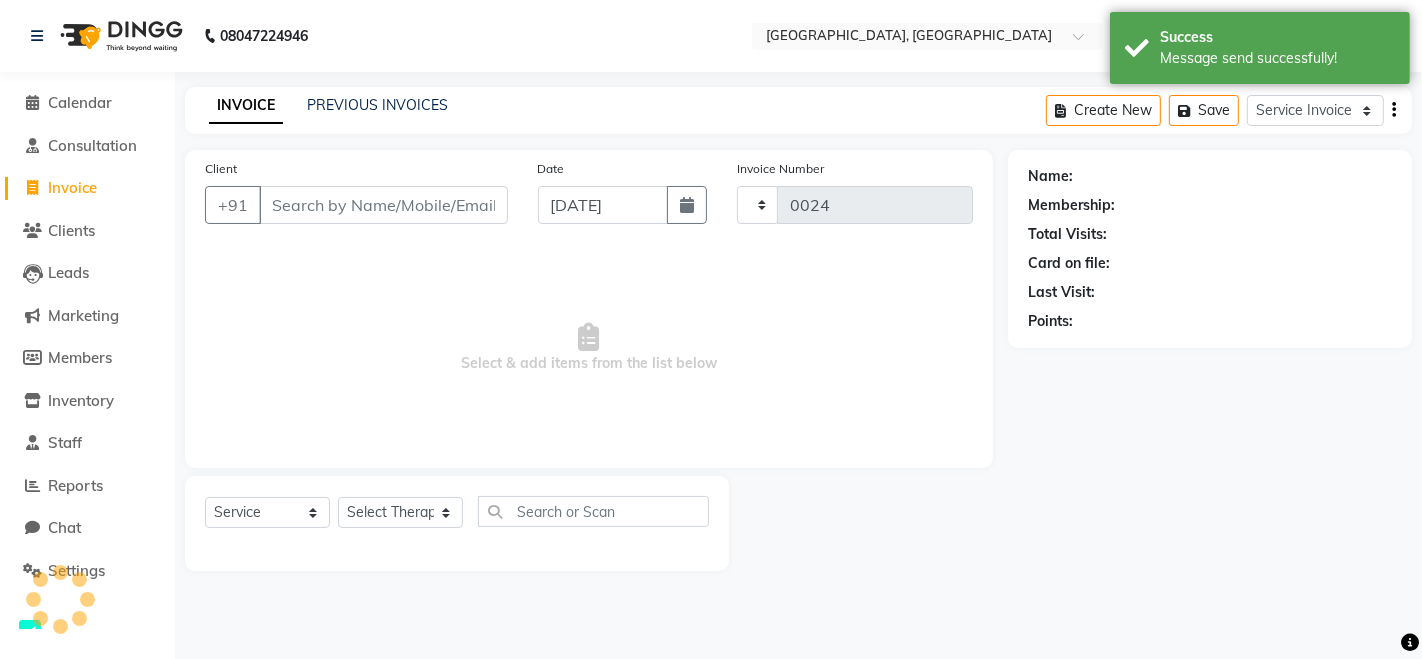 select on "30" 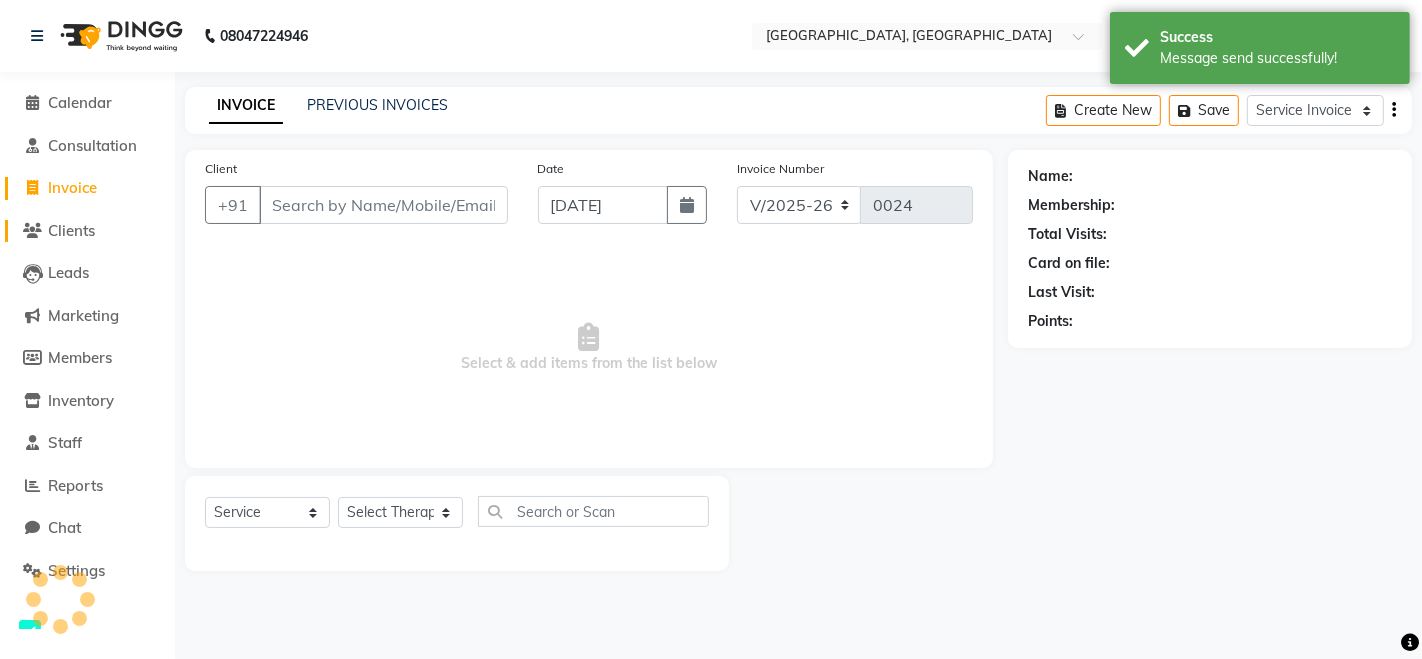 select on "select" 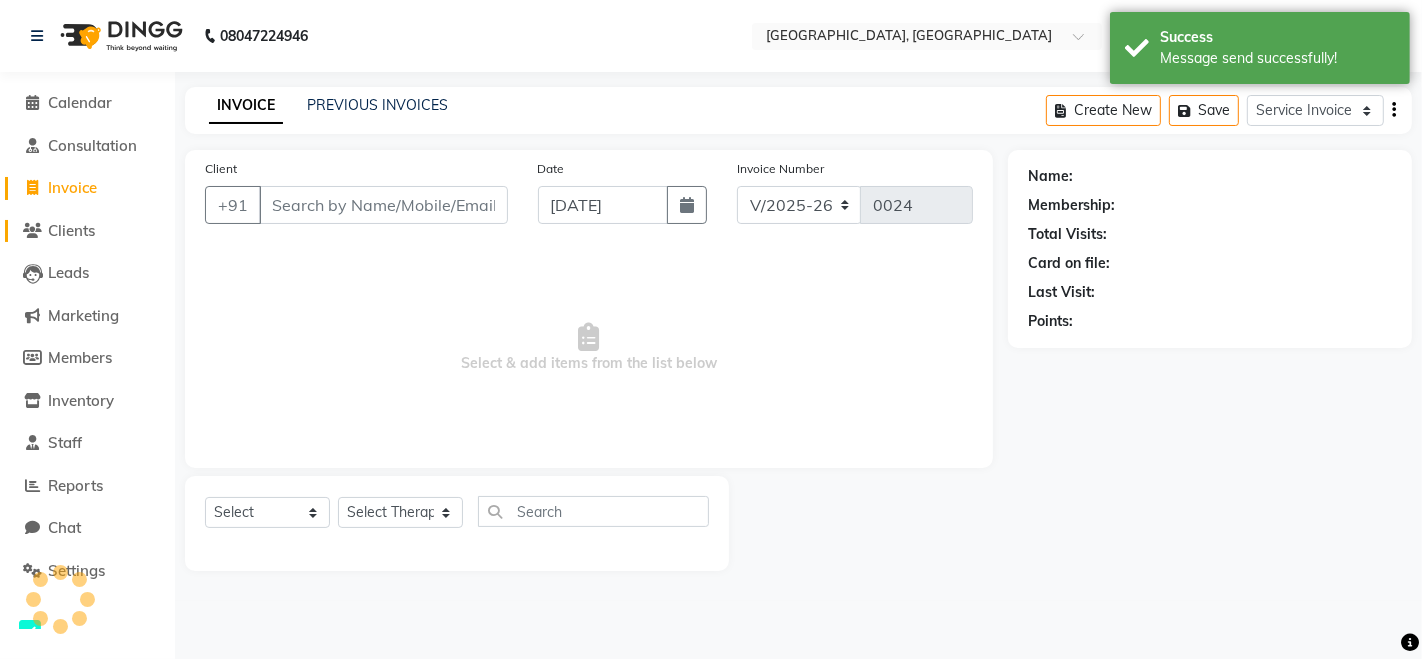 click on "Clients" 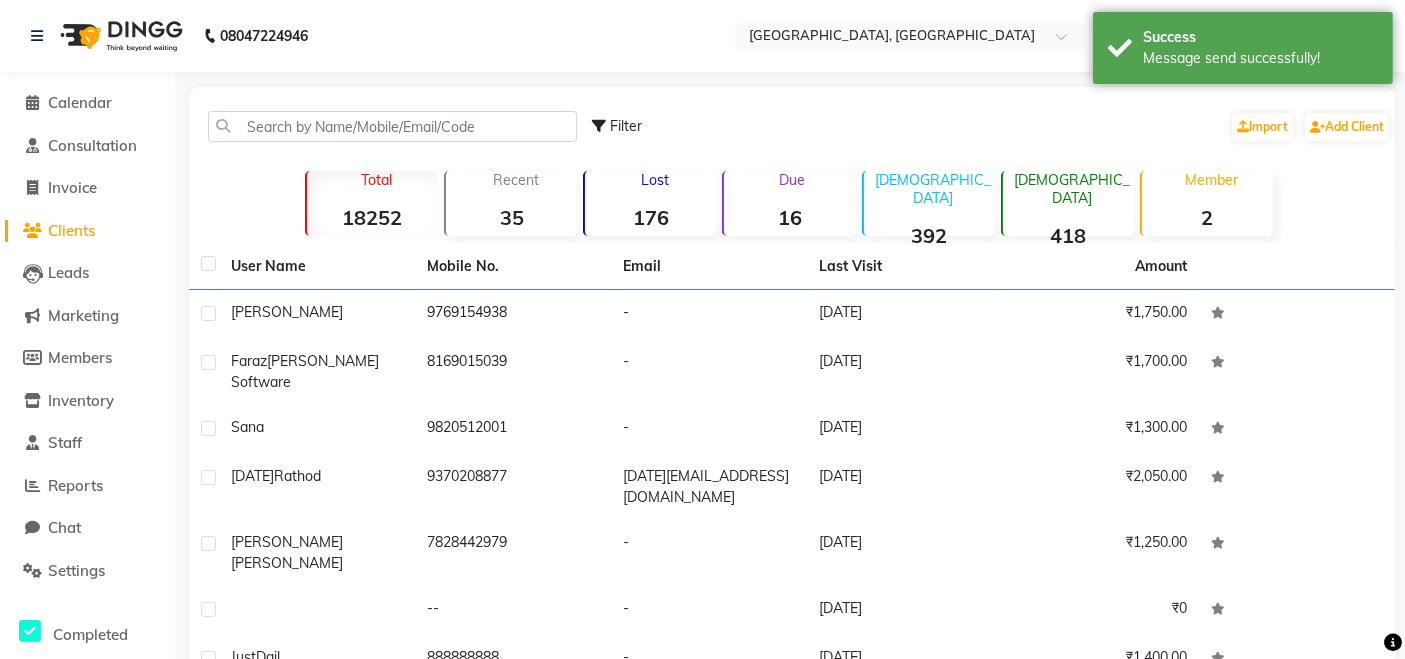 click on "18252" 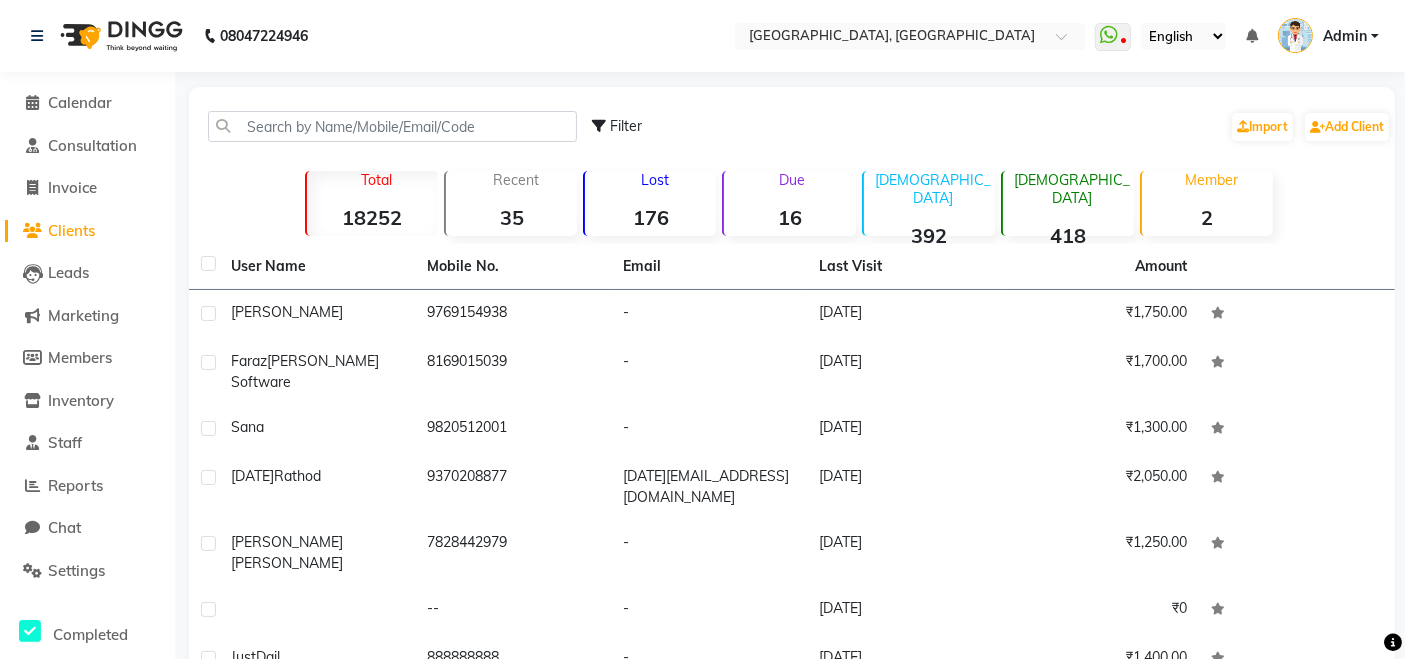 click on "Recent  35" 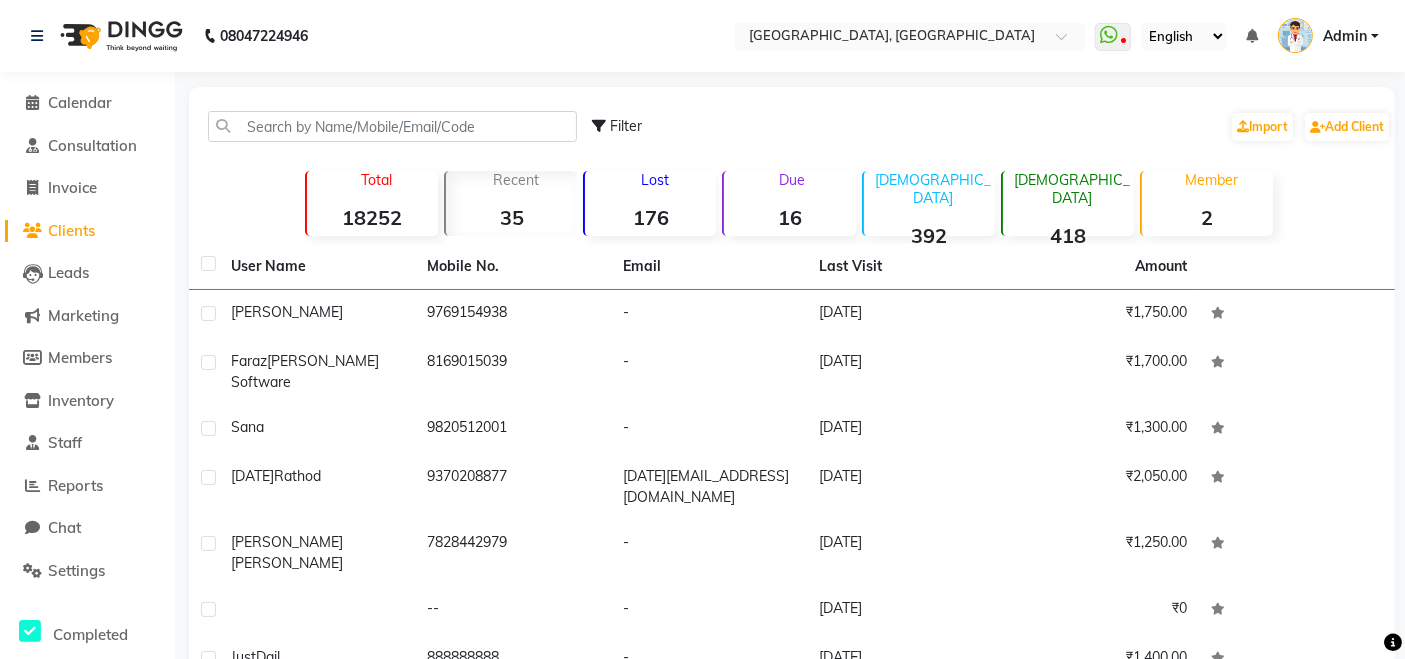 click on "Lost  176" 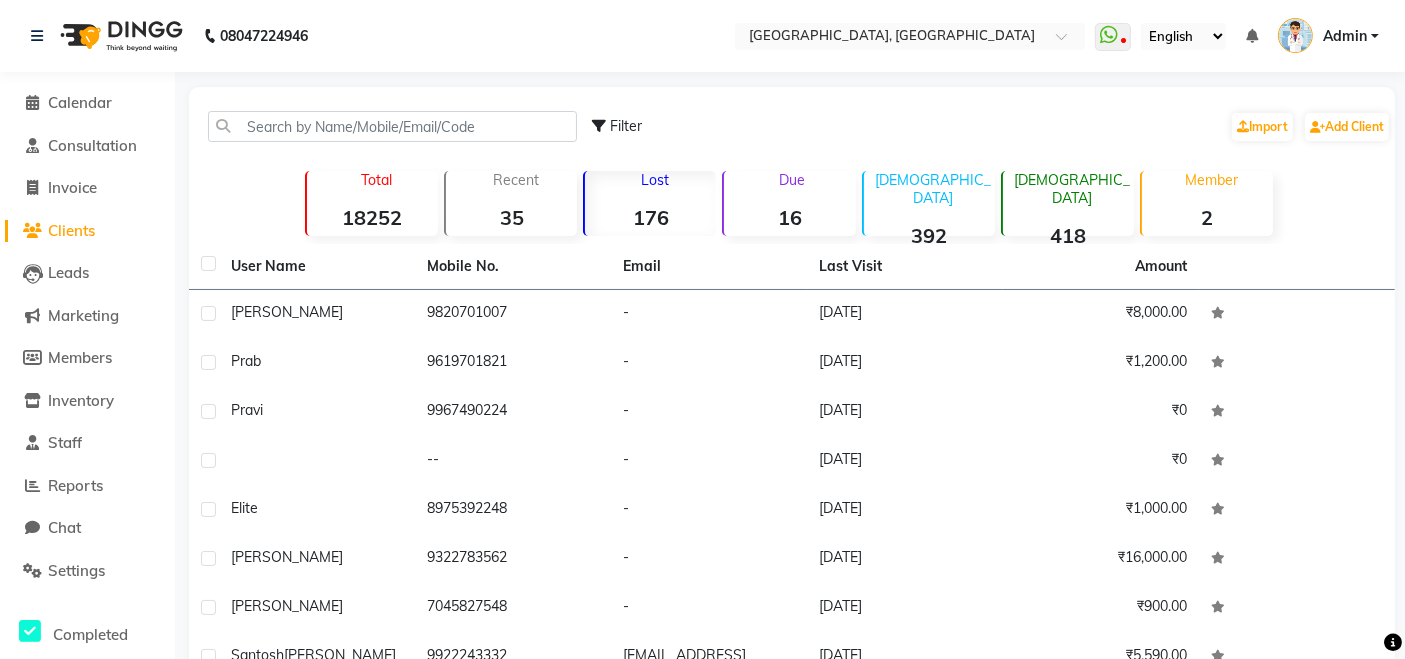 click on "Due  16" 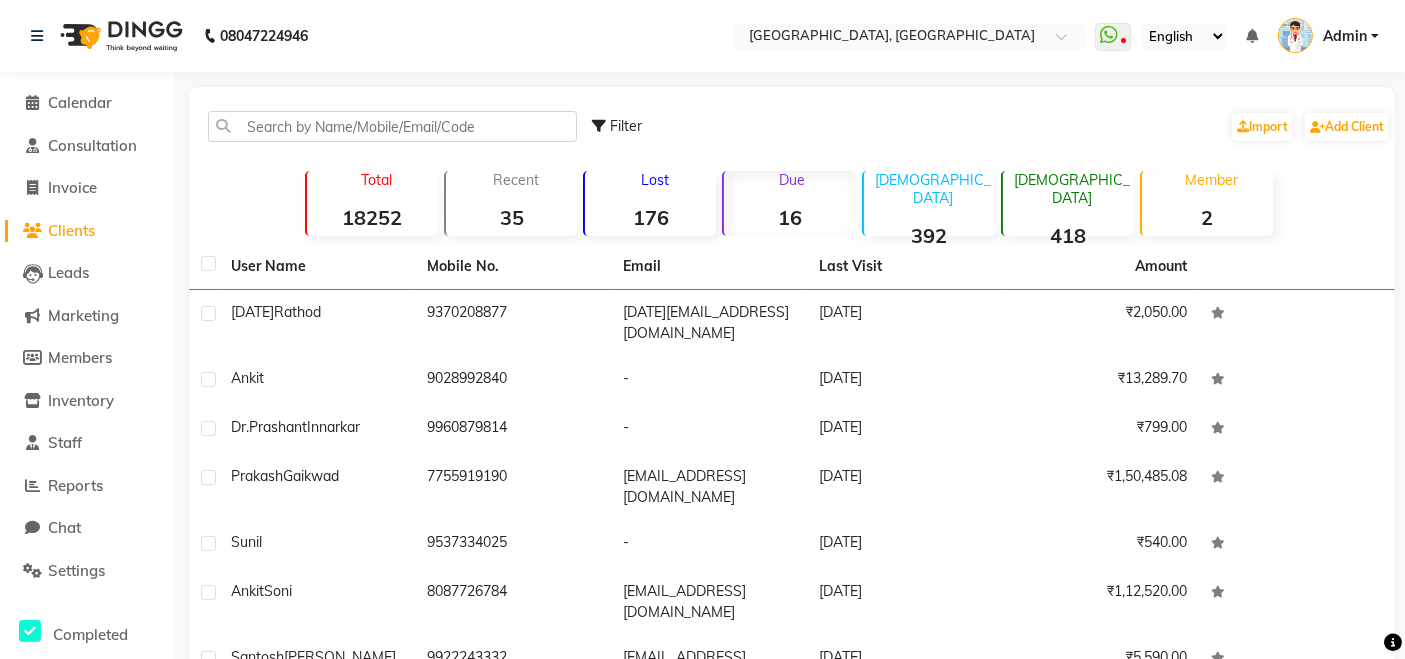 click on "[DEMOGRAPHIC_DATA]  392" 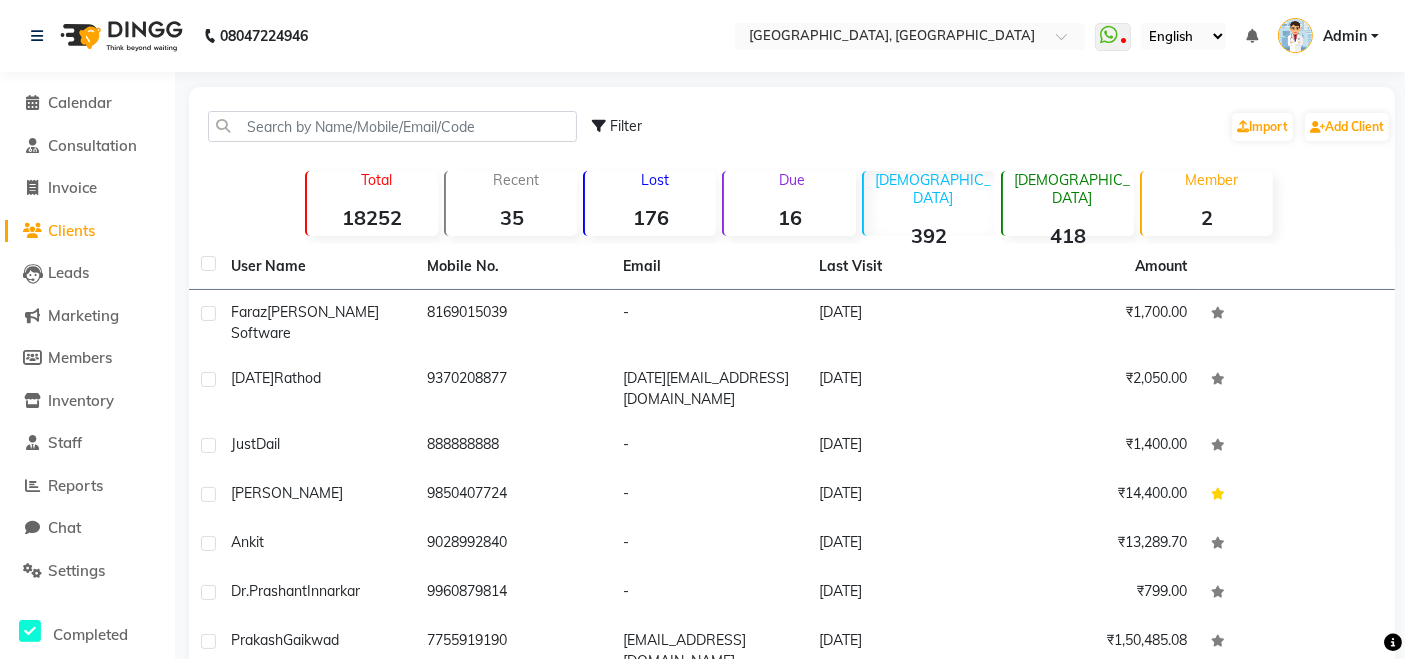 click on "[DEMOGRAPHIC_DATA]  418" 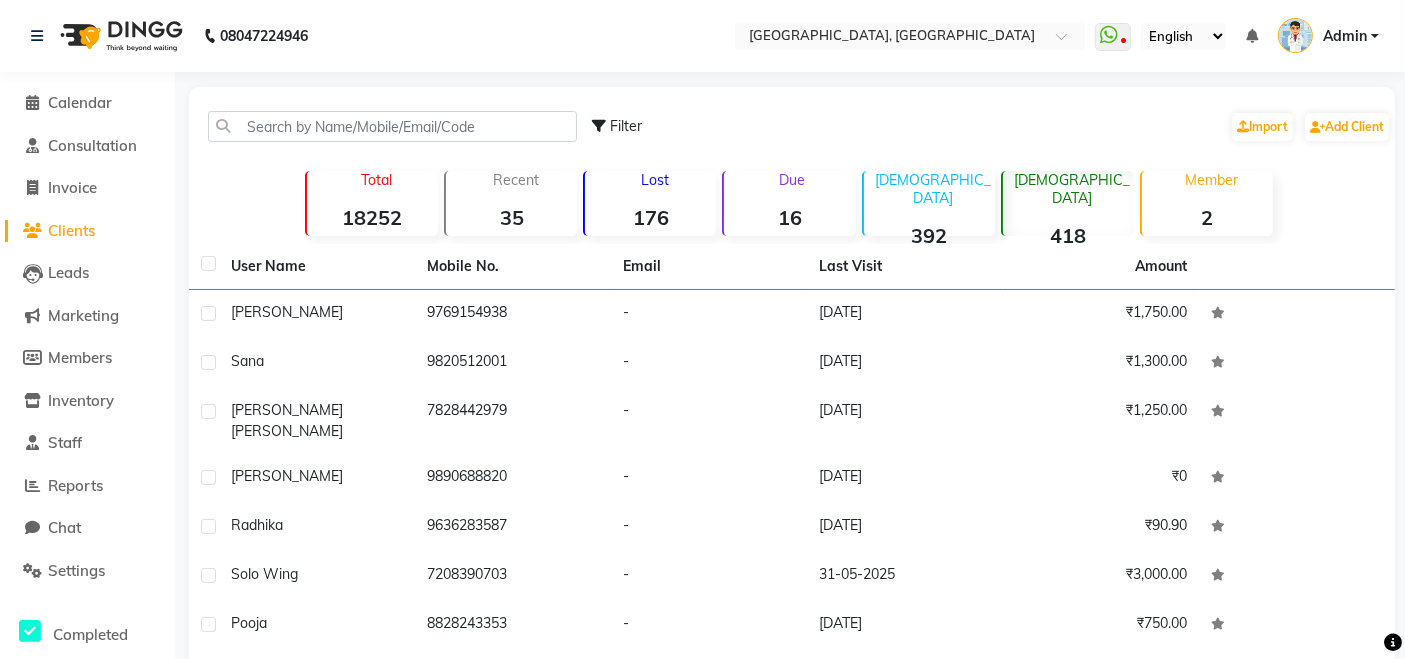click on "2" 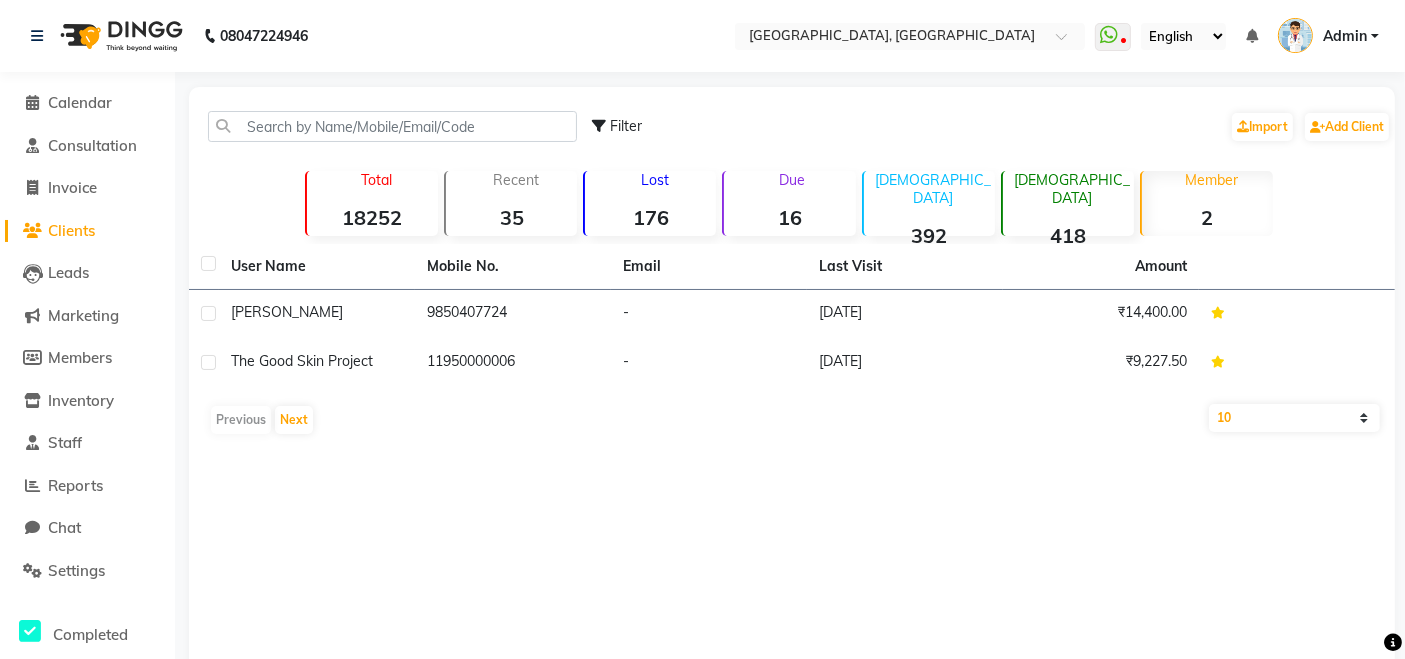 click on "18252" 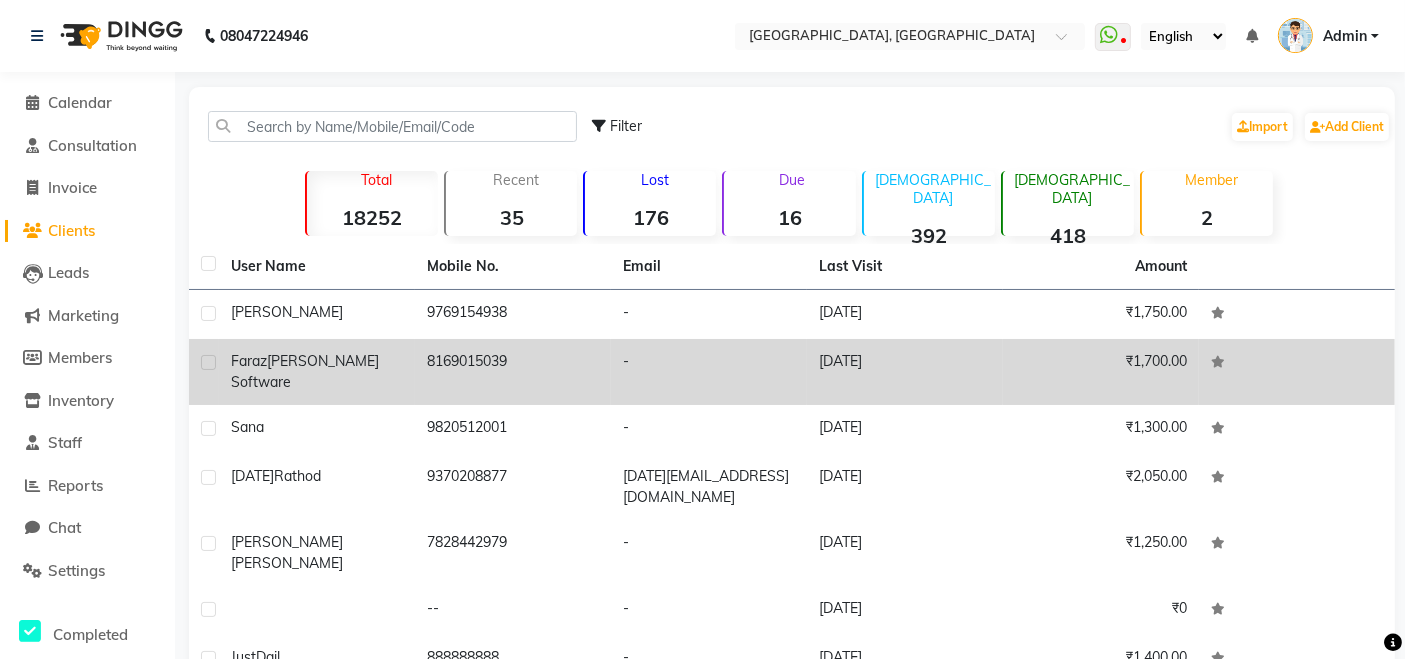 click on "[PERSON_NAME] Software" 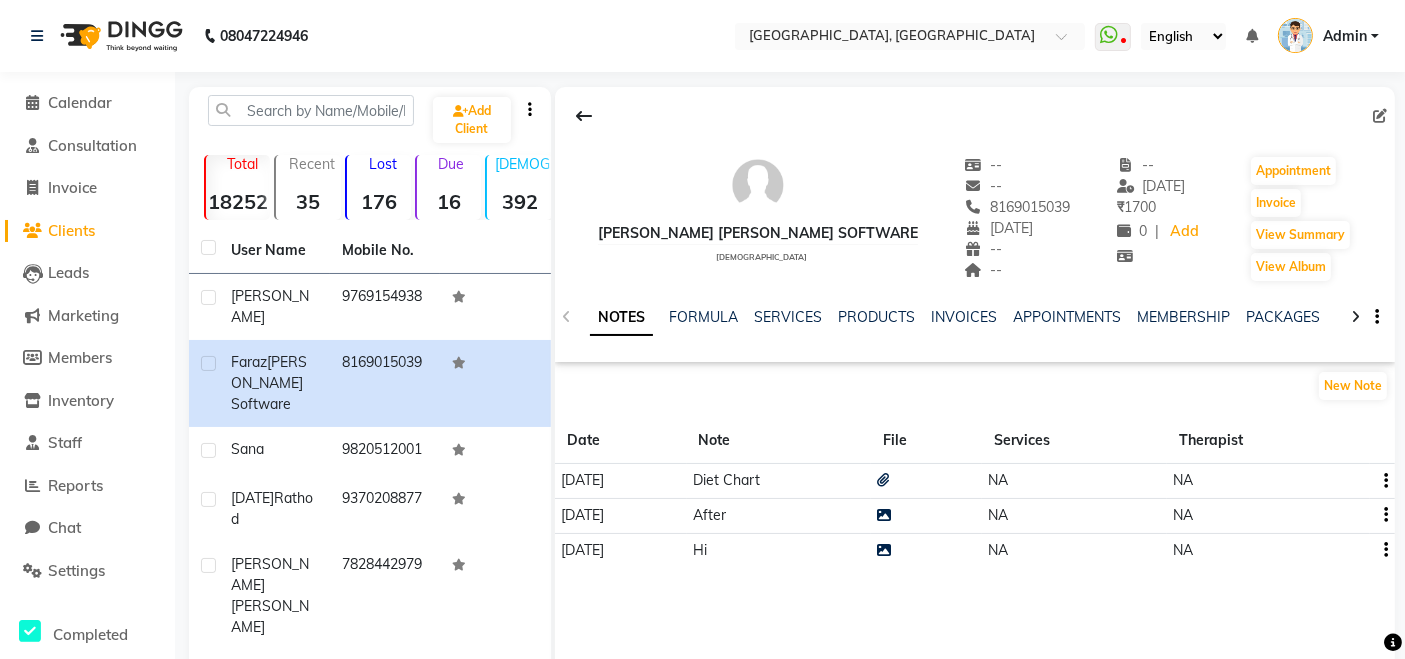 click on "[DATE]" 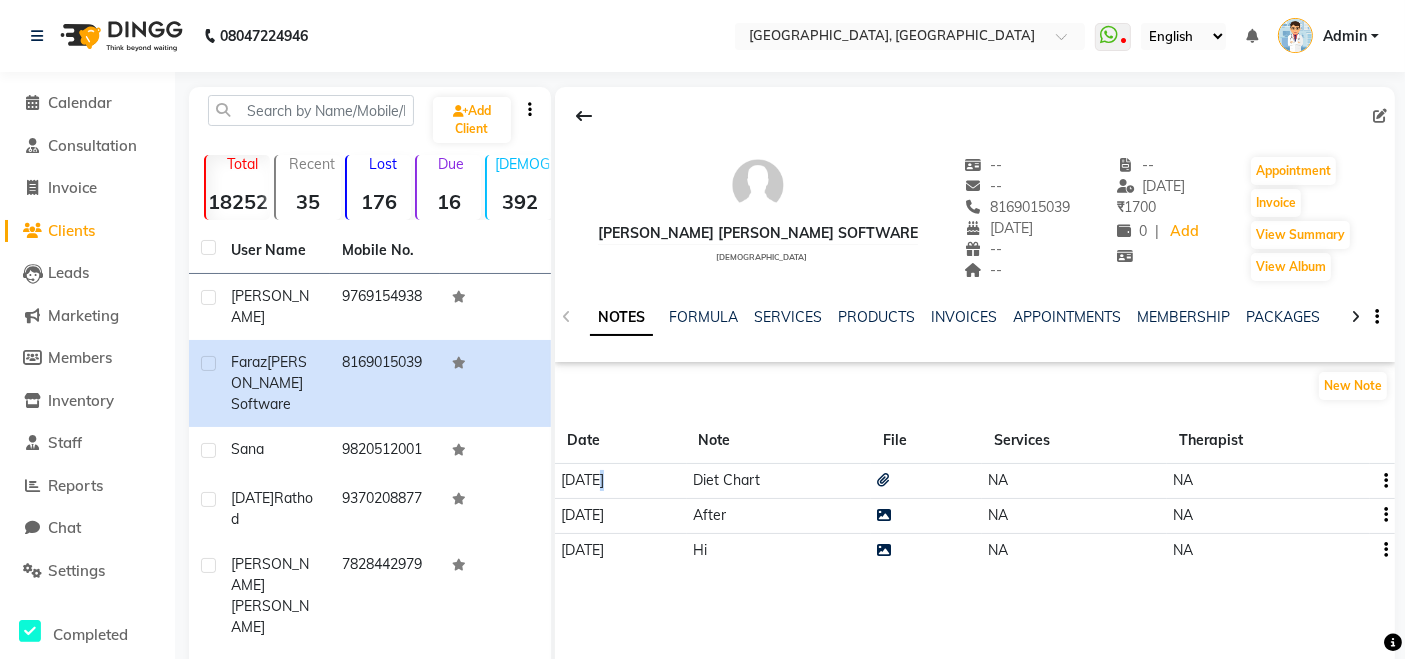click on "[DATE]" 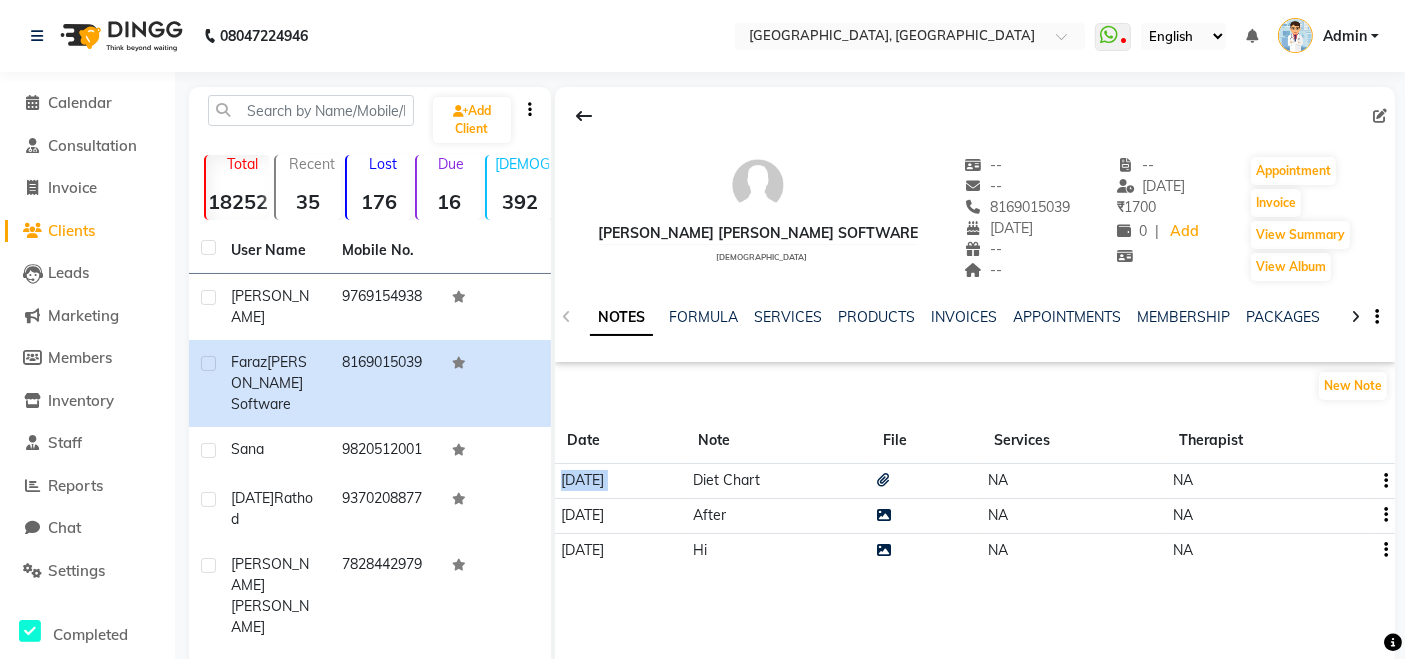 click on "[DATE]" 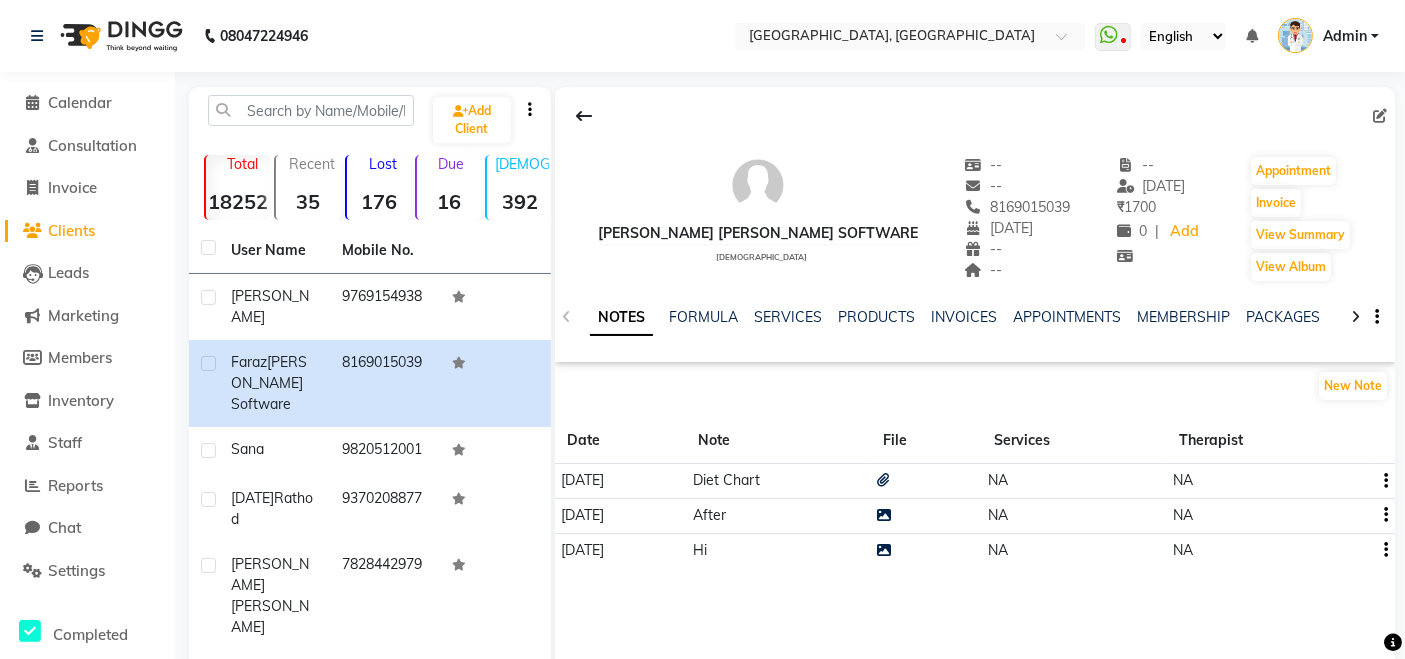 click on "[DATE]" 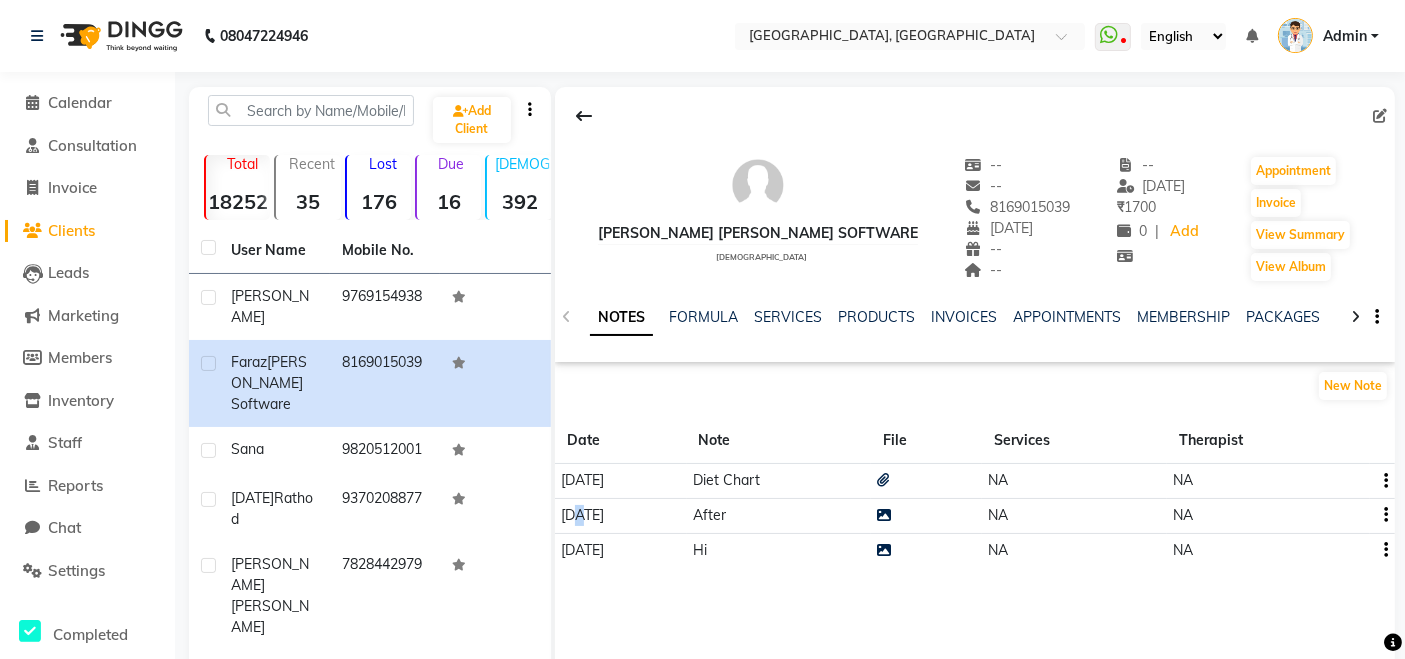 click on "[DATE]" 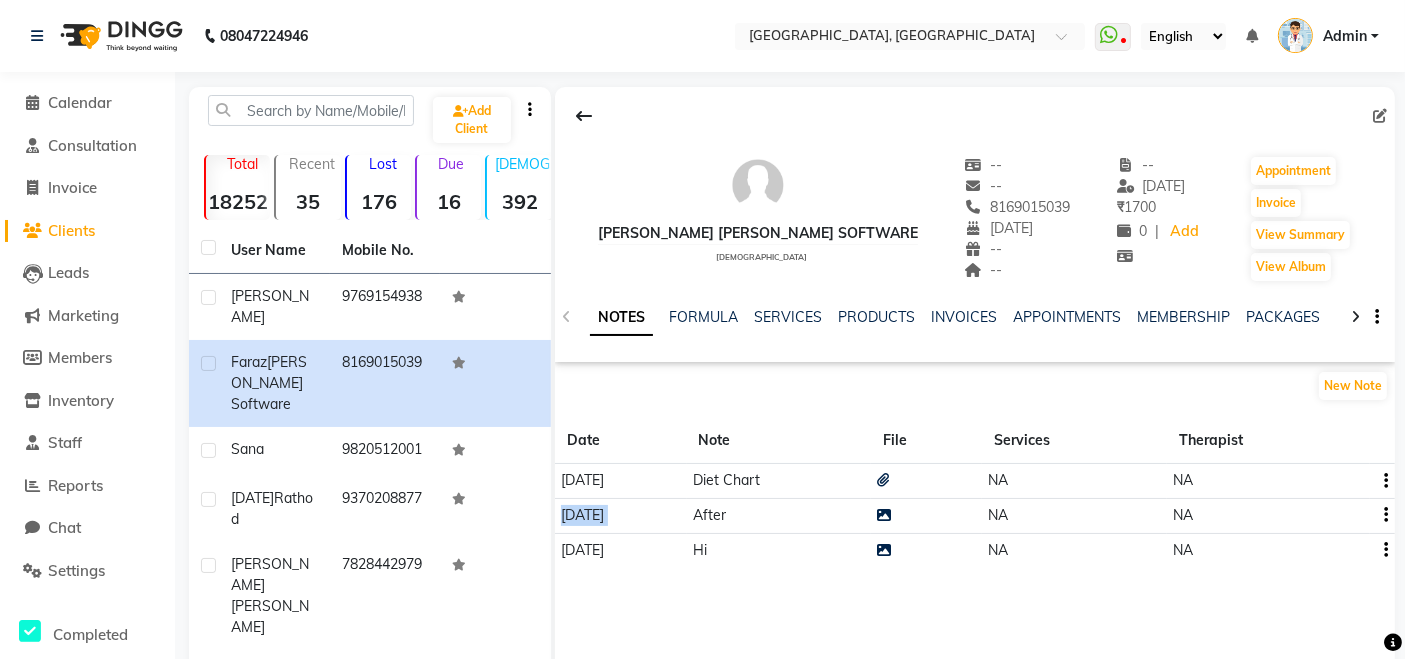click on "[DATE]" 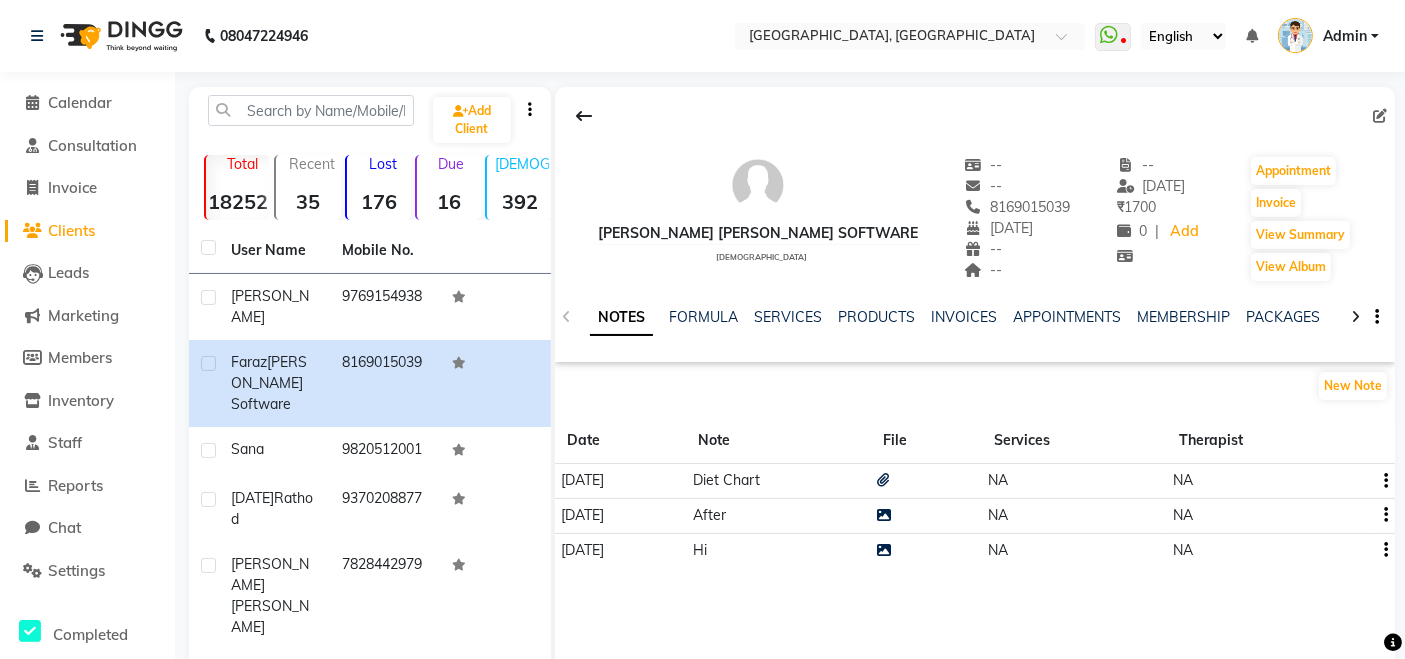 click on "[DATE]" 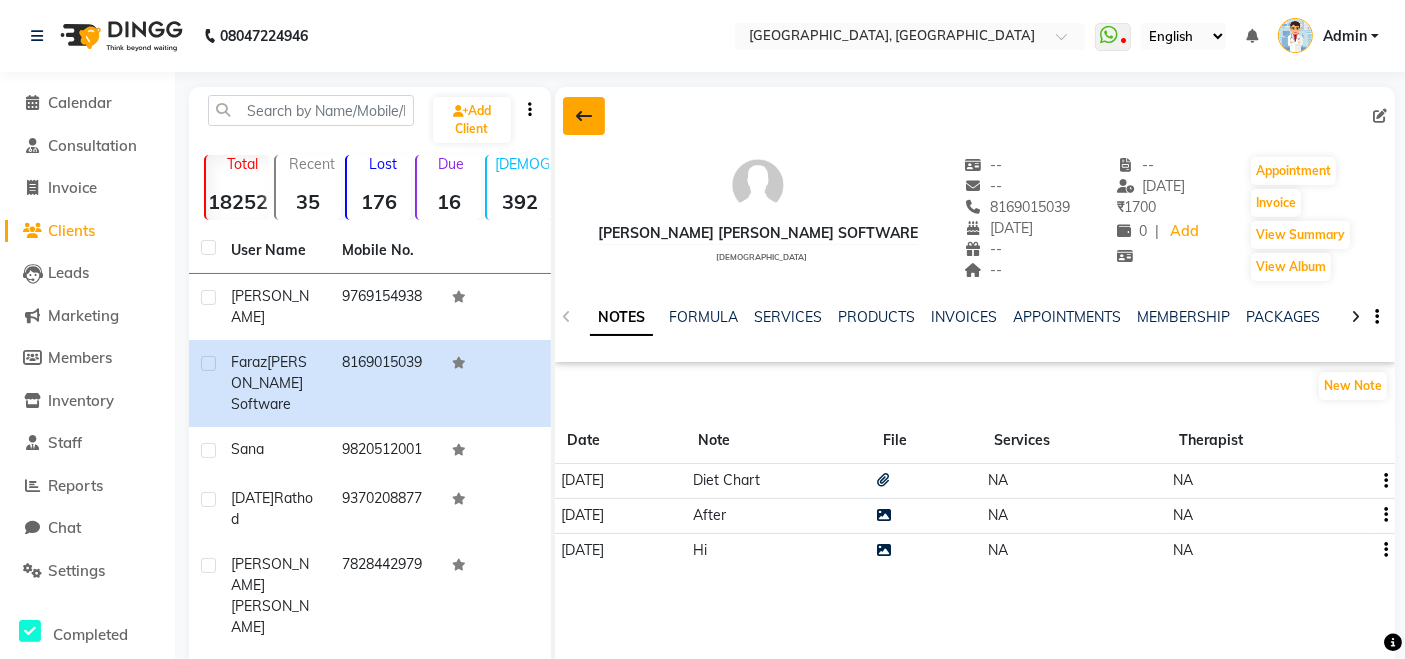 click 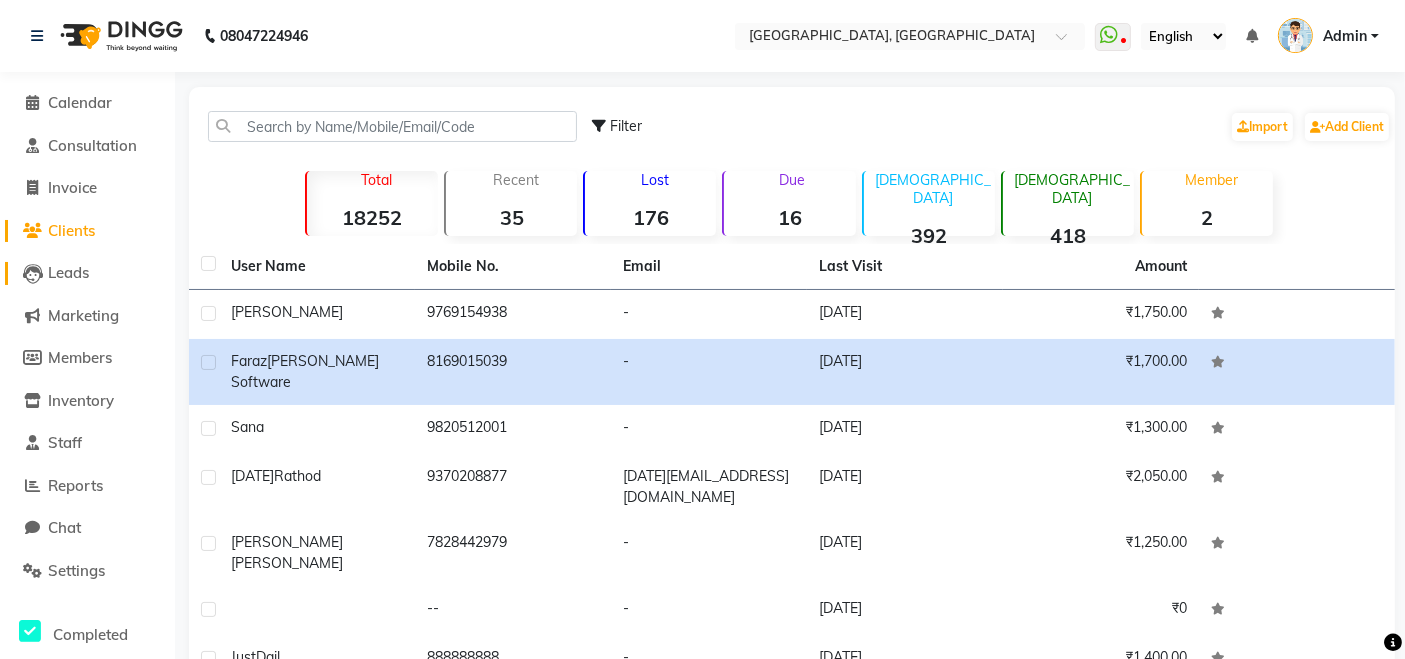 click on "Leads" 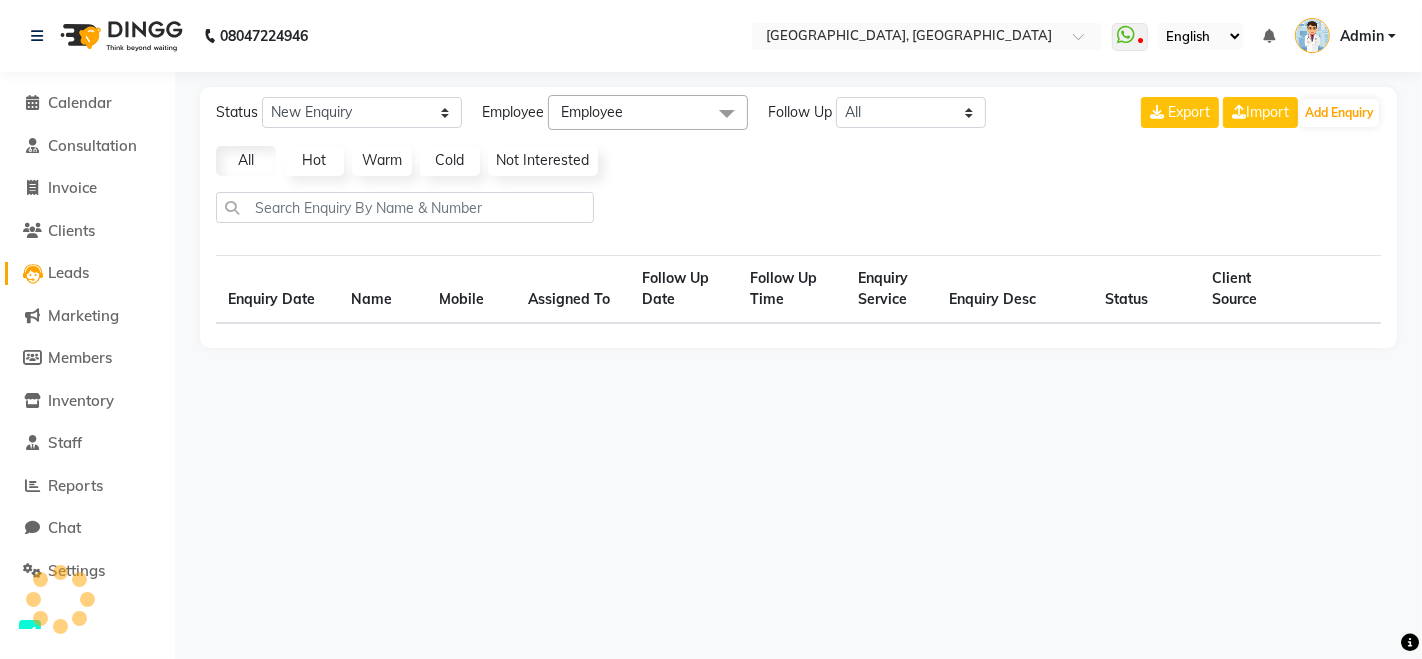 select on "10" 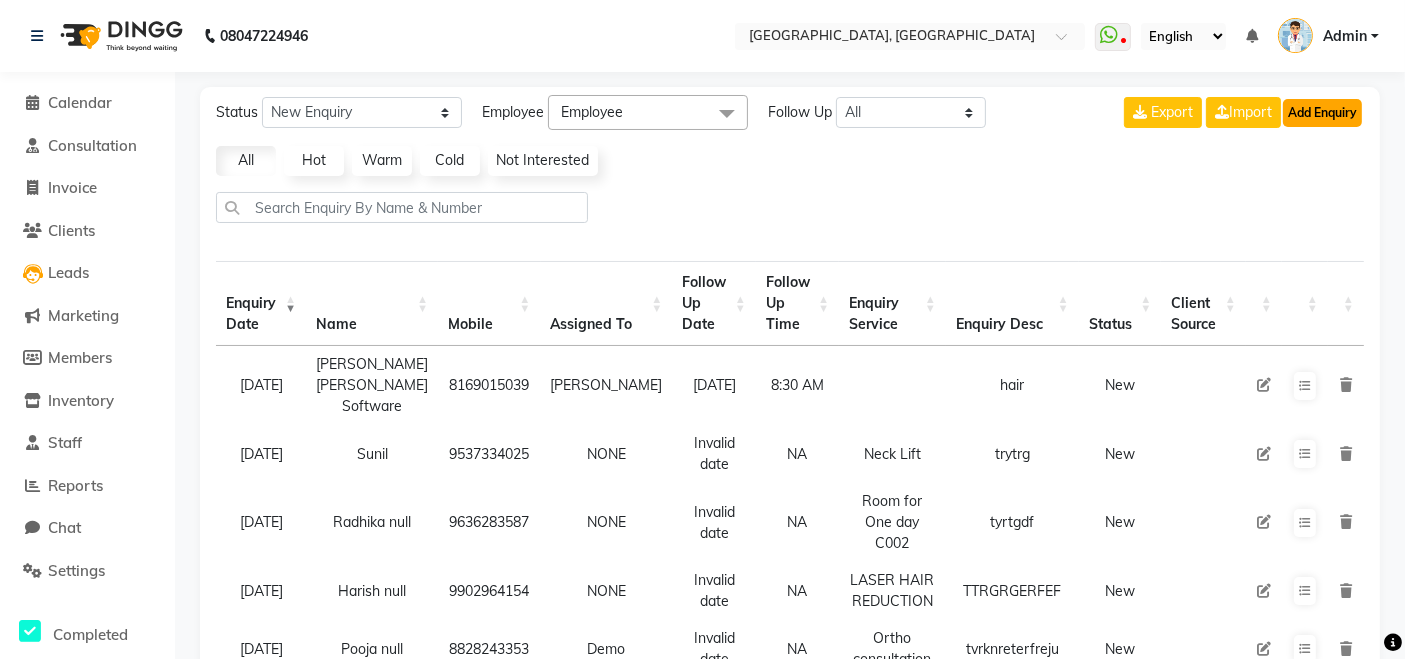 click on "Add Enquiry" 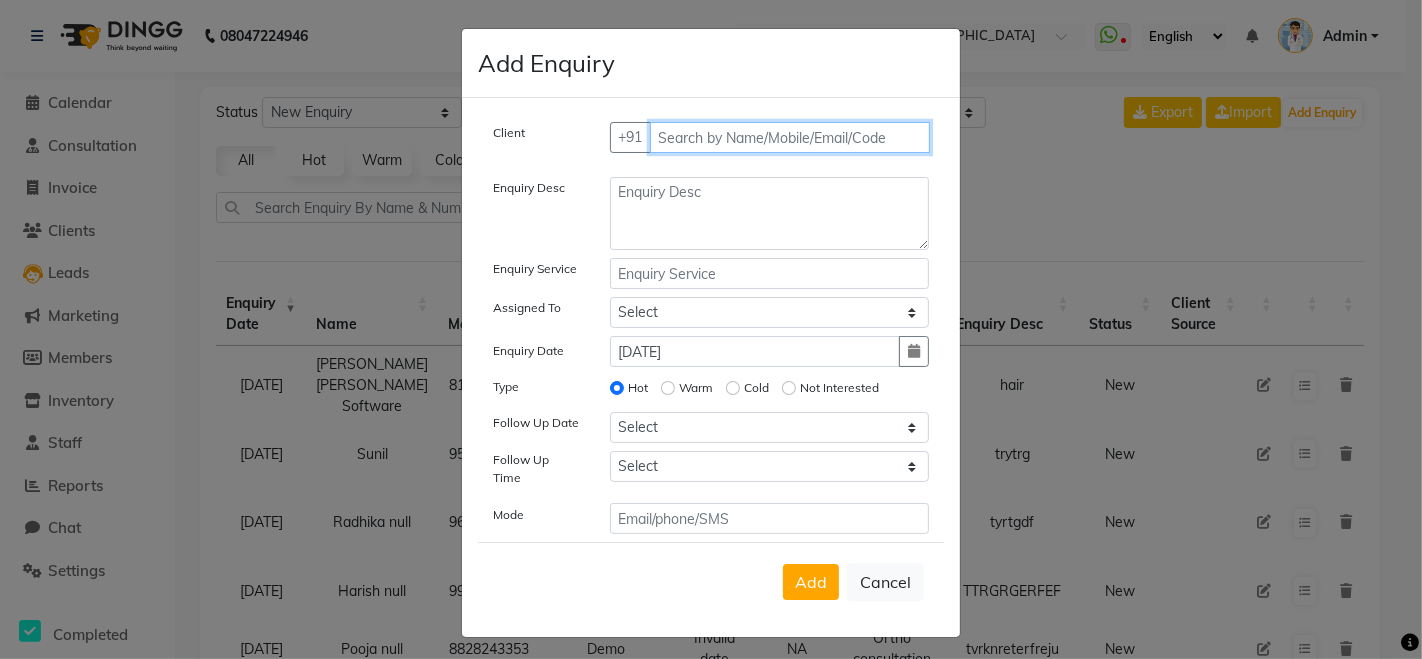 click at bounding box center [790, 137] 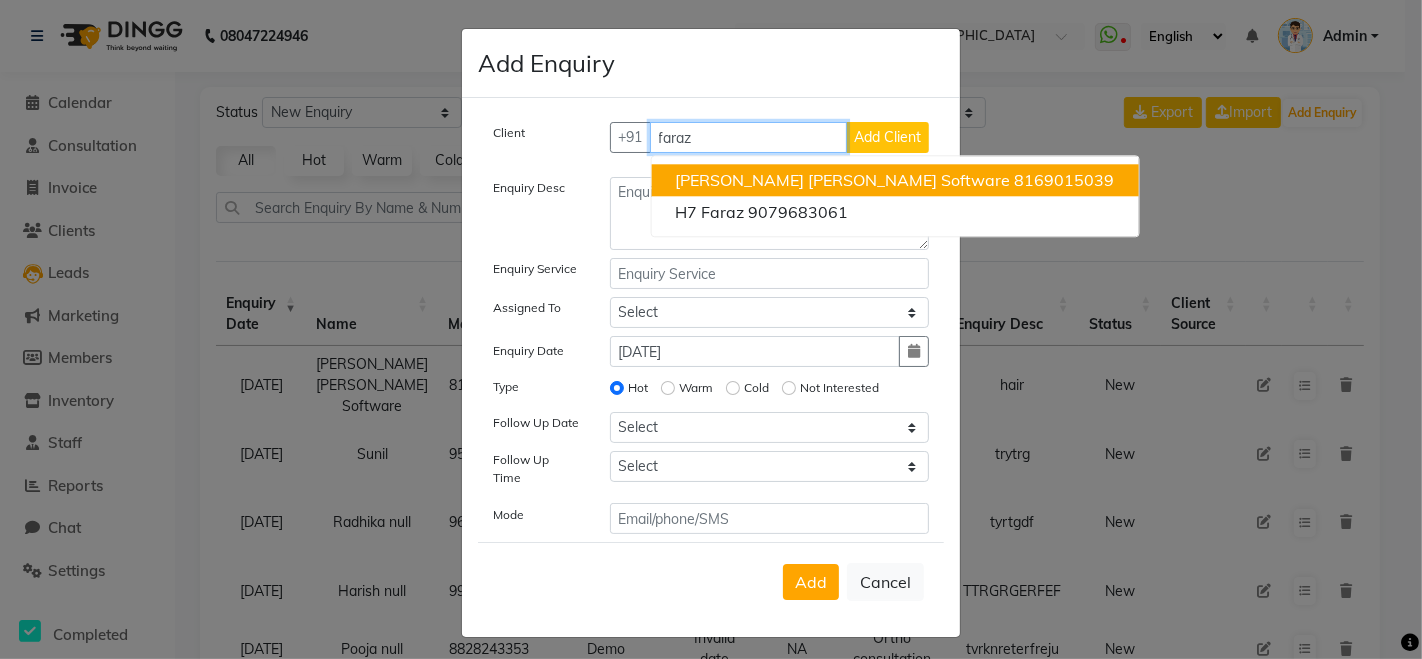 click on "[PERSON_NAME] [PERSON_NAME] Software" at bounding box center [842, 180] 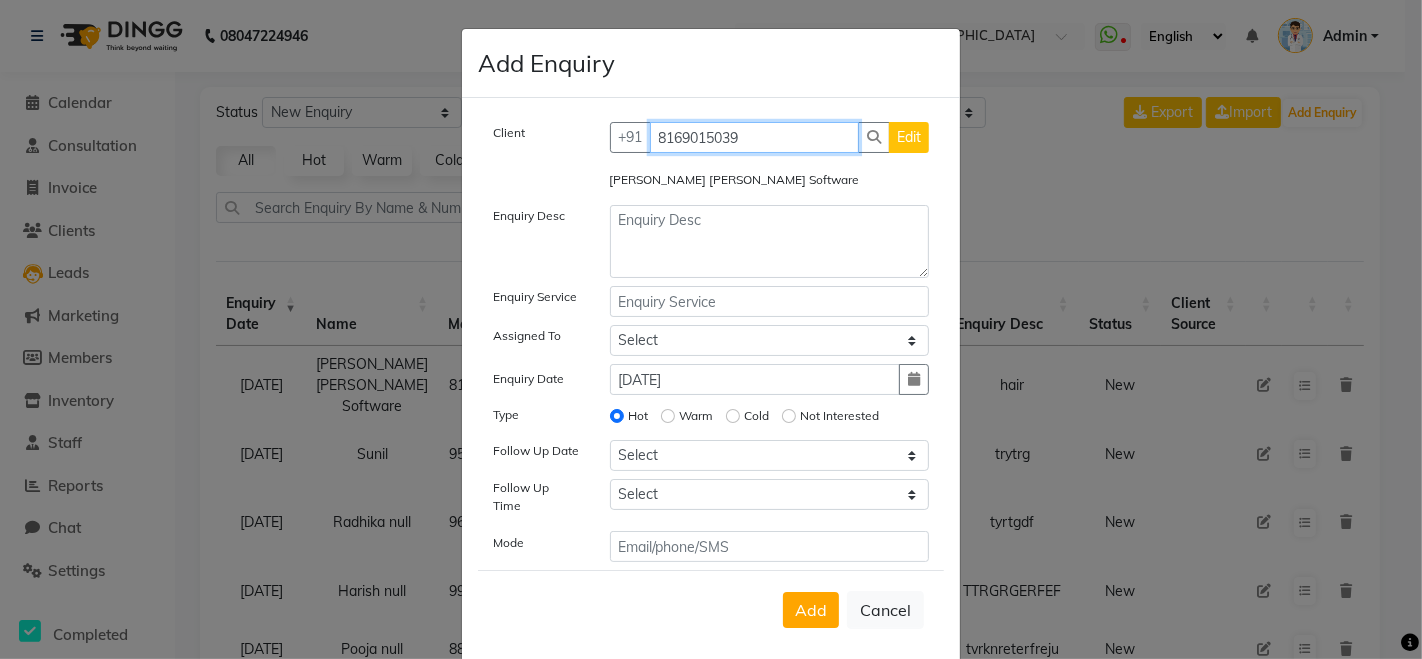 type on "8169015039" 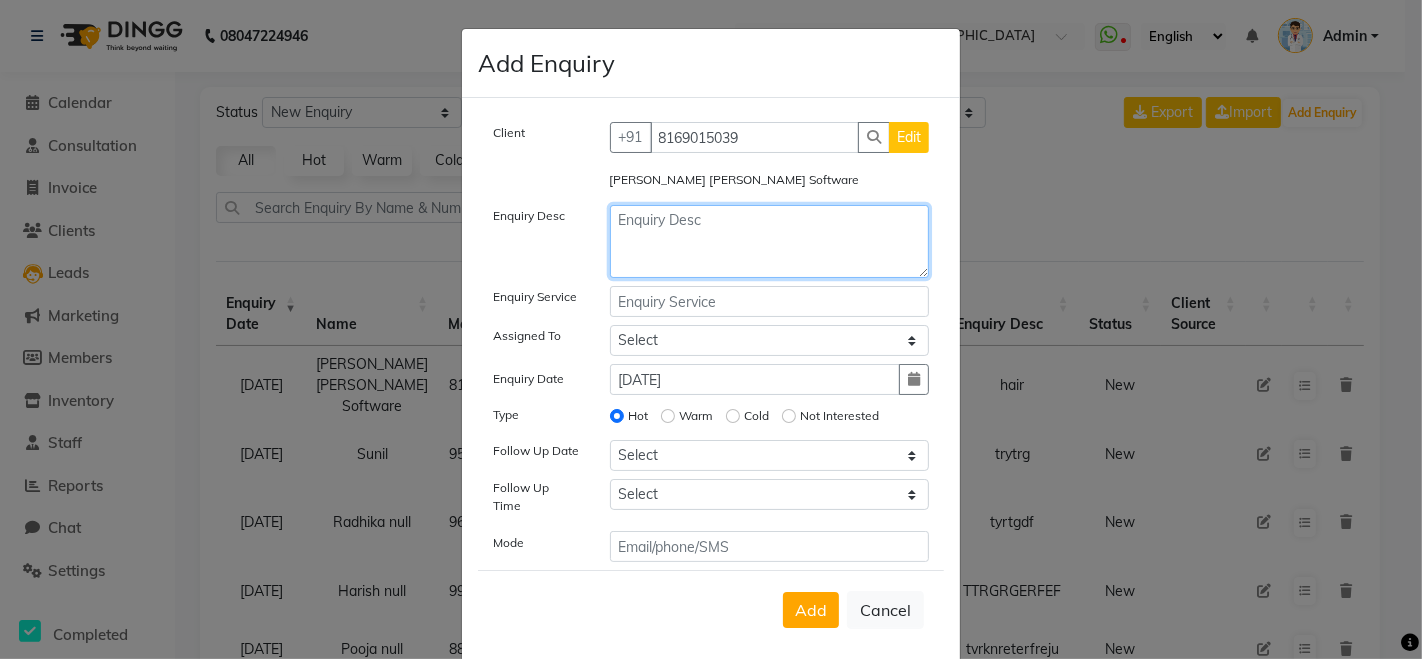 click 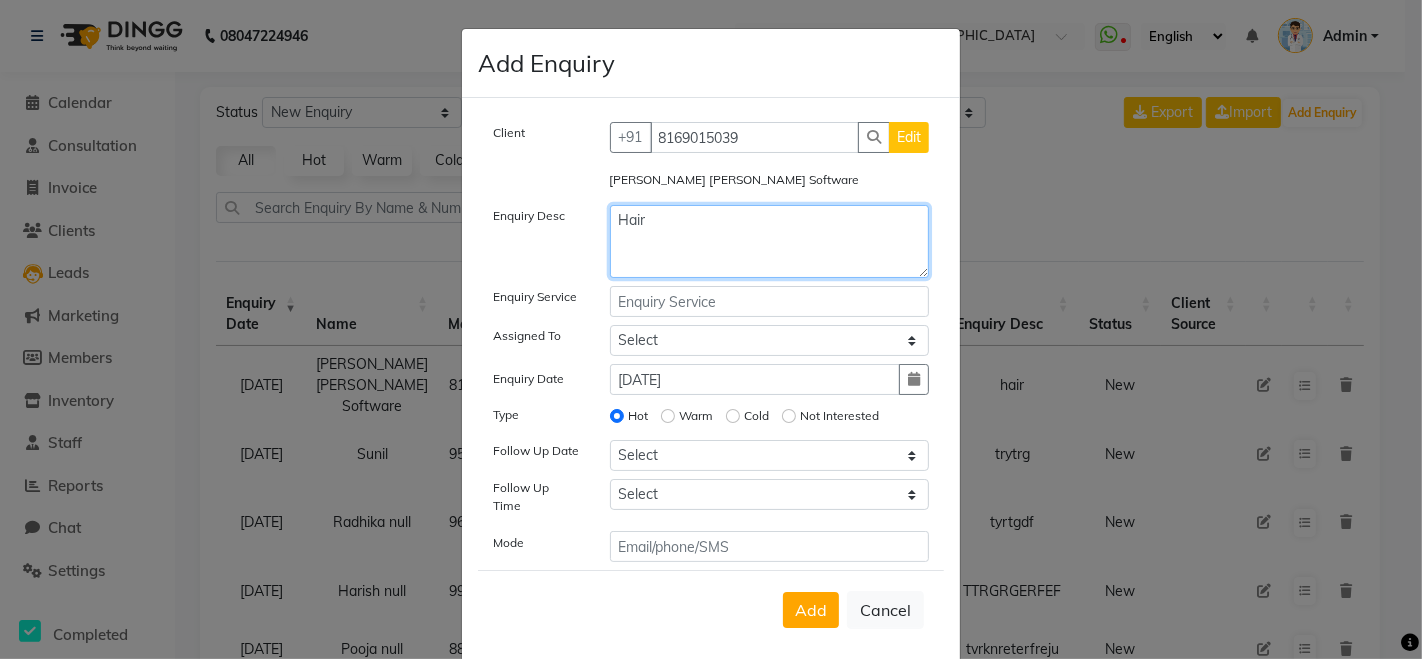 type on "Hair" 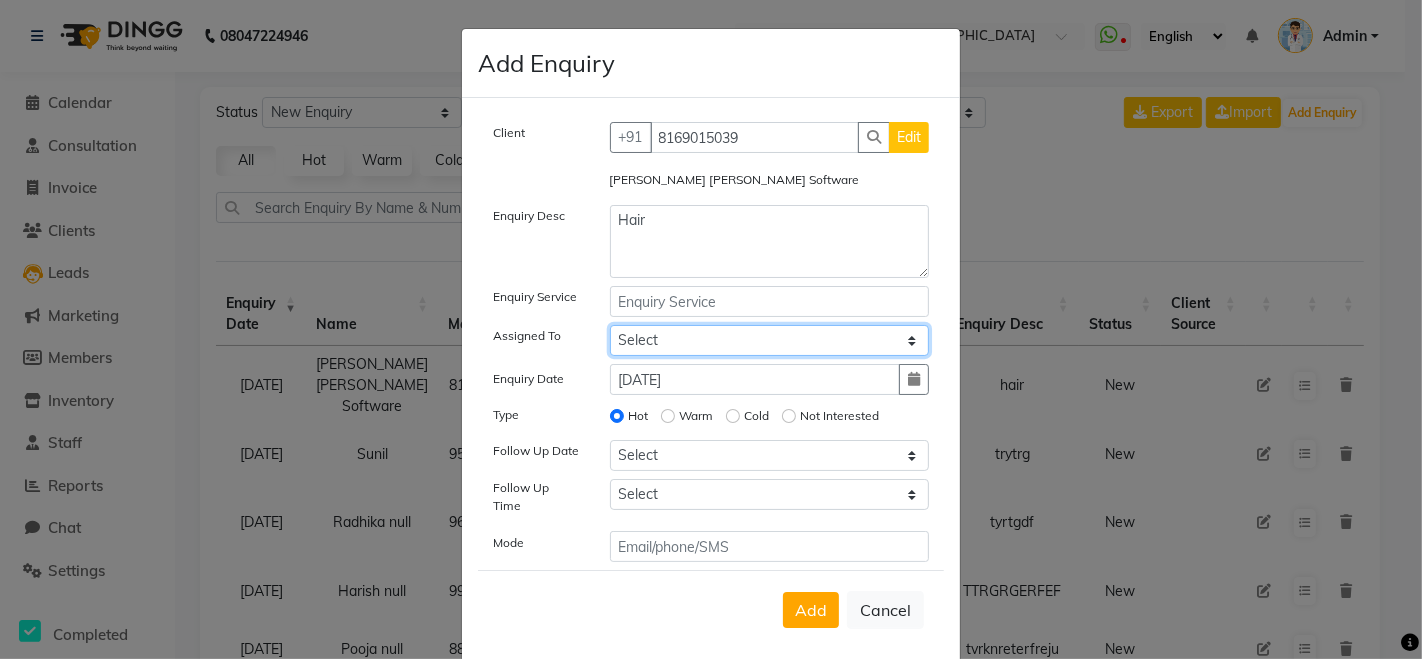 click on "Select Ankit Demo Demo 1 Demo 2 [PERSON_NAME] [PERSON_NAME] Dr [PERSON_NAME] [PERSON_NAME] Dr. [PERSON_NAME] Manager [PERSON_NAME] Therapist [PERSON_NAME] Therapist Neha xyz" 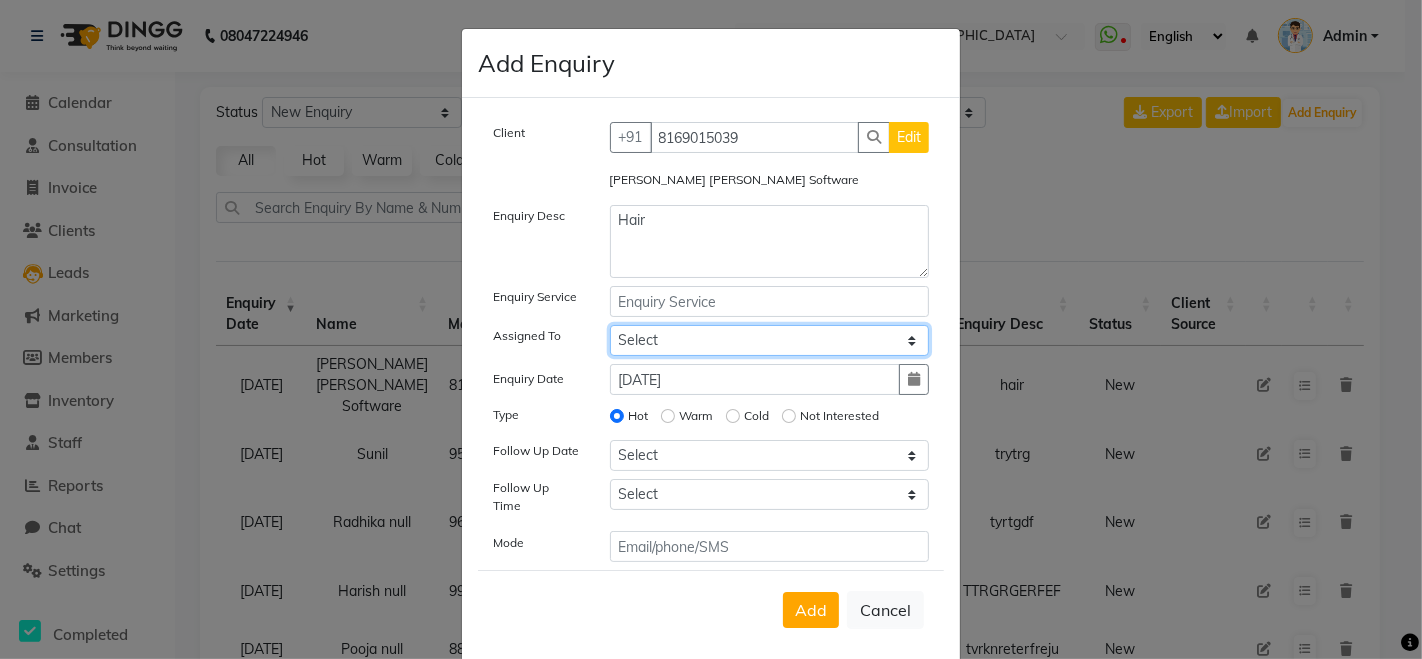 select on "1124" 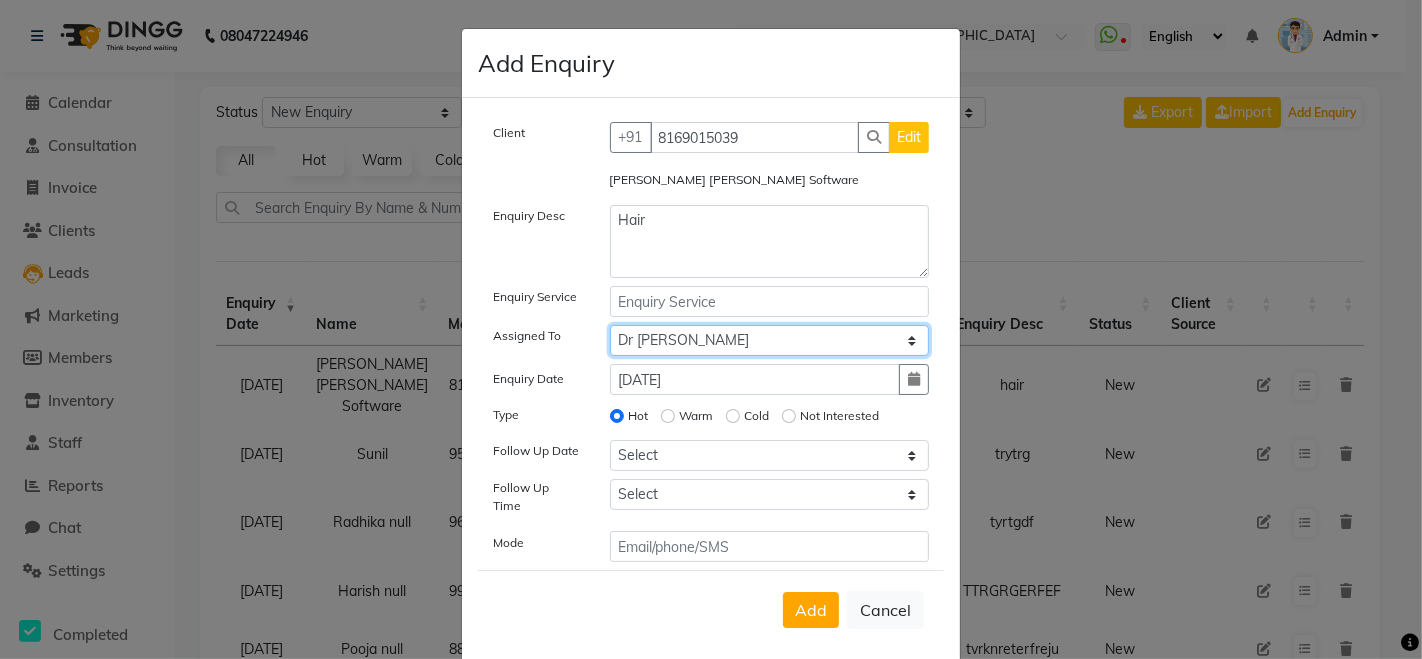 click on "Select Ankit Demo Demo 1 Demo 2 [PERSON_NAME] [PERSON_NAME] Dr [PERSON_NAME] [PERSON_NAME] Dr. [PERSON_NAME] Manager [PERSON_NAME] Therapist [PERSON_NAME] Therapist Neha xyz" 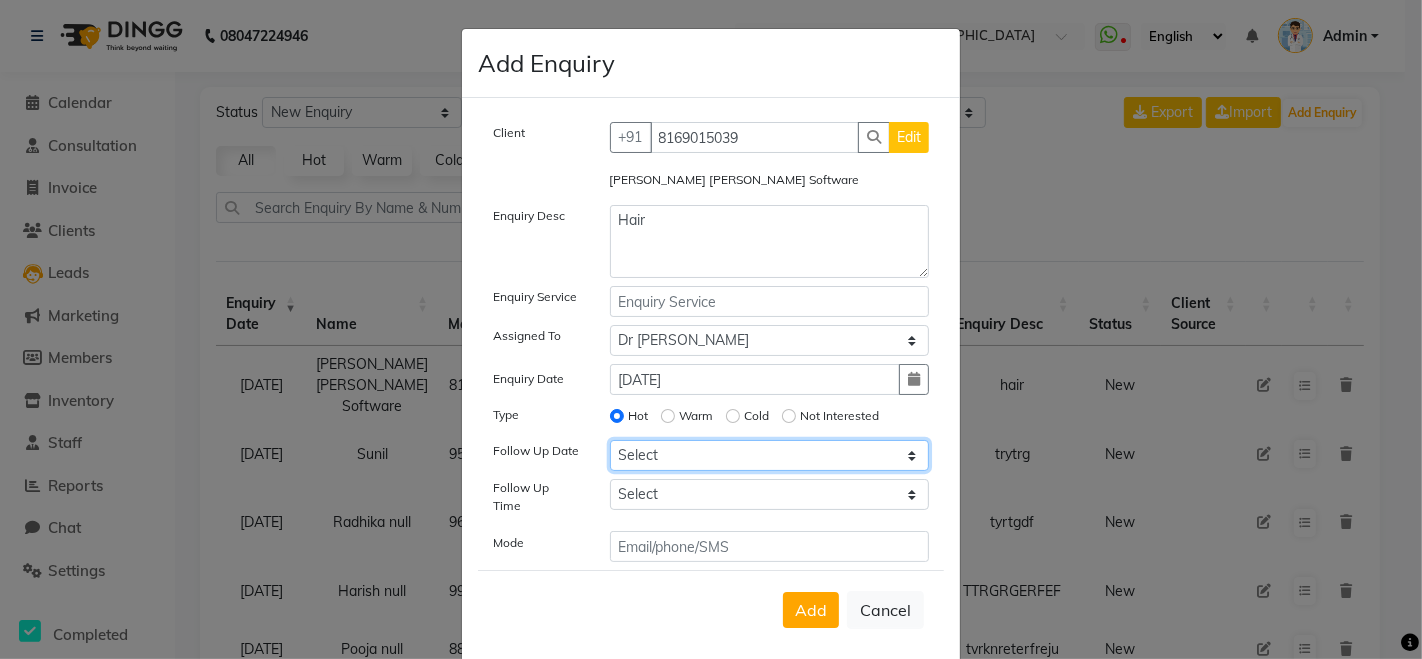 click on "Select [DATE] [DATE] [DATE] ([DATE]) [DATE] ([DATE]) [DATE] ([DATE]) [DATE] ([DATE]) [DATE] ([DATE]) [DATE] ([DATE]) [DATE] ([DATE]) [DATE] ([DATE]) [DATE] ([DATE]) [DATE] ([DATE]) Custom Date" at bounding box center (770, 455) 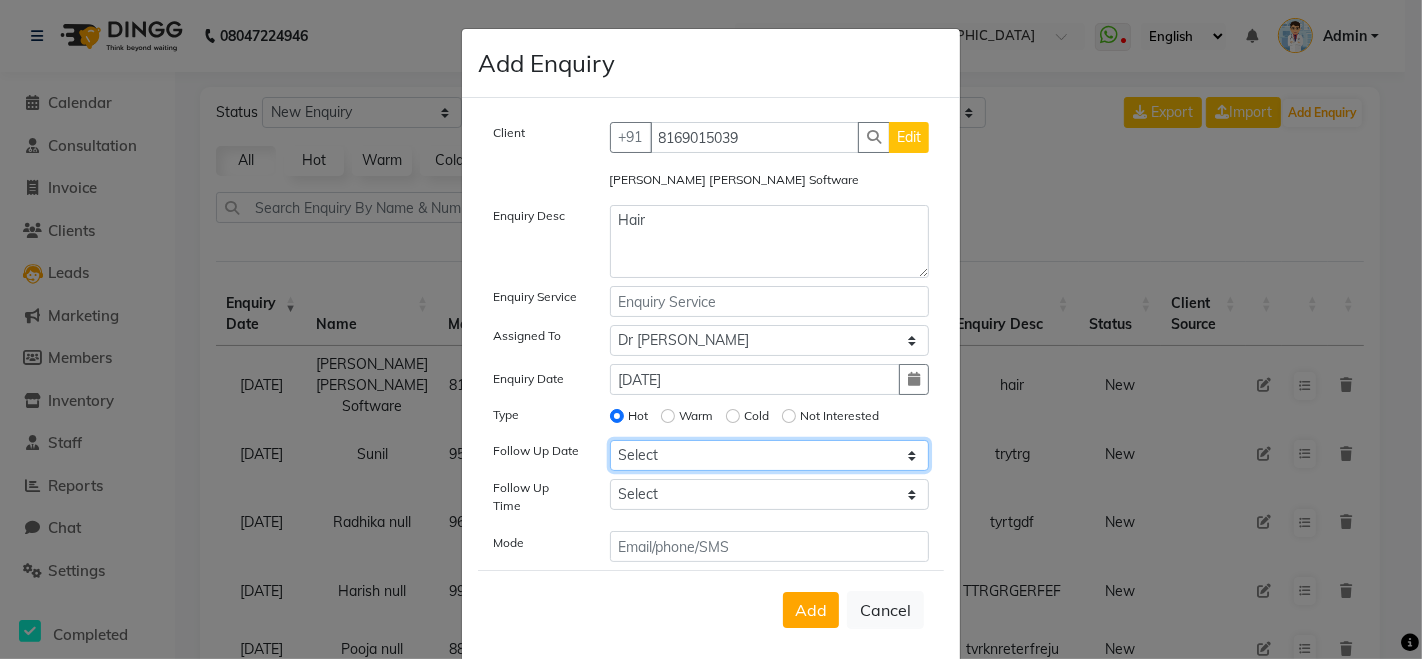 select on "[DATE]" 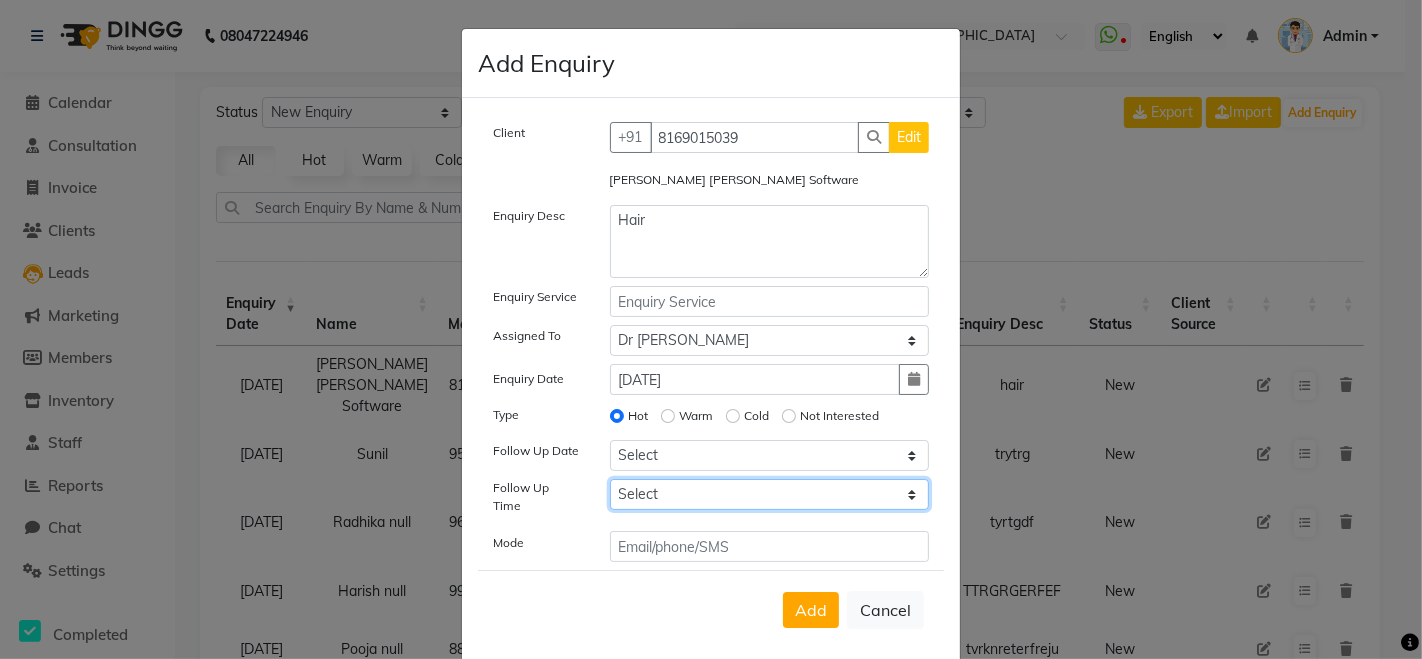 click on "Select 07:00 AM 07:05 AM 07:10 AM 07:15 AM 07:20 AM 07:25 AM 07:30 AM 07:35 AM 07:40 AM 07:45 AM 07:50 AM 07:55 AM 08:00 AM 08:05 AM 08:10 AM 08:15 AM 08:20 AM 08:25 AM 08:30 AM 08:35 AM 08:40 AM 08:45 AM 08:50 AM 08:55 AM 09:00 AM 09:05 AM 09:10 AM 09:15 AM 09:20 AM 09:25 AM 09:30 AM 09:35 AM 09:40 AM 09:45 AM 09:50 AM 09:55 AM 10:00 AM 10:05 AM 10:10 AM 10:15 AM 10:20 AM 10:25 AM 10:30 AM 10:35 AM 10:40 AM 10:45 AM 10:50 AM 10:55 AM 11:00 AM 11:05 AM 11:10 AM 11:15 AM 11:20 AM 11:25 AM 11:30 AM 11:35 AM 11:40 AM 11:45 AM 11:50 AM 11:55 AM 12:00 PM 12:05 PM 12:10 PM 12:15 PM 12:20 PM 12:25 PM 12:30 PM 12:35 PM 12:40 PM 12:45 PM 12:50 PM 12:55 PM 01:00 PM 01:05 PM 01:10 PM 01:15 PM 01:20 PM 01:25 PM 01:30 PM 01:35 PM 01:40 PM 01:45 PM 01:50 PM 01:55 PM 02:00 PM 02:05 PM 02:10 PM 02:15 PM 02:20 PM 02:25 PM 02:30 PM 02:35 PM 02:40 PM 02:45 PM 02:50 PM 02:55 PM 03:00 PM 03:05 PM 03:10 PM 03:15 PM 03:20 PM 03:25 PM 03:30 PM 03:35 PM 03:40 PM 03:45 PM 03:50 PM 03:55 PM 04:00 PM 04:05 PM 04:10 PM 04:15 PM 04:20 PM" at bounding box center [770, 494] 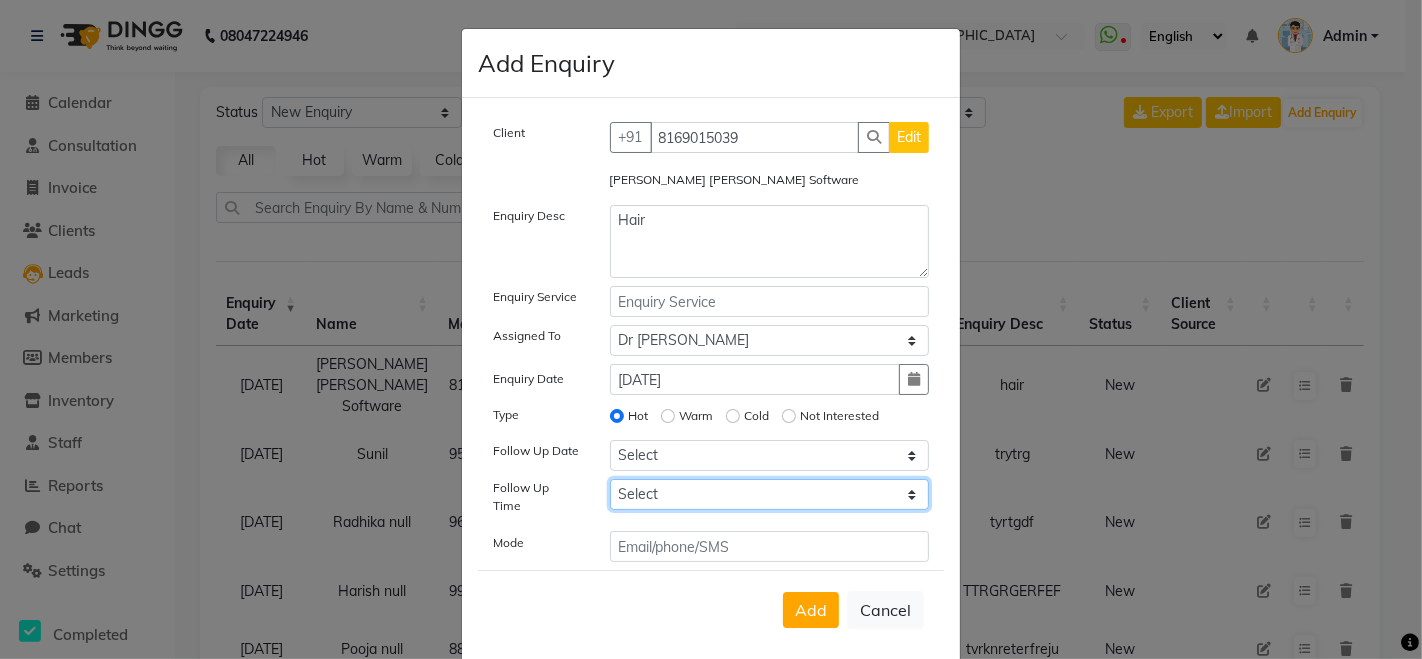 select on "510" 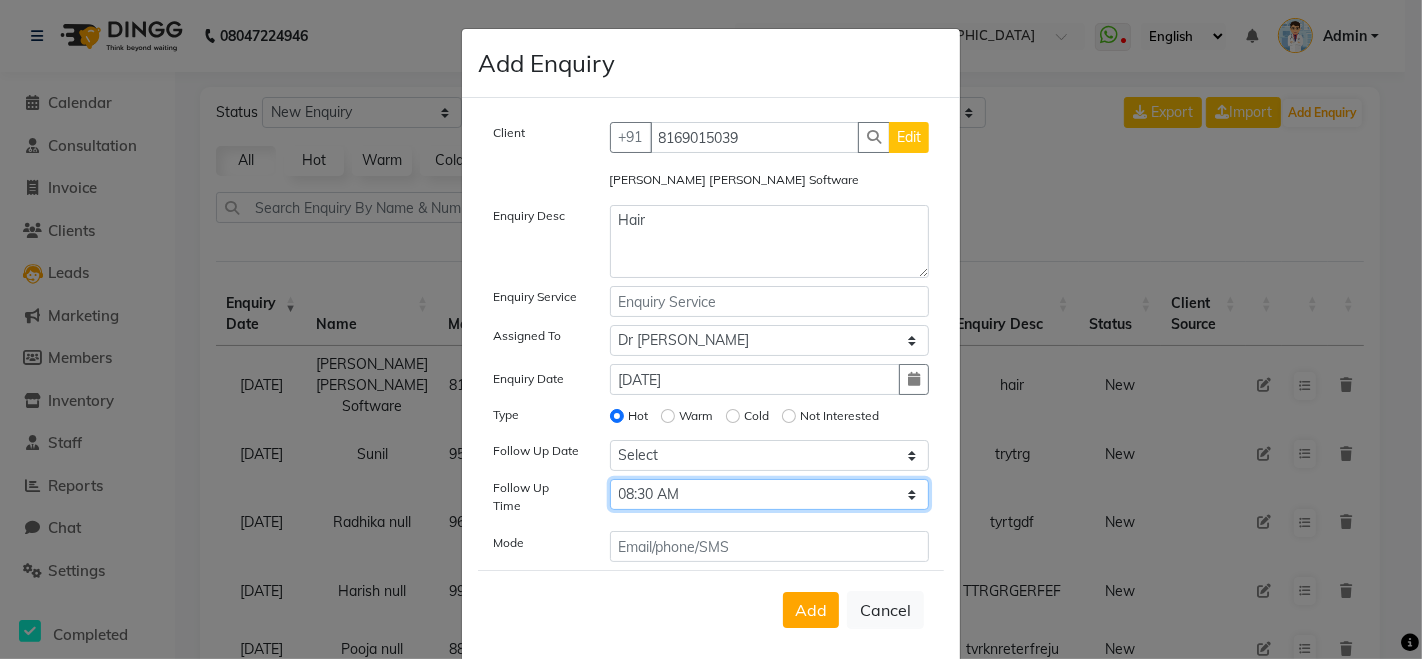 click on "Select 07:00 AM 07:05 AM 07:10 AM 07:15 AM 07:20 AM 07:25 AM 07:30 AM 07:35 AM 07:40 AM 07:45 AM 07:50 AM 07:55 AM 08:00 AM 08:05 AM 08:10 AM 08:15 AM 08:20 AM 08:25 AM 08:30 AM 08:35 AM 08:40 AM 08:45 AM 08:50 AM 08:55 AM 09:00 AM 09:05 AM 09:10 AM 09:15 AM 09:20 AM 09:25 AM 09:30 AM 09:35 AM 09:40 AM 09:45 AM 09:50 AM 09:55 AM 10:00 AM 10:05 AM 10:10 AM 10:15 AM 10:20 AM 10:25 AM 10:30 AM 10:35 AM 10:40 AM 10:45 AM 10:50 AM 10:55 AM 11:00 AM 11:05 AM 11:10 AM 11:15 AM 11:20 AM 11:25 AM 11:30 AM 11:35 AM 11:40 AM 11:45 AM 11:50 AM 11:55 AM 12:00 PM 12:05 PM 12:10 PM 12:15 PM 12:20 PM 12:25 PM 12:30 PM 12:35 PM 12:40 PM 12:45 PM 12:50 PM 12:55 PM 01:00 PM 01:05 PM 01:10 PM 01:15 PM 01:20 PM 01:25 PM 01:30 PM 01:35 PM 01:40 PM 01:45 PM 01:50 PM 01:55 PM 02:00 PM 02:05 PM 02:10 PM 02:15 PM 02:20 PM 02:25 PM 02:30 PM 02:35 PM 02:40 PM 02:45 PM 02:50 PM 02:55 PM 03:00 PM 03:05 PM 03:10 PM 03:15 PM 03:20 PM 03:25 PM 03:30 PM 03:35 PM 03:40 PM 03:45 PM 03:50 PM 03:55 PM 04:00 PM 04:05 PM 04:10 PM 04:15 PM 04:20 PM" at bounding box center (770, 494) 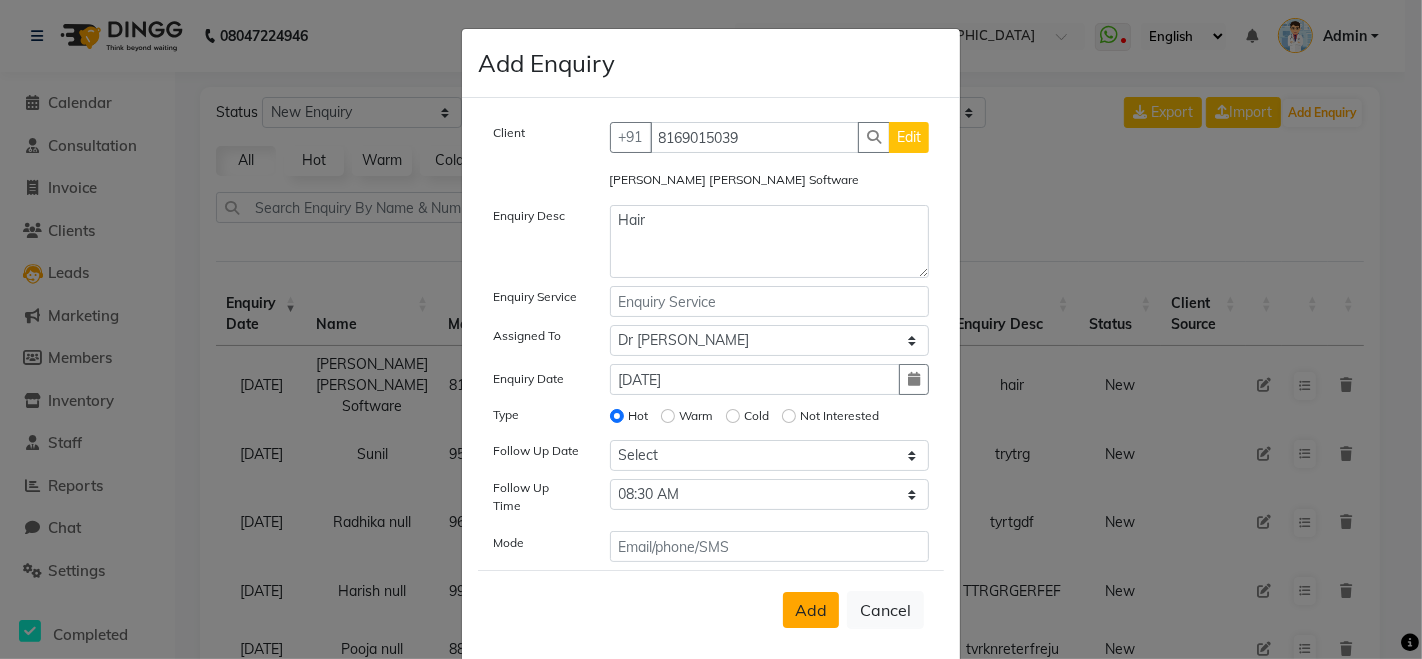 click on "Add" at bounding box center [811, 610] 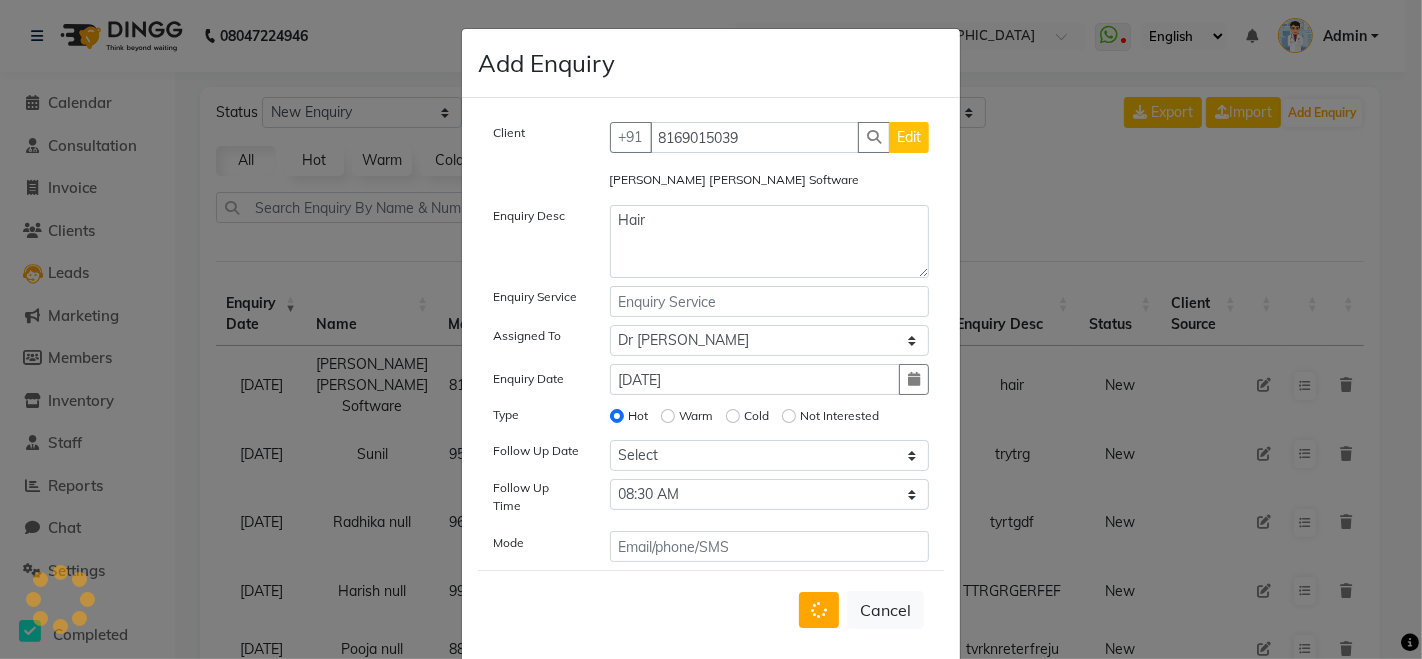 type 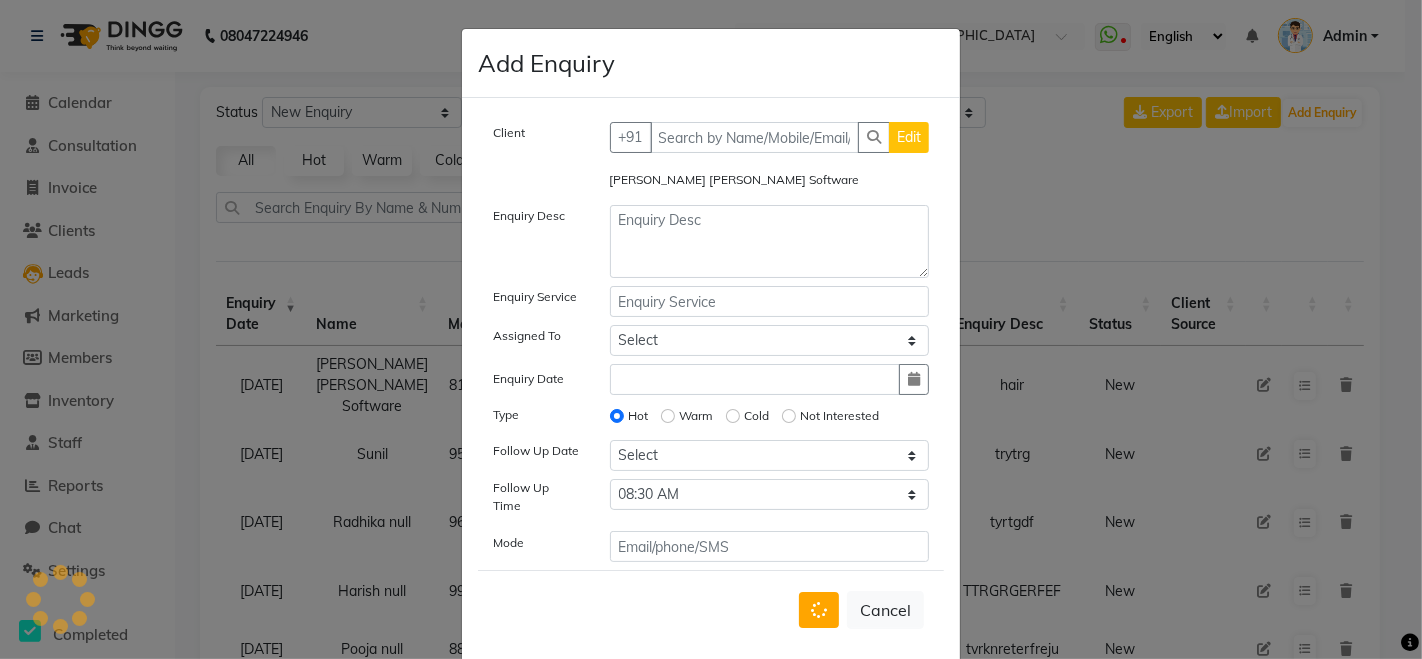 radio on "false" 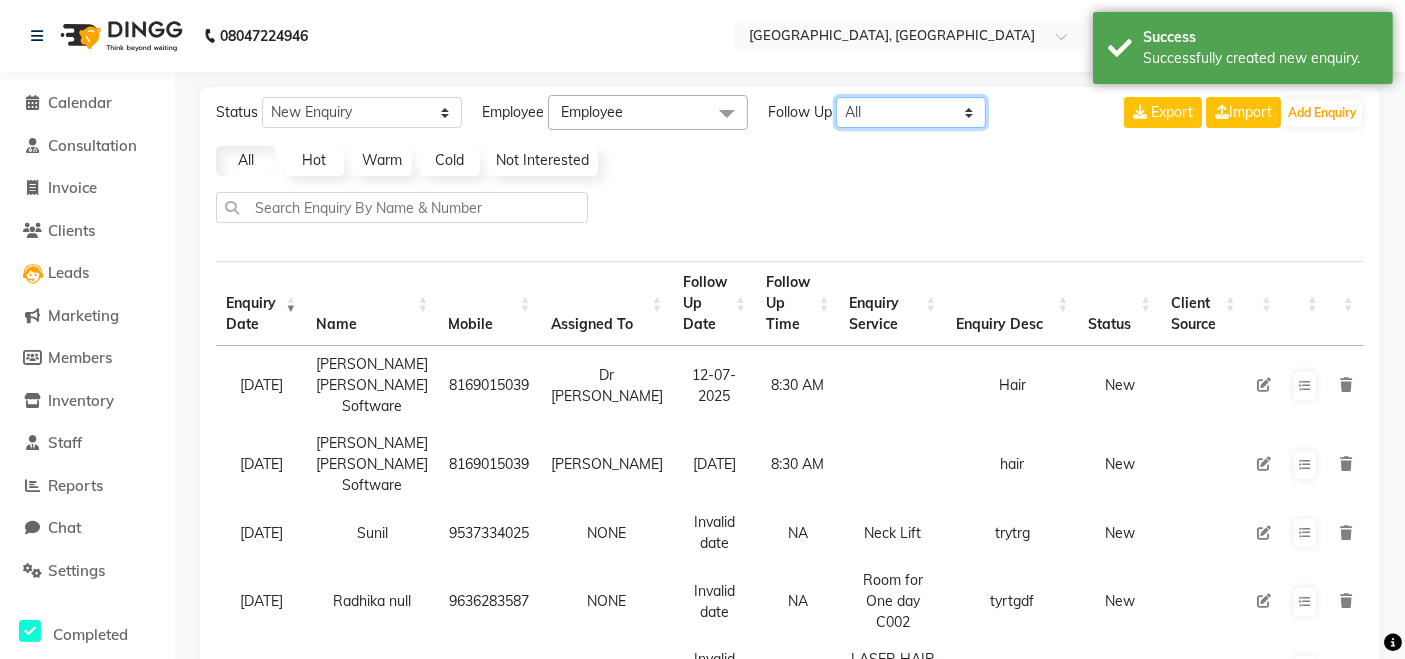 click on "All [DATE] [DATE] This Week This Month Custom" 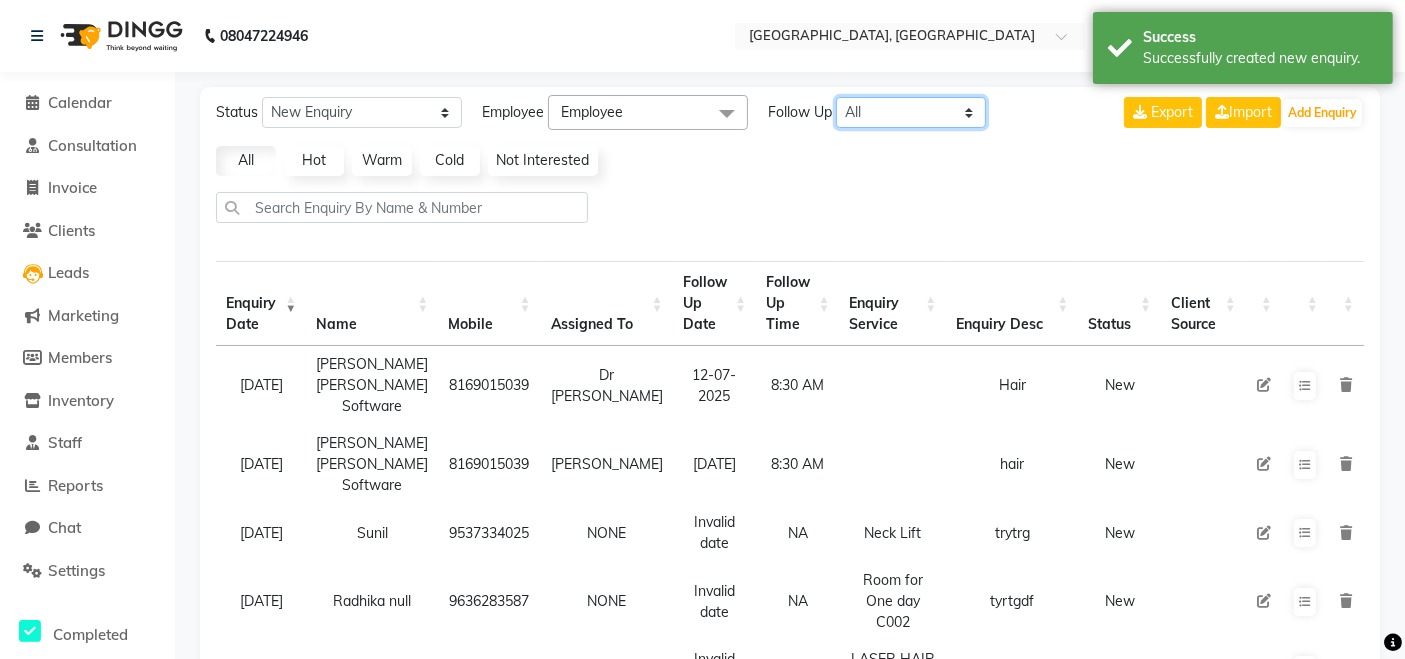 select on "tommarow" 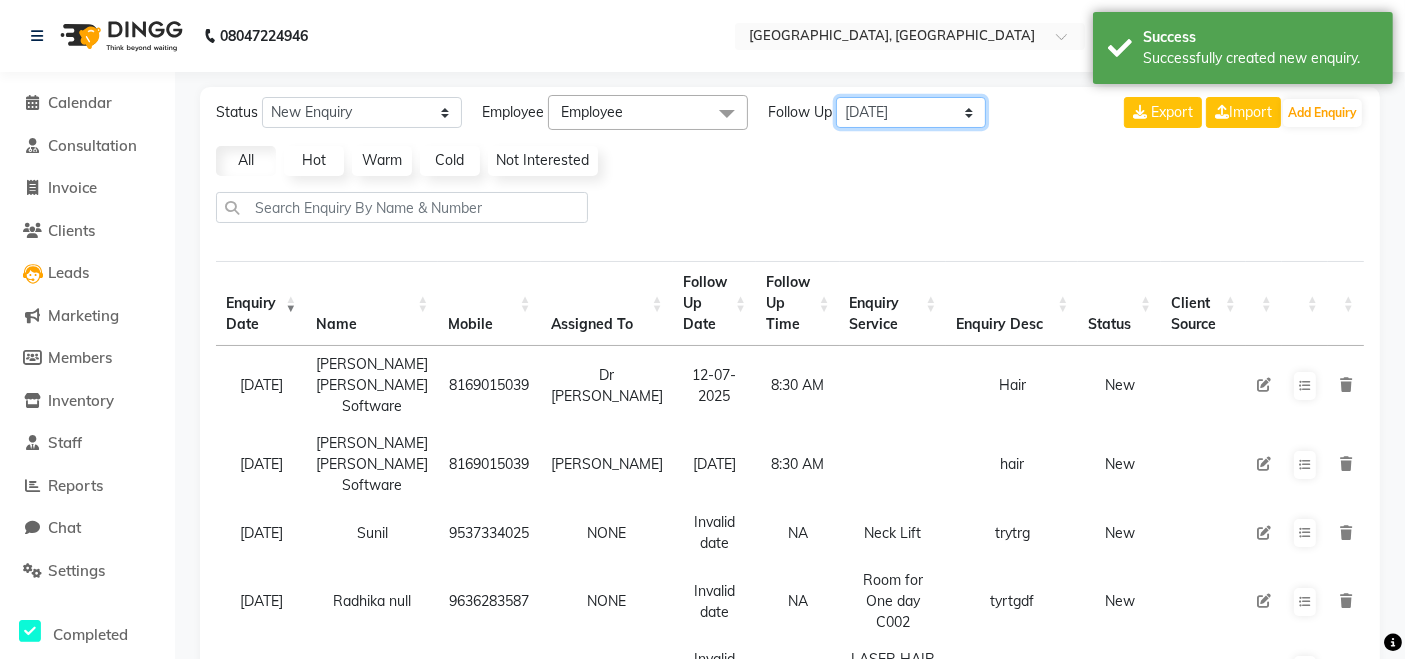 click on "All [DATE] [DATE] This Week This Month Custom" 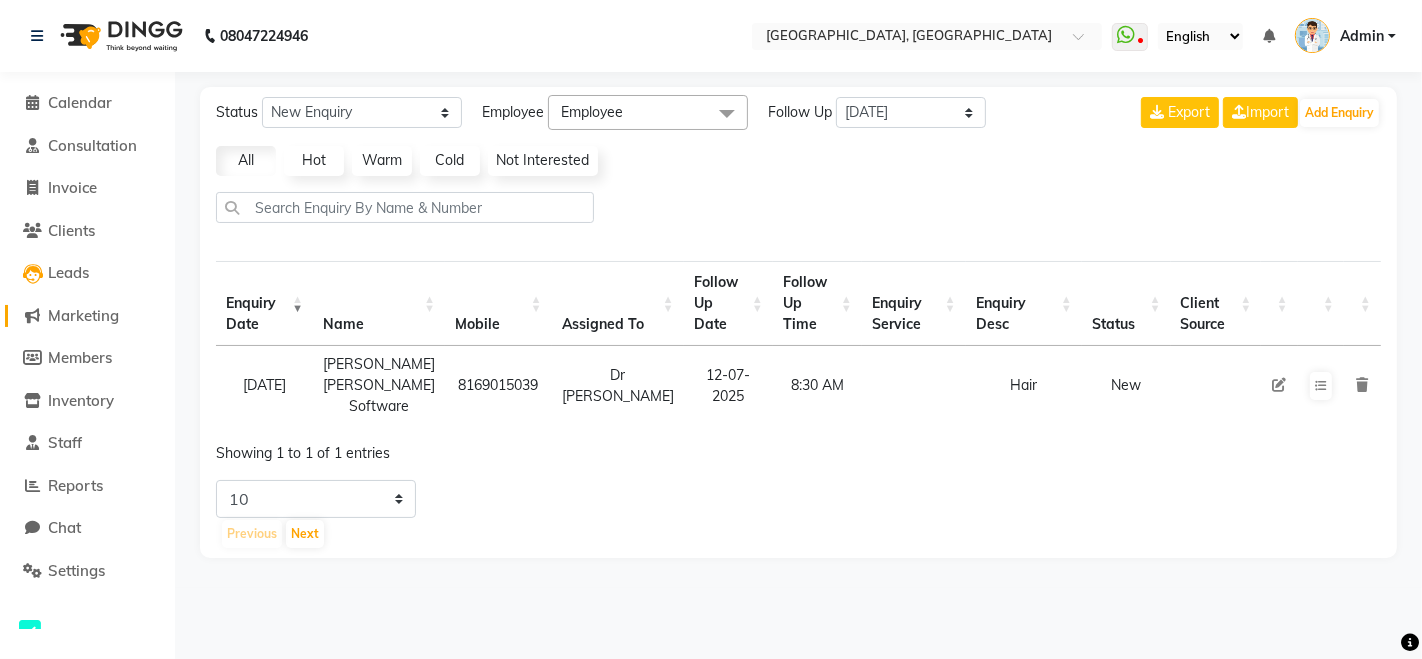 click on "Marketing" 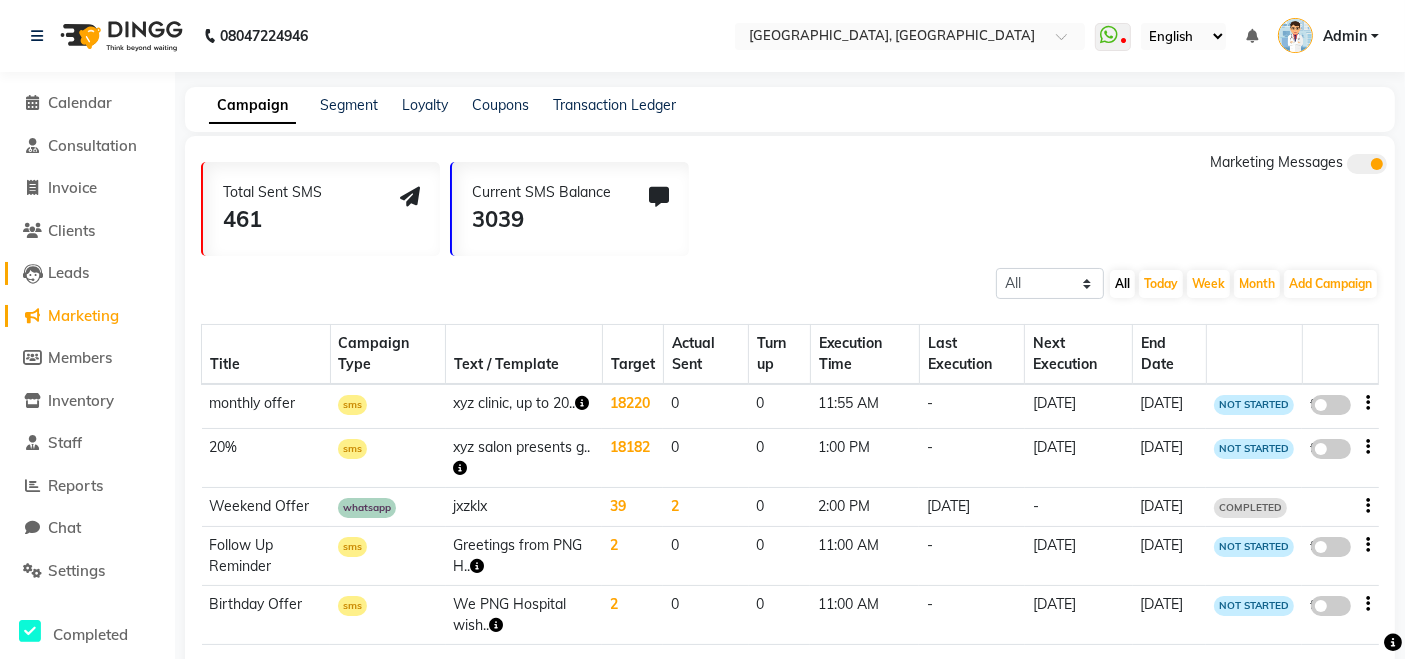 click on "Leads" 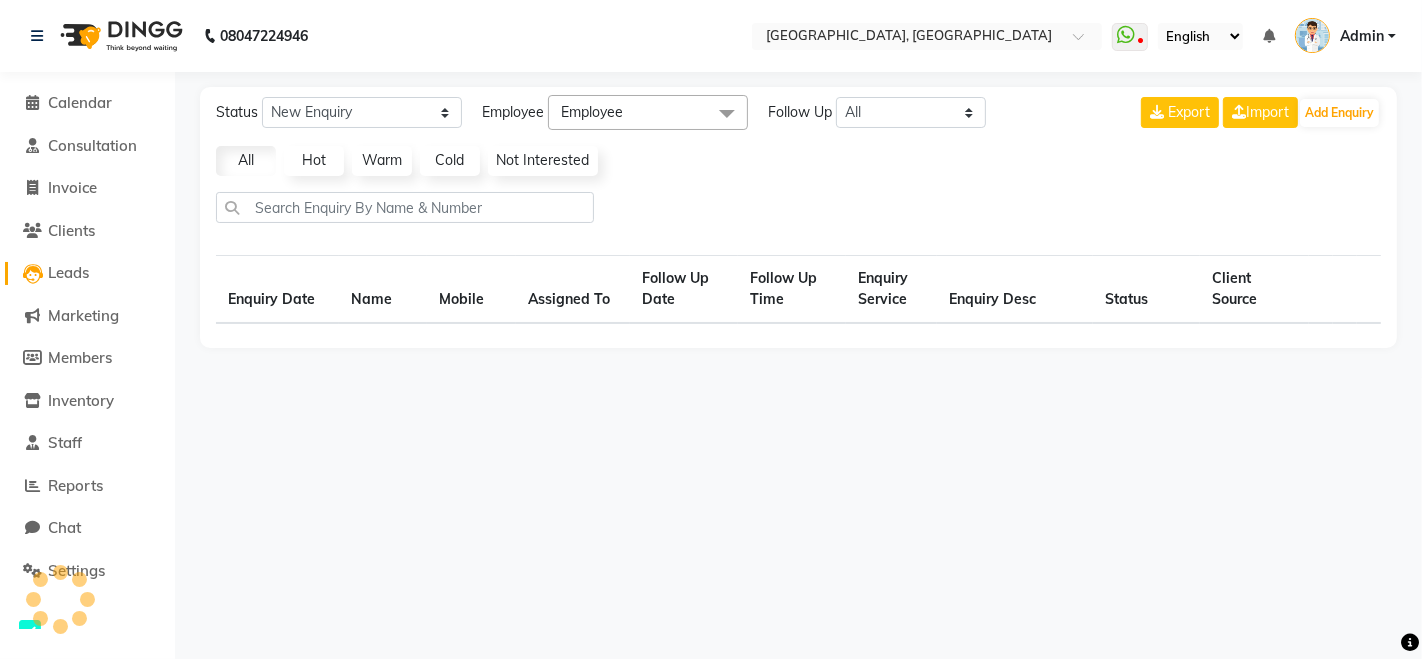 select on "10" 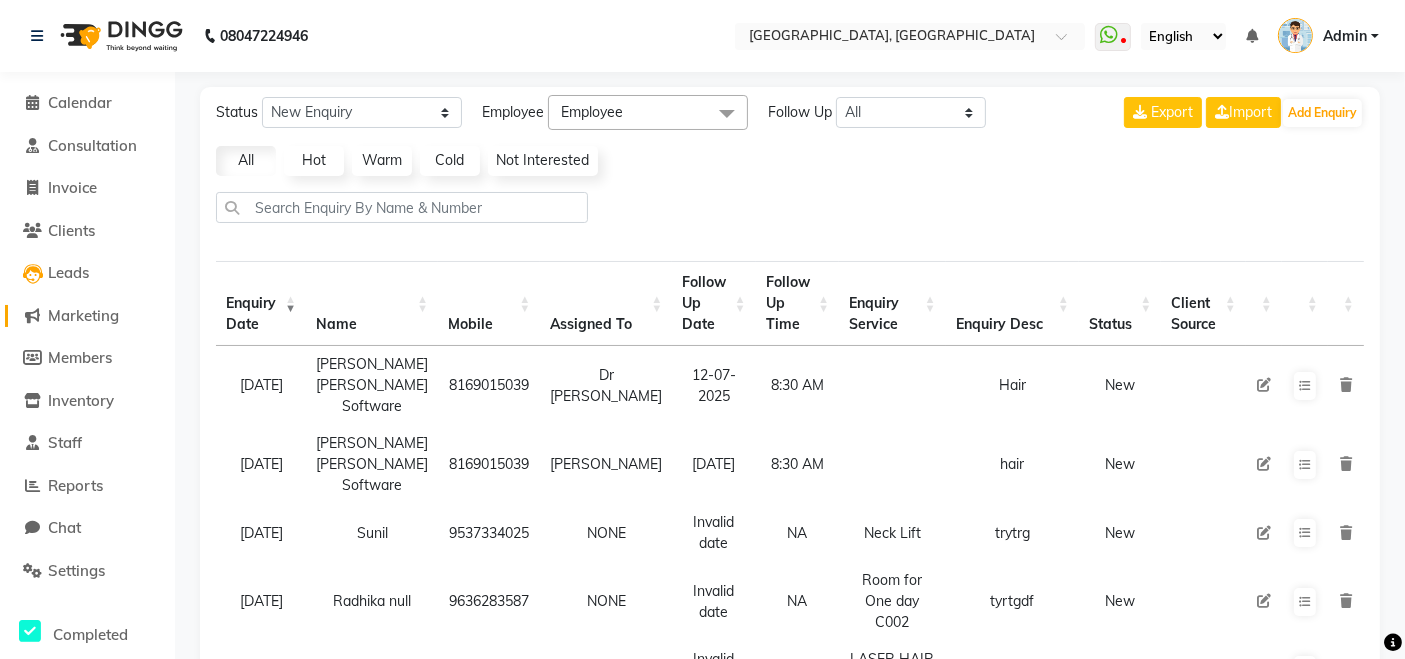 click on "Marketing" 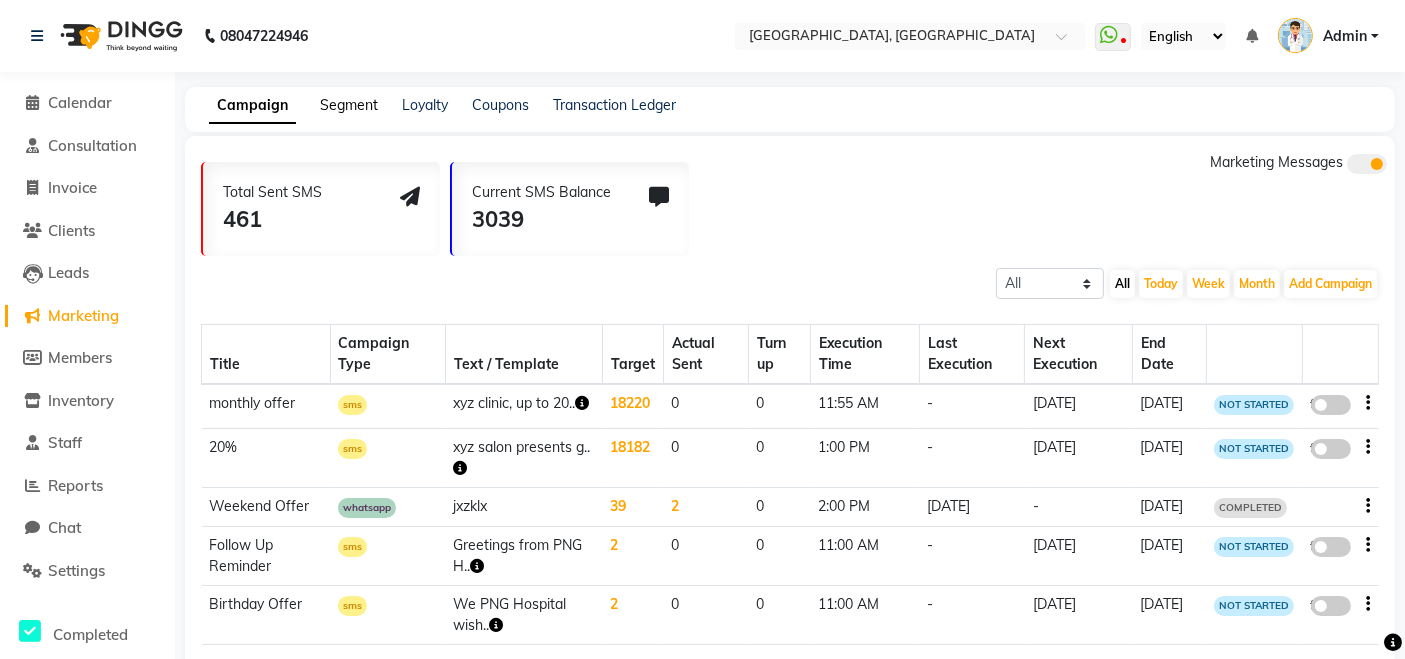 click on "Segment" 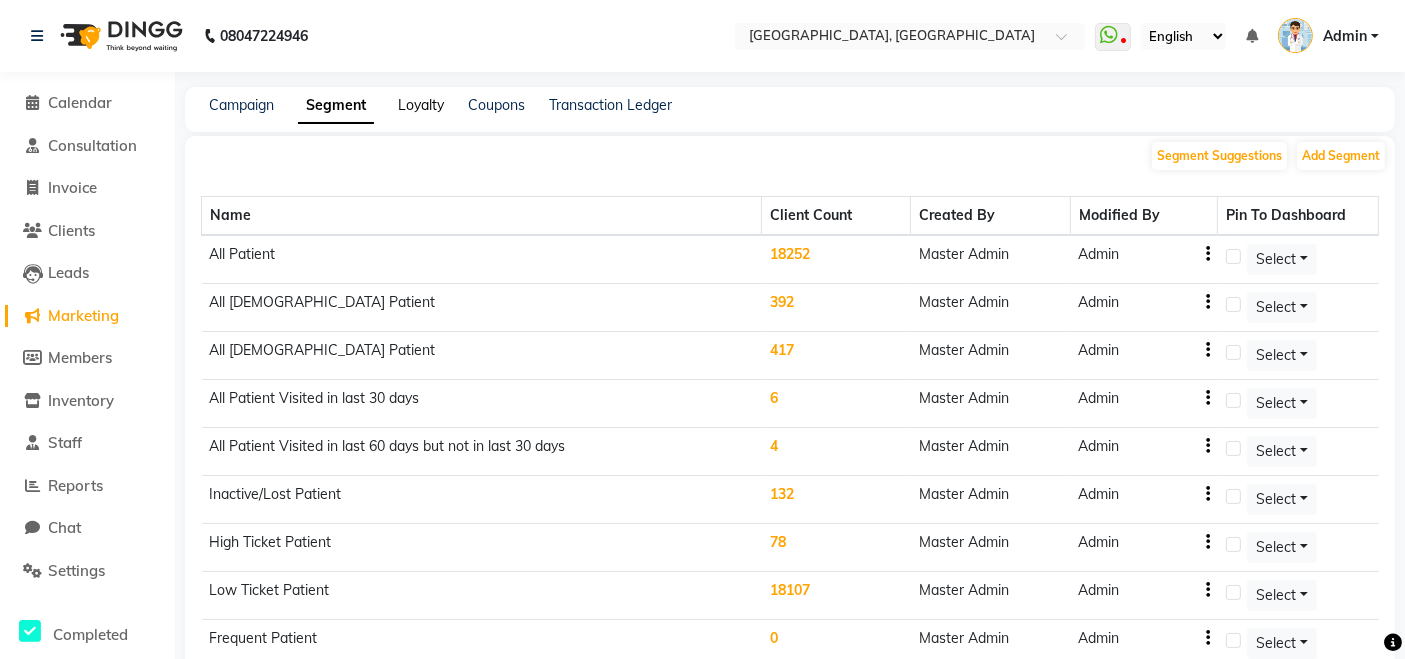 click on "Loyalty" 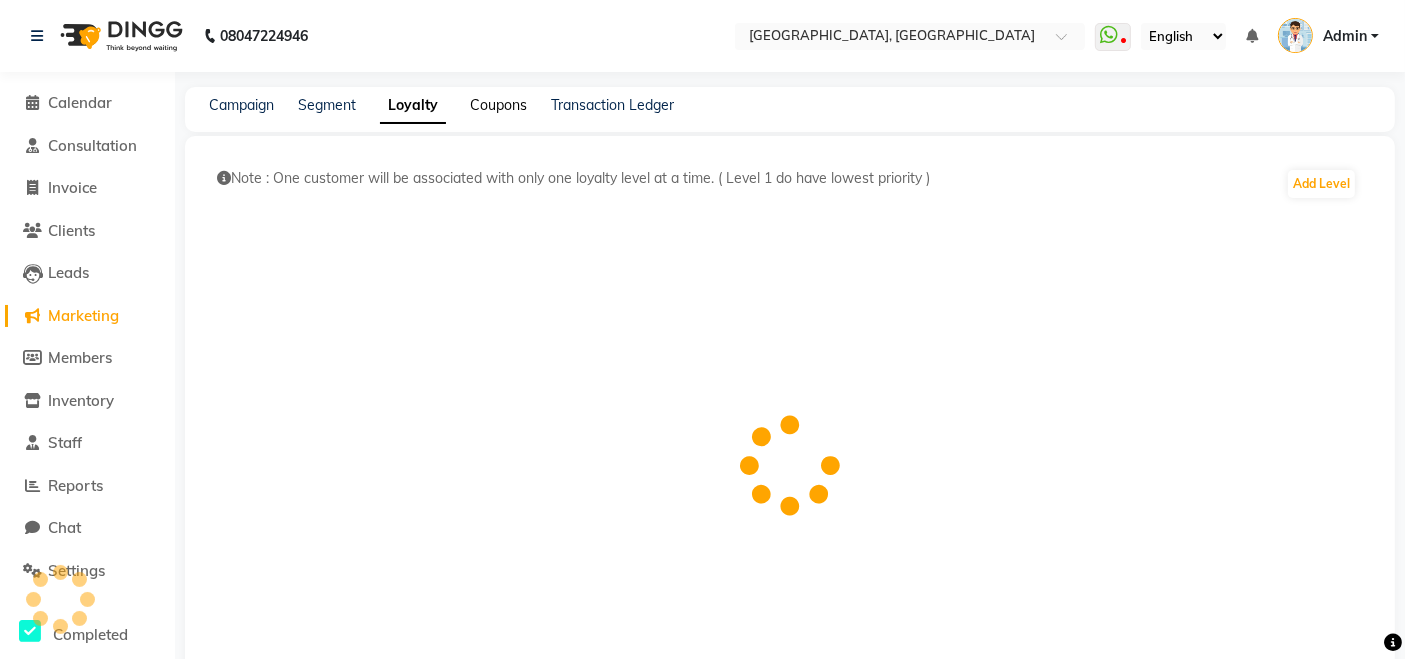 click on "Coupons" 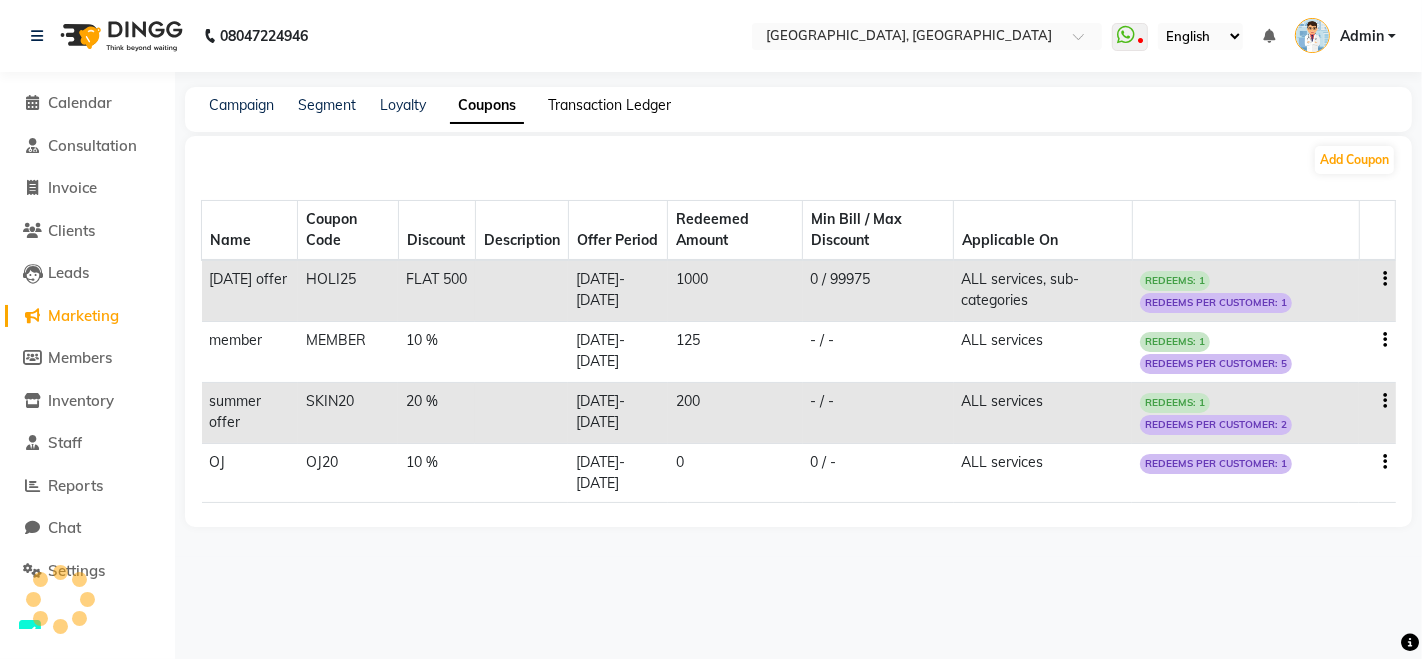 click on "Transaction Ledger" 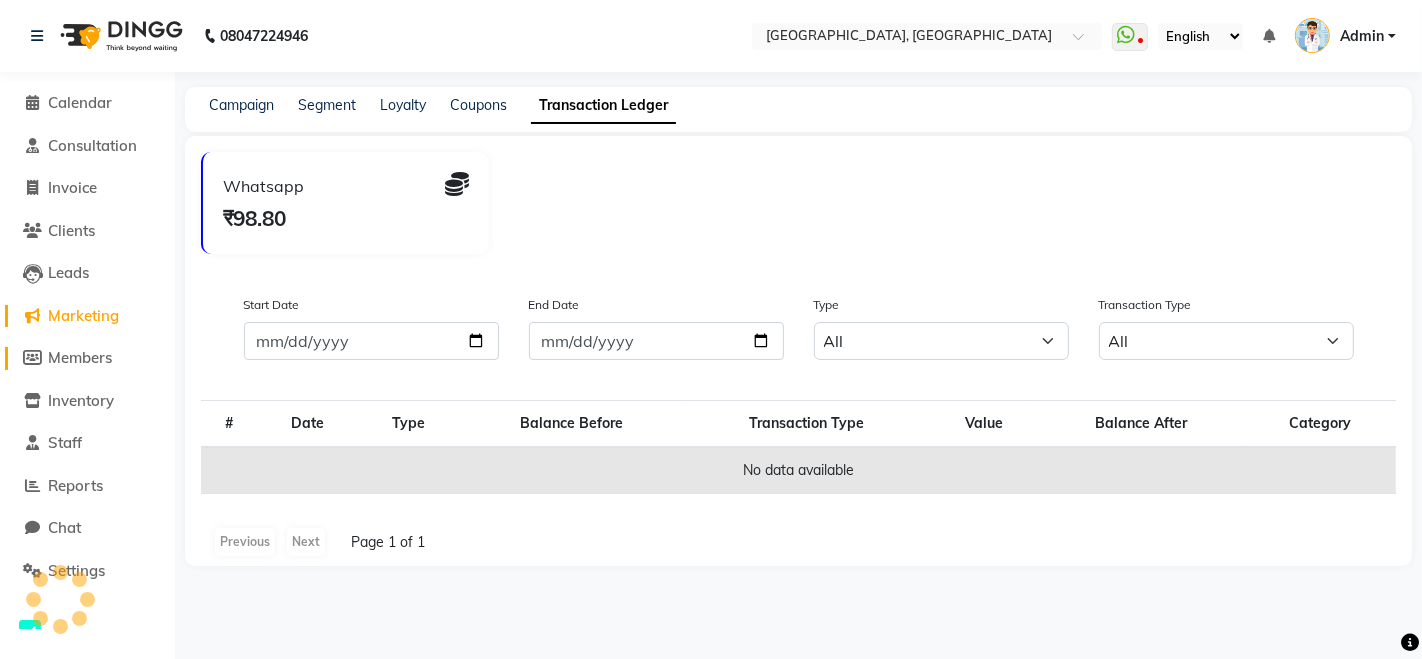 click on "Members" 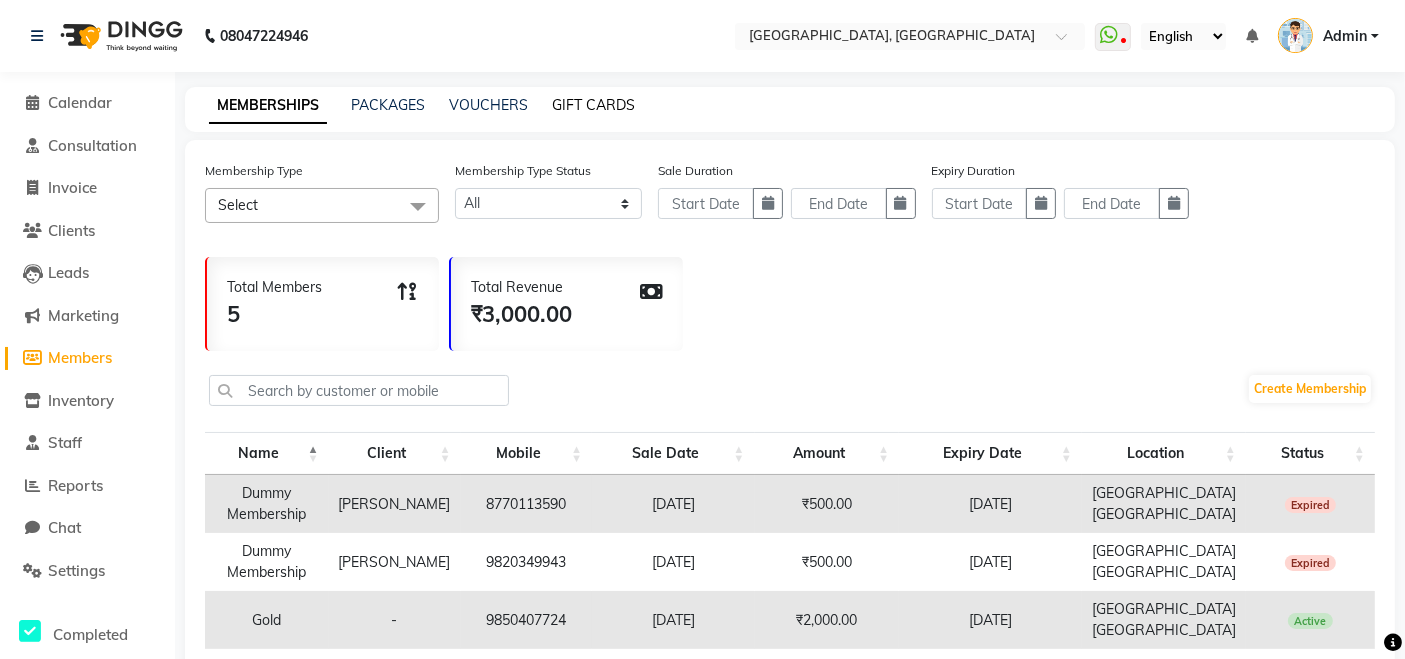 click on "GIFT CARDS" 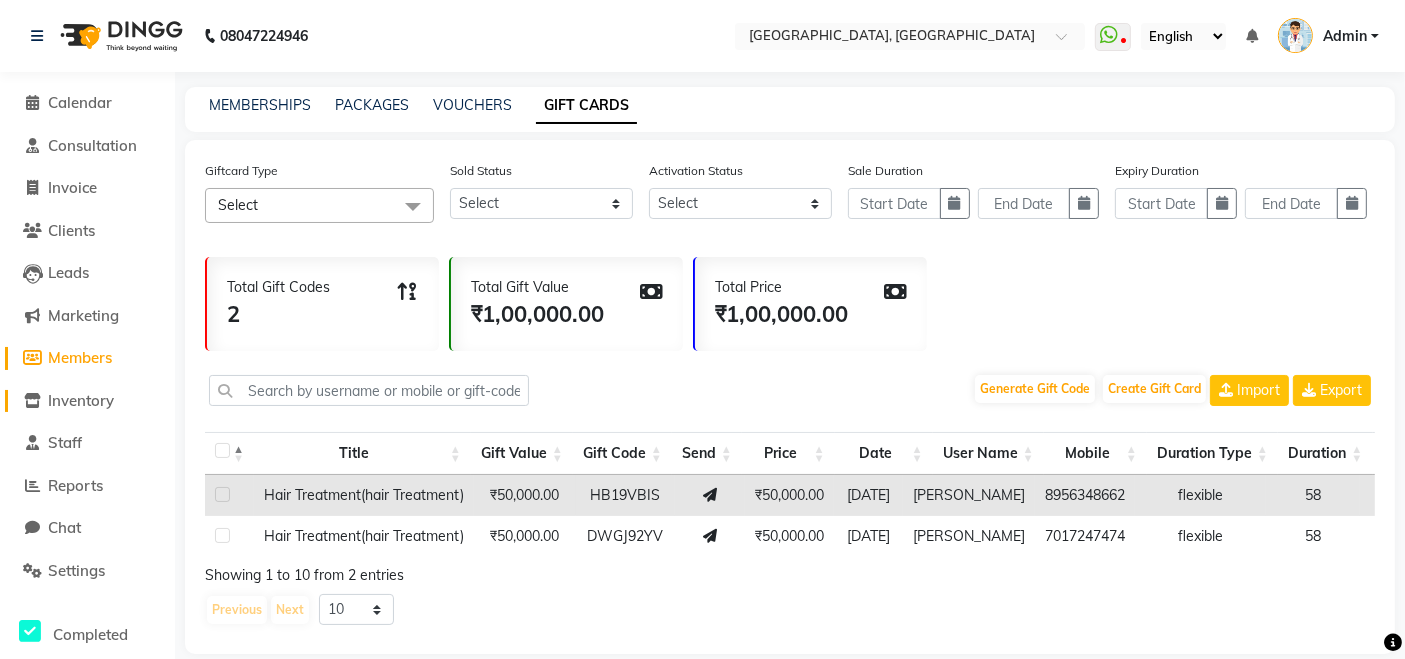 click on "Inventory" 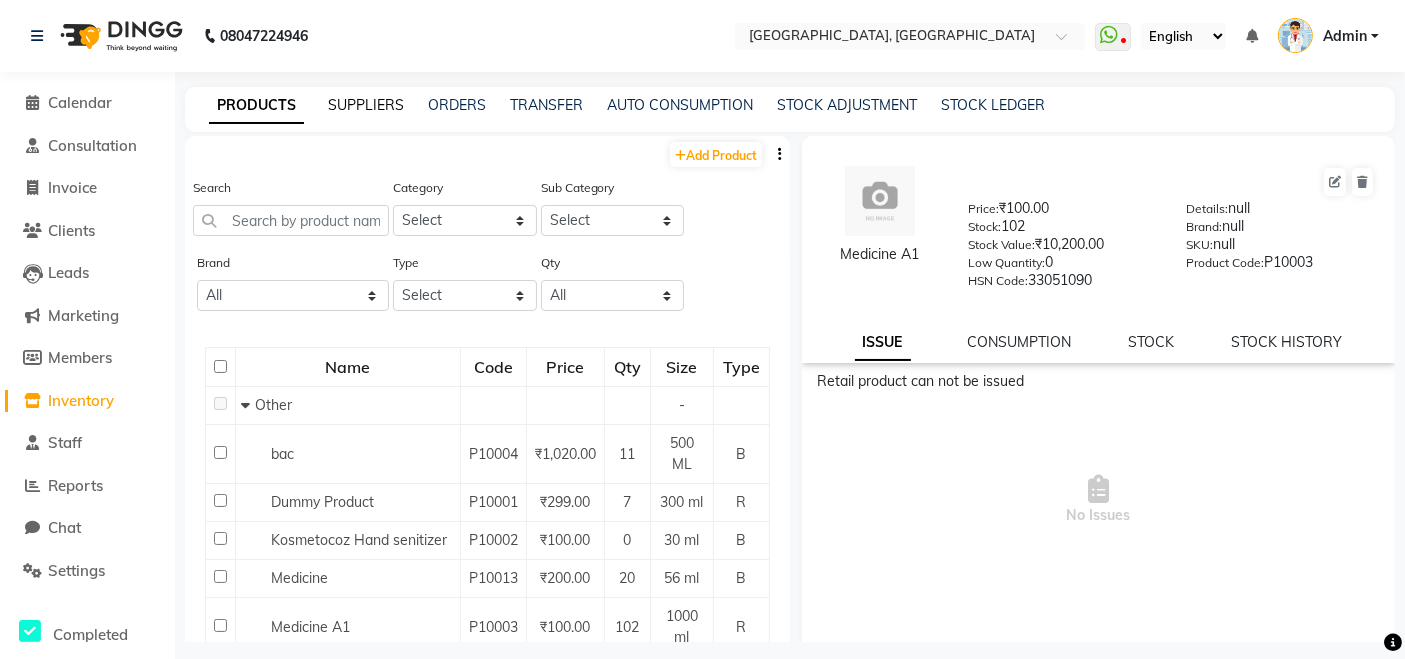 click on "SUPPLIERS" 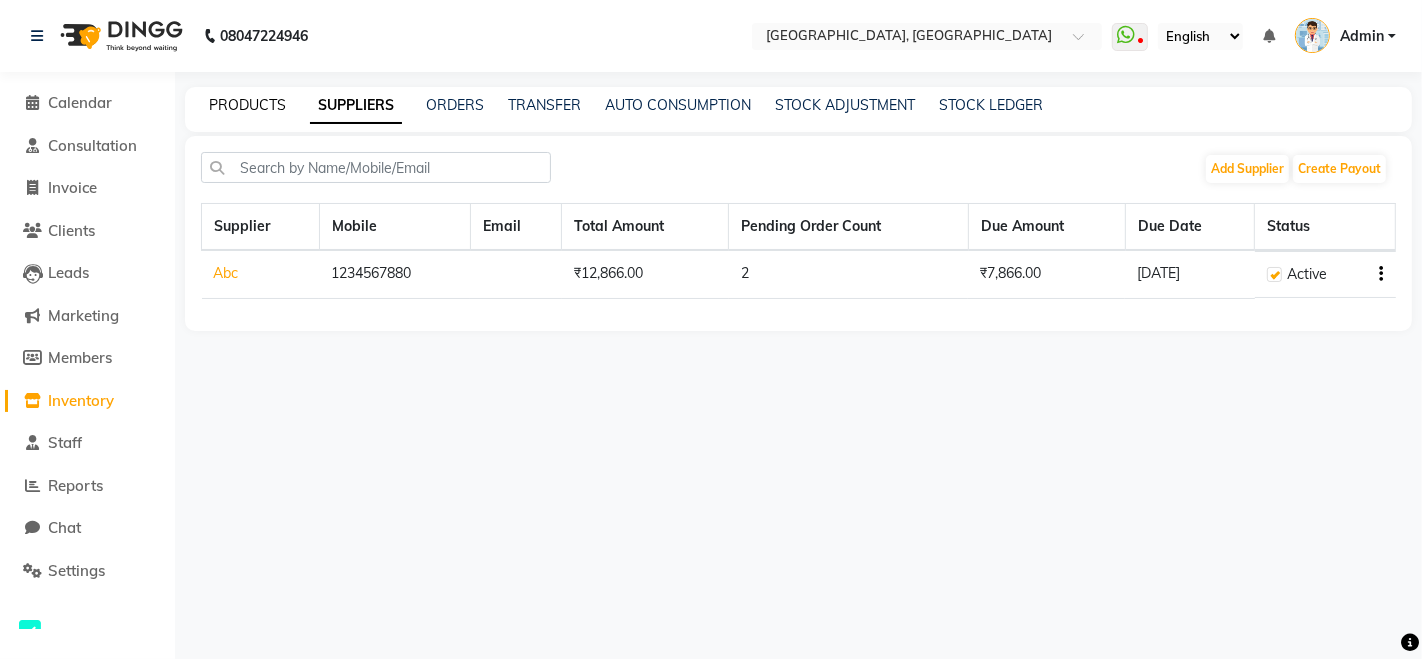 click on "PRODUCTS" 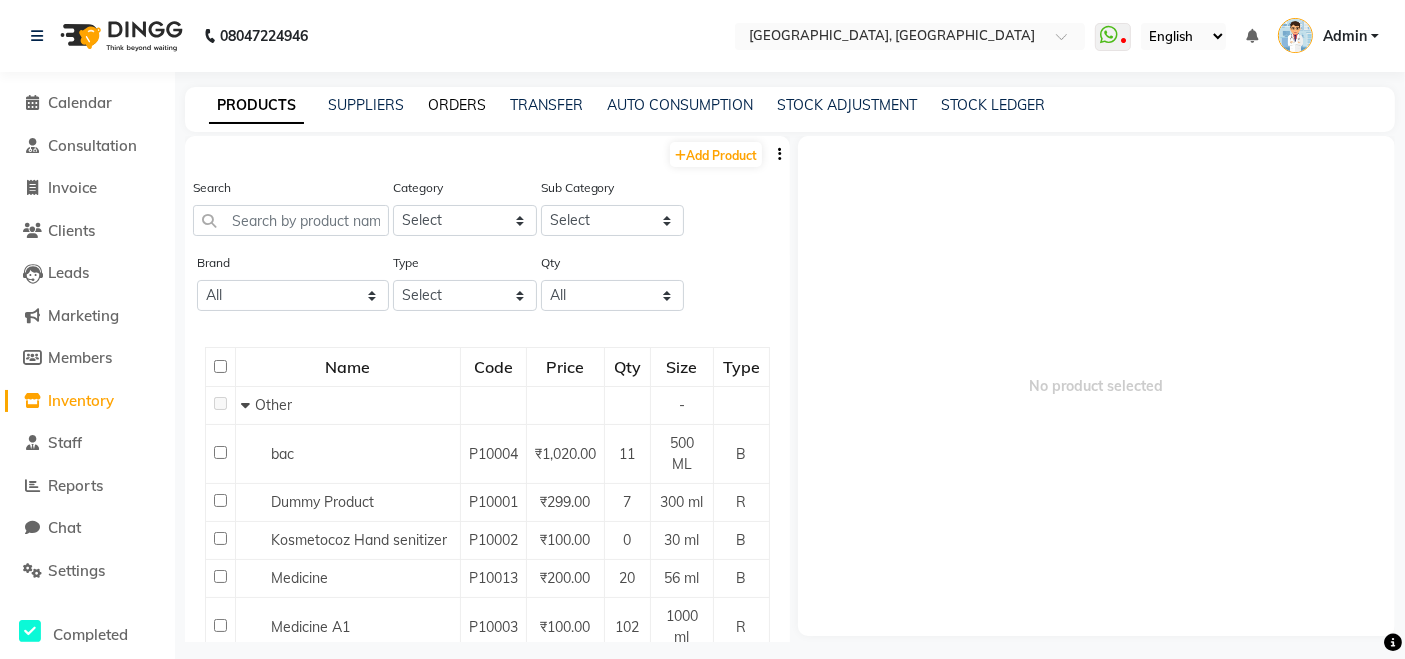 click on "ORDERS" 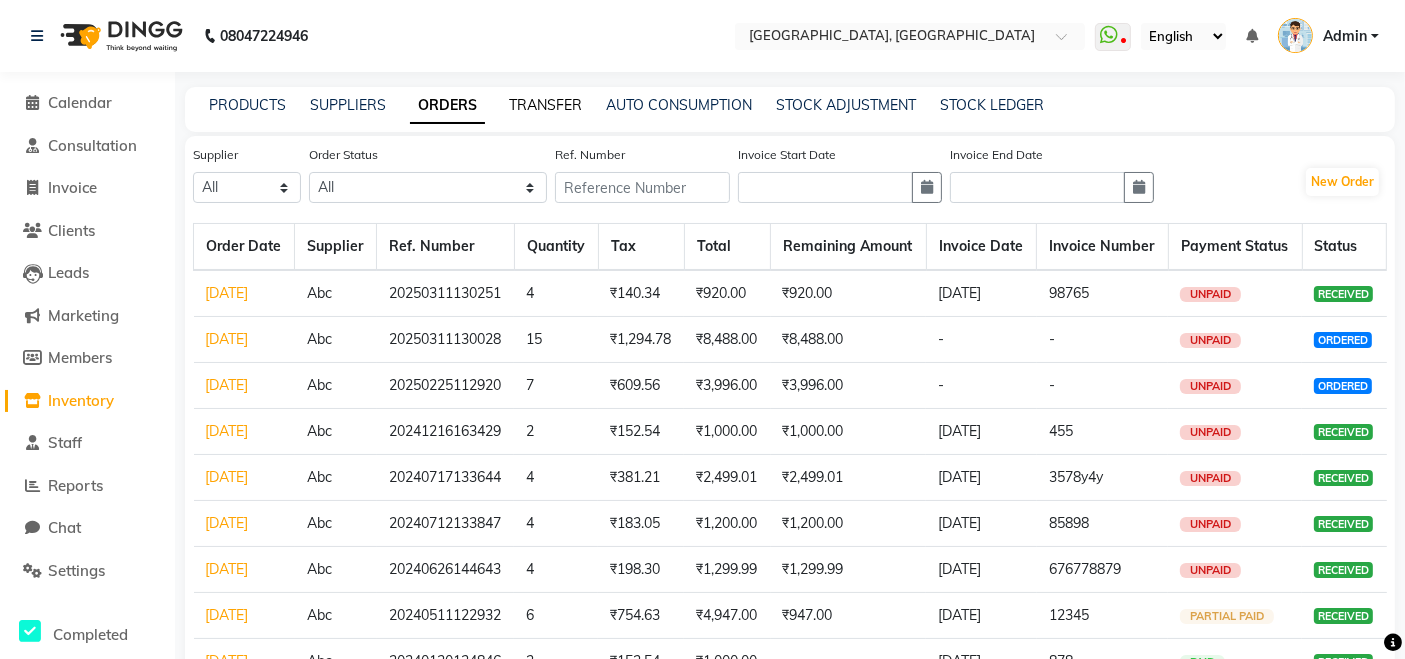 click on "TRANSFER" 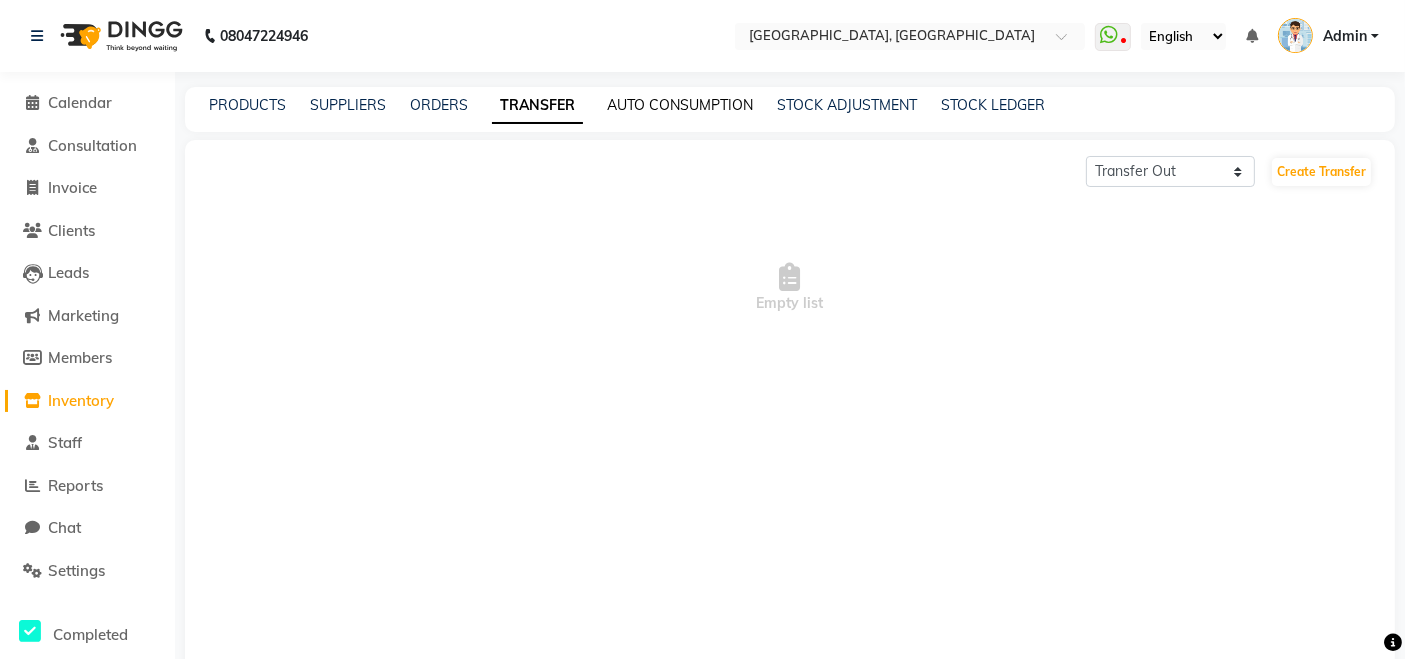 click on "AUTO CONSUMPTION" 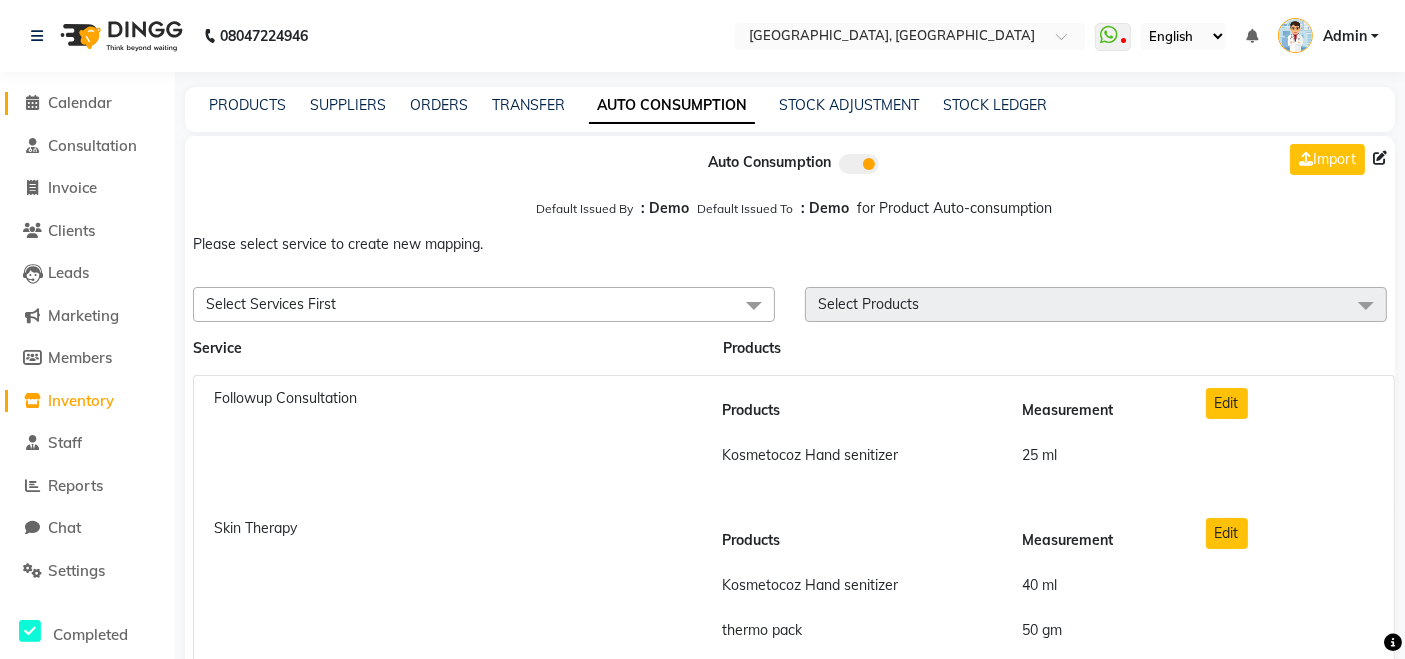 click 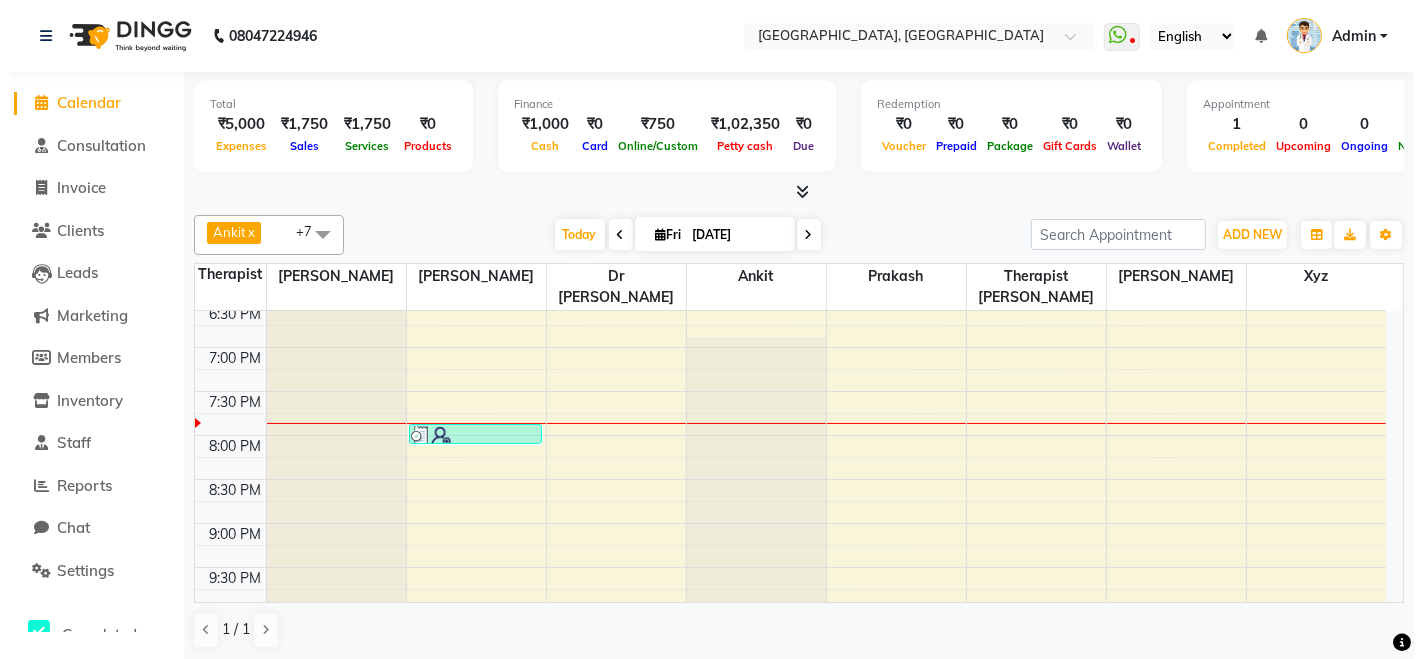 scroll, scrollTop: 882, scrollLeft: 0, axis: vertical 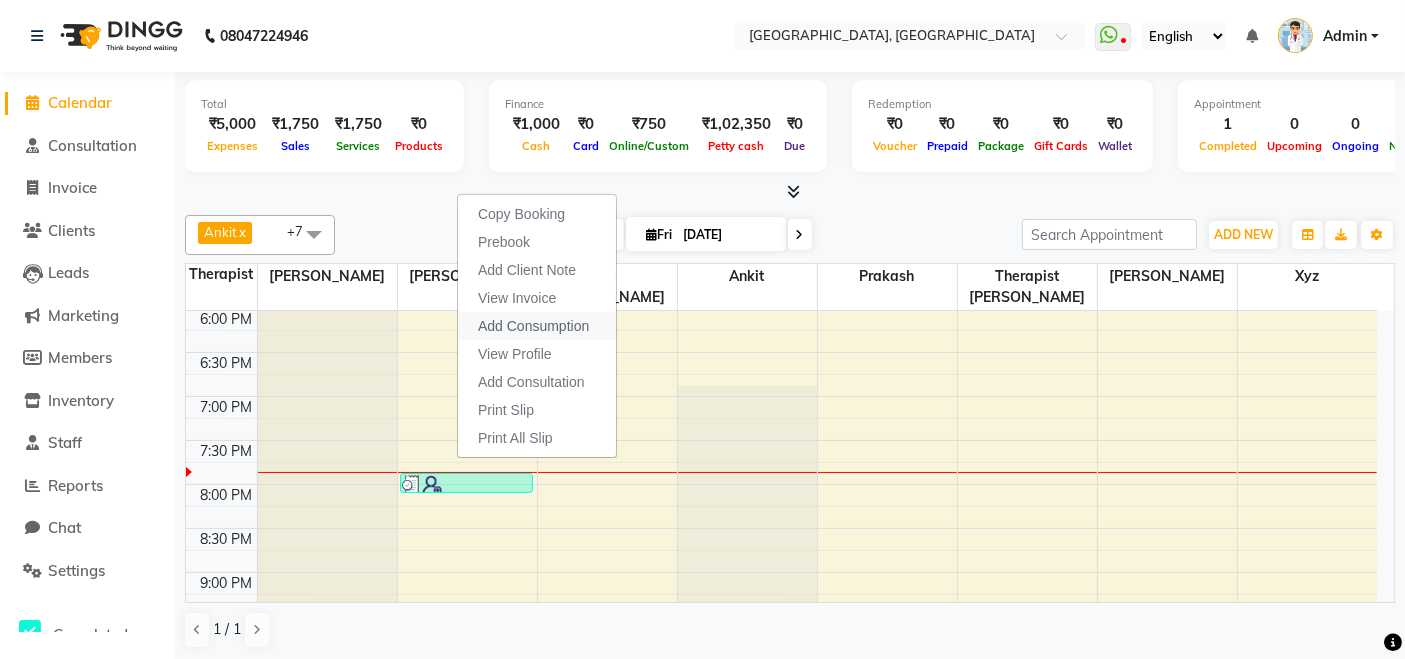 click on "Add Consumption" at bounding box center (533, 326) 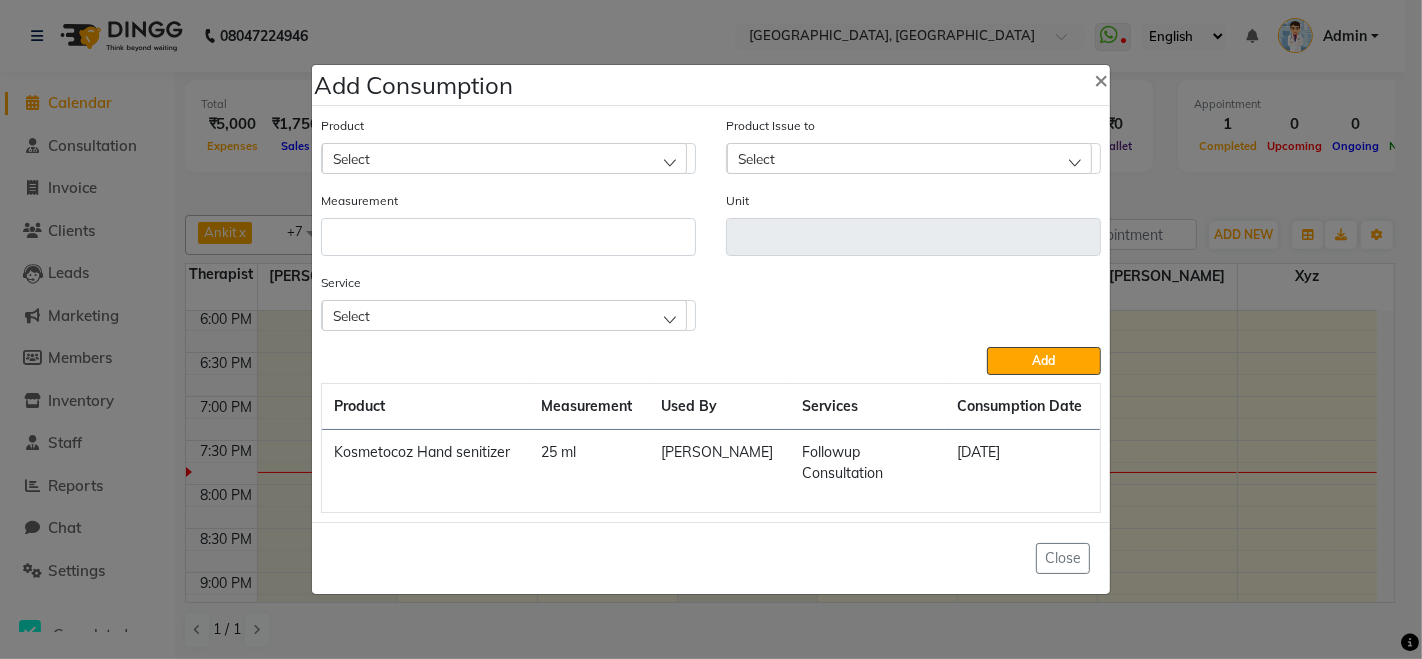 click on "Select" 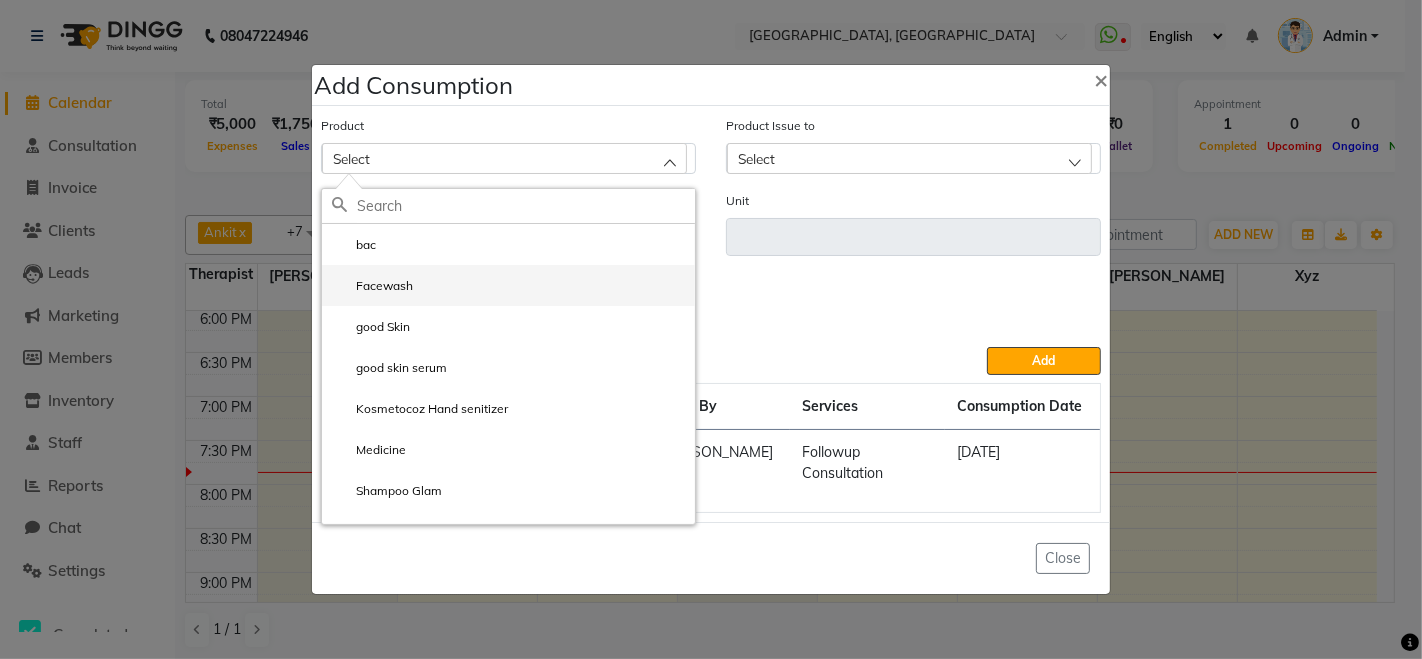click on "Facewash" 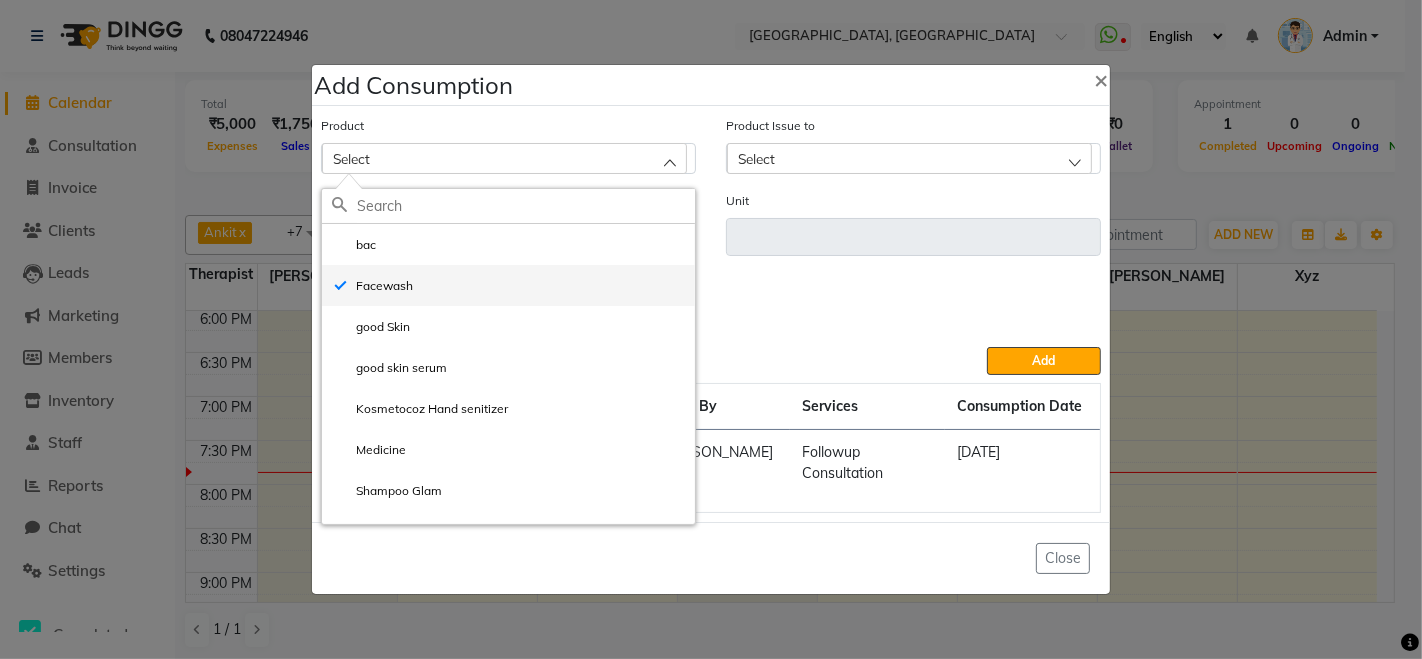 type on "ml" 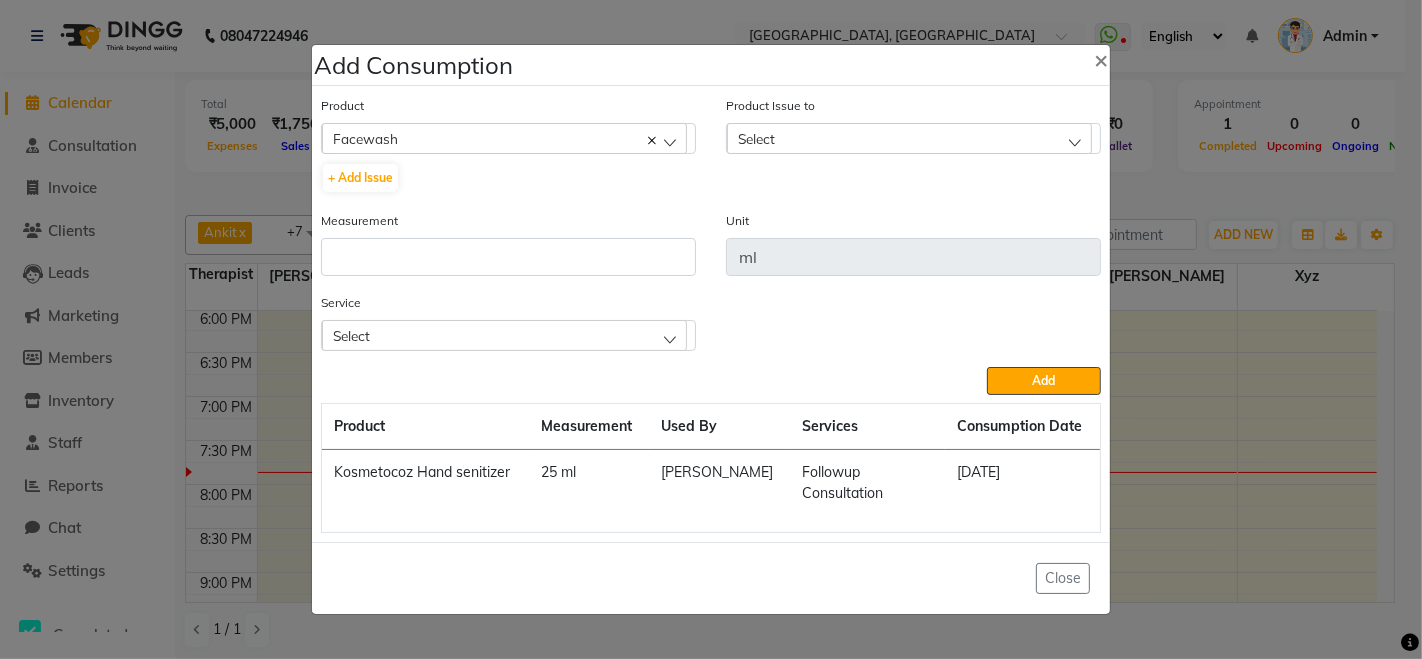 click on "Select" 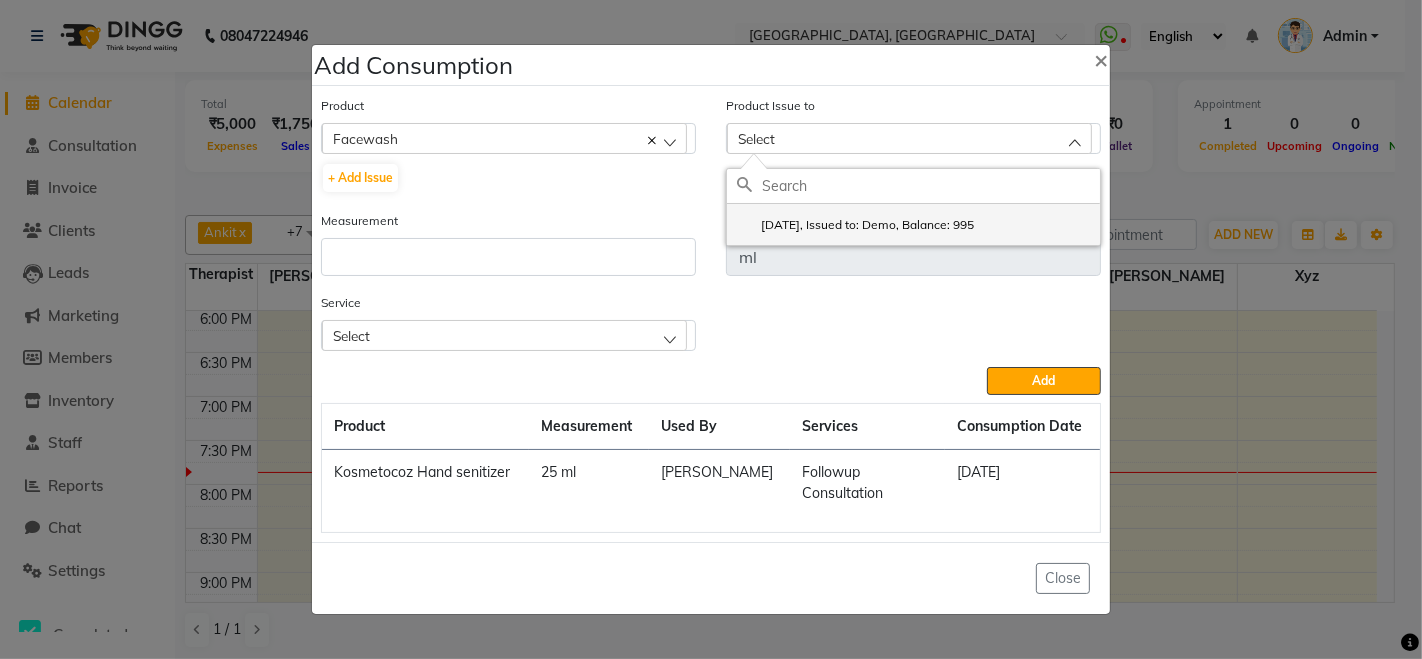 click on "[DATE], Issued to: Demo, Balance: 995" 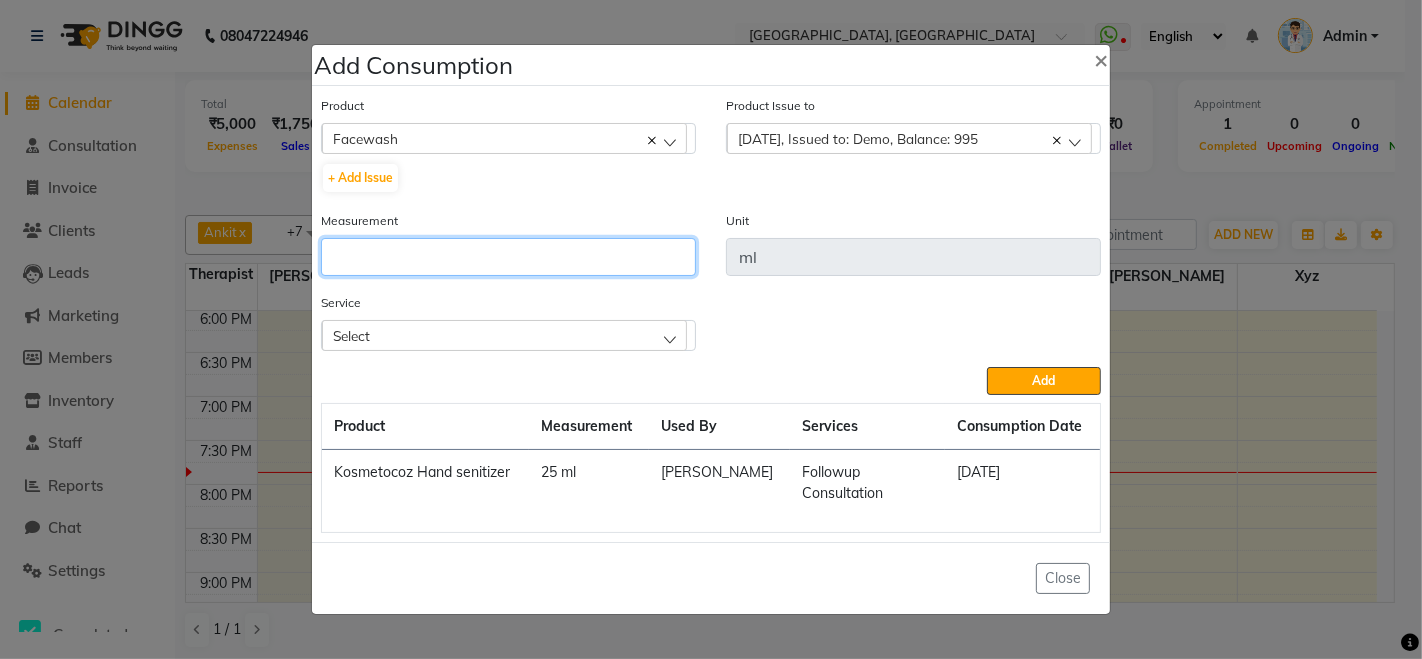 click 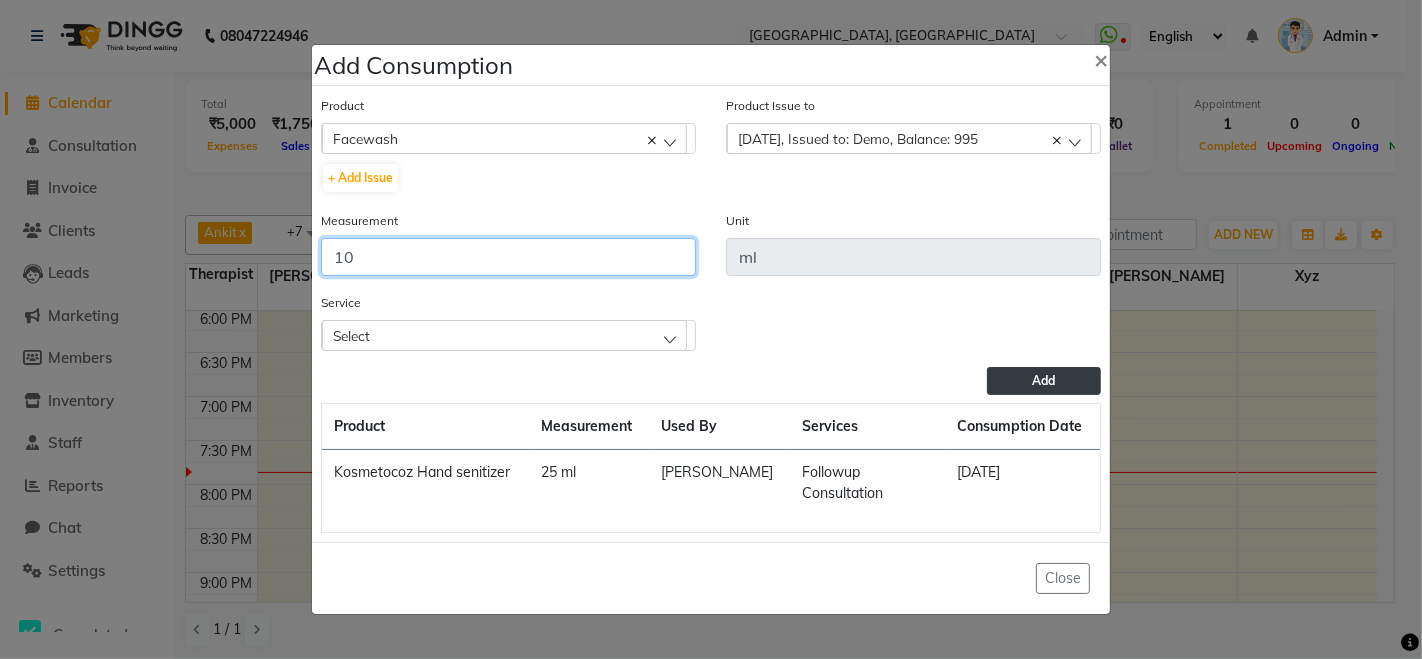 type on "10" 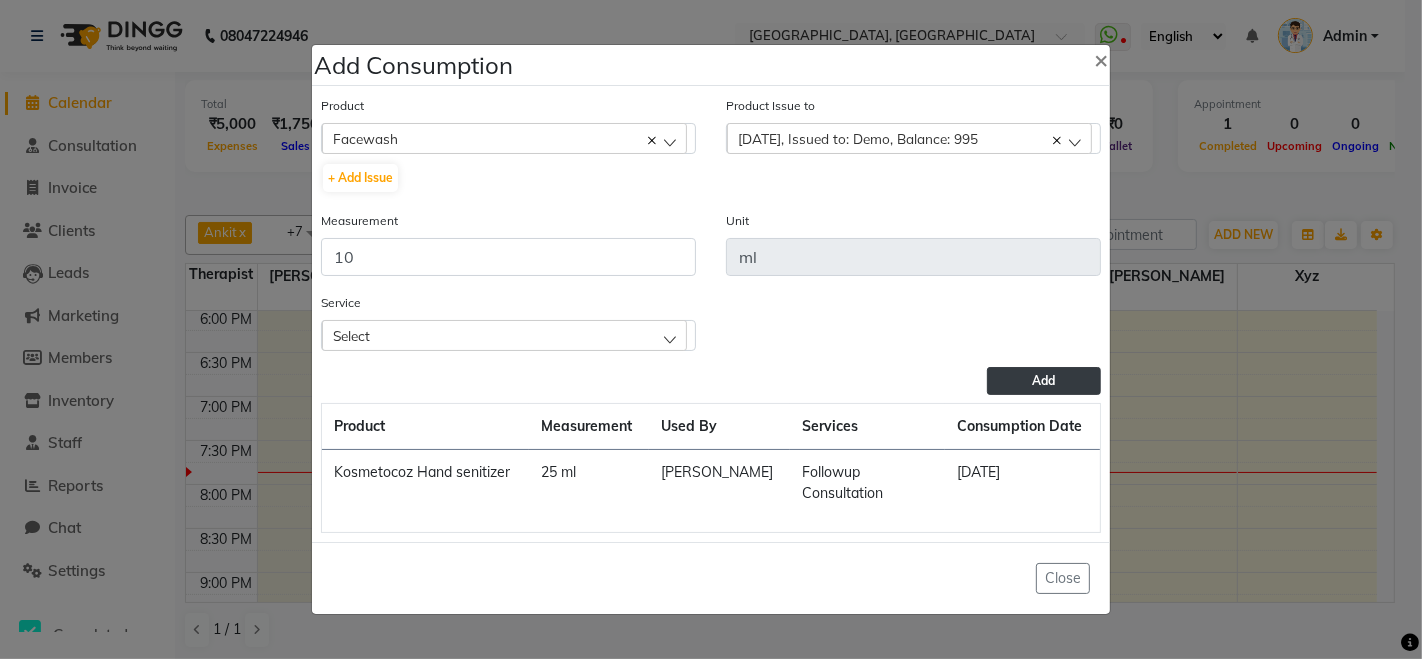 click on "Add" 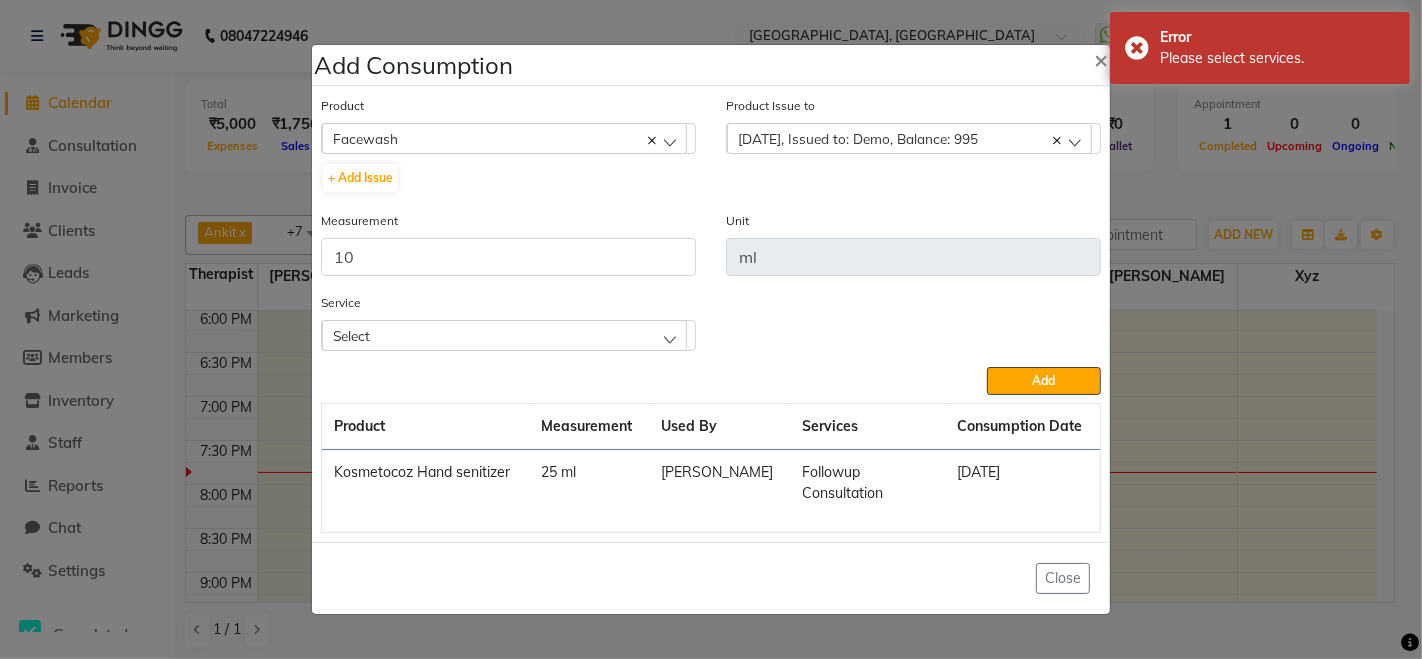 click on "Select" 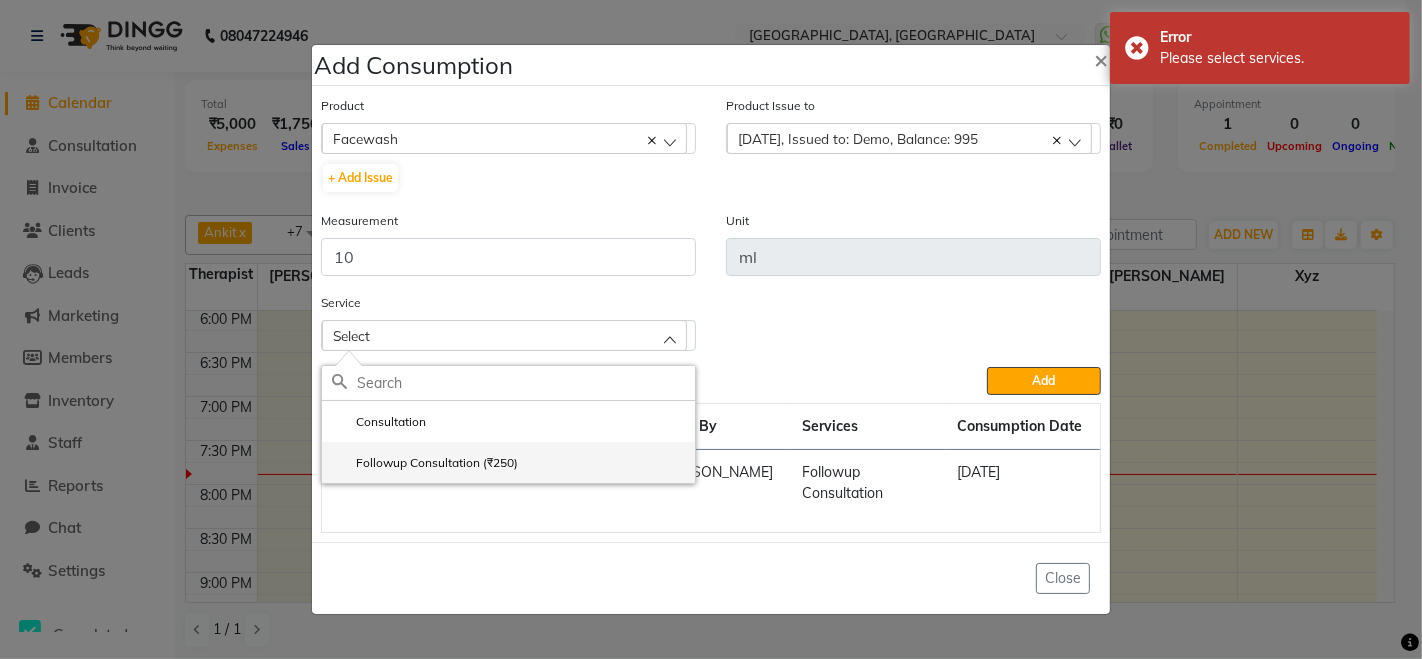click on "Followup Consultation (₹250)" 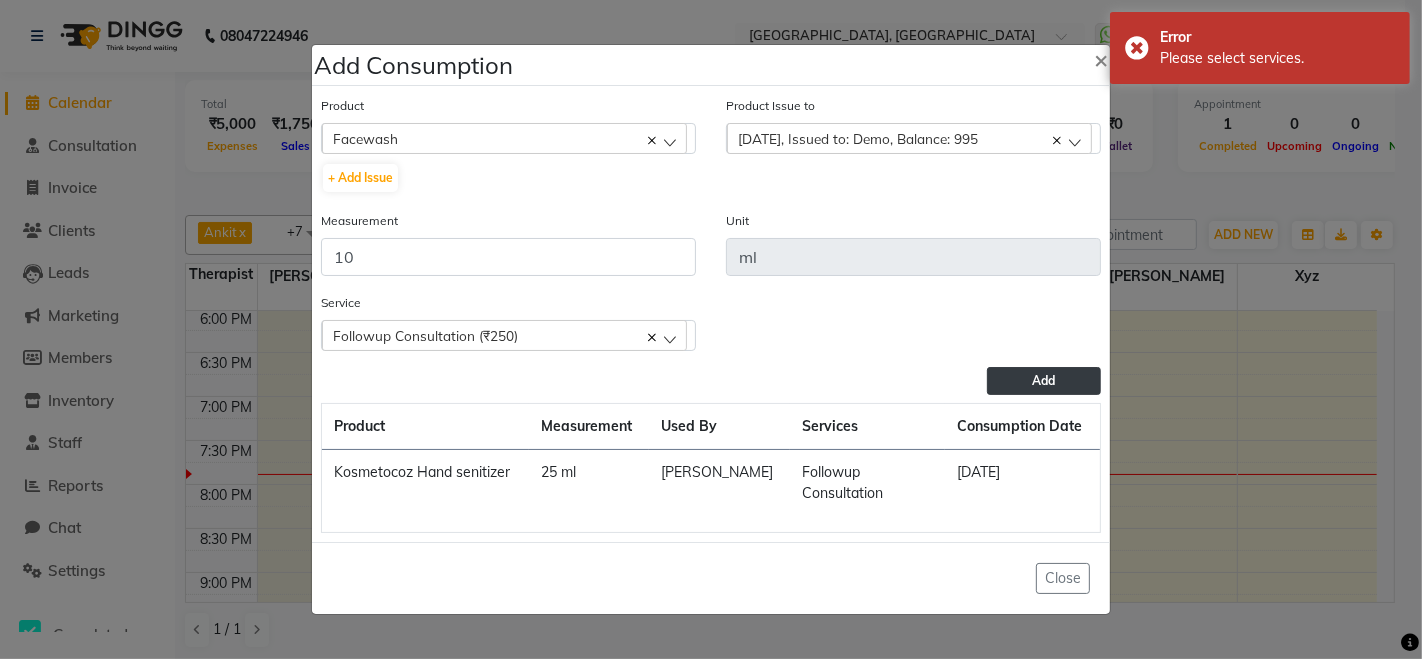click on "Add" 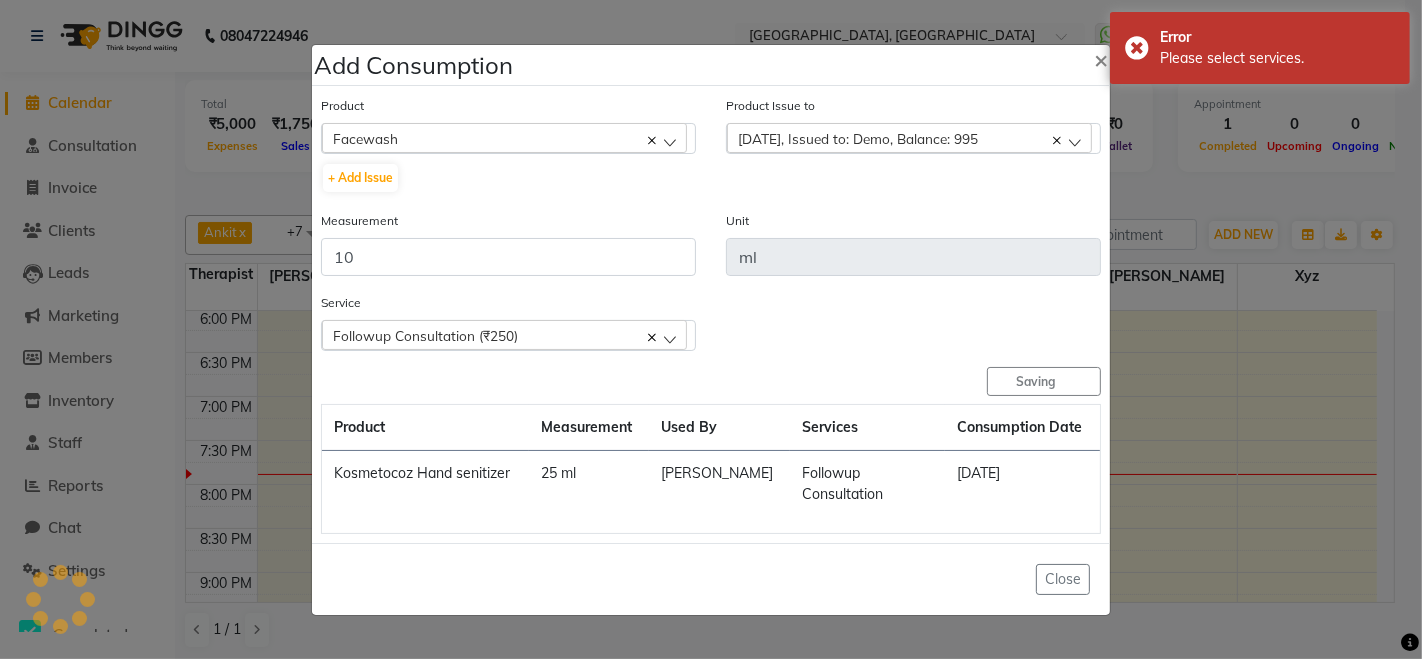 type 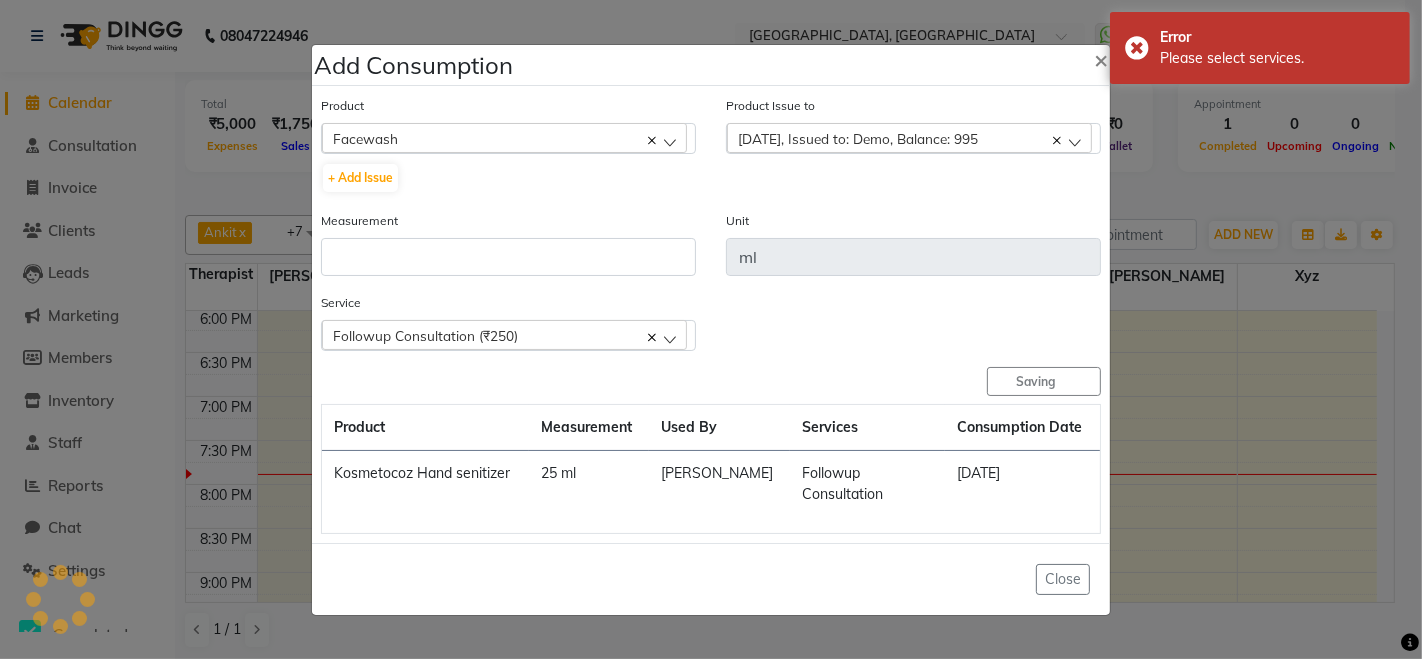 type 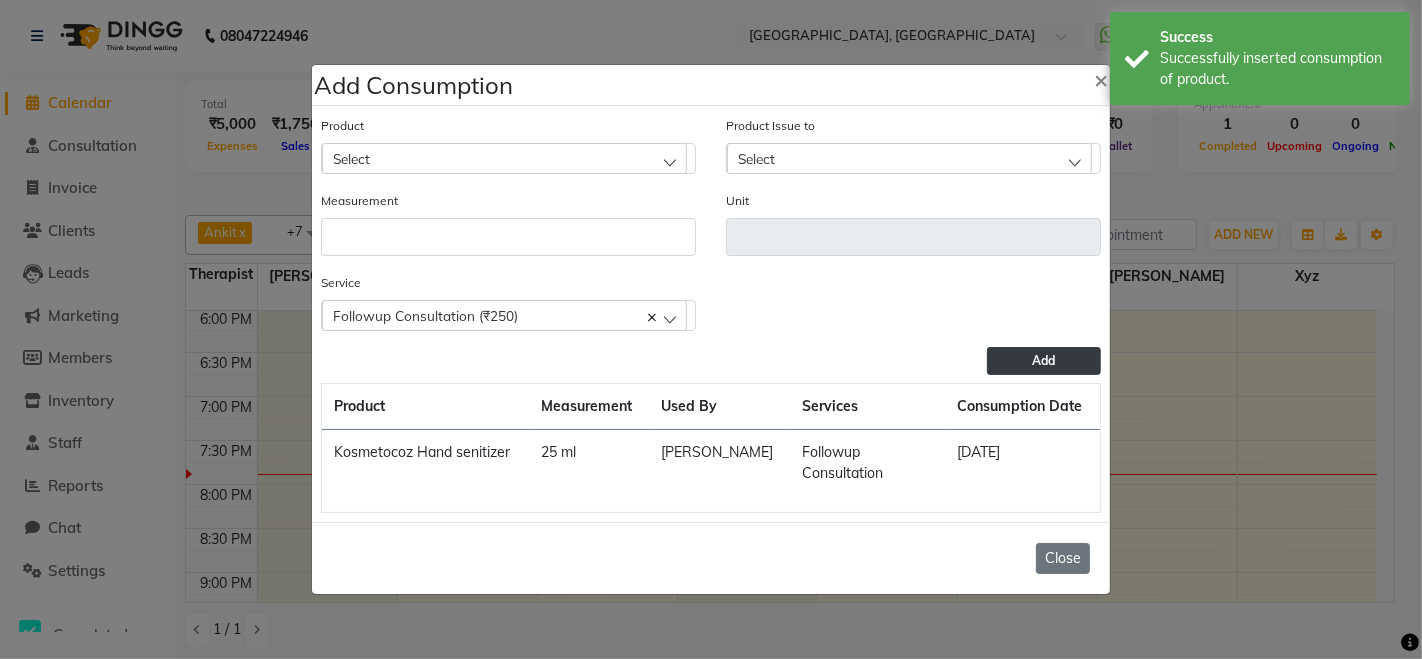 click on "Close" 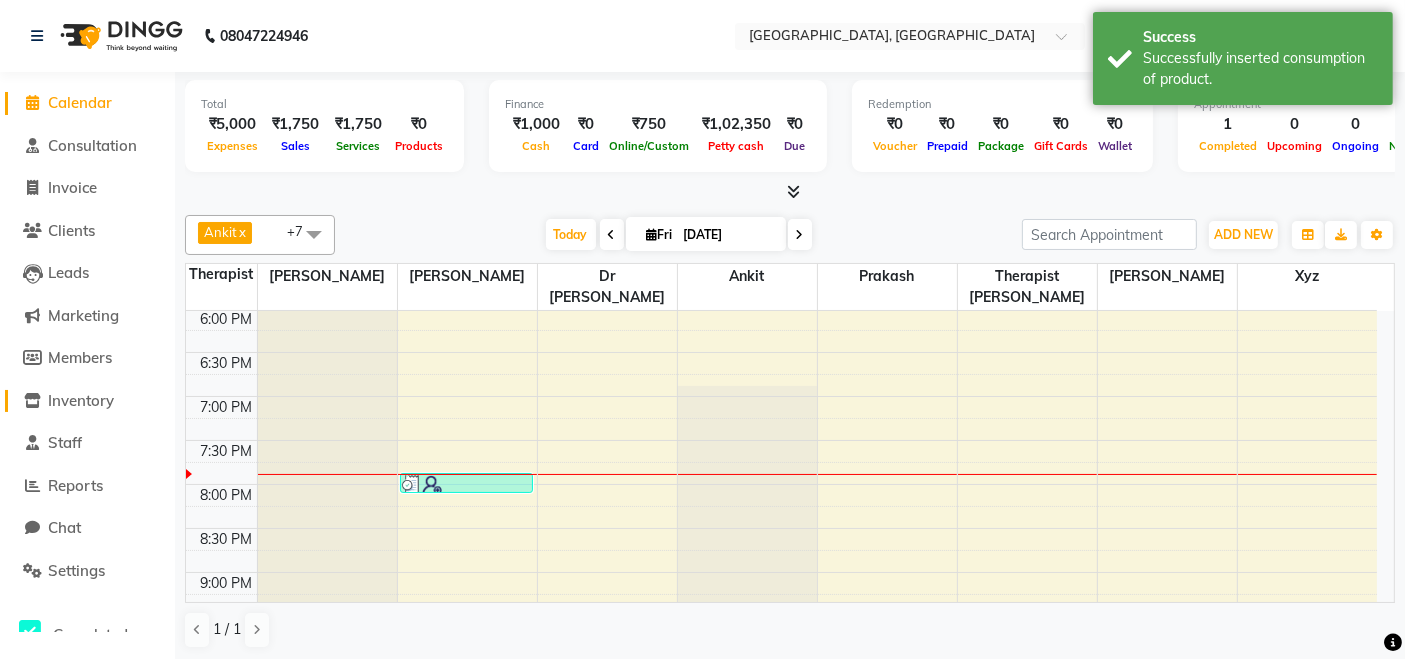 click on "Inventory" 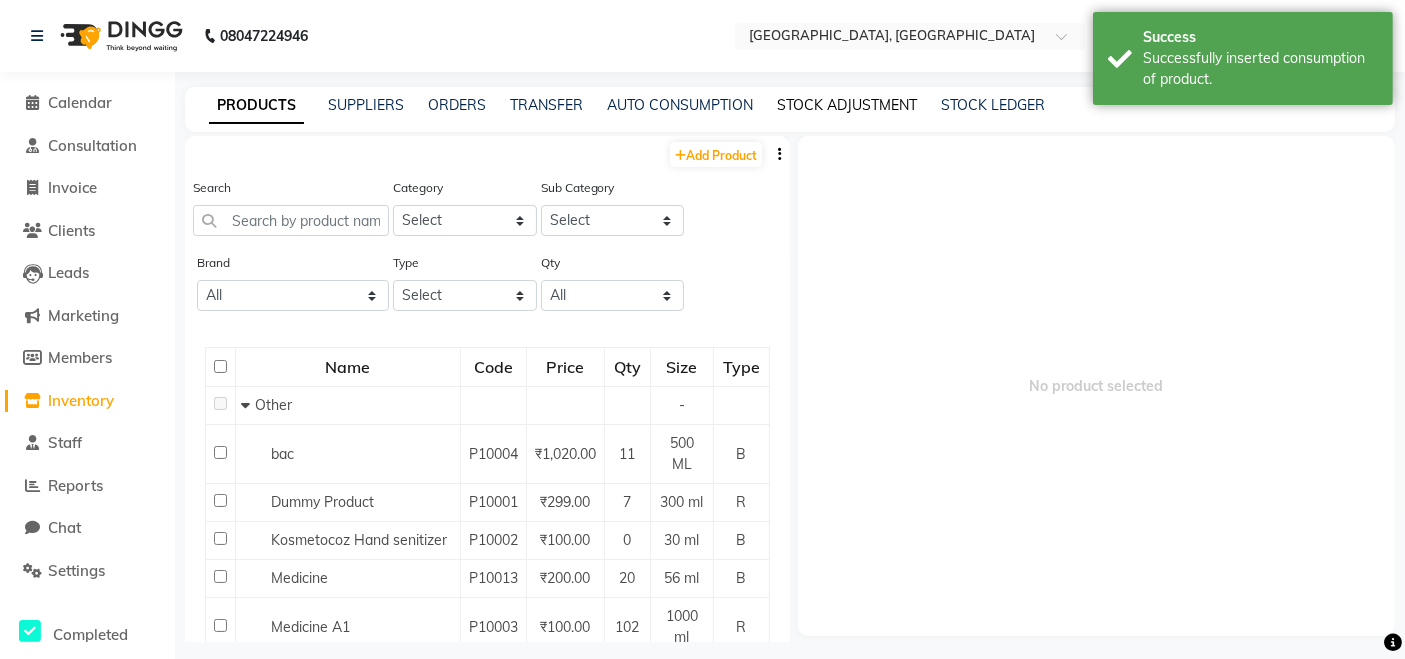 click on "STOCK ADJUSTMENT" 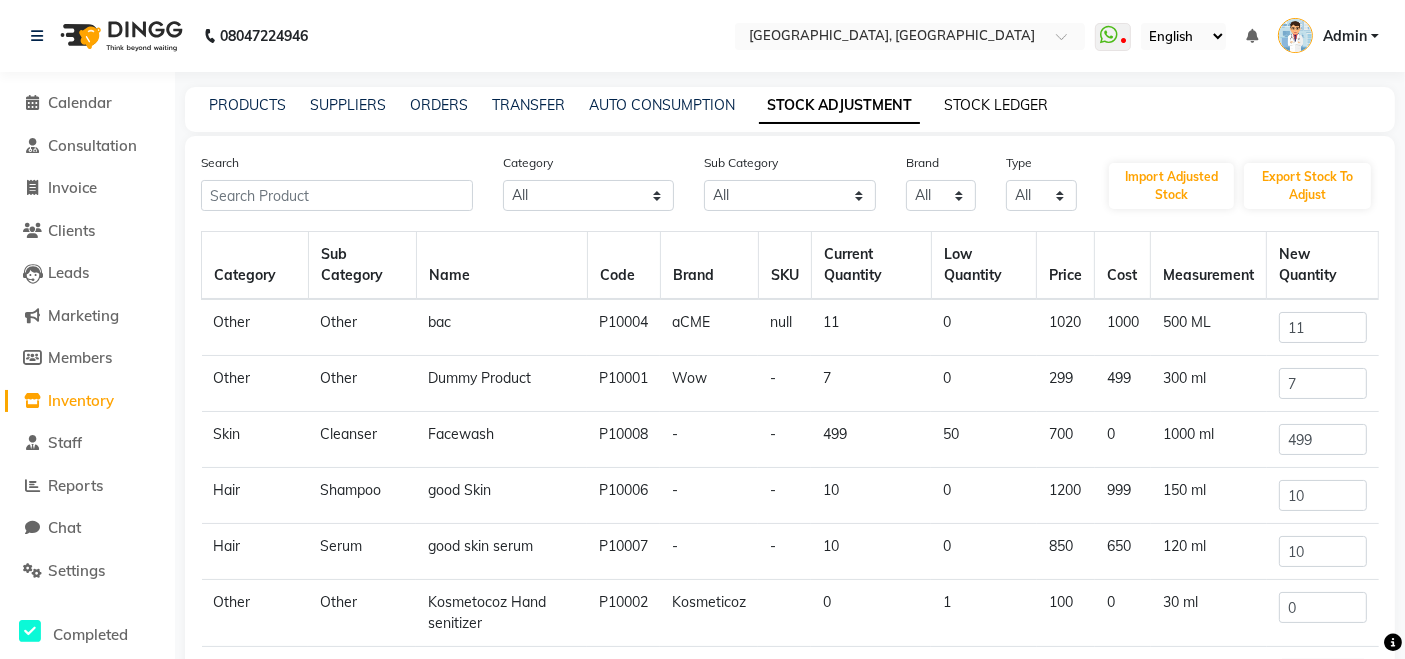 click on "STOCK LEDGER" 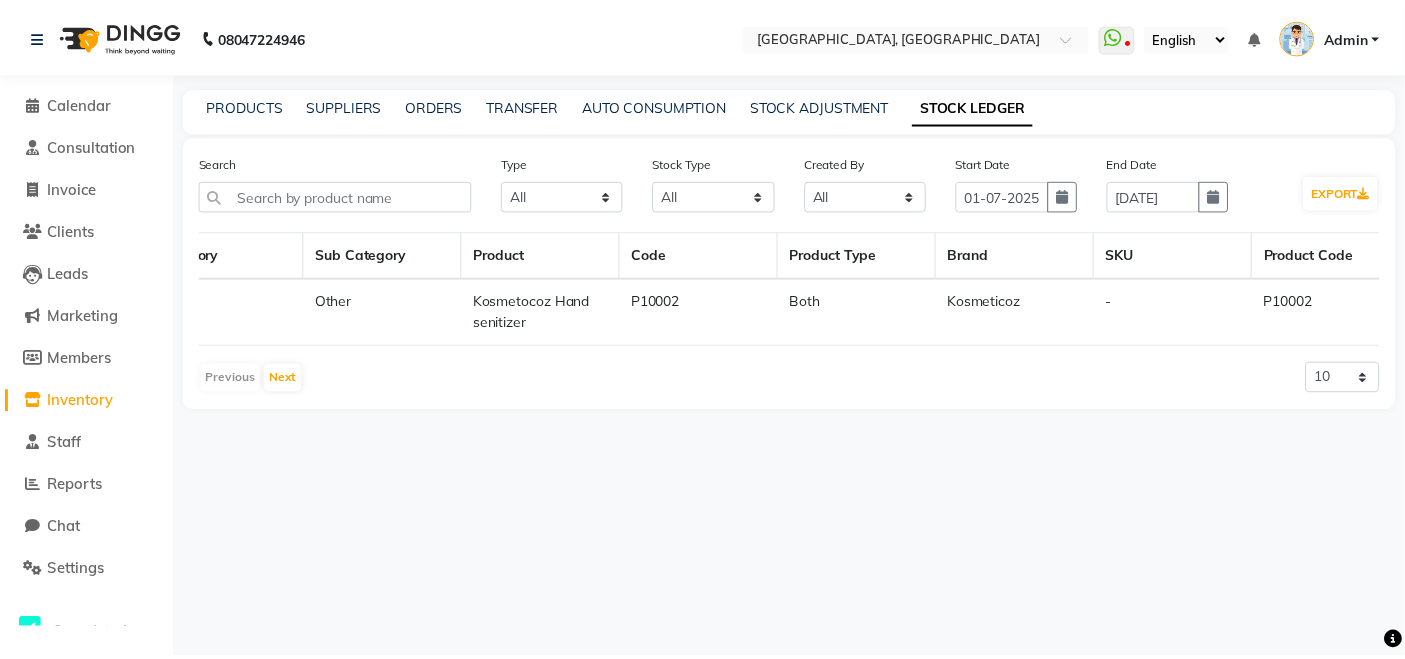 scroll, scrollTop: 0, scrollLeft: 0, axis: both 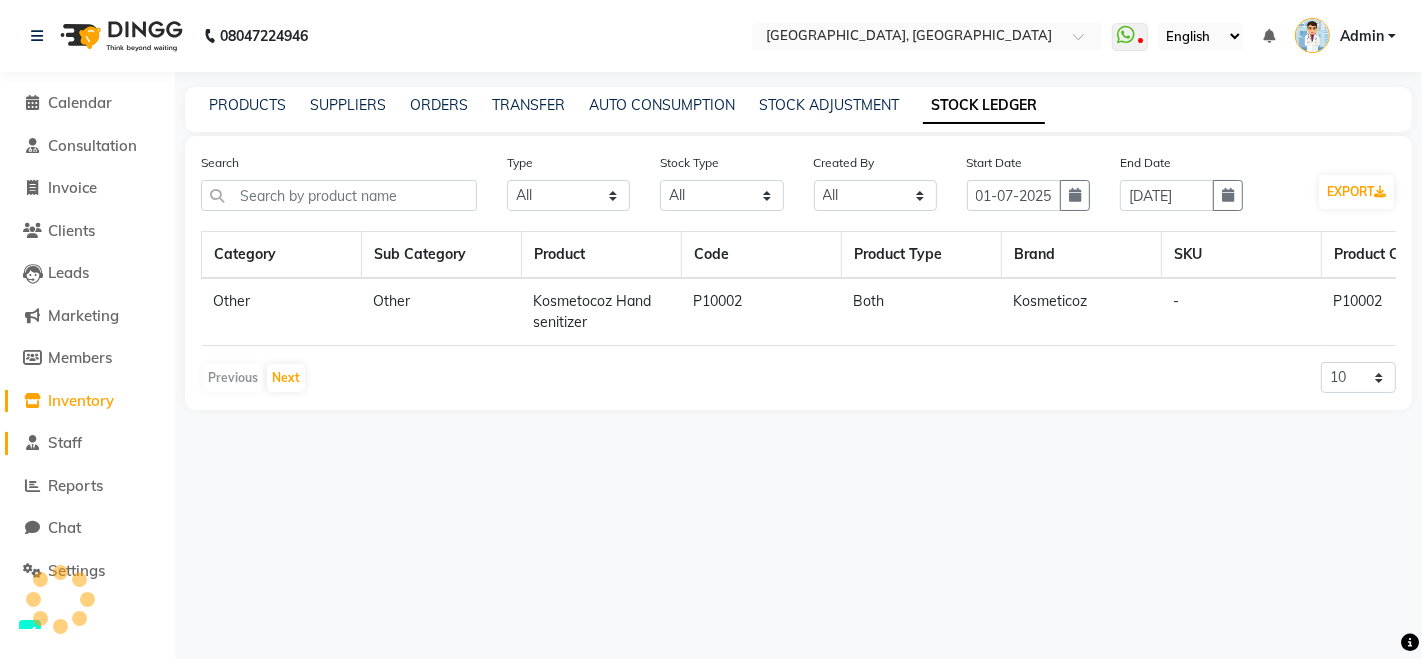 click on "Staff" 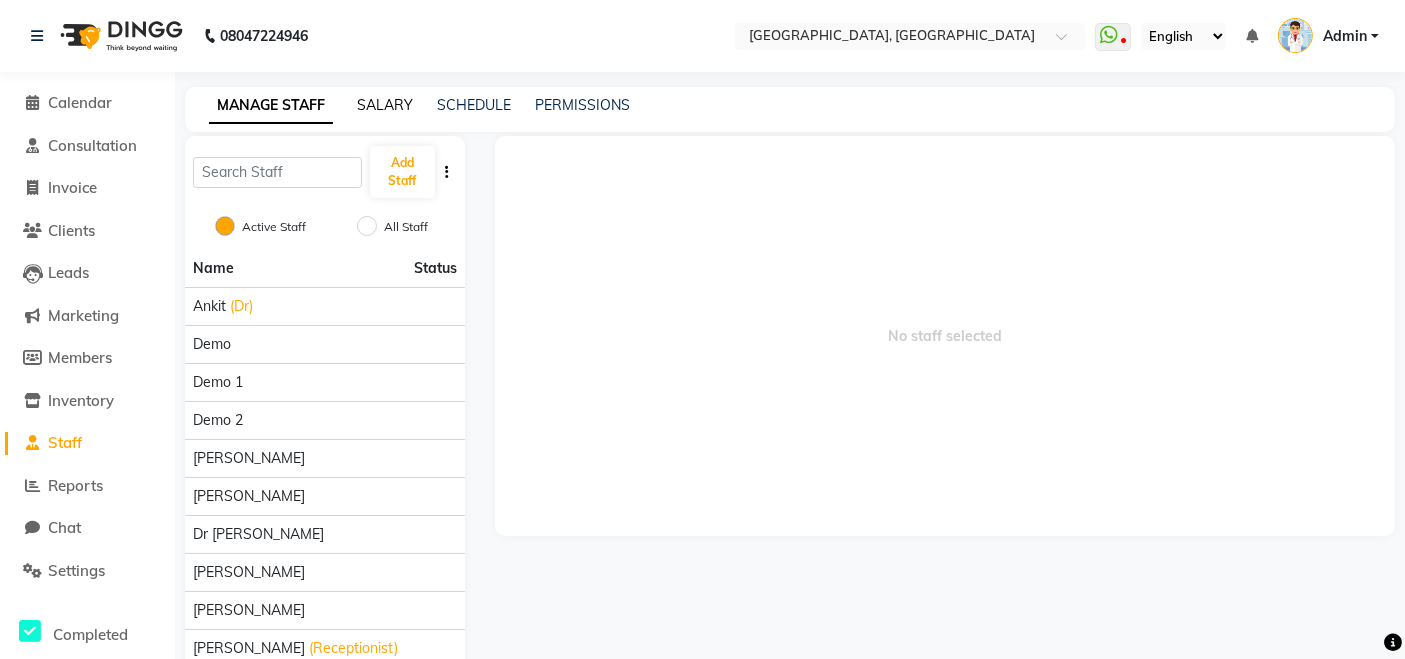click on "SALARY" 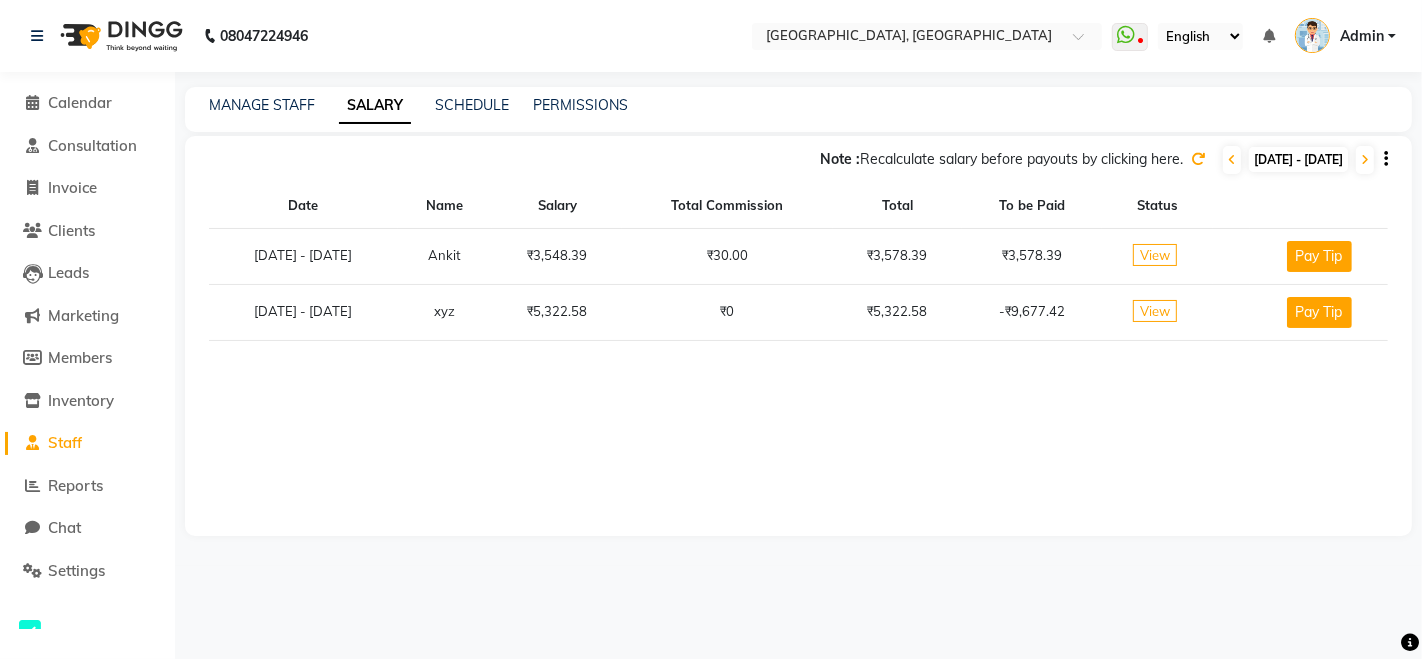 click on "View" 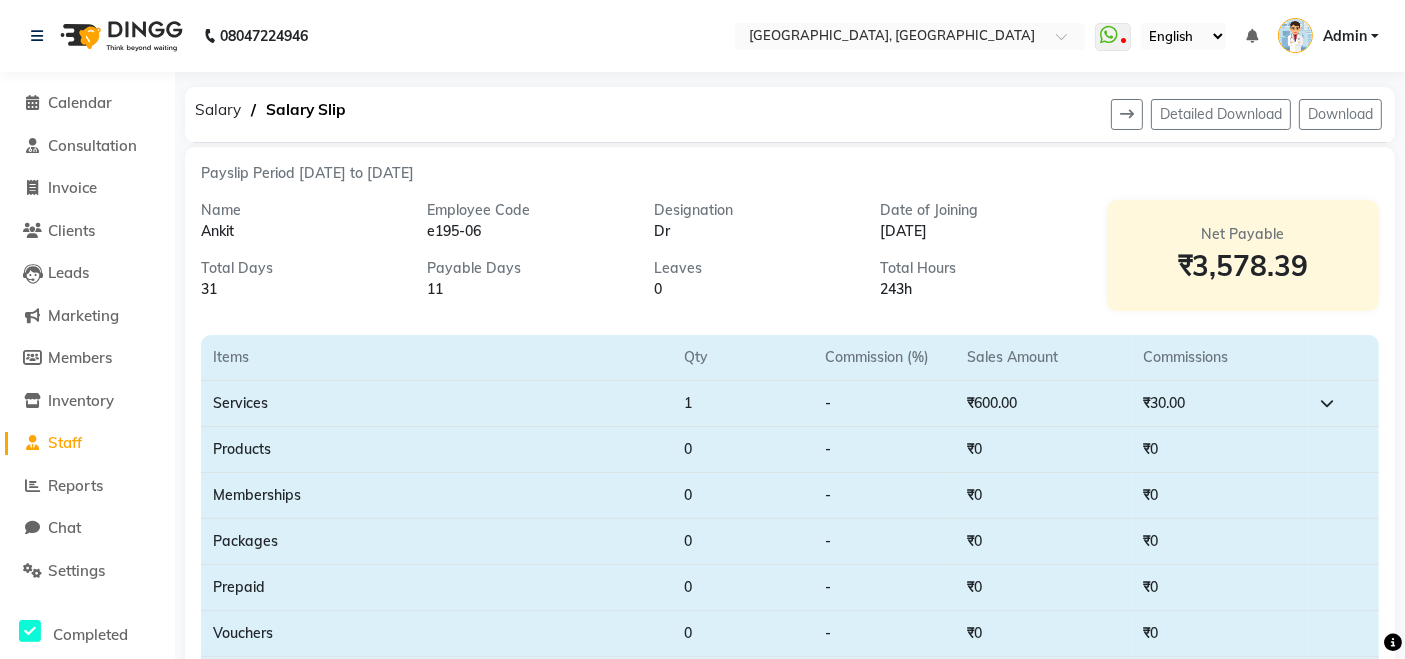 click on "Ankit" at bounding box center [299, 231] 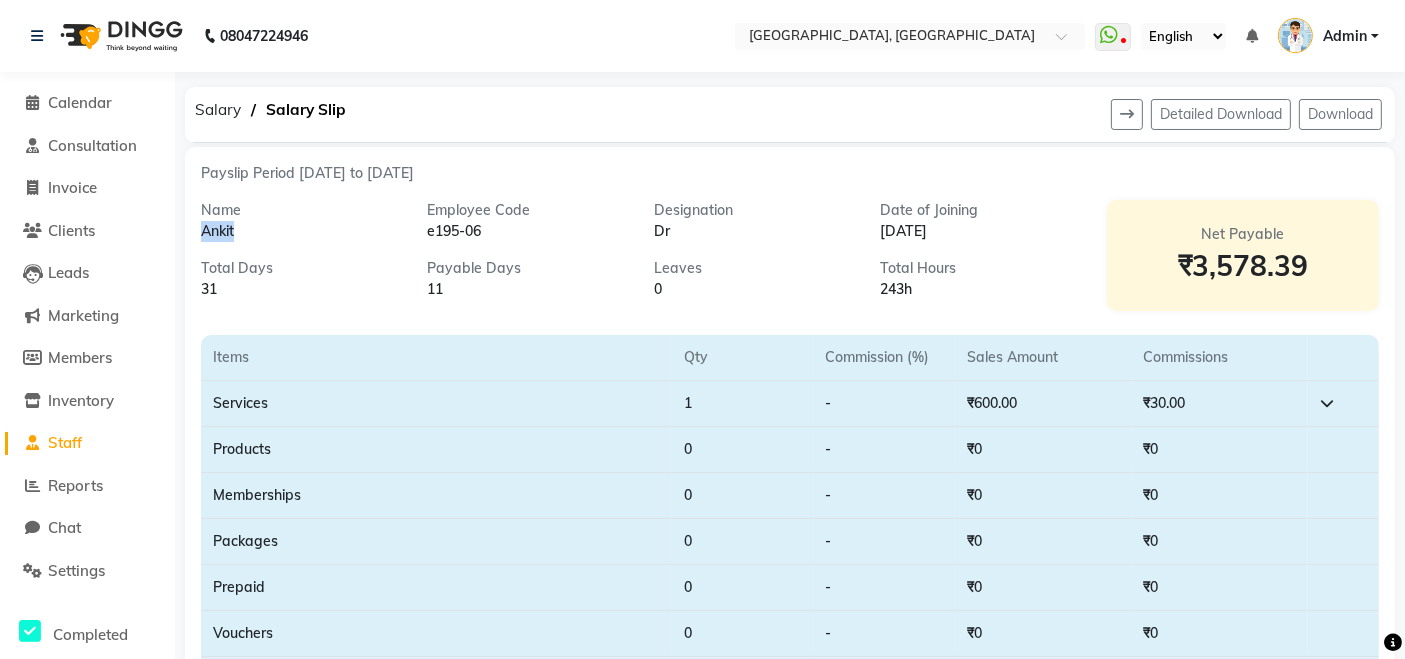 click on "Ankit" at bounding box center [299, 231] 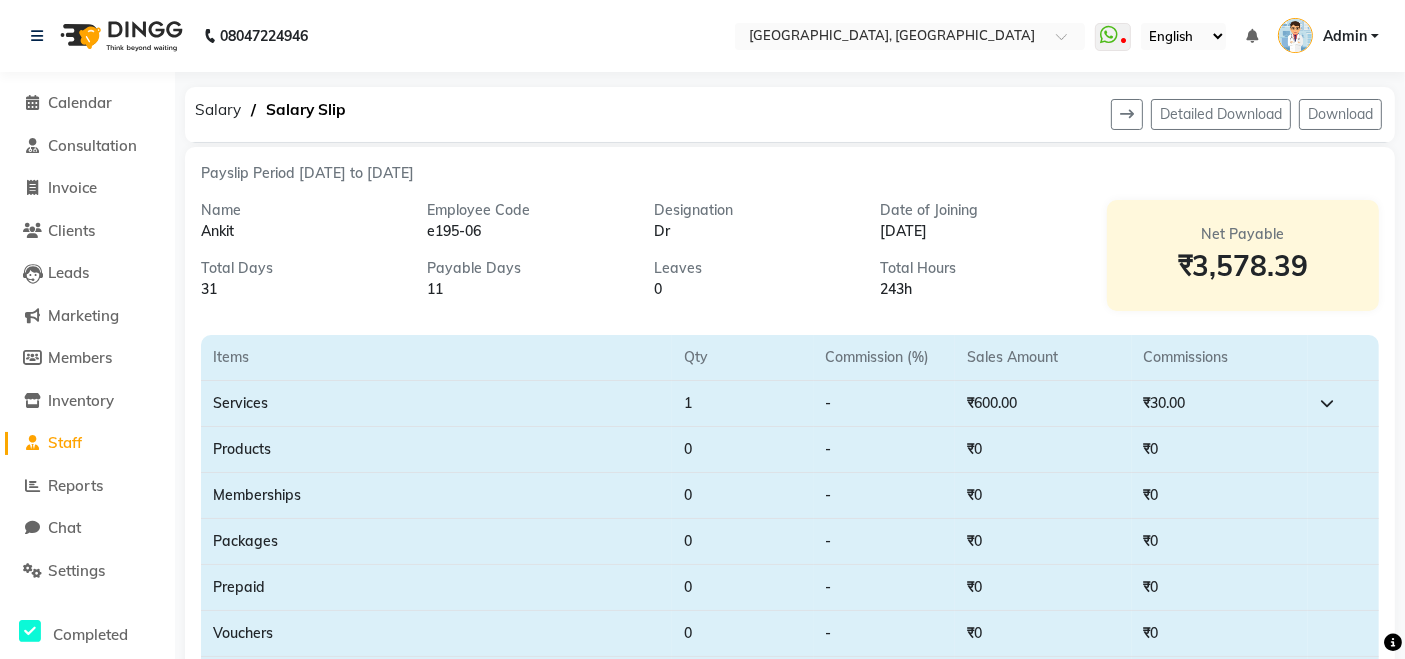 click on "e195-06" at bounding box center [526, 231] 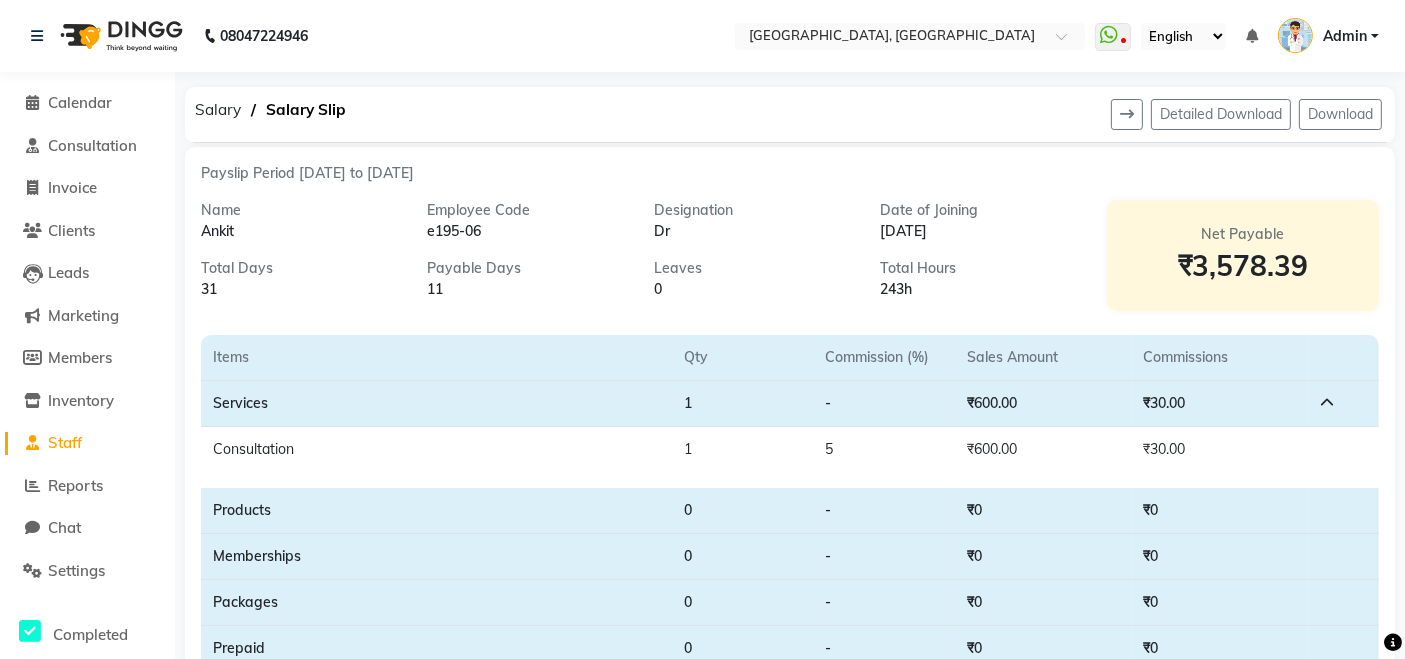 click on "1" 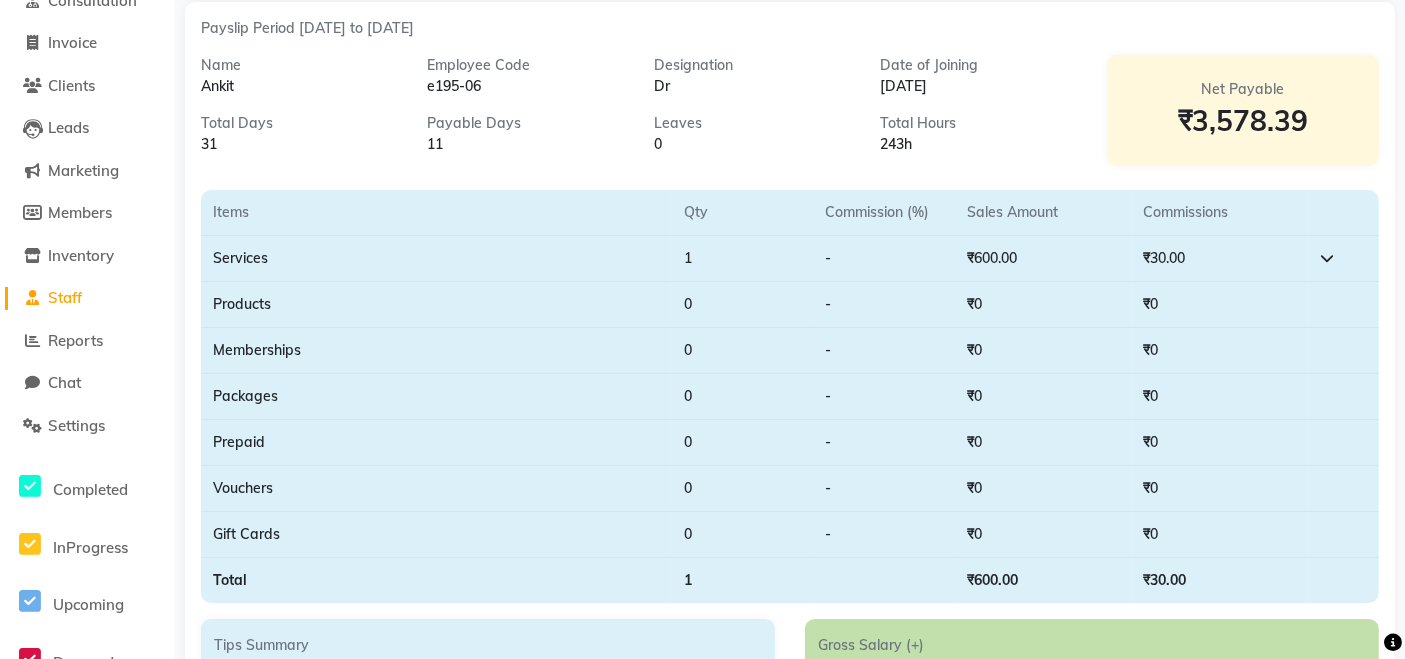 scroll, scrollTop: 0, scrollLeft: 0, axis: both 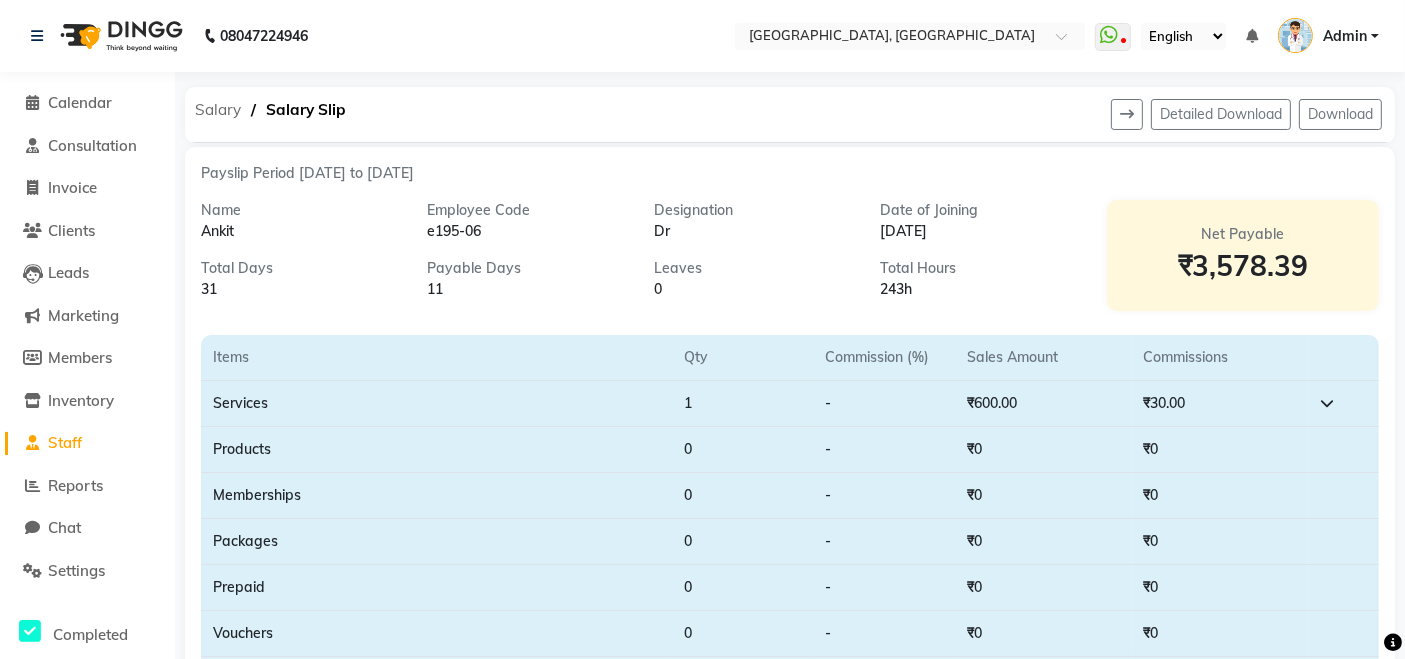 click on "Salary" 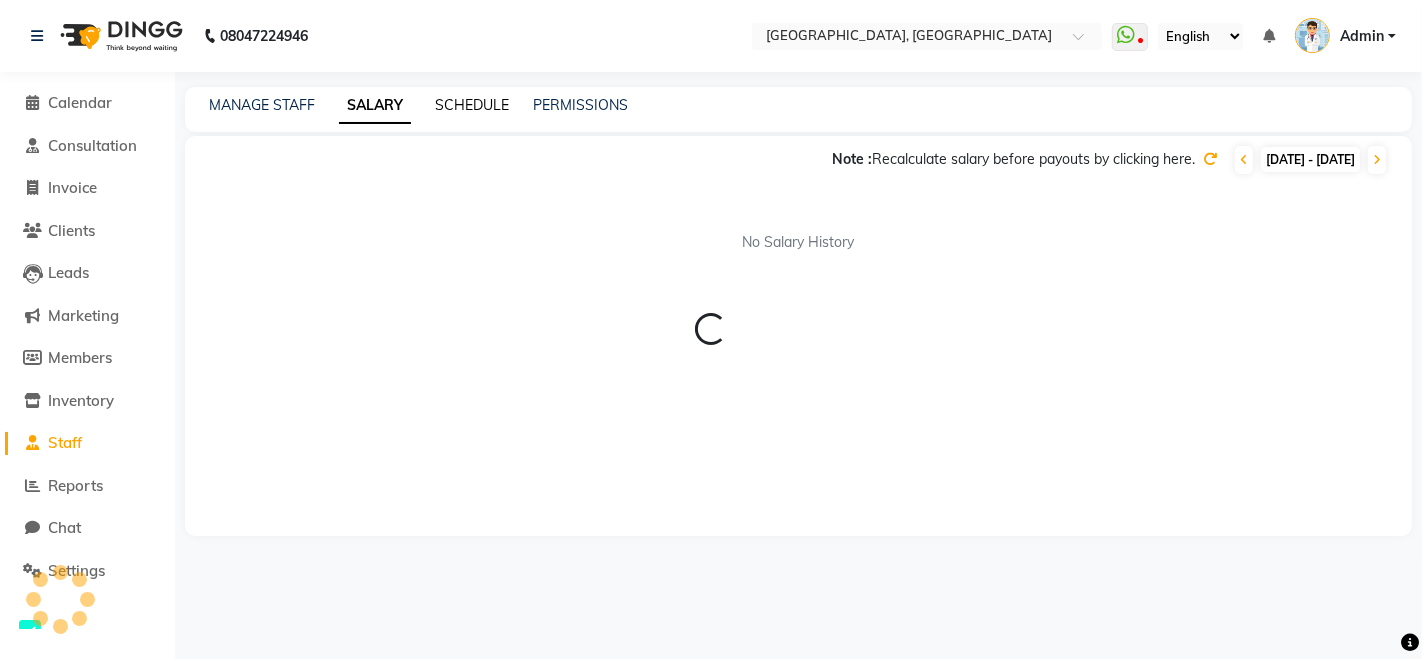 click on "SCHEDULE" 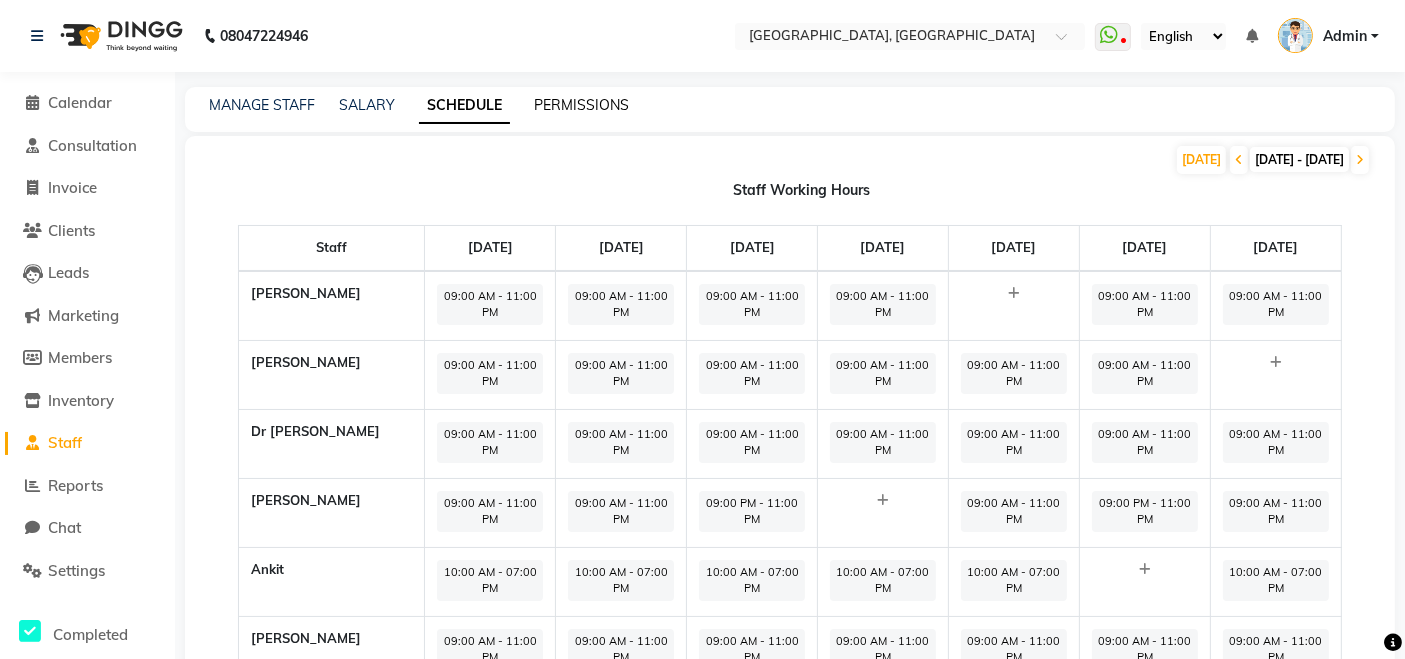 click on "PERMISSIONS" 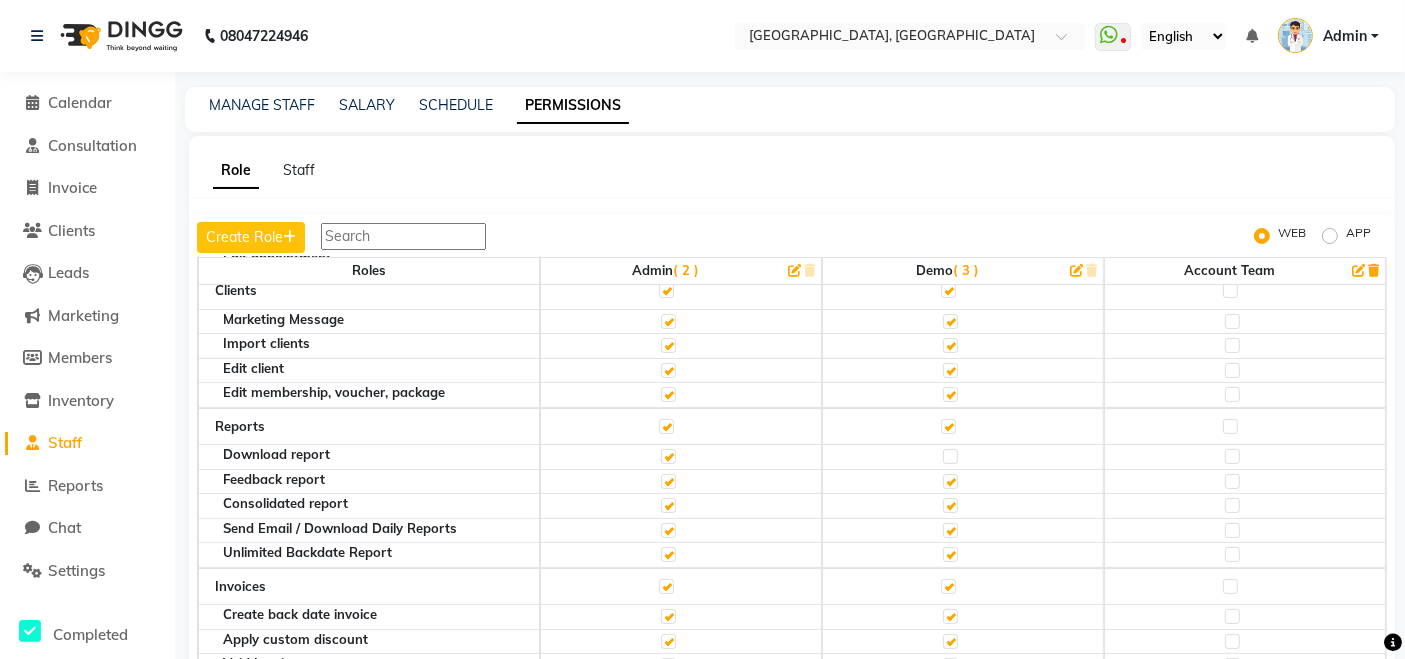 scroll, scrollTop: 0, scrollLeft: 0, axis: both 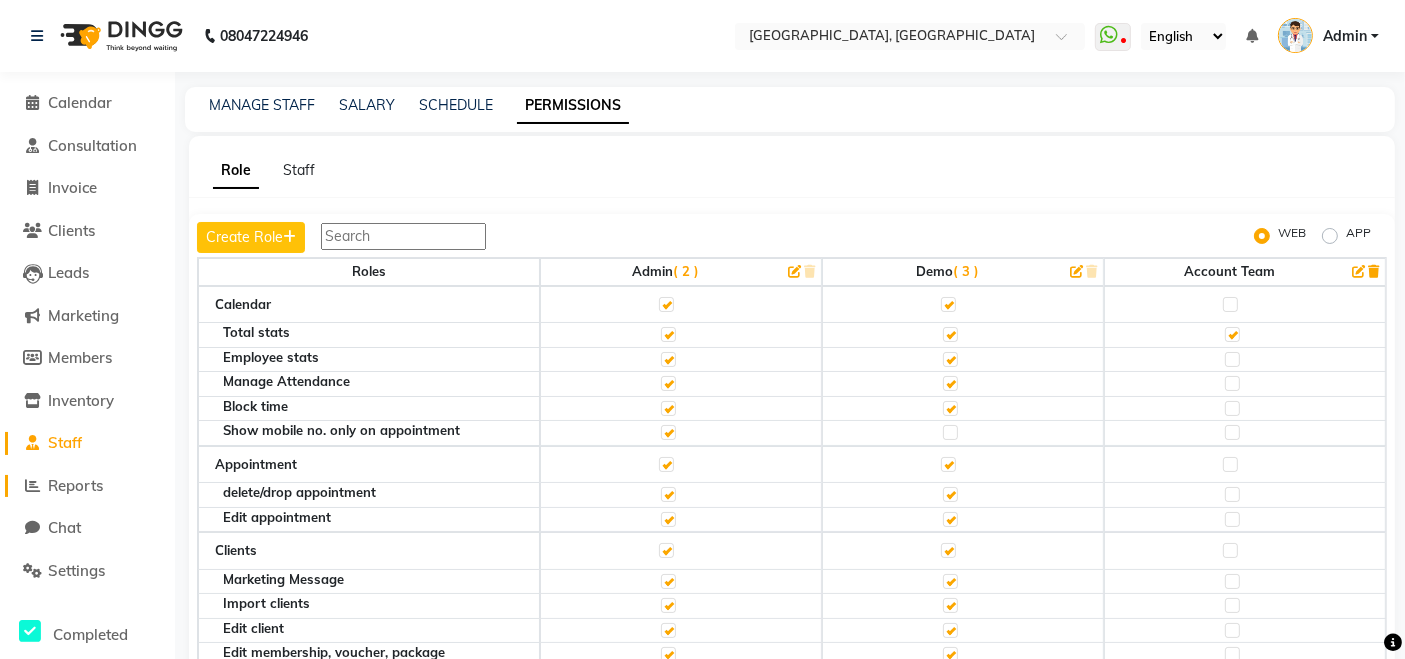 click on "Reports" 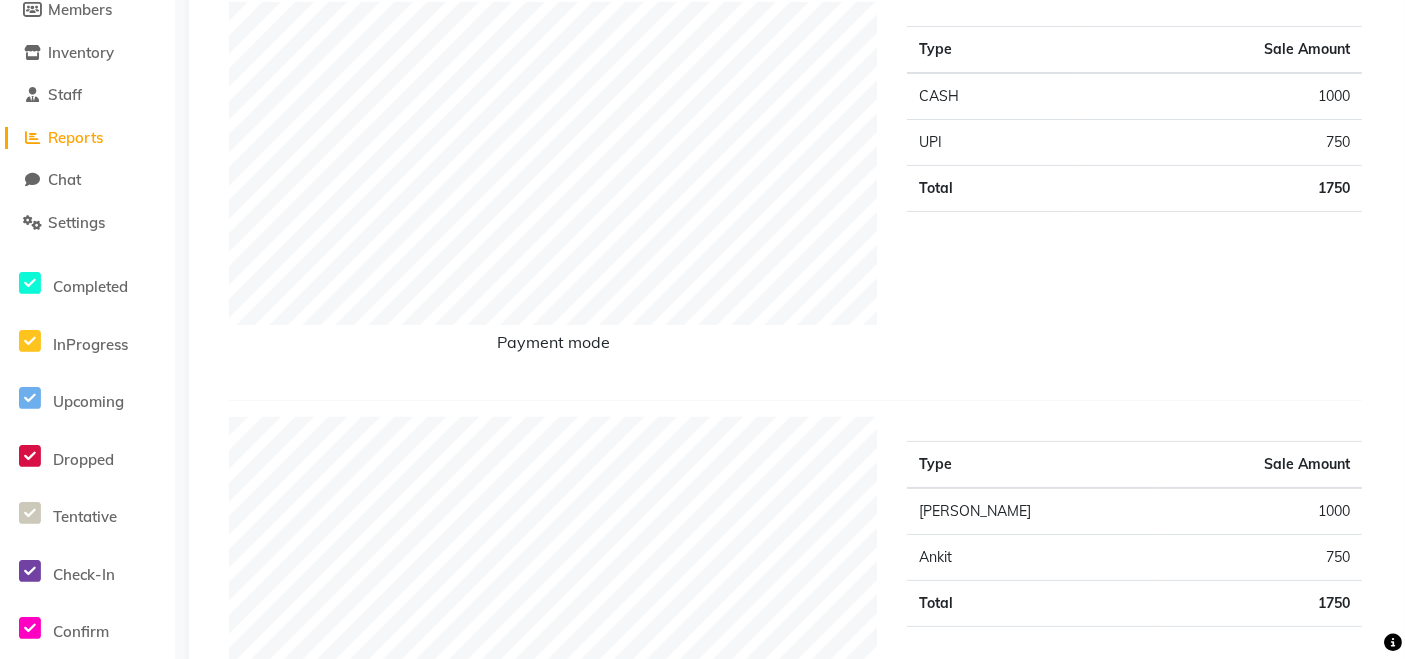 scroll, scrollTop: 0, scrollLeft: 0, axis: both 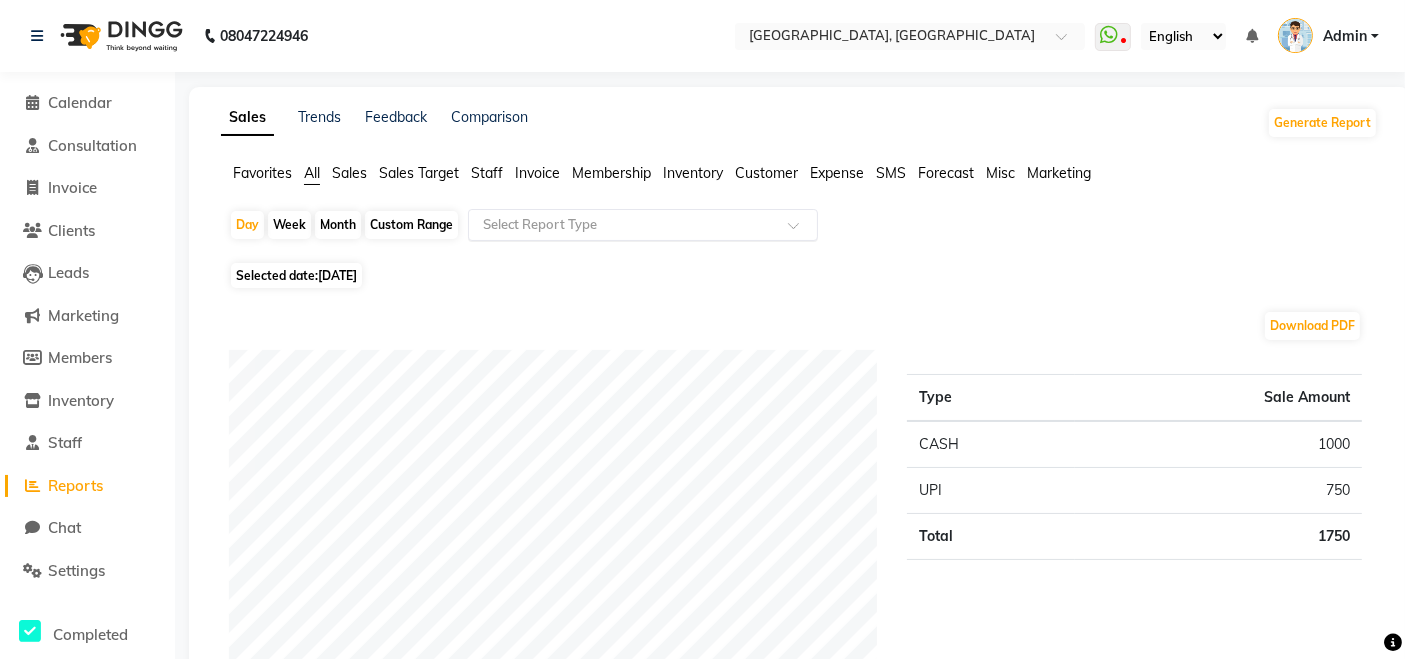 click on "Select Report Type" 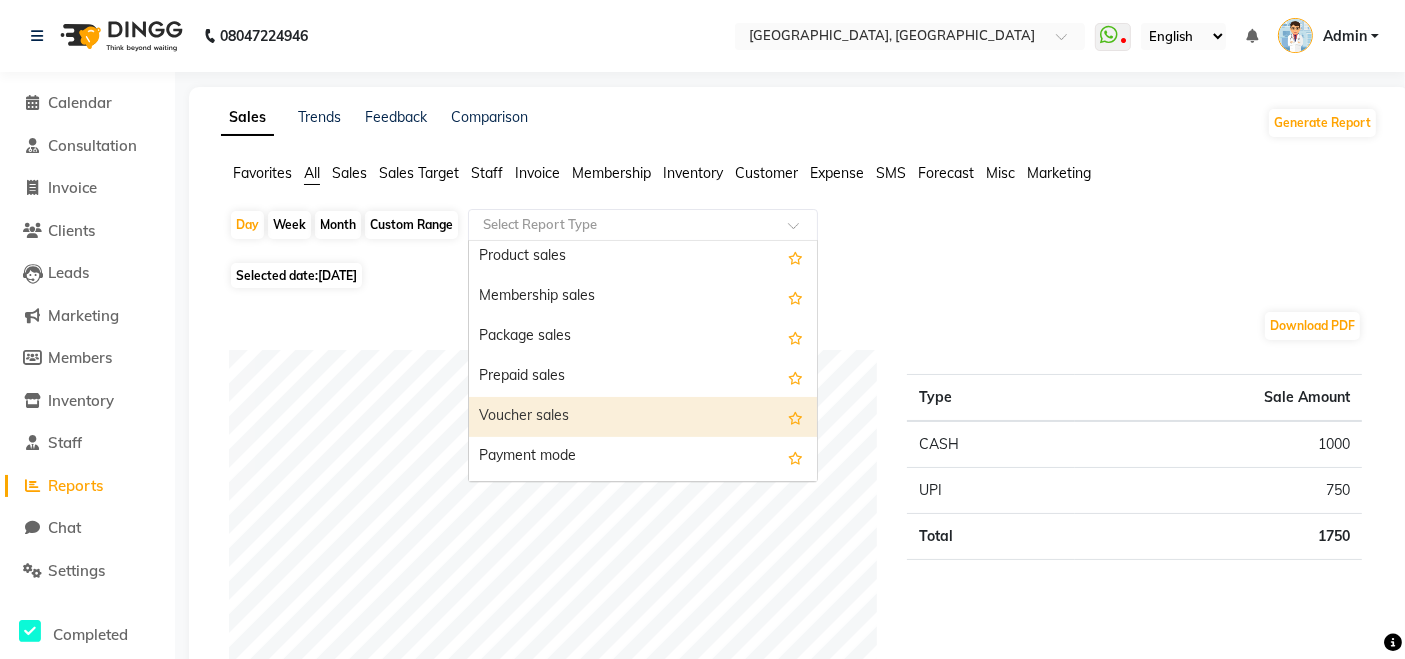 scroll, scrollTop: 0, scrollLeft: 0, axis: both 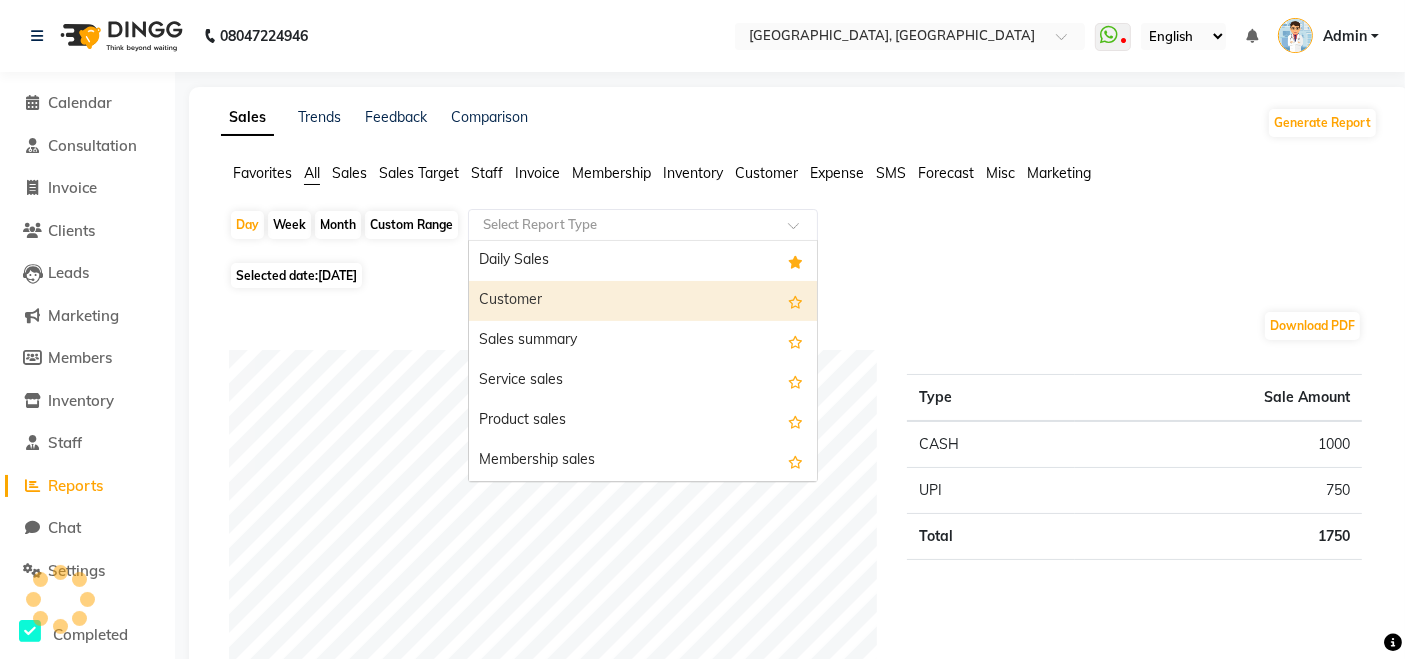 click on "Day   Week   Month   Custom Range  Select Report Type  Daily Sales   Customer   Sales summary   Service sales   Product sales   Membership sales   Package sales   Prepaid sales   Voucher sales   Payment mode   Service by category   Sales by center   Gift card sales   Business Analysis   Backline Transaction Log Summary   Backline Transaction Log   Collection By Date   Collection By Invoice   Staff summary   Staff by service   Staff by product   Staff by membership   Staff by customer service   Staff by customer   Staff attendance   Staff attendance logs   Staff performance   Staff performance service   Staff performance product   Staff combined summary   Staff service summary   Staff product summary   Staff membership summary   Staff prepaid summary   Staff voucher summary   Staff package summary   Staff transfer   Staff performance summary   Staff Gift card Summary   Staff Tip Summary   Invoice   Tax invoice   Tax detail invoice   Invoice unpaid(balance due)   Invoice tax report (Products only)   Expense" 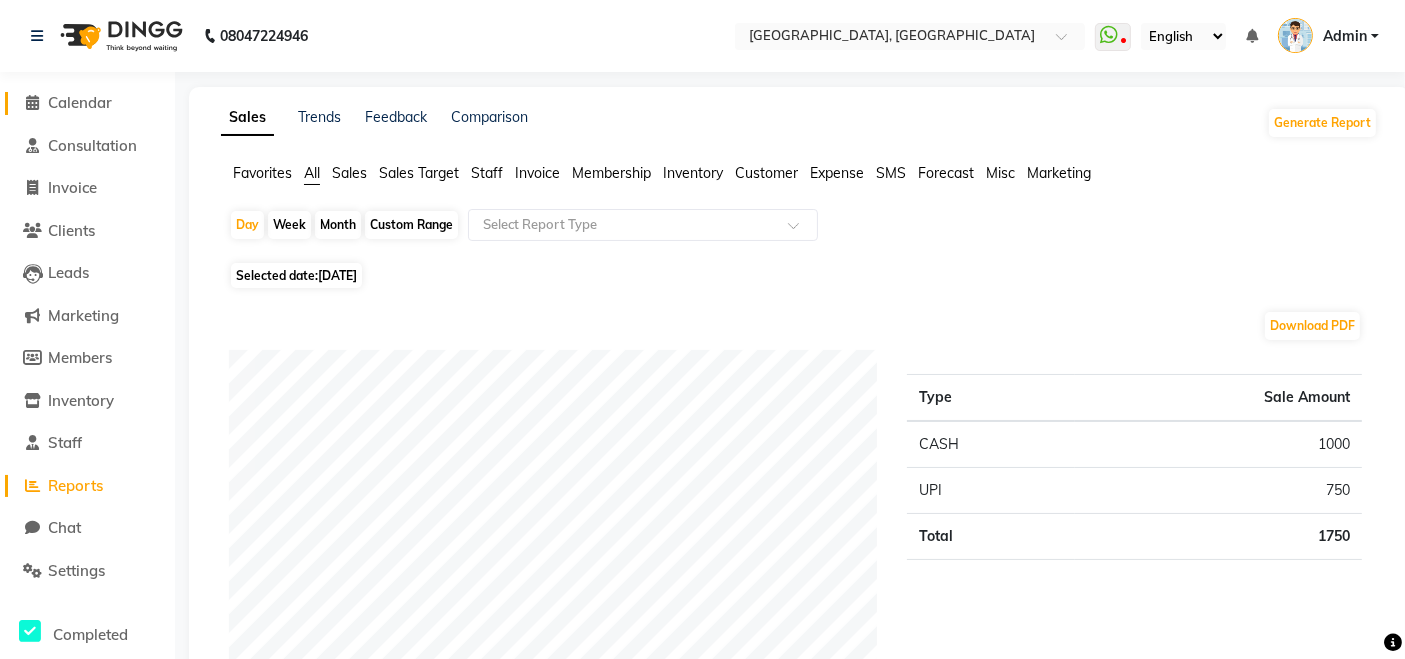 click on "Calendar" 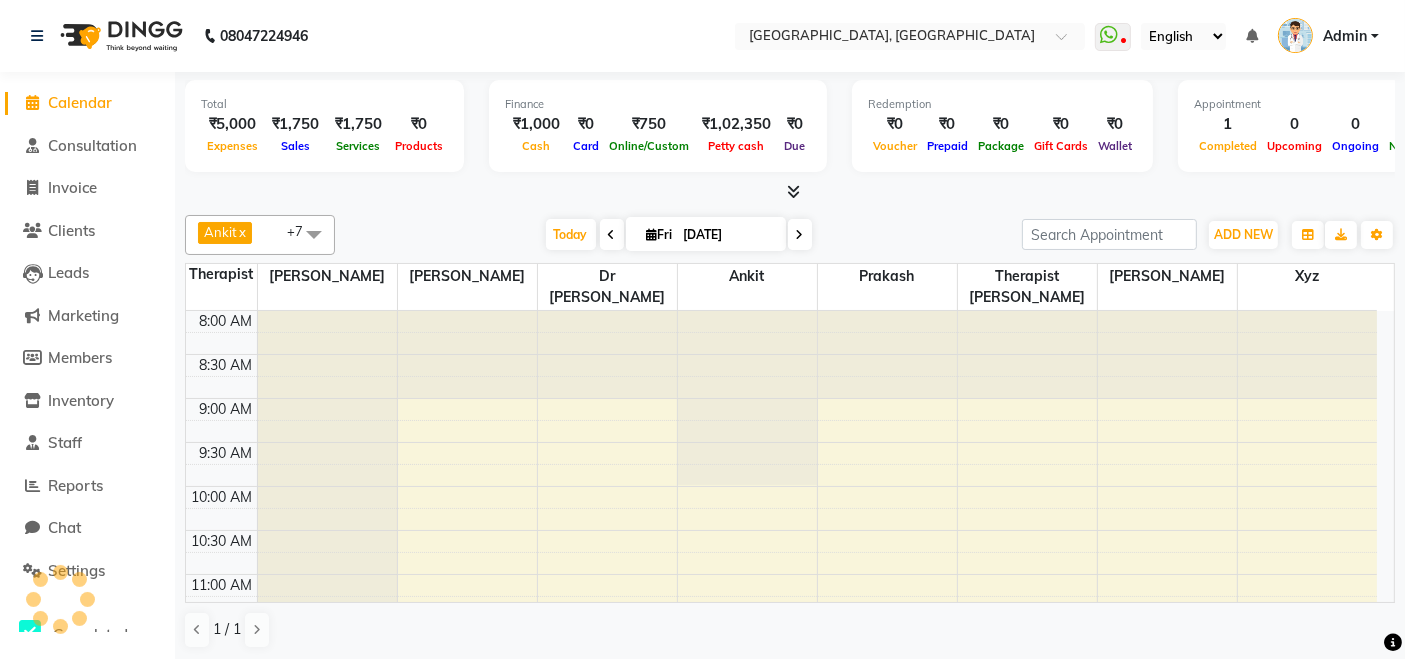 scroll, scrollTop: 0, scrollLeft: 0, axis: both 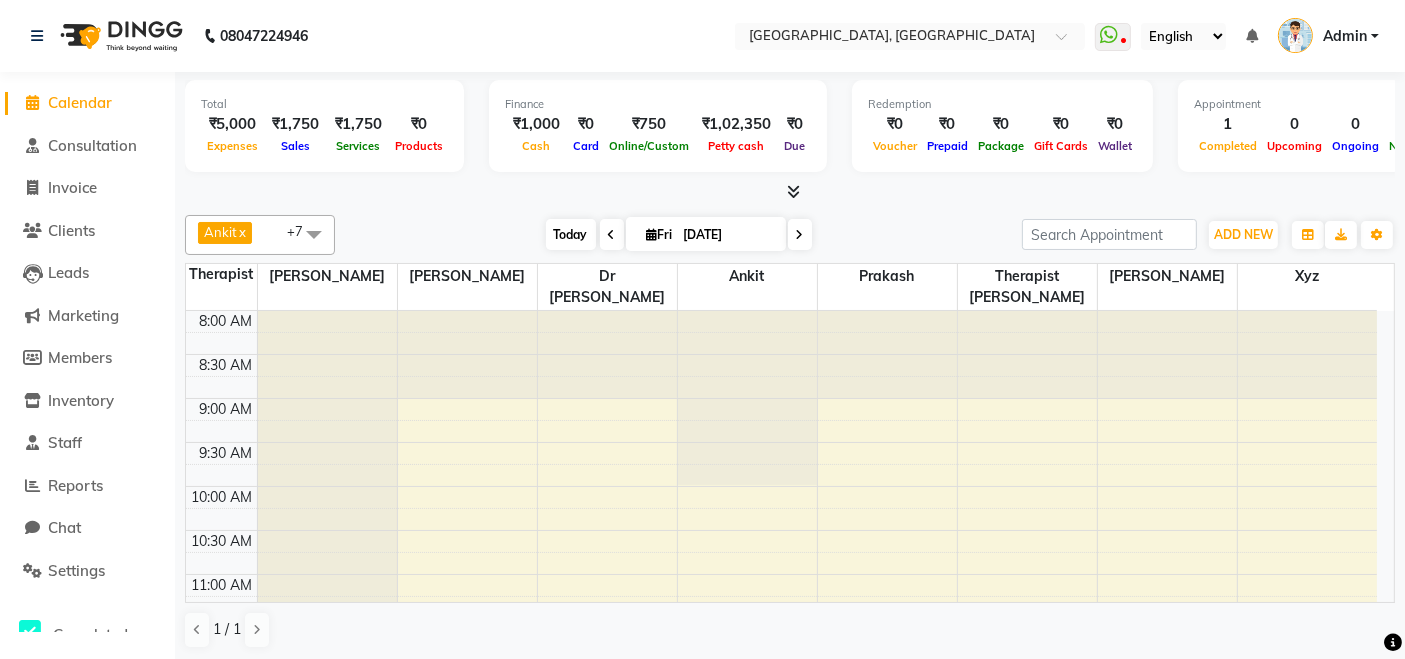 click on "Today" at bounding box center [571, 234] 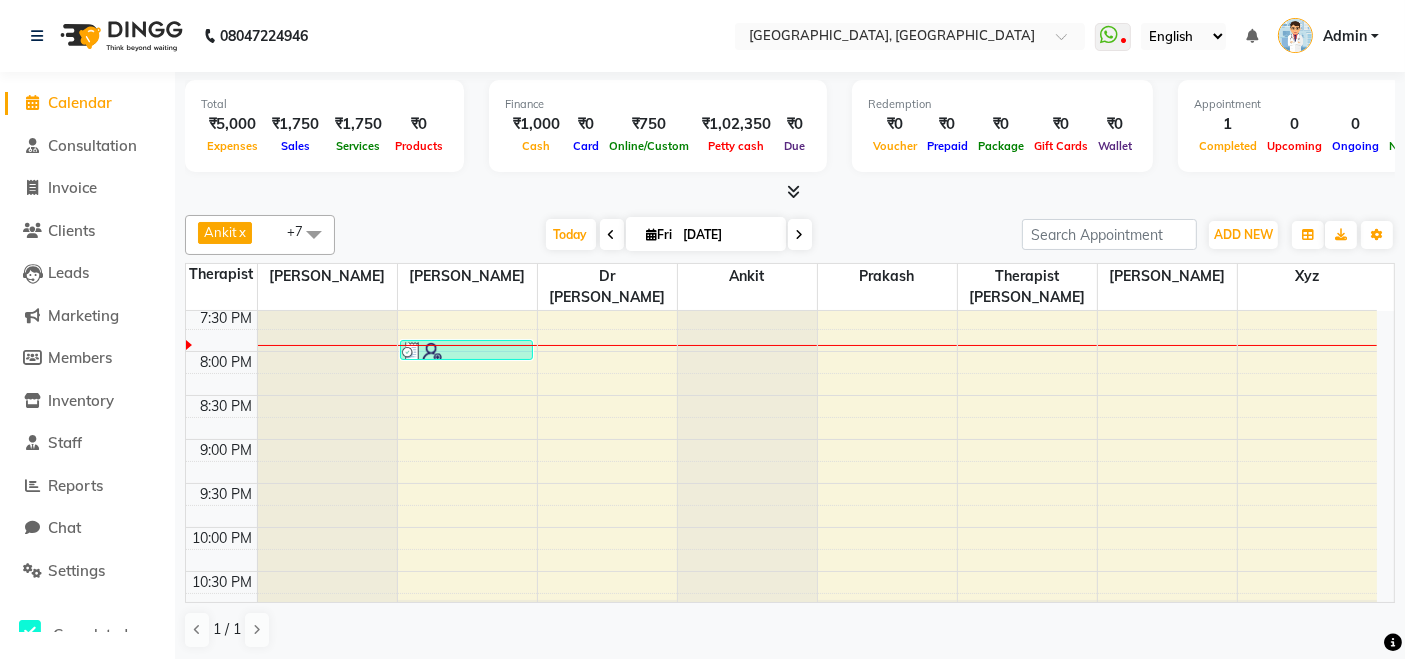 scroll, scrollTop: 1008, scrollLeft: 0, axis: vertical 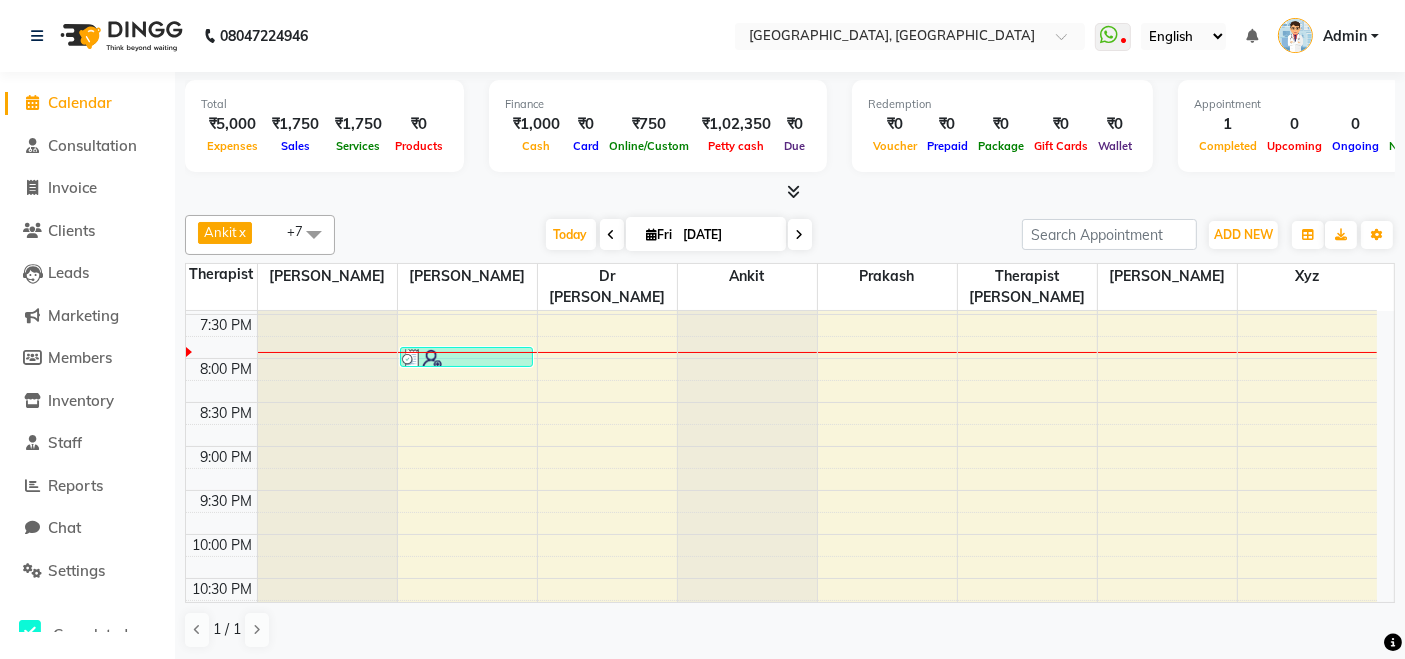 click on "8:00 AM 8:30 AM 9:00 AM 9:30 AM 10:00 AM 10:30 AM 11:00 AM 11:30 AM 12:00 PM 12:30 PM 1:00 PM 1:30 PM 2:00 PM 2:30 PM 3:00 PM 3:30 PM 4:00 PM 4:30 PM 5:00 PM 5:30 PM 6:00 PM 6:30 PM 7:00 PM 7:30 PM 8:00 PM 8:30 PM 9:00 PM 9:30 PM 10:00 PM 10:30 PM 11:00 PM 11:30 PM     [PERSON_NAME][GEOGRAPHIC_DATA], 08:00 PM-08:15 PM, Consultation,Followup Consultation (₹250)" at bounding box center [781, 6] 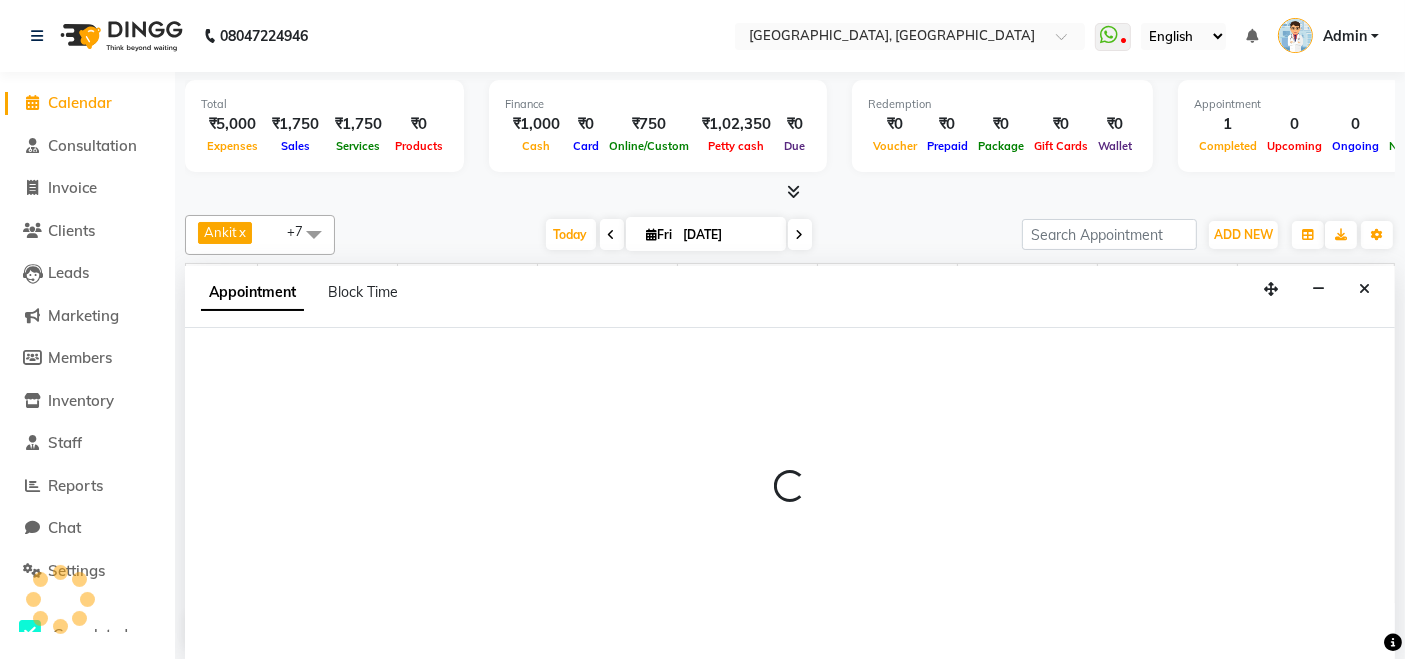 scroll, scrollTop: 0, scrollLeft: 0, axis: both 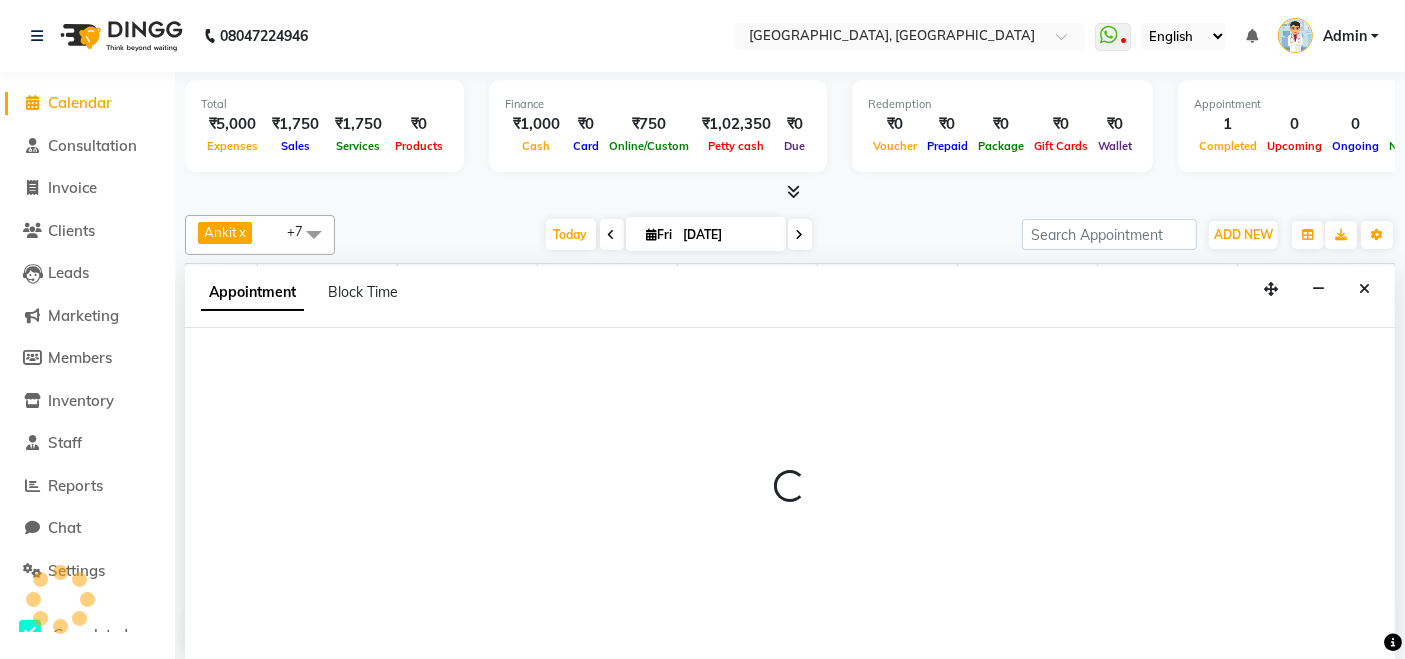 select on "1123" 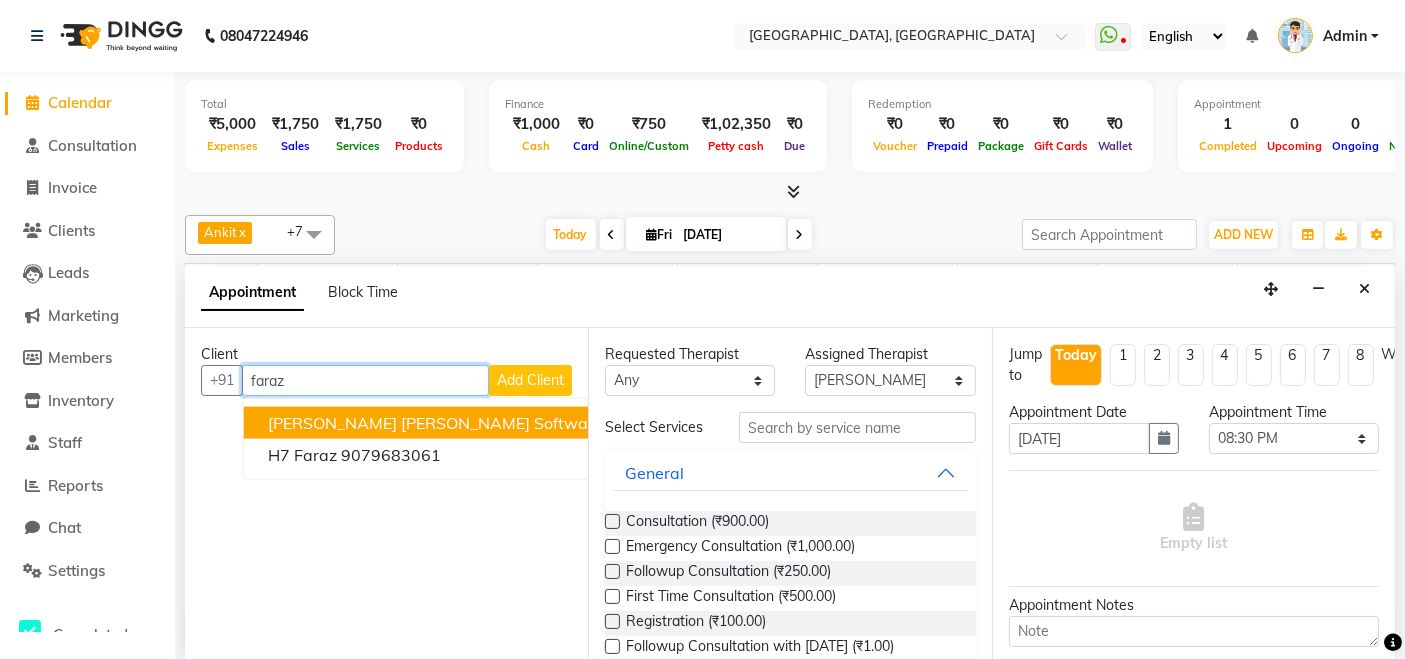 click on "[PERSON_NAME] [PERSON_NAME] Software" at bounding box center (435, 423) 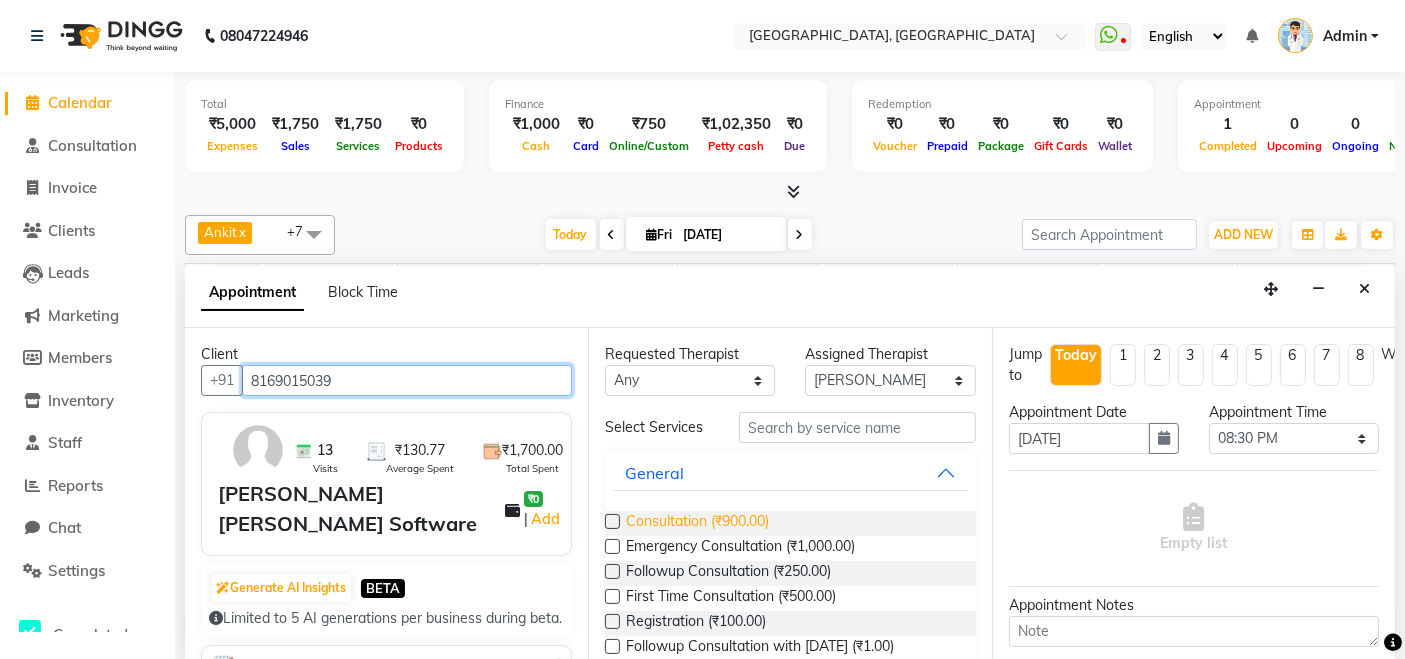 type on "8169015039" 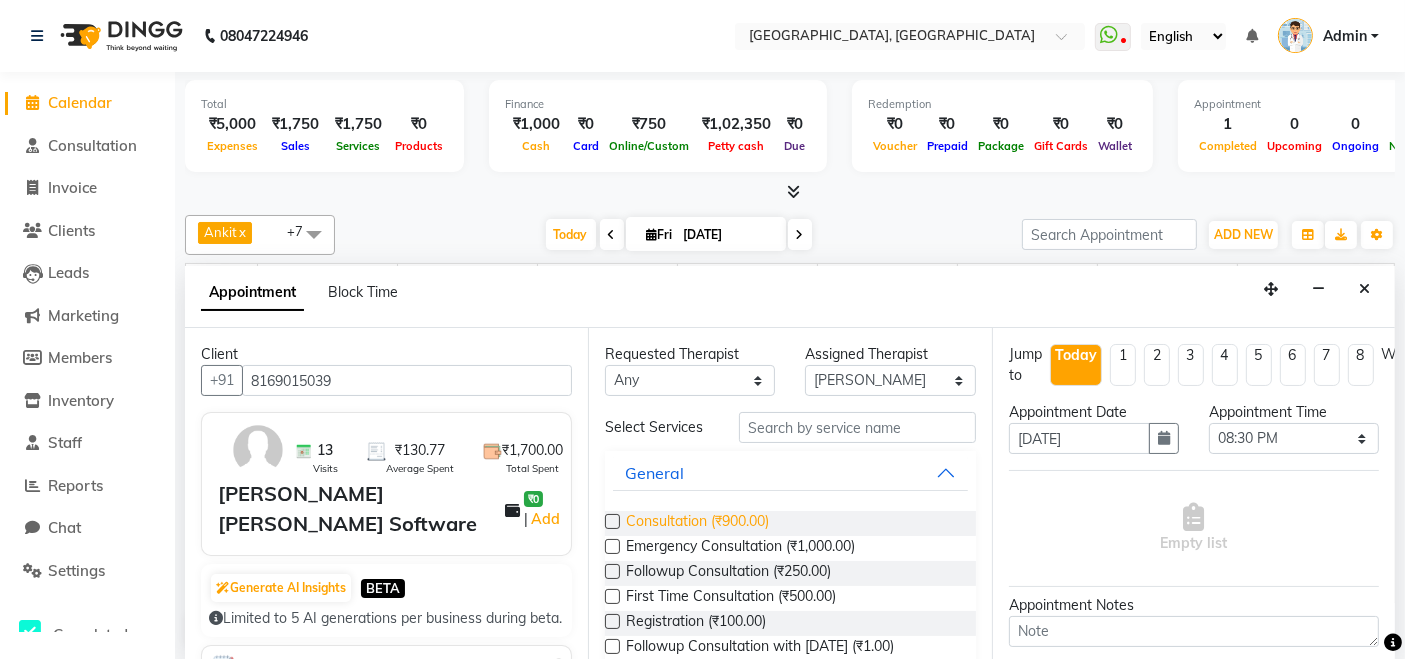 click on "Consultation (₹900.00)" at bounding box center (697, 523) 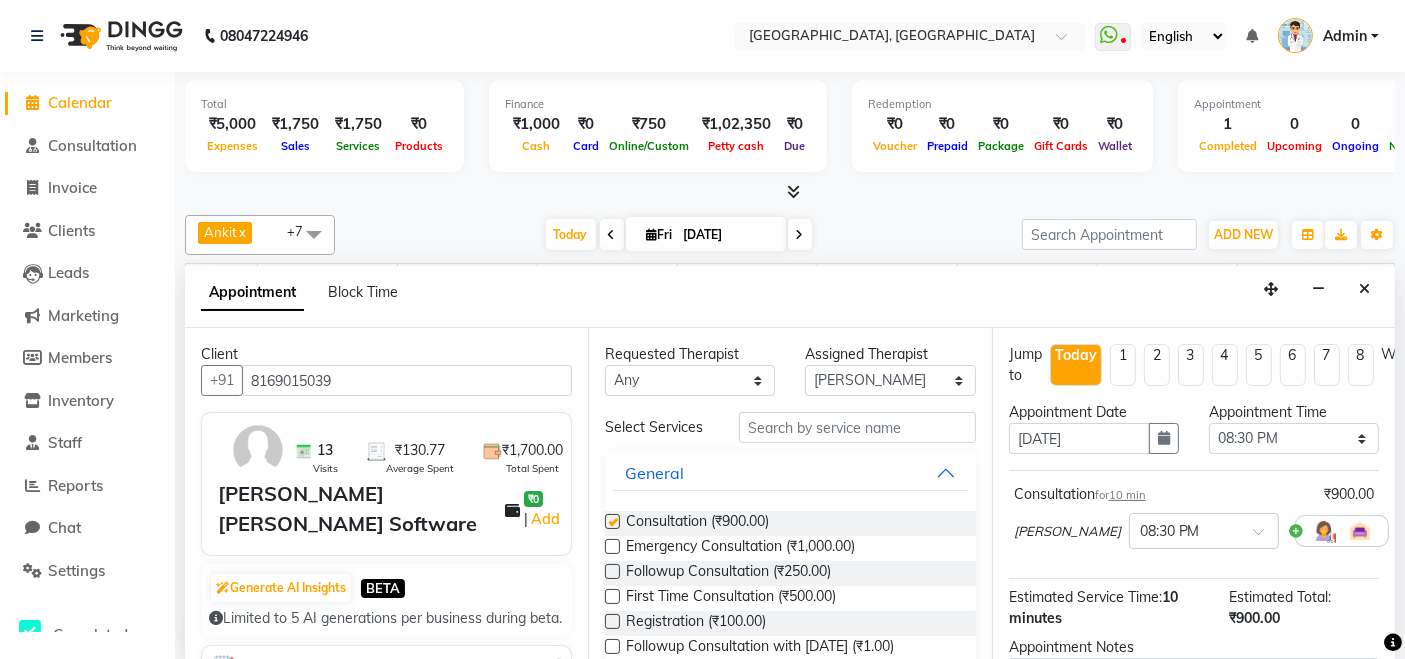 checkbox on "false" 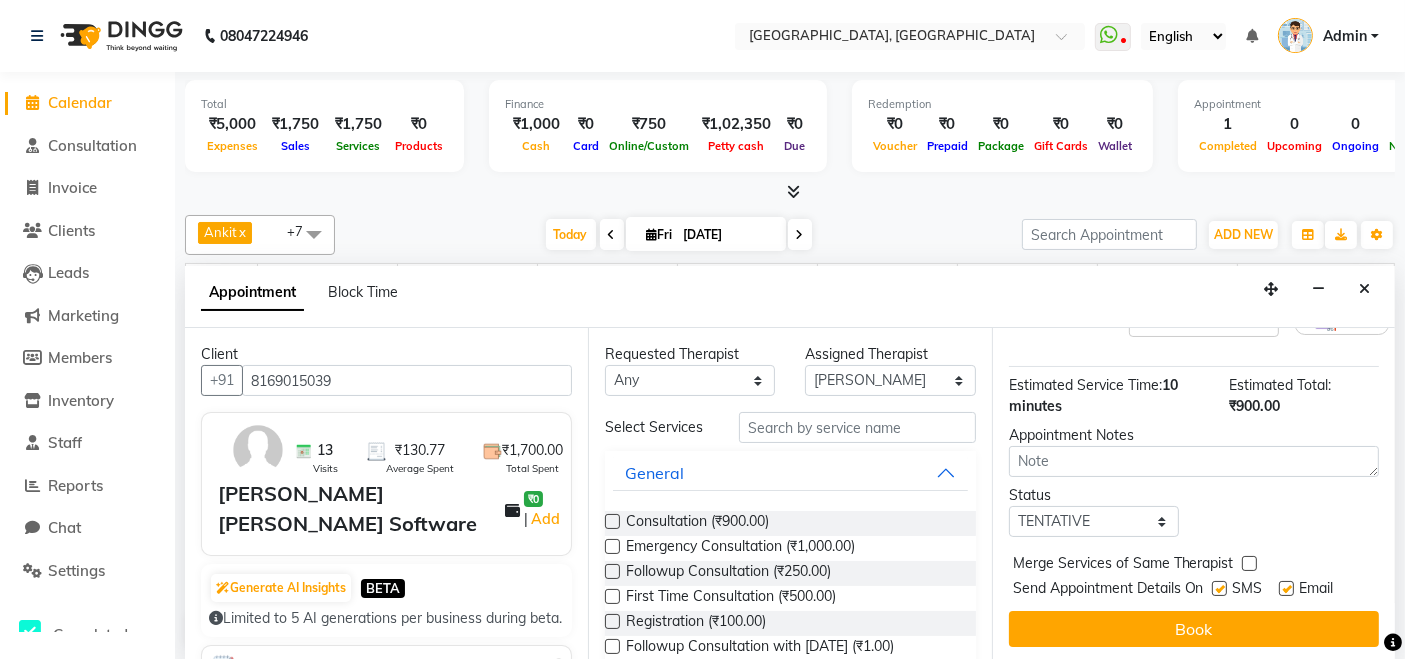 scroll, scrollTop: 213, scrollLeft: 0, axis: vertical 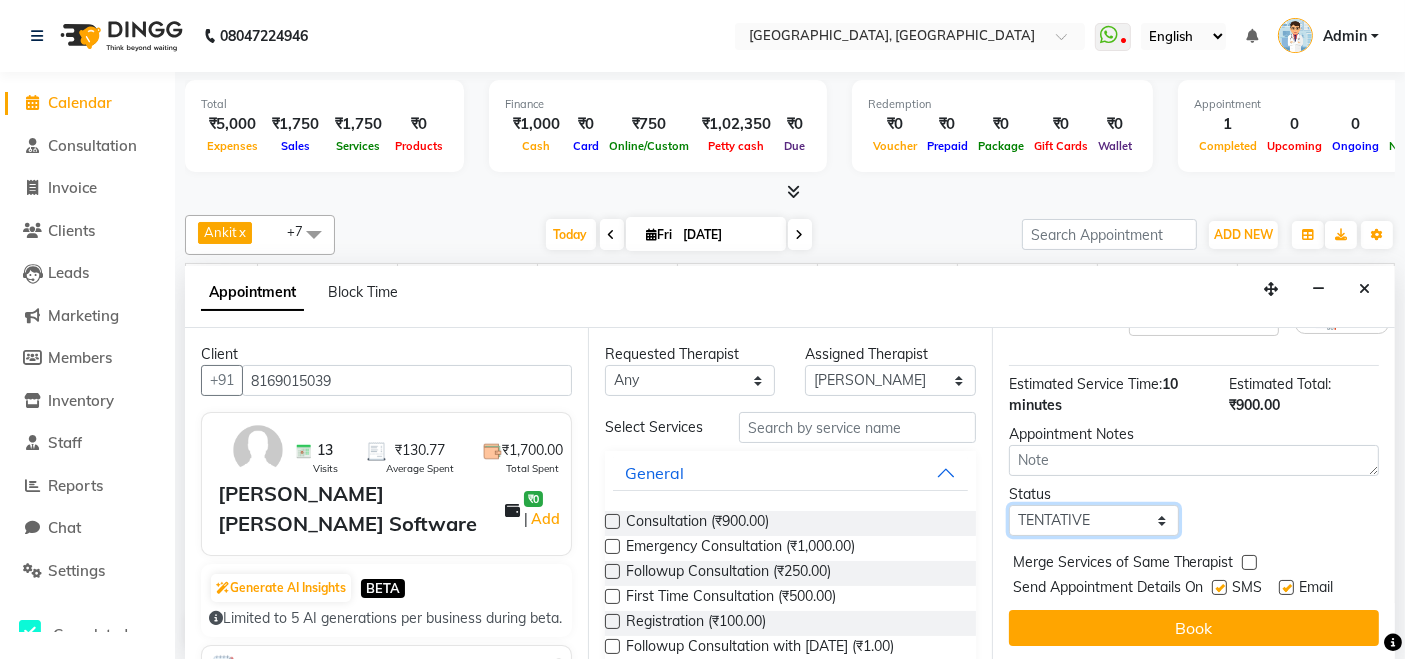 click on "Select TENTATIVE CONFIRM CHECK-IN UPCOMING" at bounding box center [1094, 520] 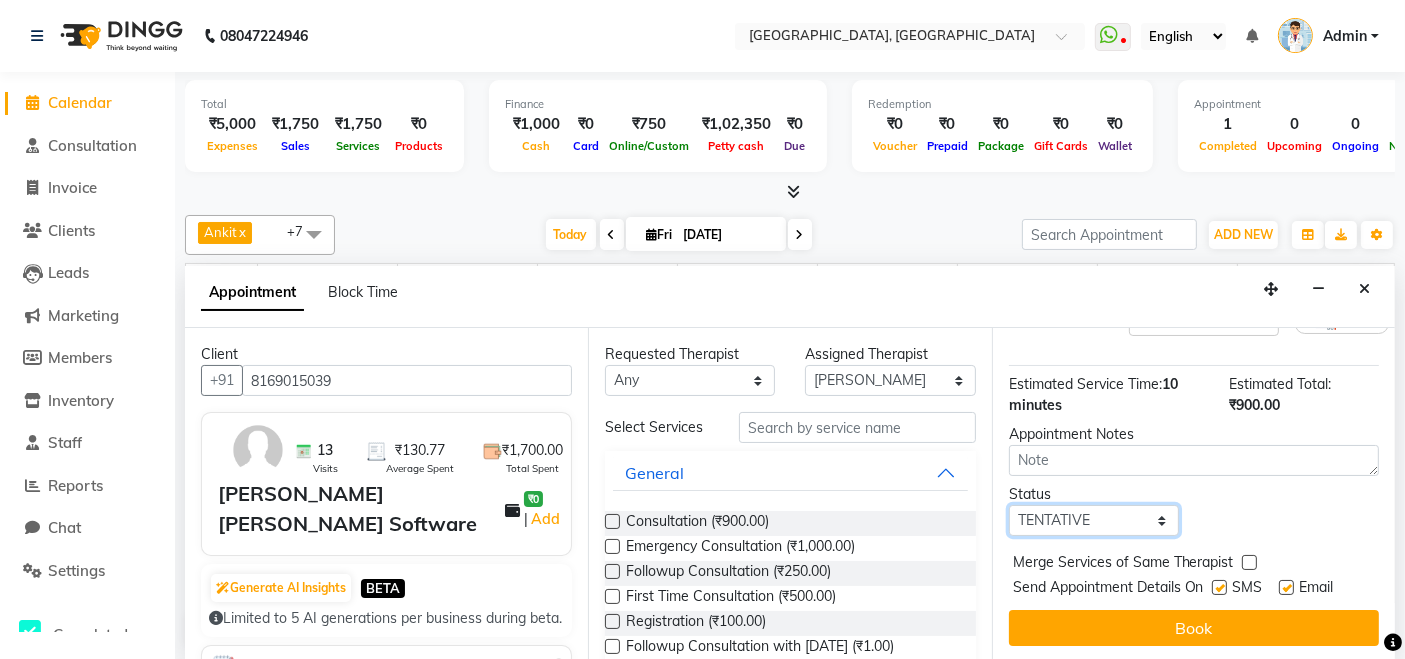 select on "confirm booking" 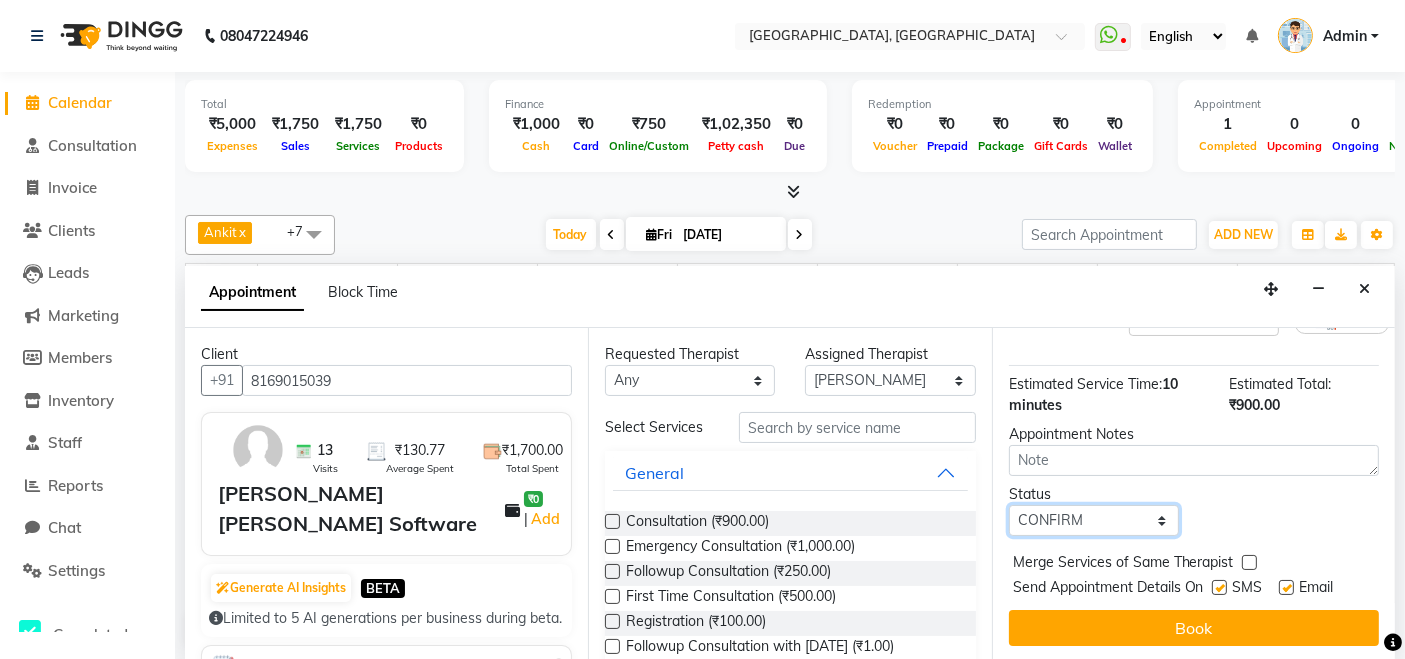 click on "Select TENTATIVE CONFIRM CHECK-IN UPCOMING" at bounding box center [1094, 520] 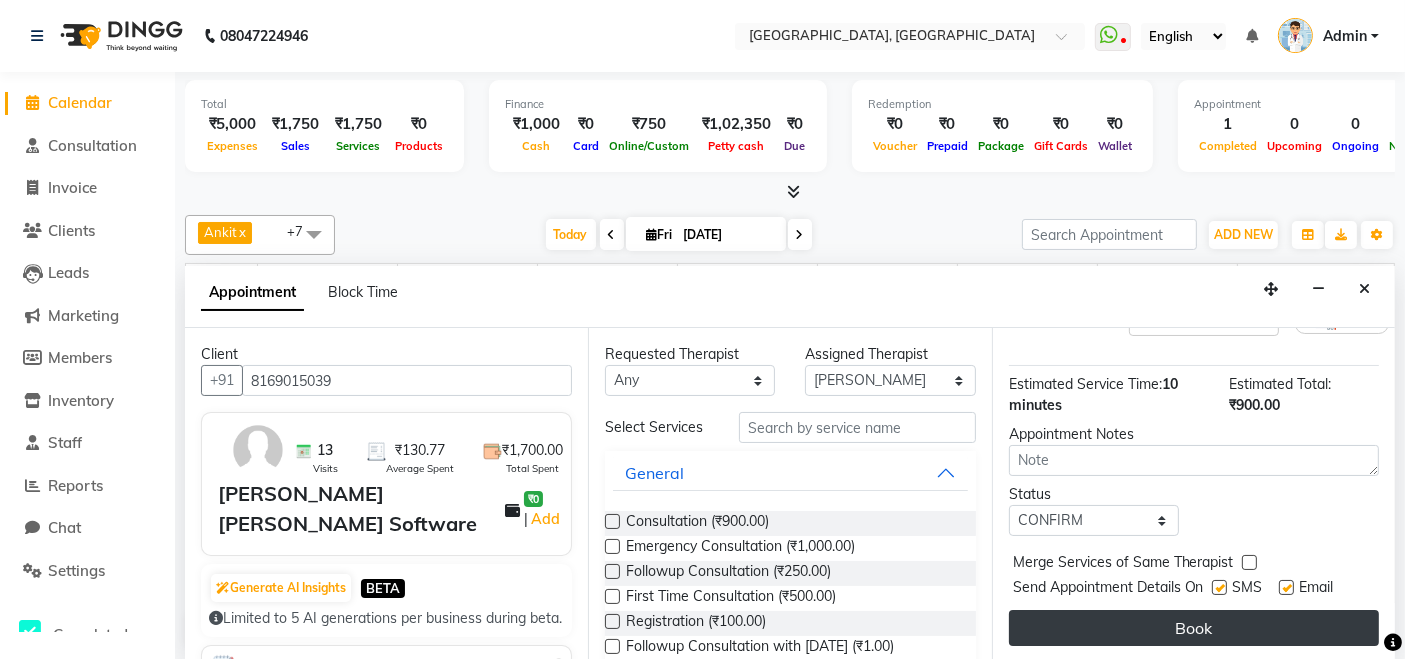 click on "Book" at bounding box center [1194, 628] 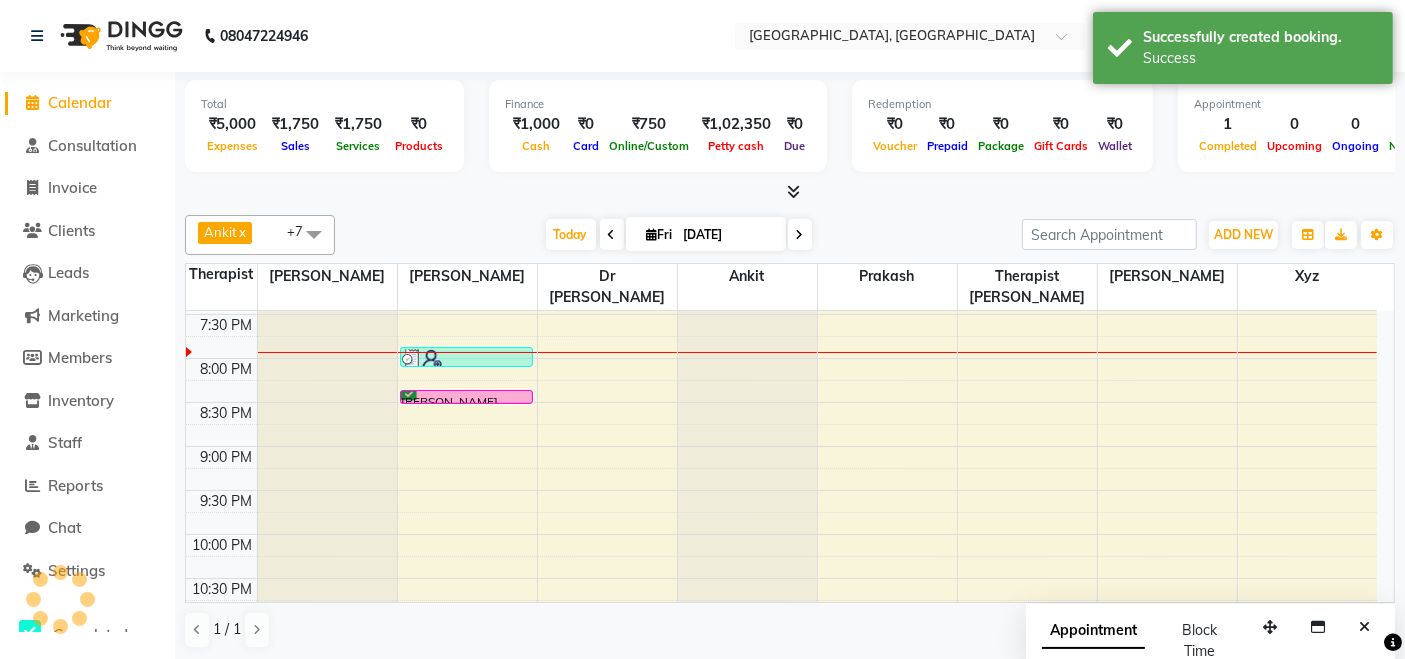 scroll, scrollTop: 0, scrollLeft: 0, axis: both 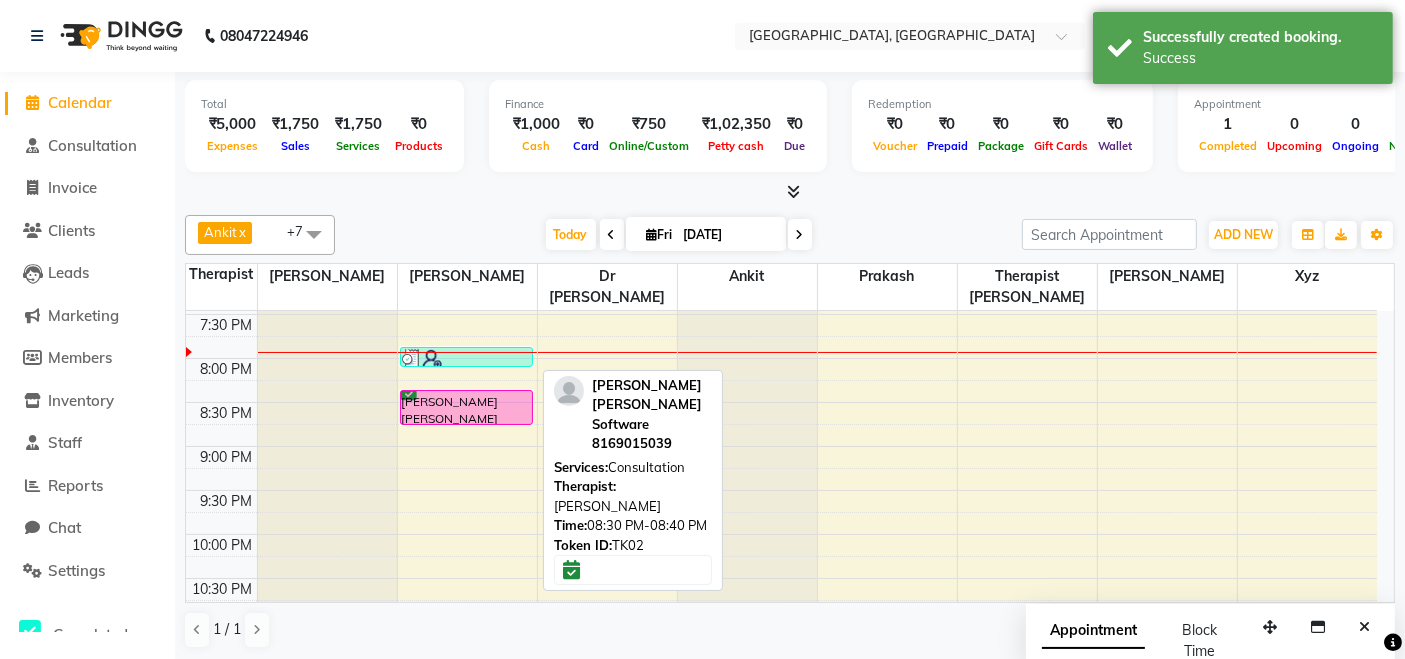 drag, startPoint x: 457, startPoint y: 374, endPoint x: 457, endPoint y: 404, distance: 30 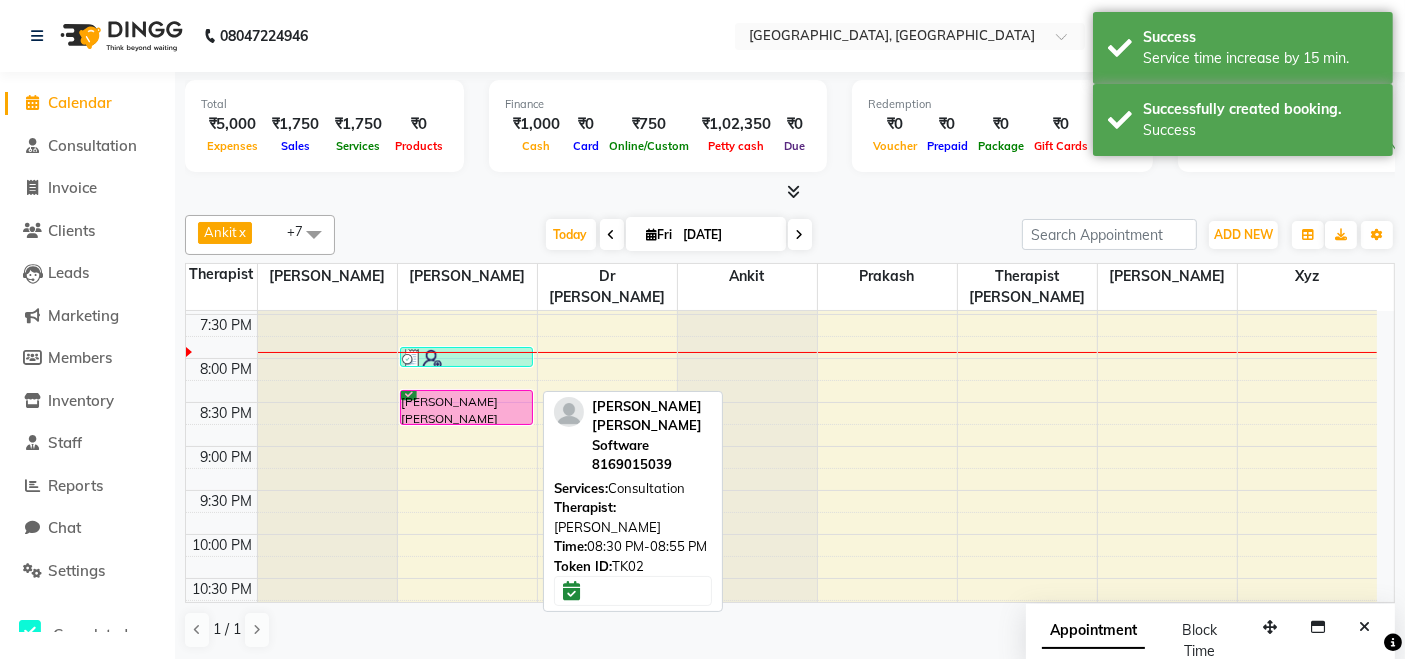 click on "[PERSON_NAME] [PERSON_NAME] Software, TK02, 08:30 PM-08:55 PM, Consultation" at bounding box center [467, 407] 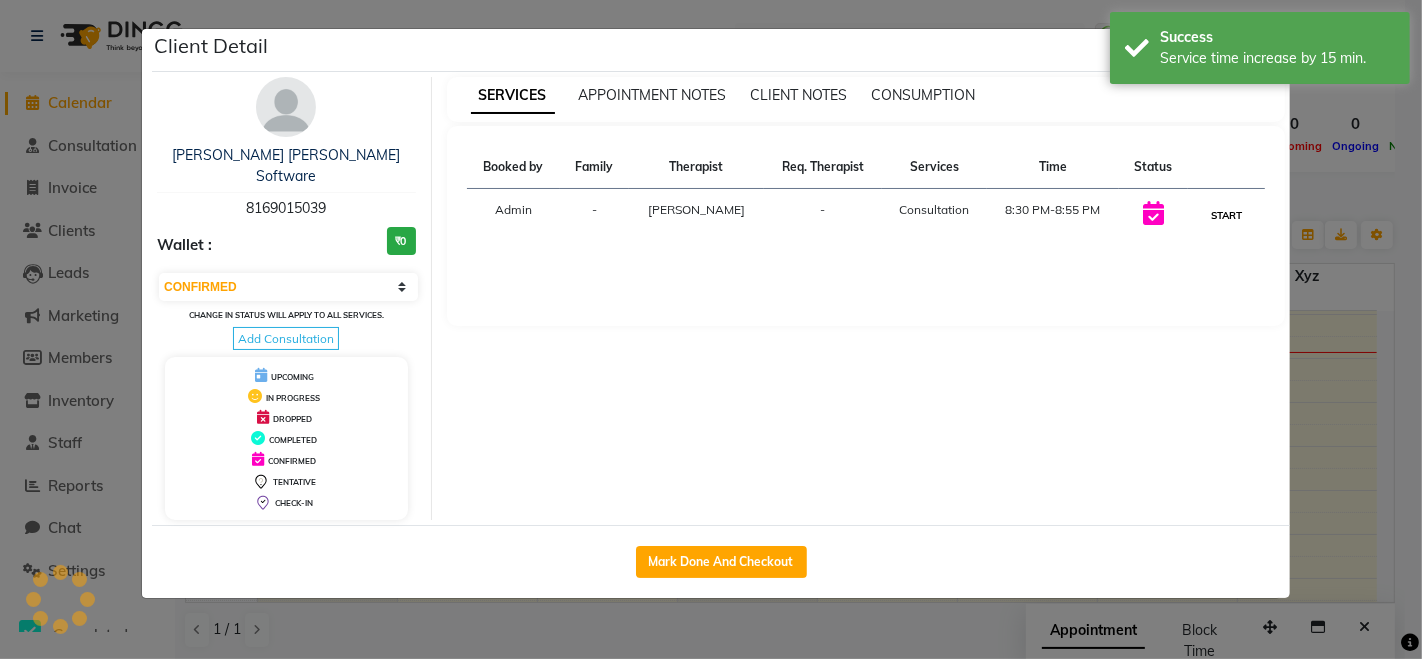 click on "START" at bounding box center [1226, 215] 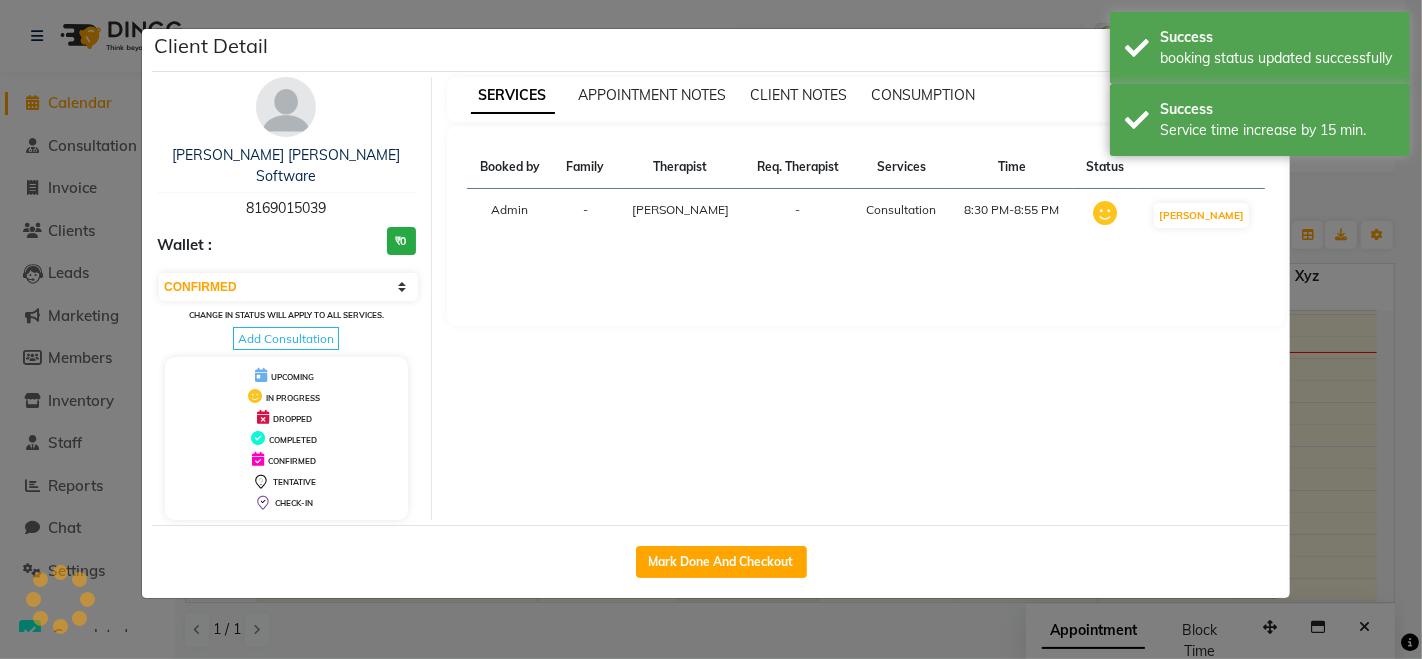 select on "1" 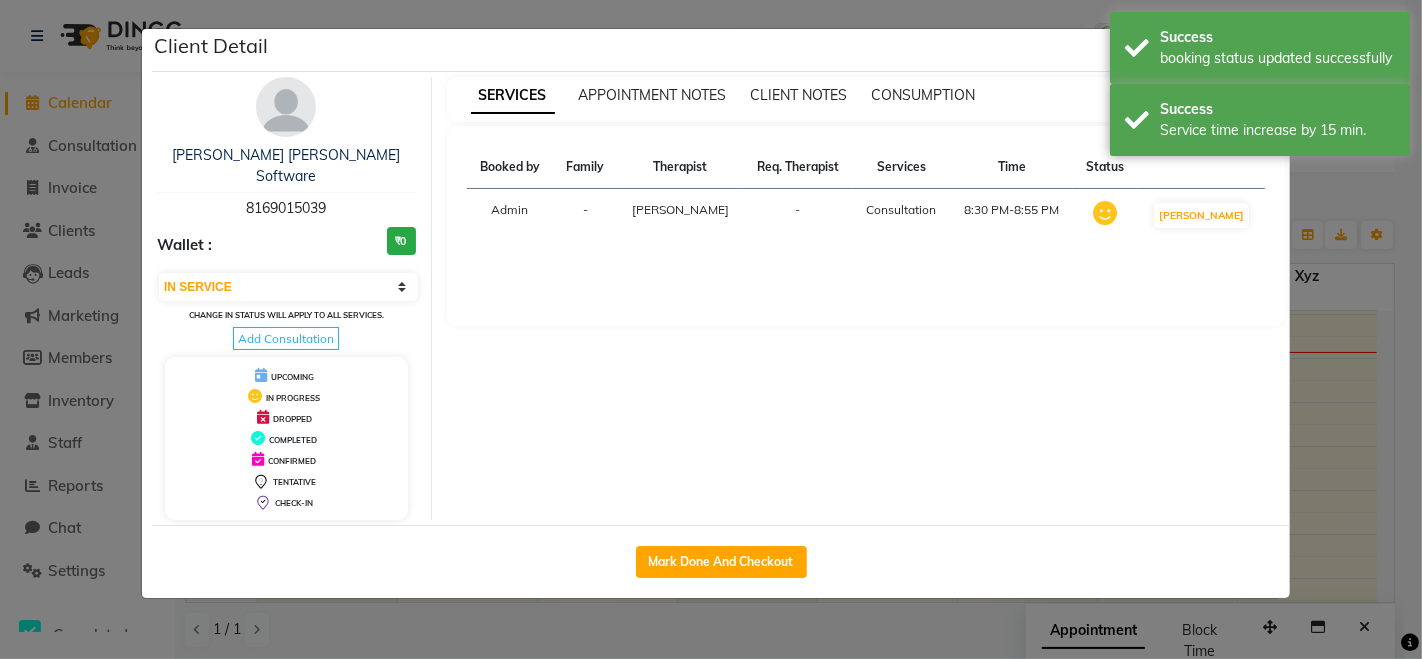 click on "Client Detail  Faraz [PERSON_NAME] Software   8169015039 Wallet : ₹0 Select IN SERVICE CONFIRMED TENTATIVE CHECK IN MARK DONE DROPPED UPCOMING Change in status will apply to all services. Add Consultation UPCOMING IN PROGRESS DROPPED COMPLETED CONFIRMED TENTATIVE CHECK-IN SERVICES APPOINTMENT NOTES CLIENT NOTES CONSUMPTION Booked by Family Therapist Req. Therapist Services Time Status  Admin  - [PERSON_NAME] -  Consultation   8:30 PM-8:55 PM   MARK DONE   Mark Done And Checkout" 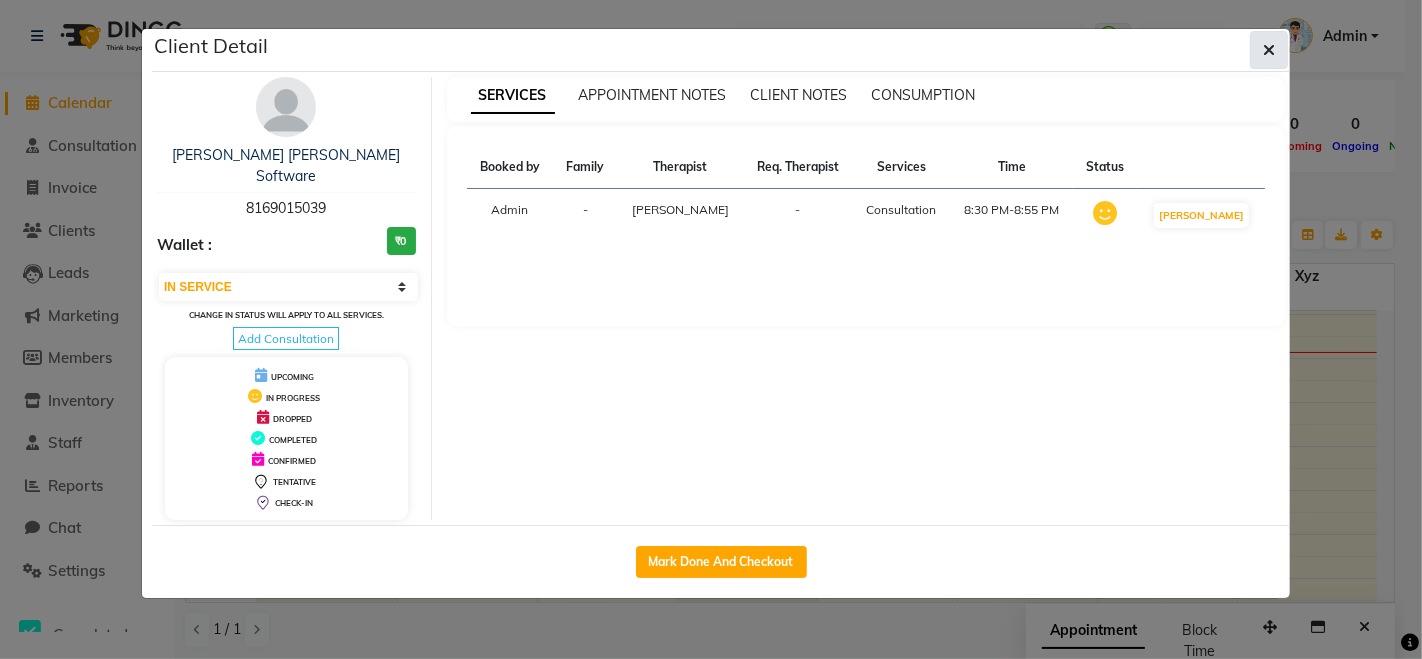 click 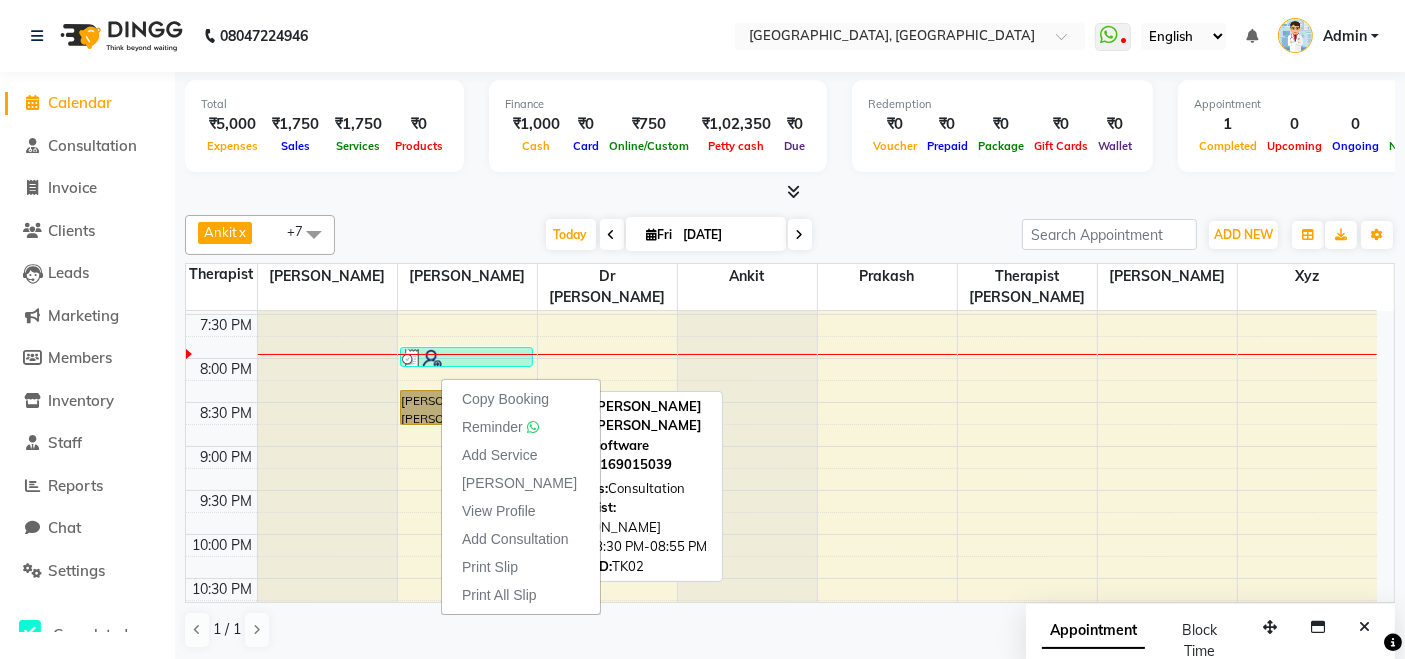click on "[PERSON_NAME] [PERSON_NAME] Software, TK02, 08:30 PM-08:55 PM, Consultation" at bounding box center (467, 407) 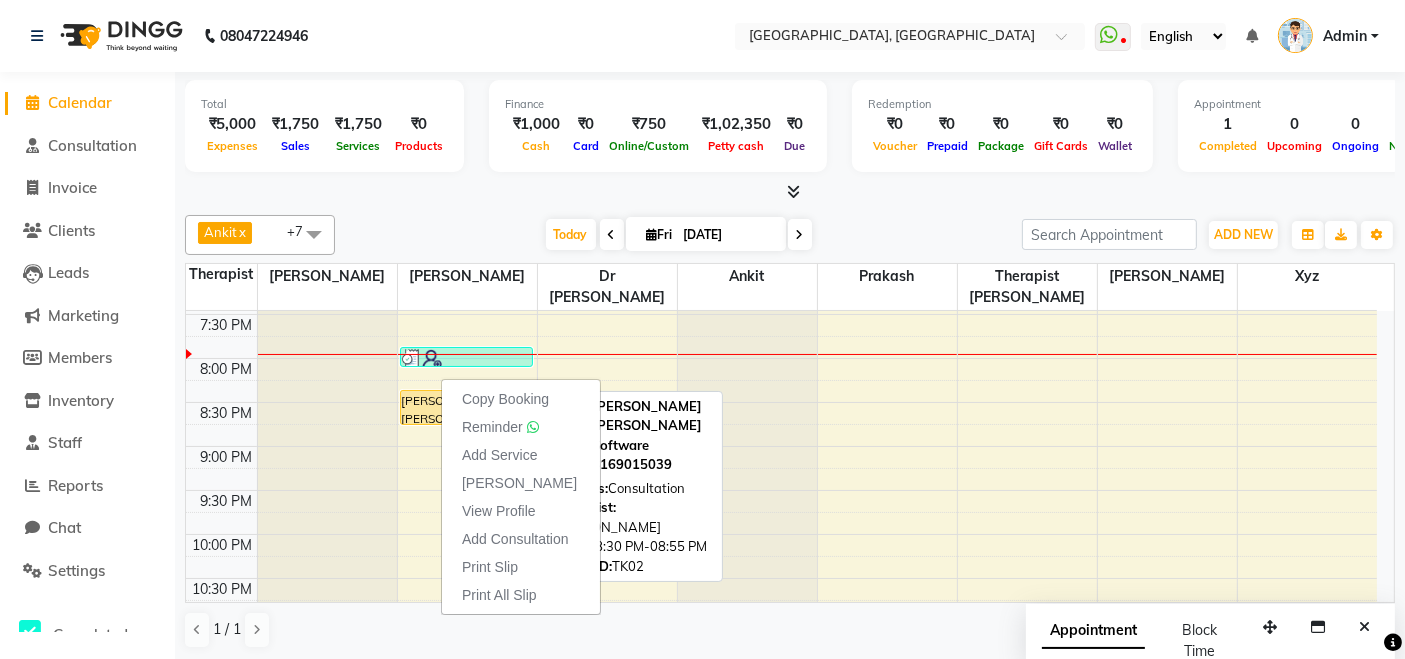 select on "1" 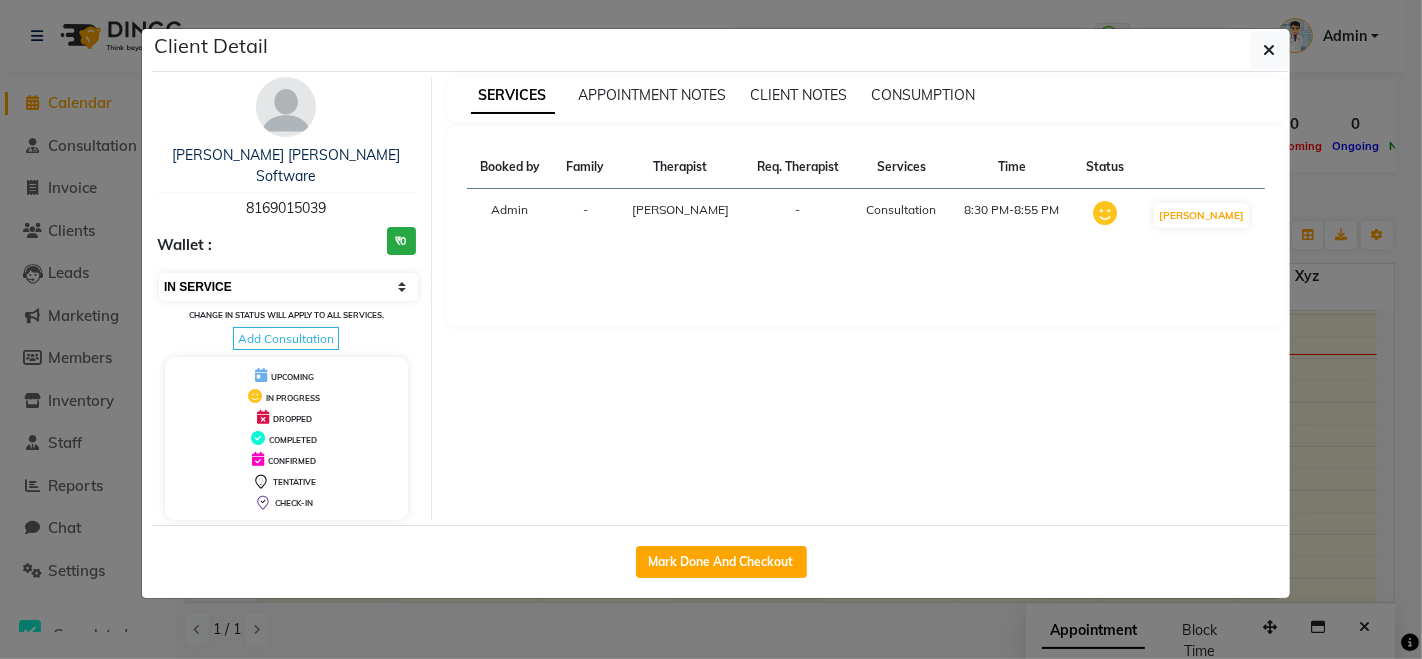 click on "Select IN SERVICE CONFIRMED TENTATIVE CHECK IN MARK DONE DROPPED UPCOMING" at bounding box center [288, 287] 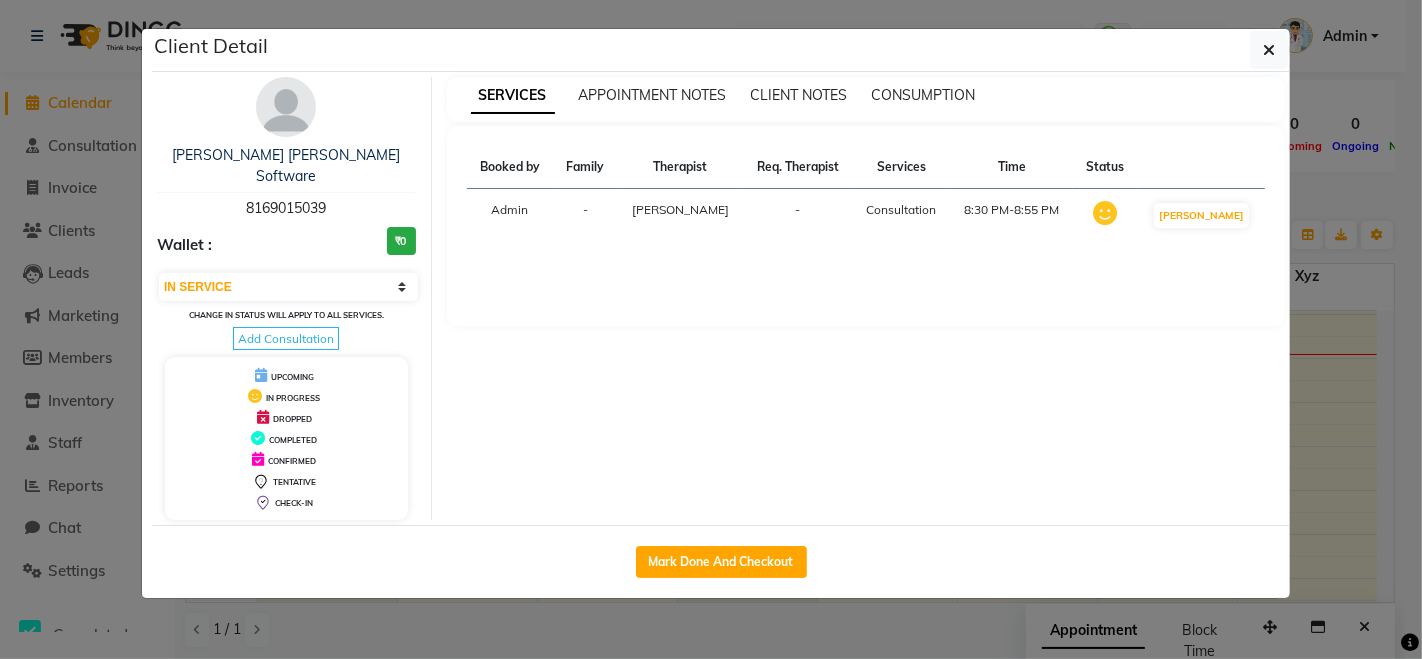 click on "SERVICES APPOINTMENT NOTES CLIENT NOTES CONSUMPTION Booked by Family Therapist Req. Therapist Services Time Status  Admin  - [PERSON_NAME] -  Consultation   8:30 PM-8:55 PM   MARK DONE" at bounding box center (866, 298) 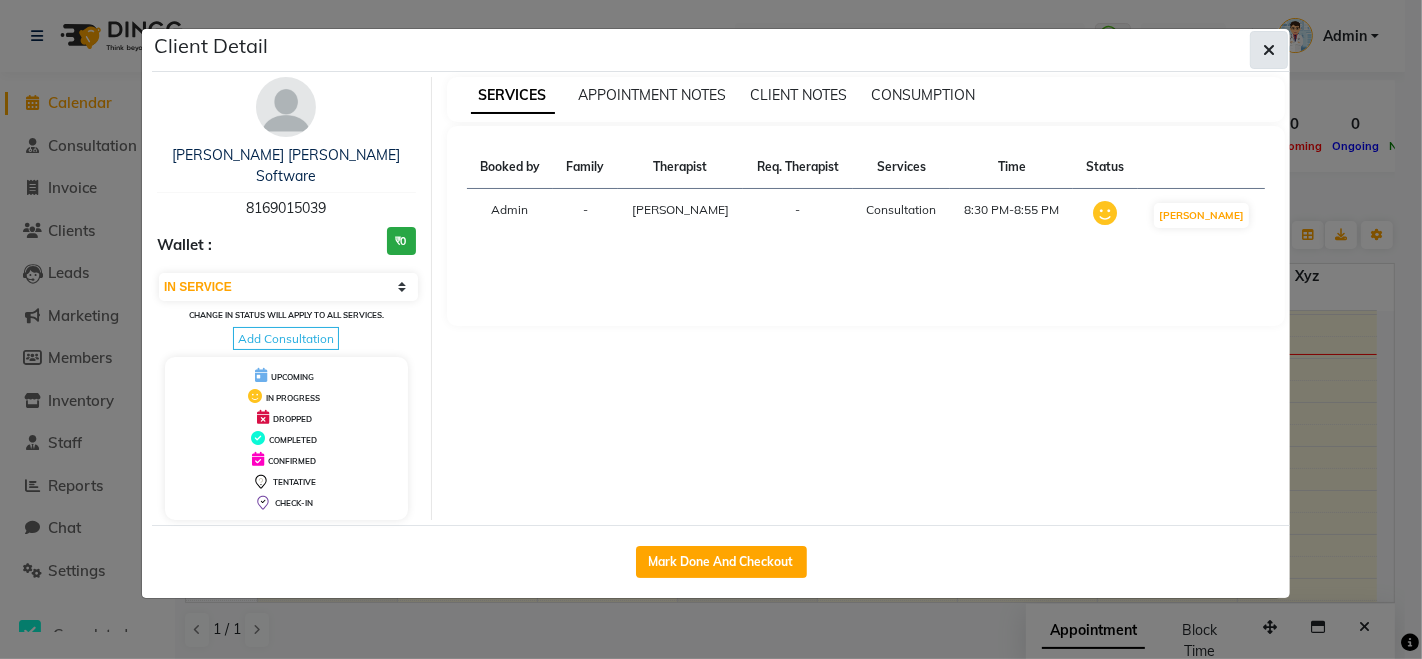 click 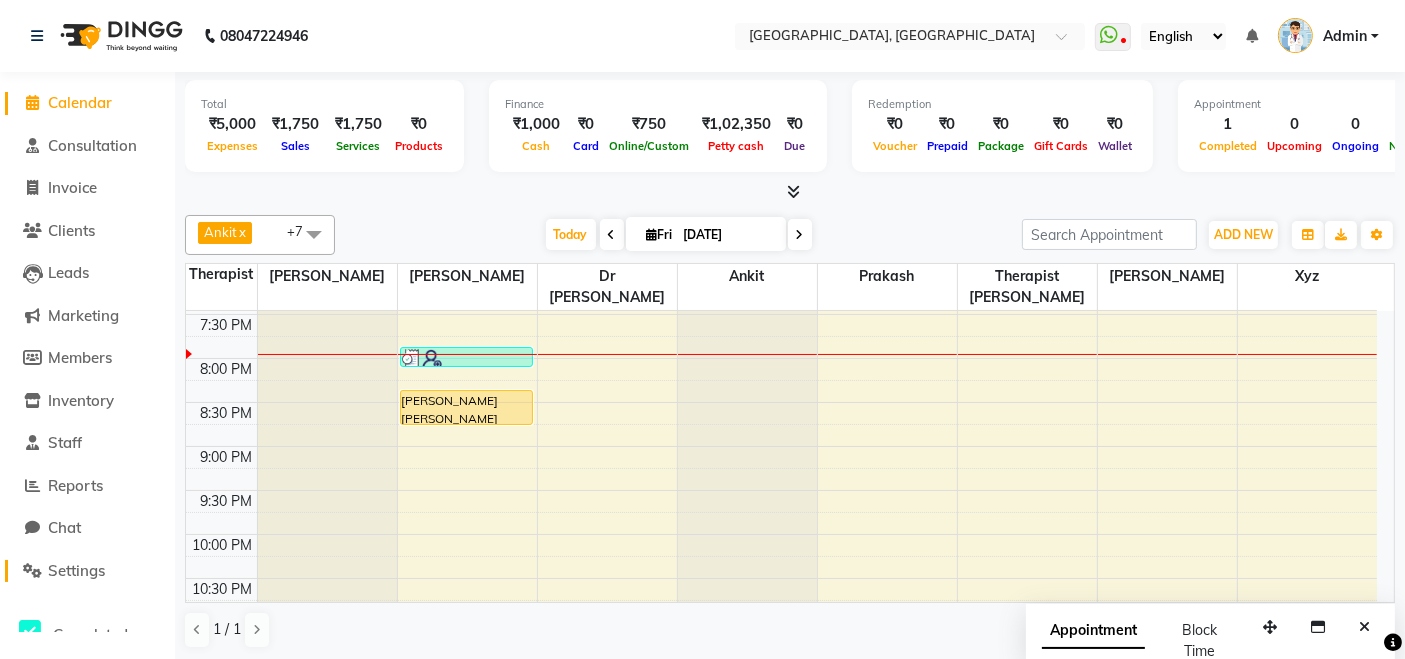 click on "Settings" 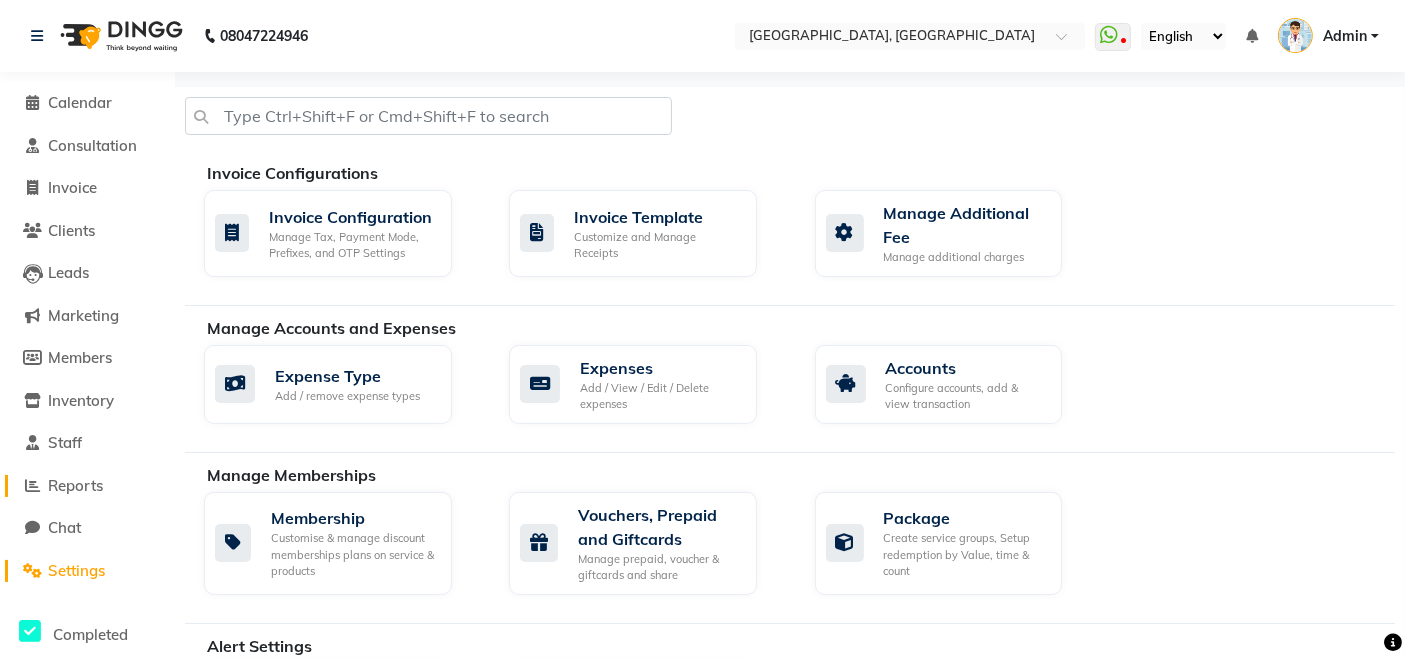 click on "Reports" 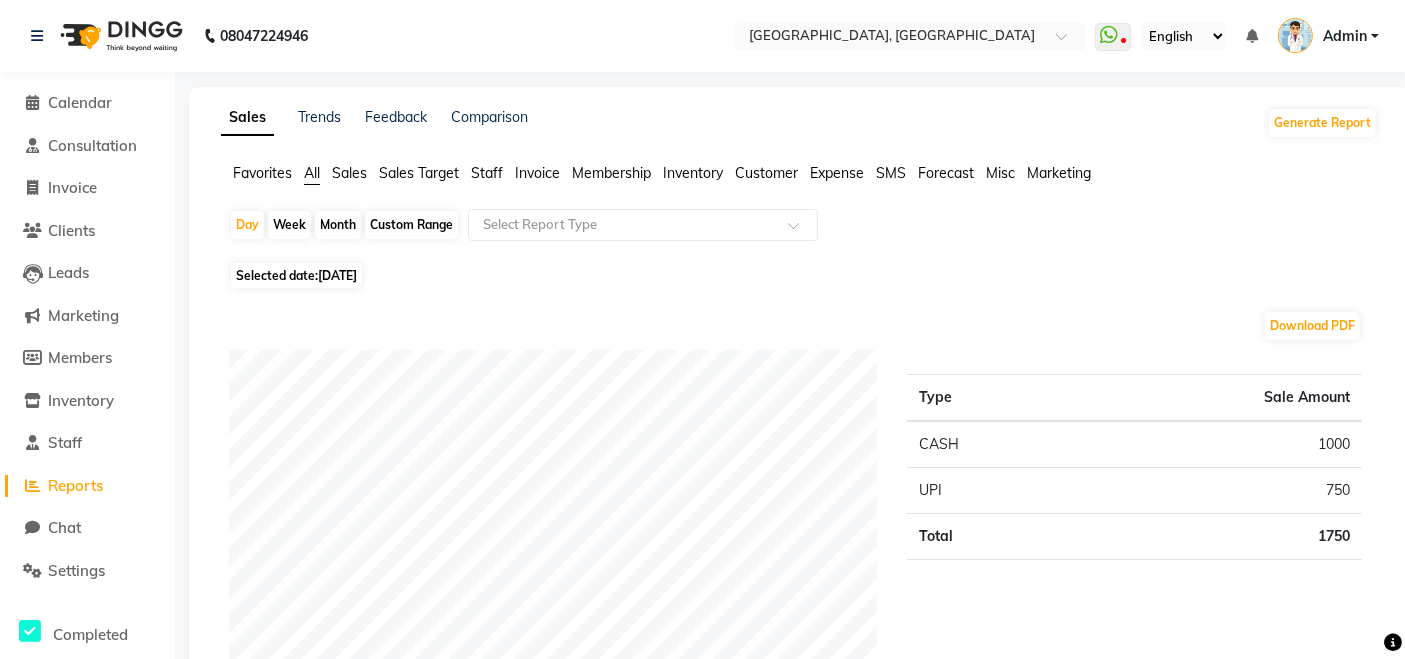 click on "Sales Target" 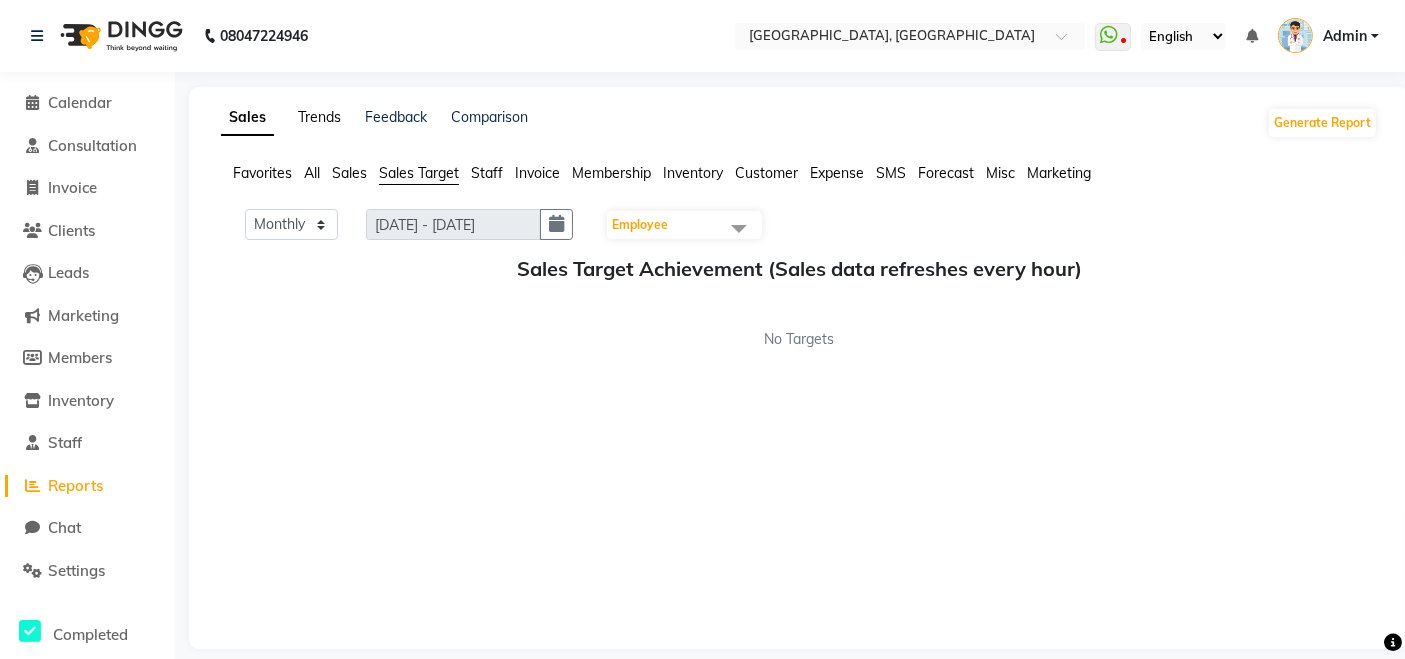 click on "Trends" 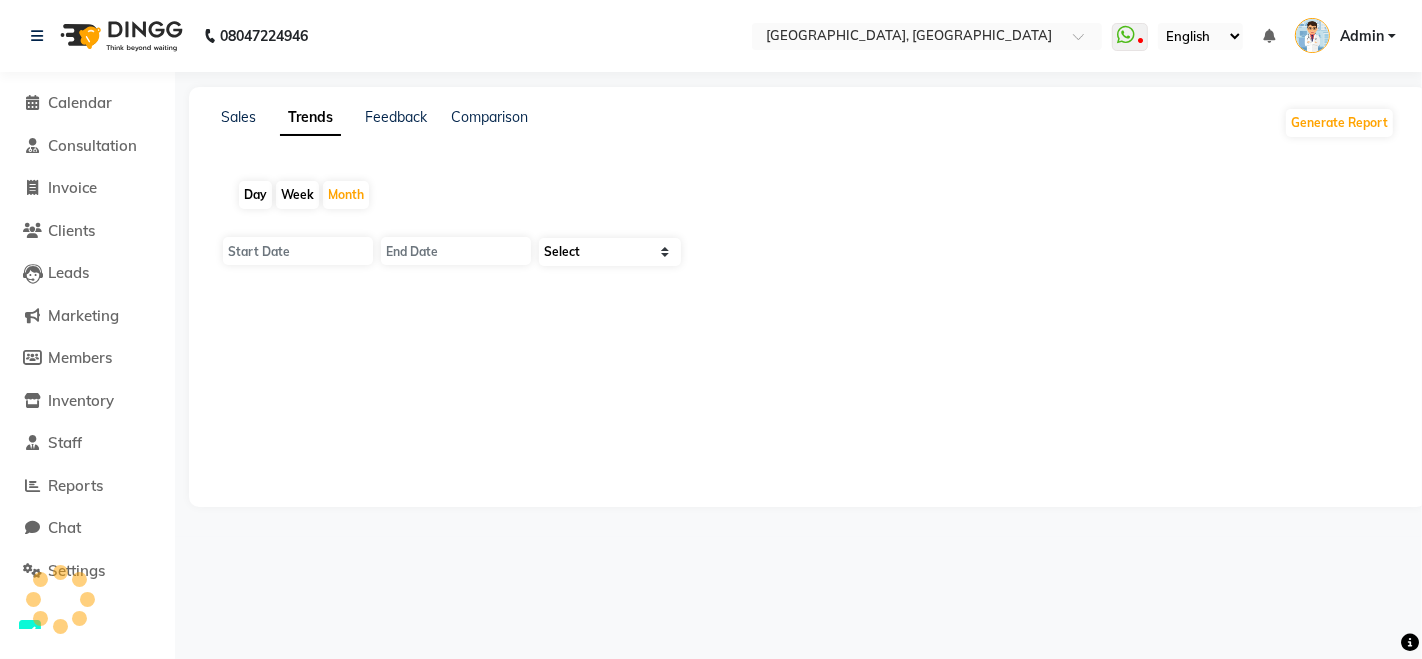 type on "01-07-2025" 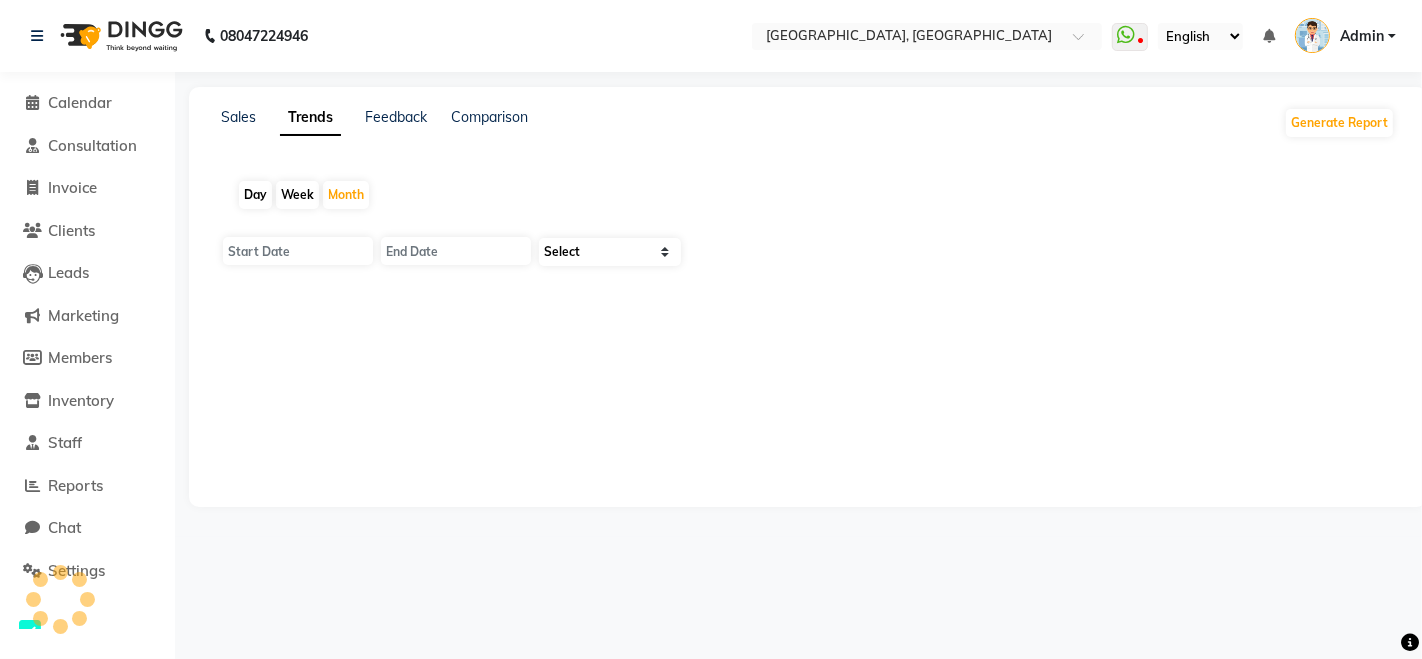 type on "[DATE]" 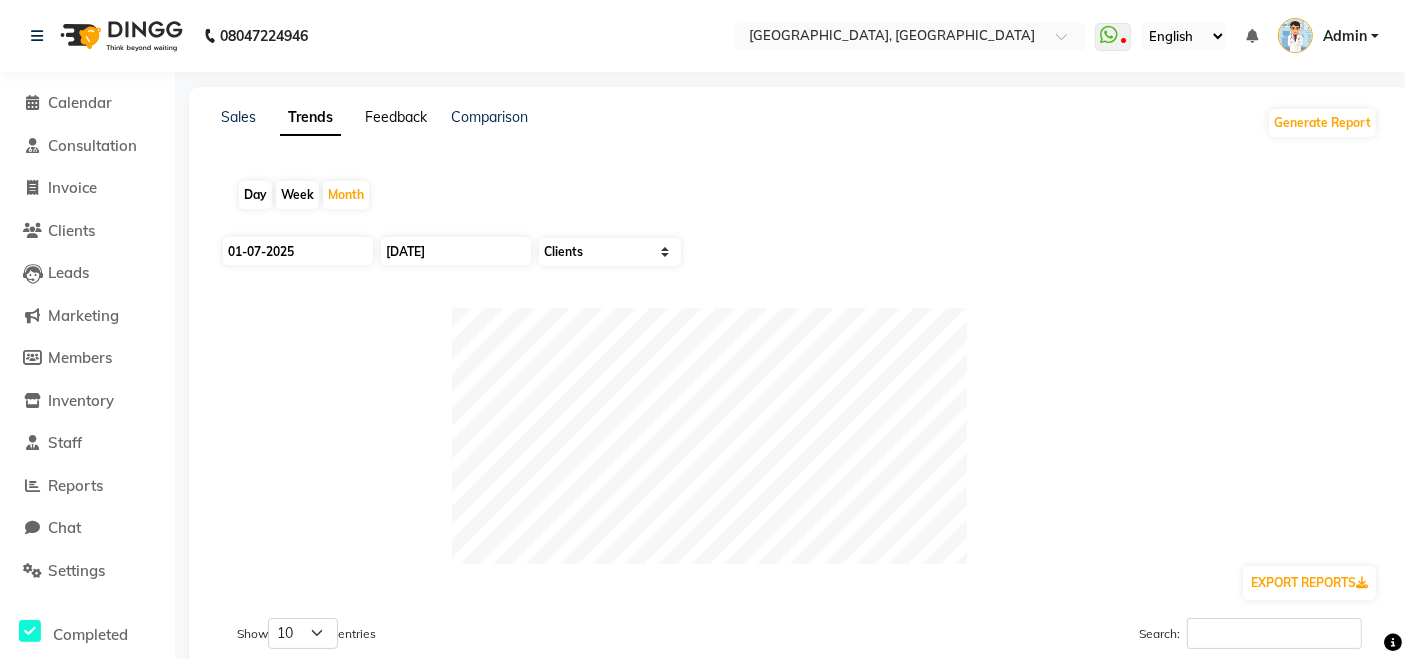 click on "Feedback" 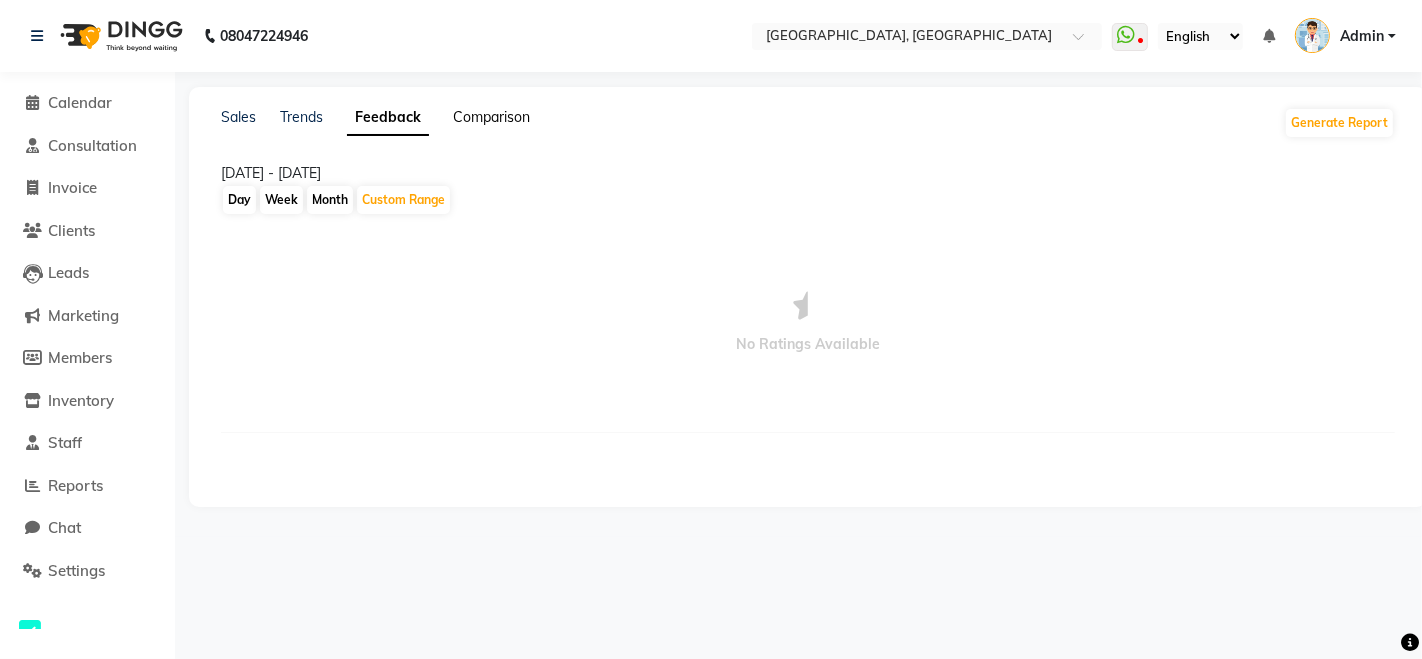 click on "Comparison" 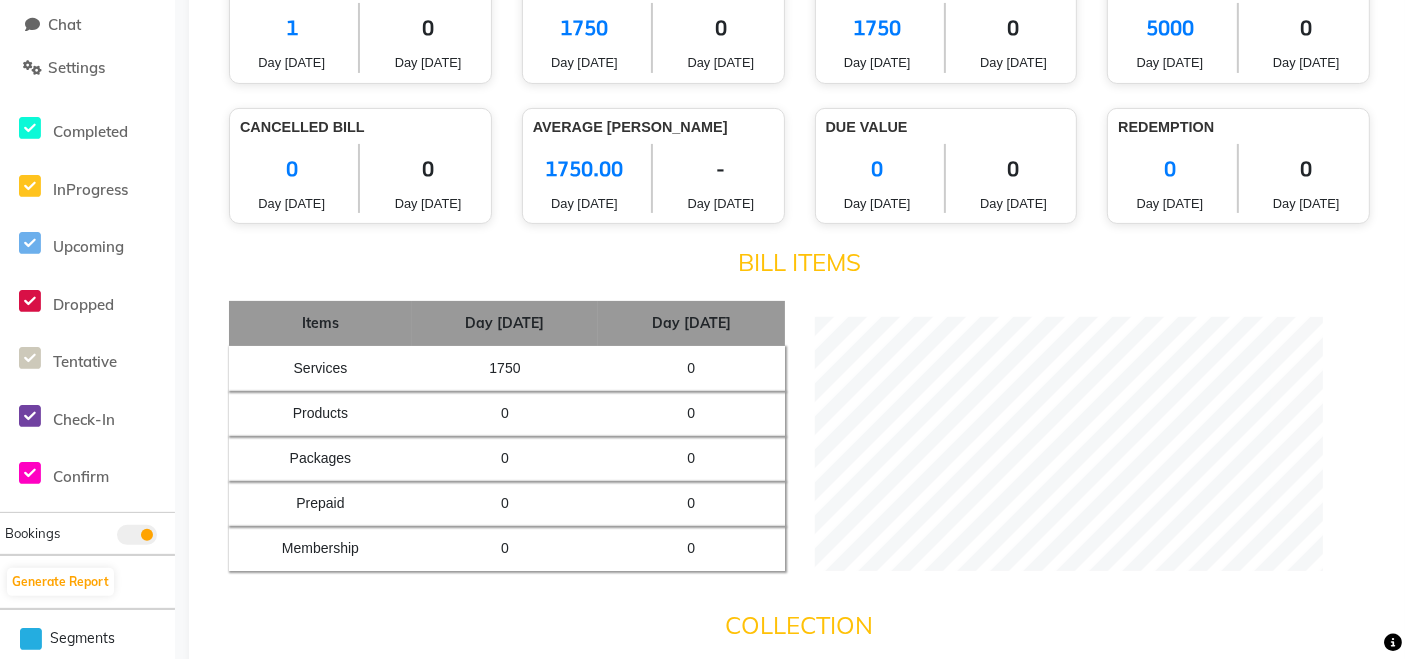 scroll, scrollTop: 0, scrollLeft: 0, axis: both 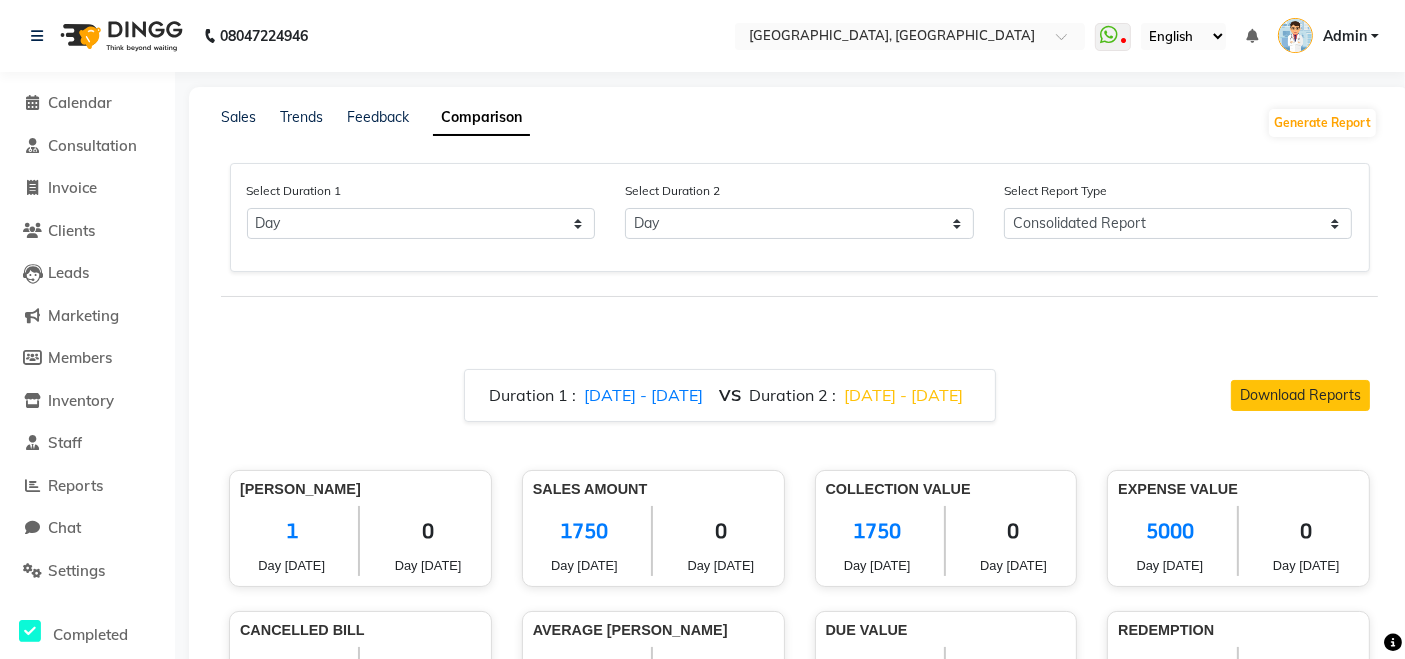 click at bounding box center (60, 599) 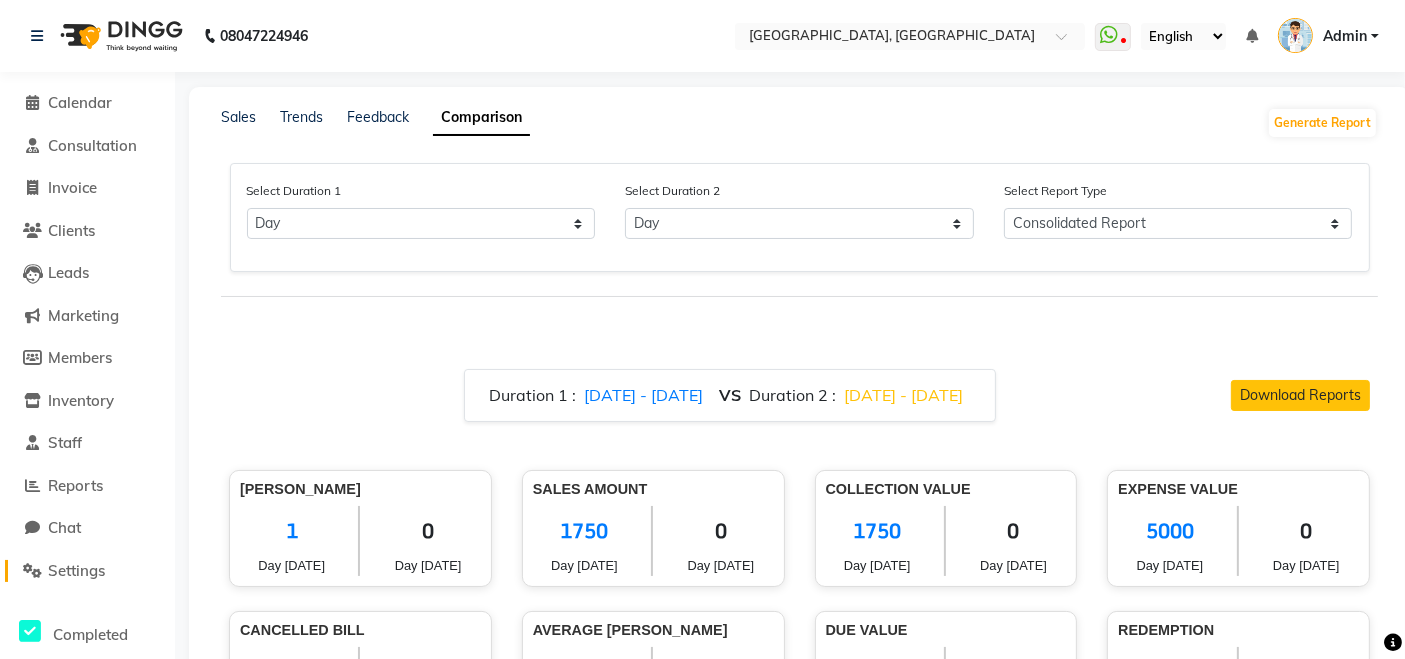 click on "Settings" 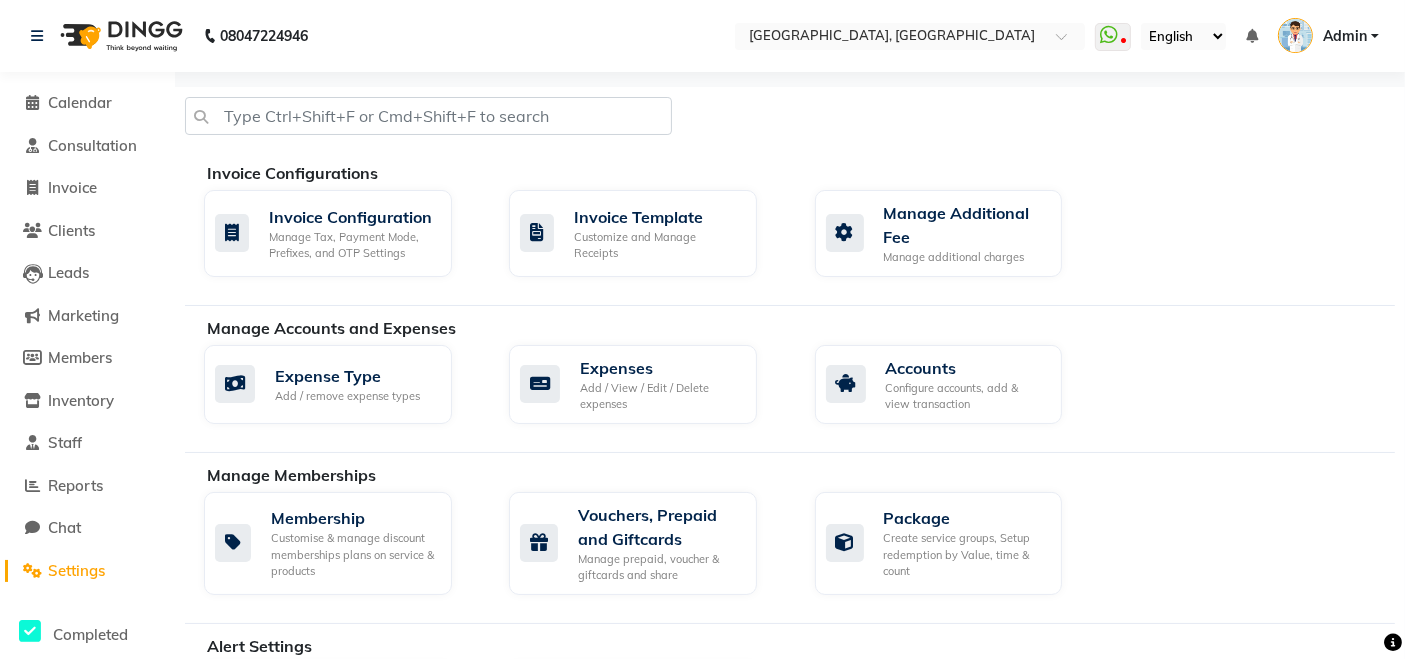 click on "08047224946" 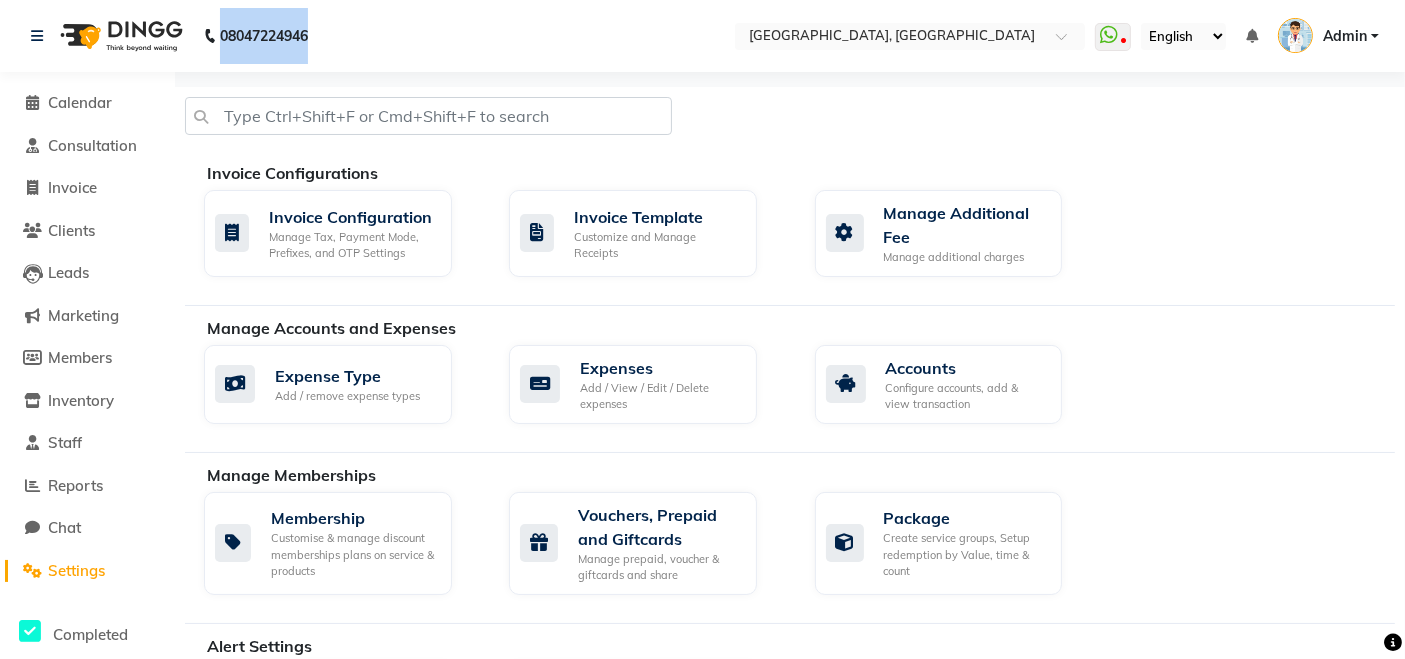 click on "08047224946" 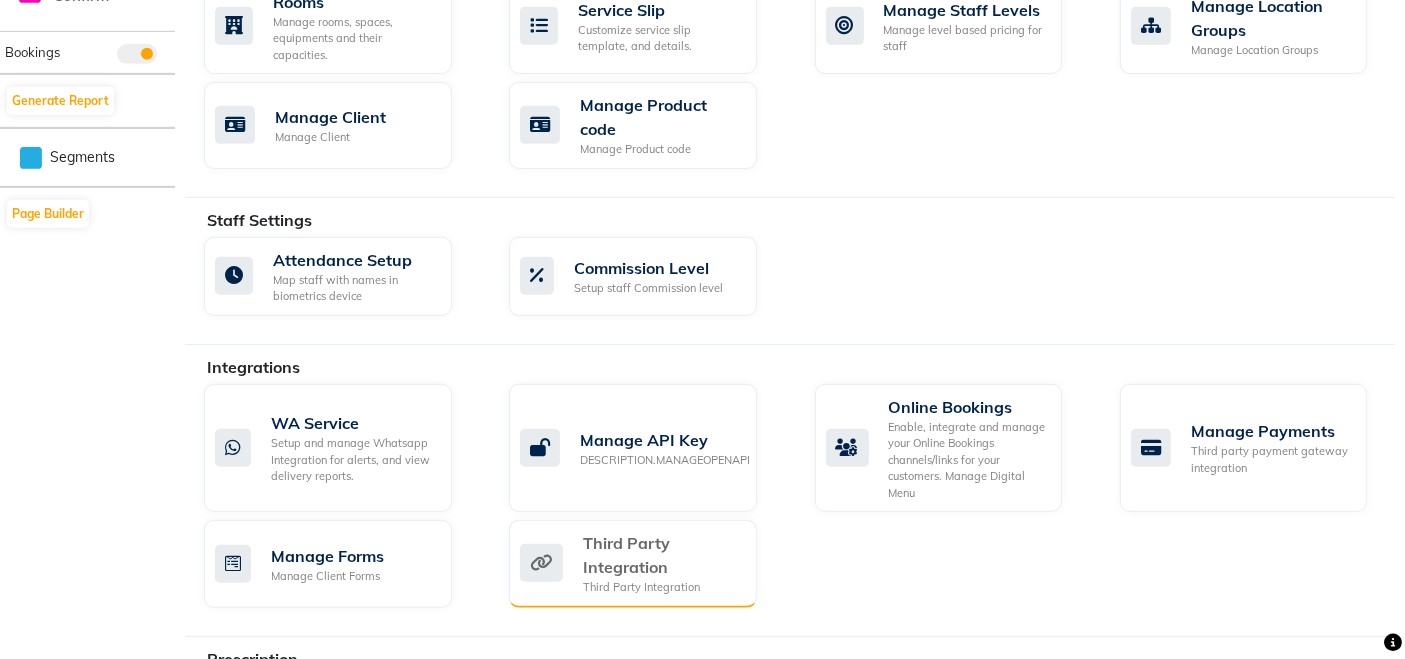 scroll, scrollTop: 1242, scrollLeft: 0, axis: vertical 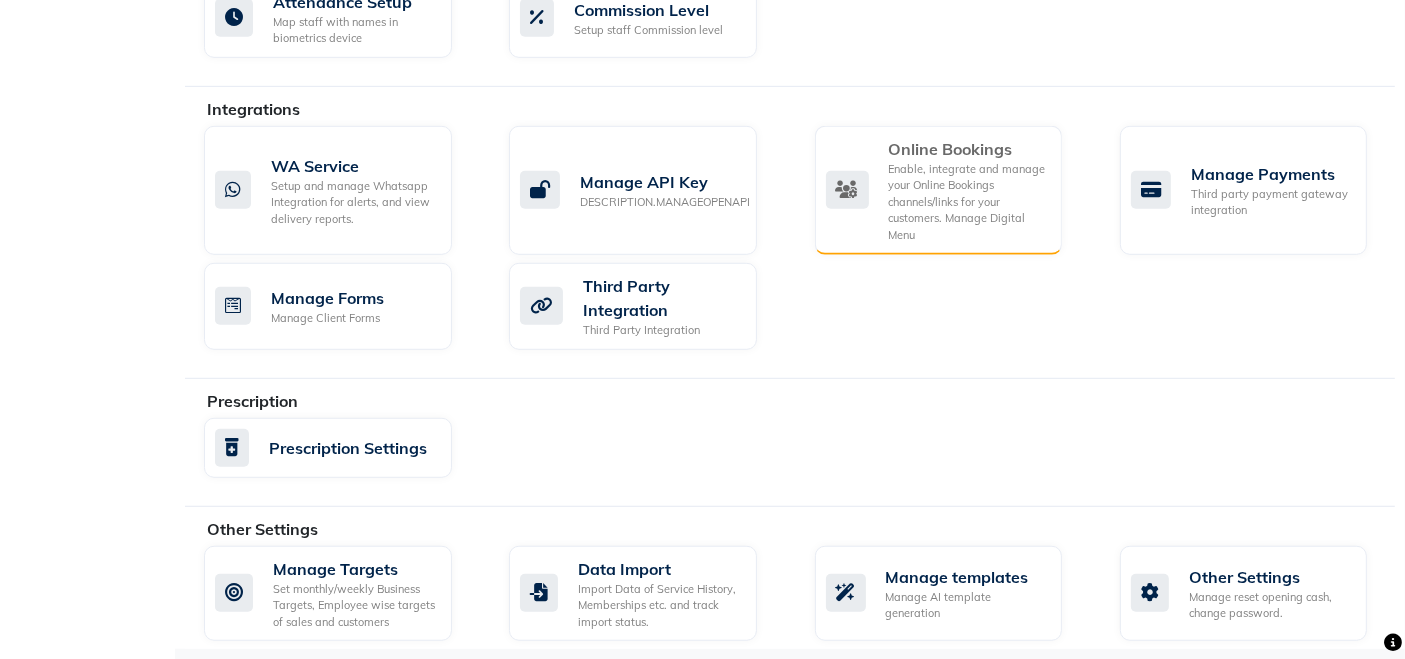 click on "Enable, integrate and manage your Online Bookings channels/links for your customers. Manage Digital Menu" 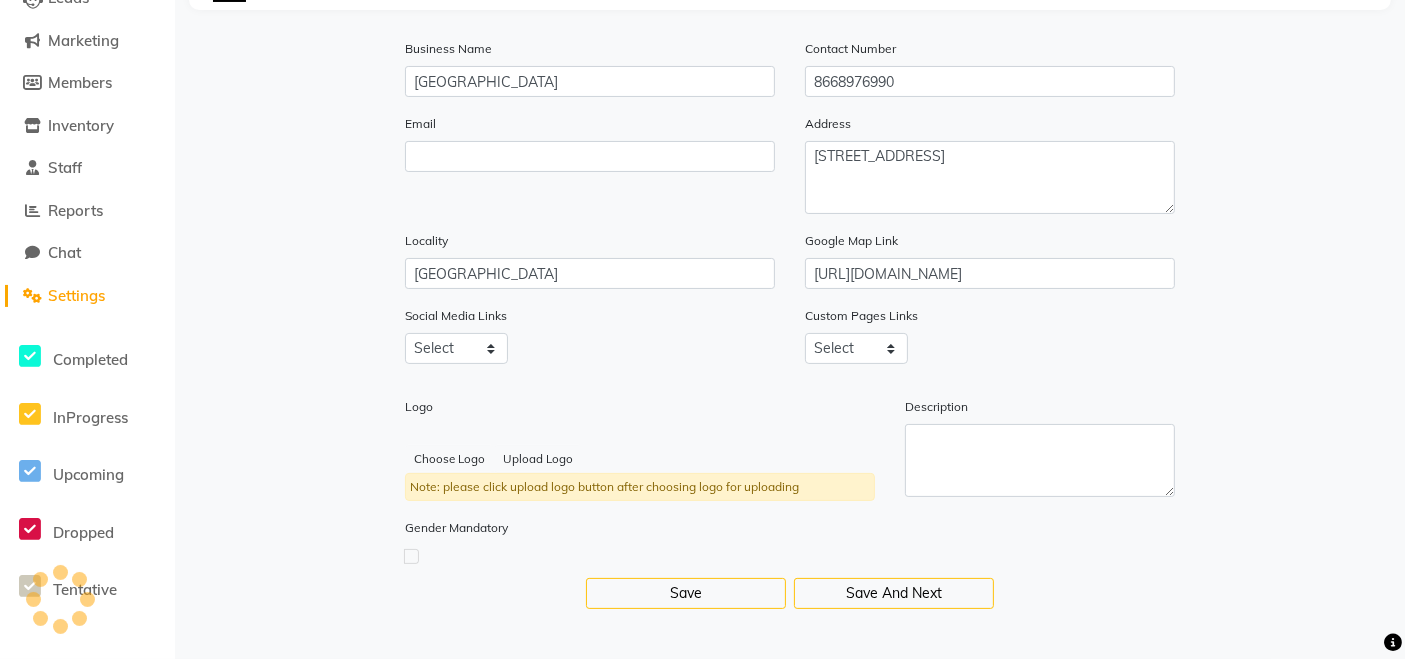 scroll, scrollTop: 0, scrollLeft: 0, axis: both 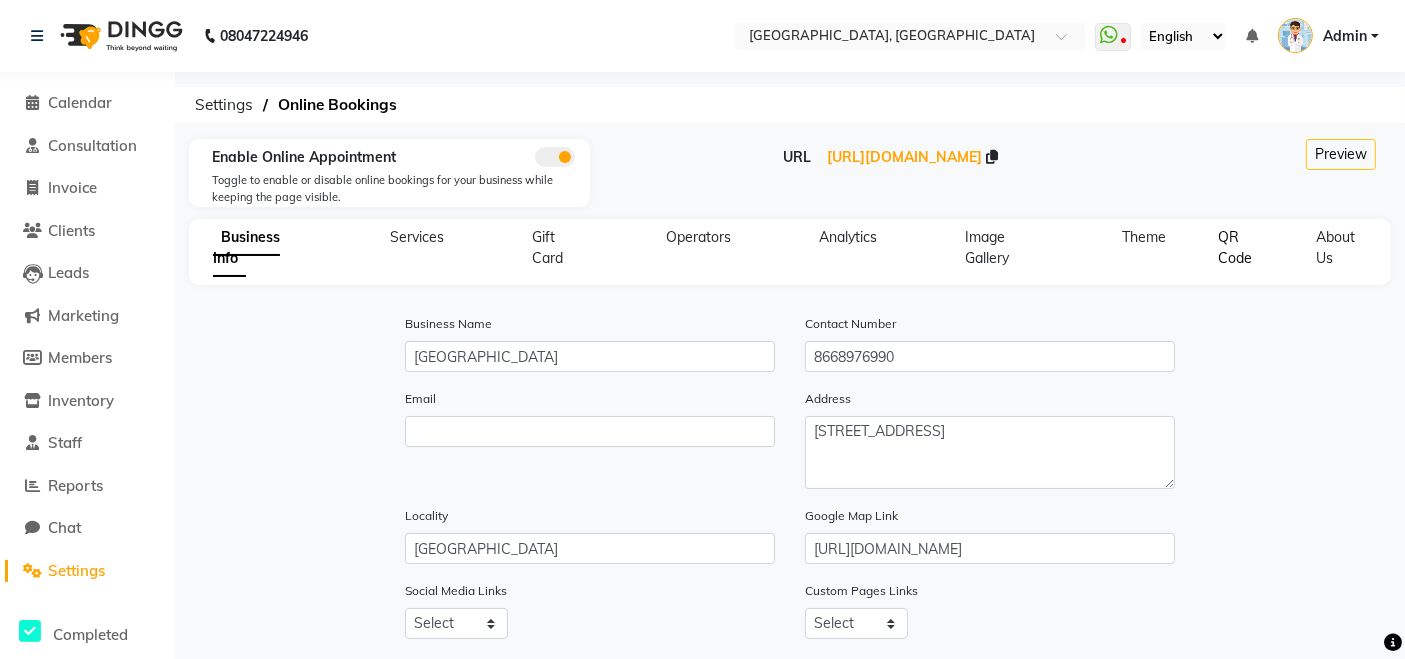 click on "QR Code" 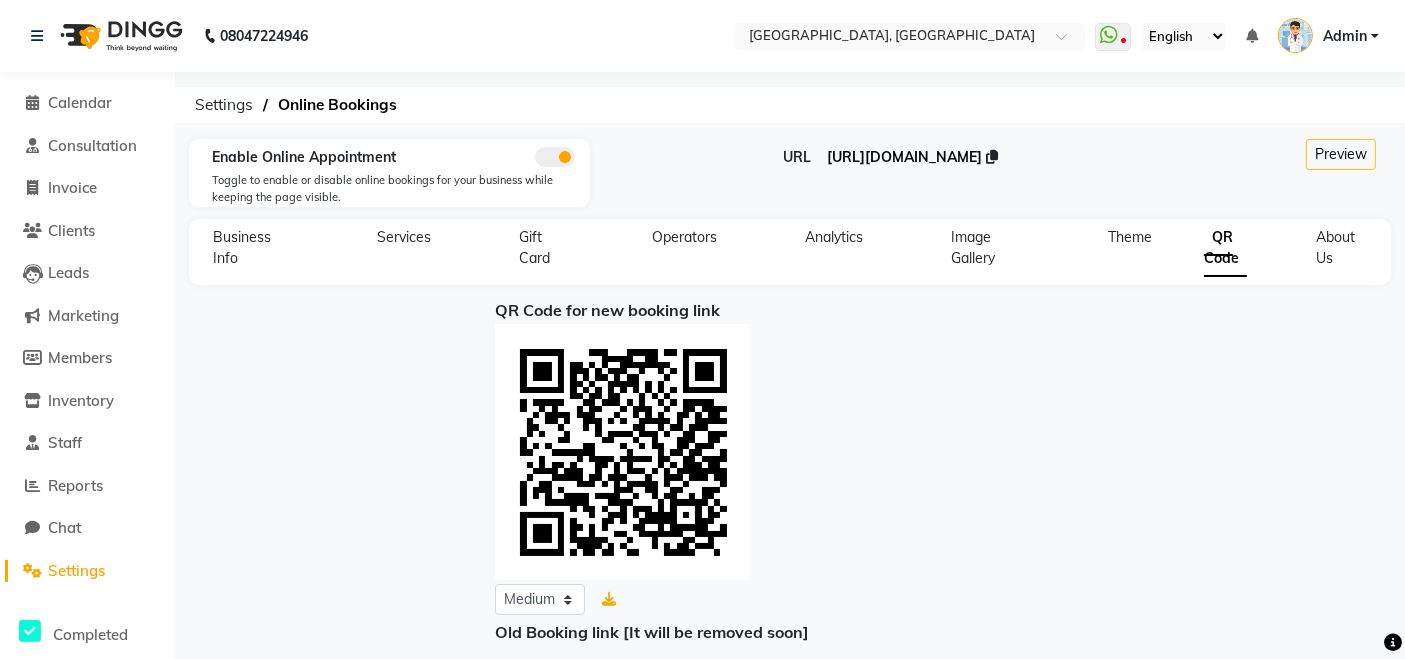 click on "[URL][DOMAIN_NAME]" 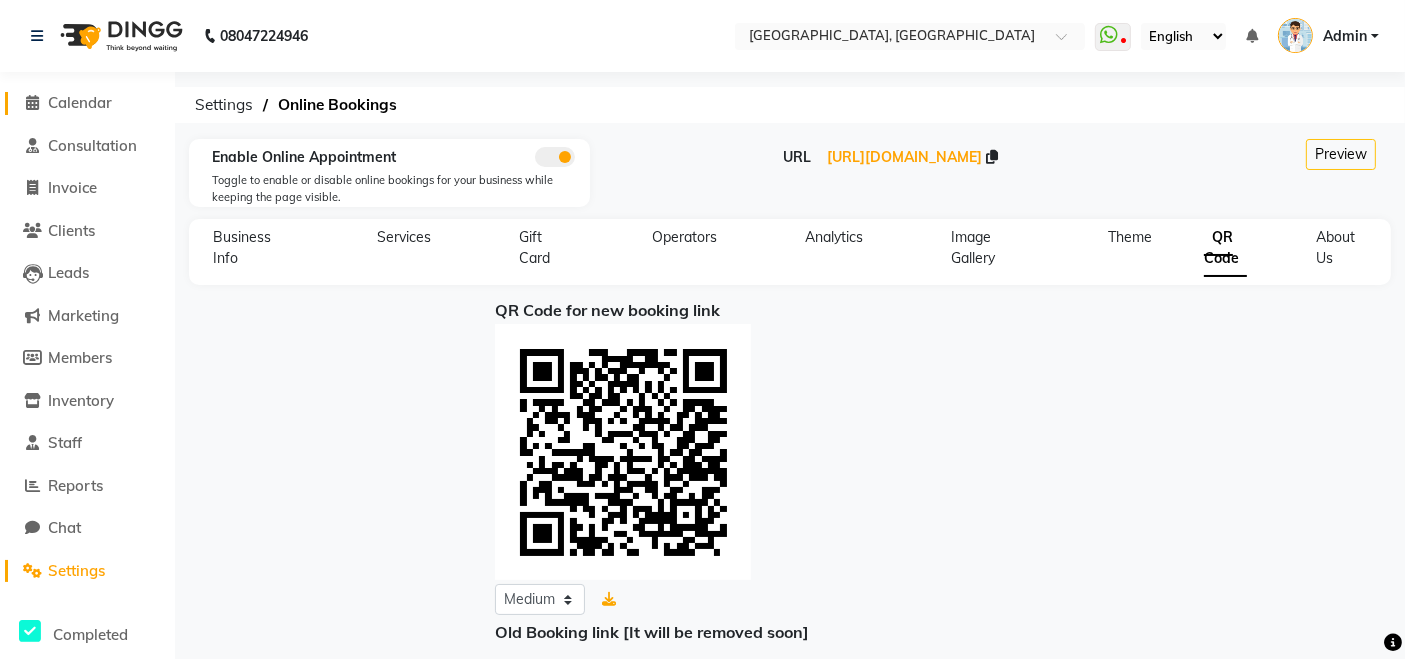click on "Calendar" 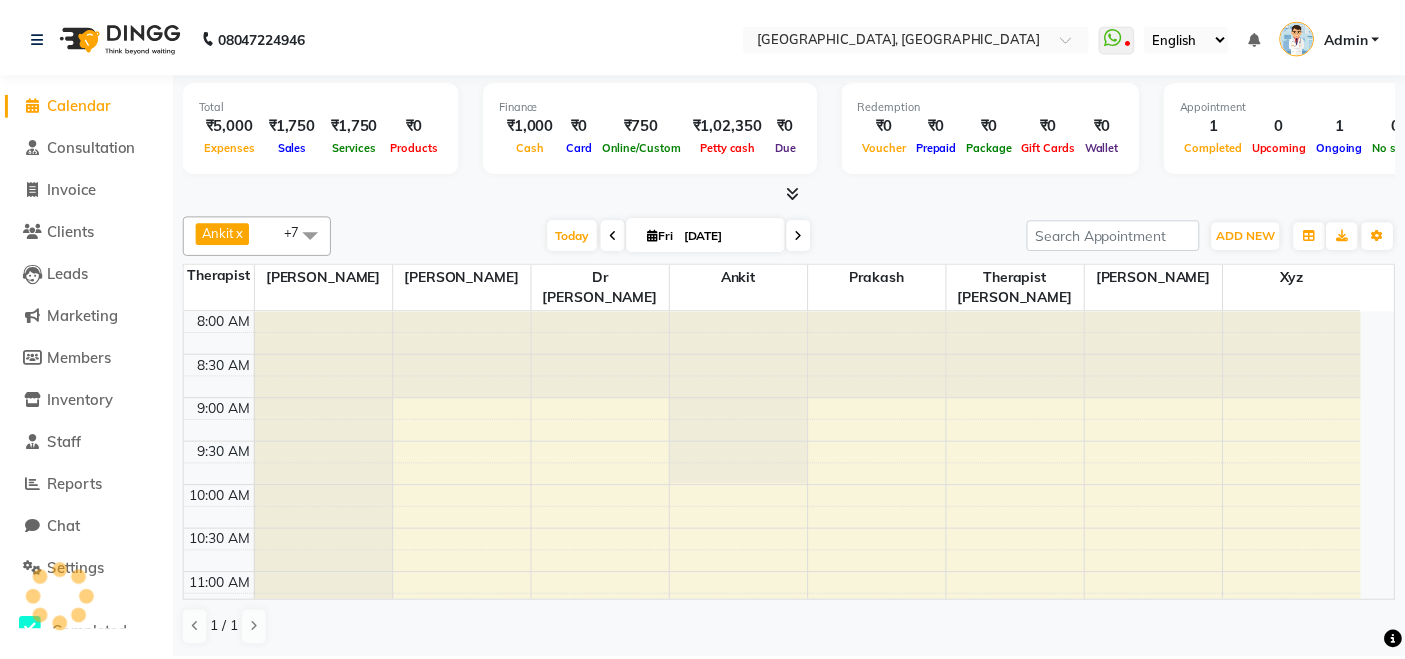 scroll, scrollTop: 1040, scrollLeft: 0, axis: vertical 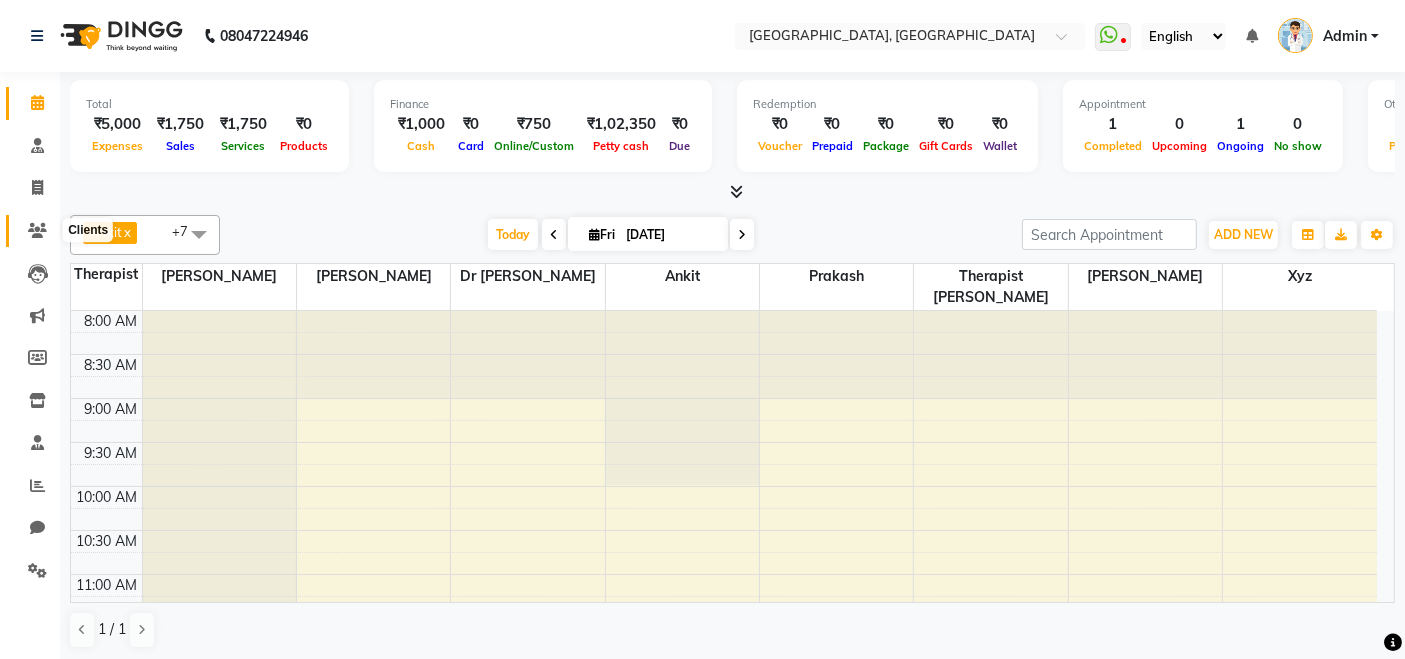 click 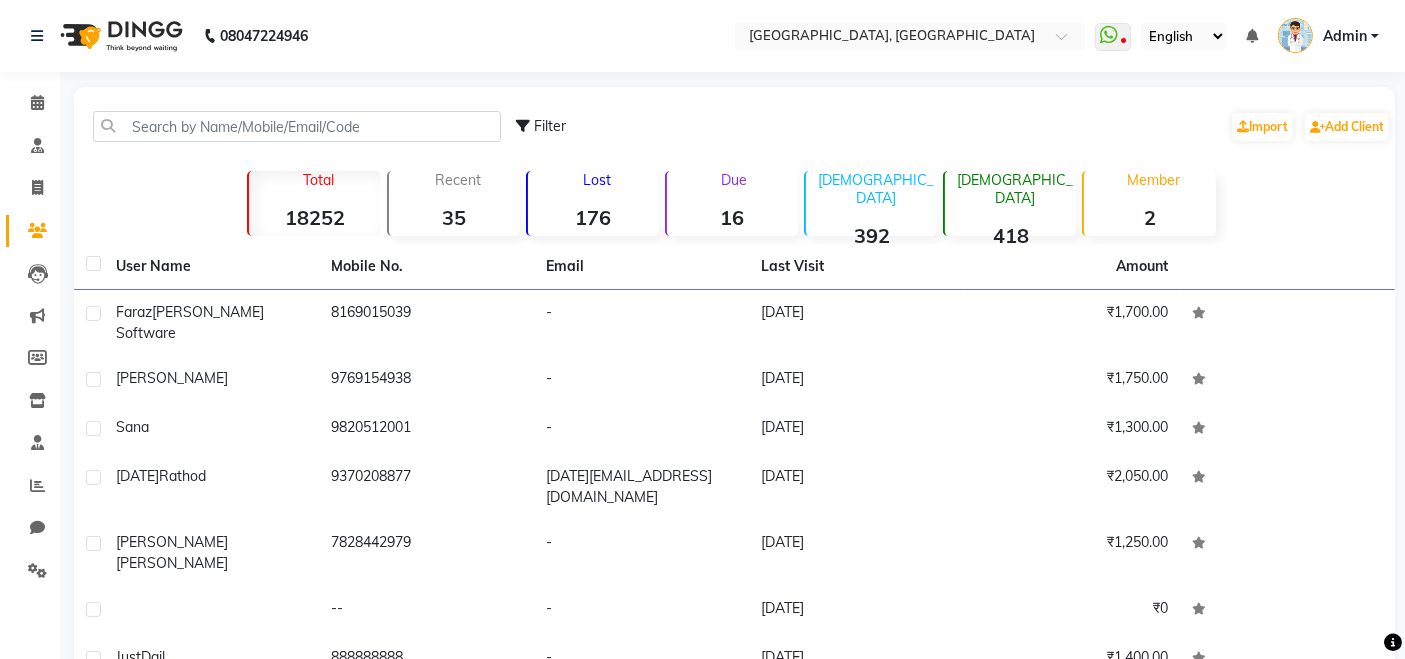 click on "Admin" at bounding box center (1345, 36) 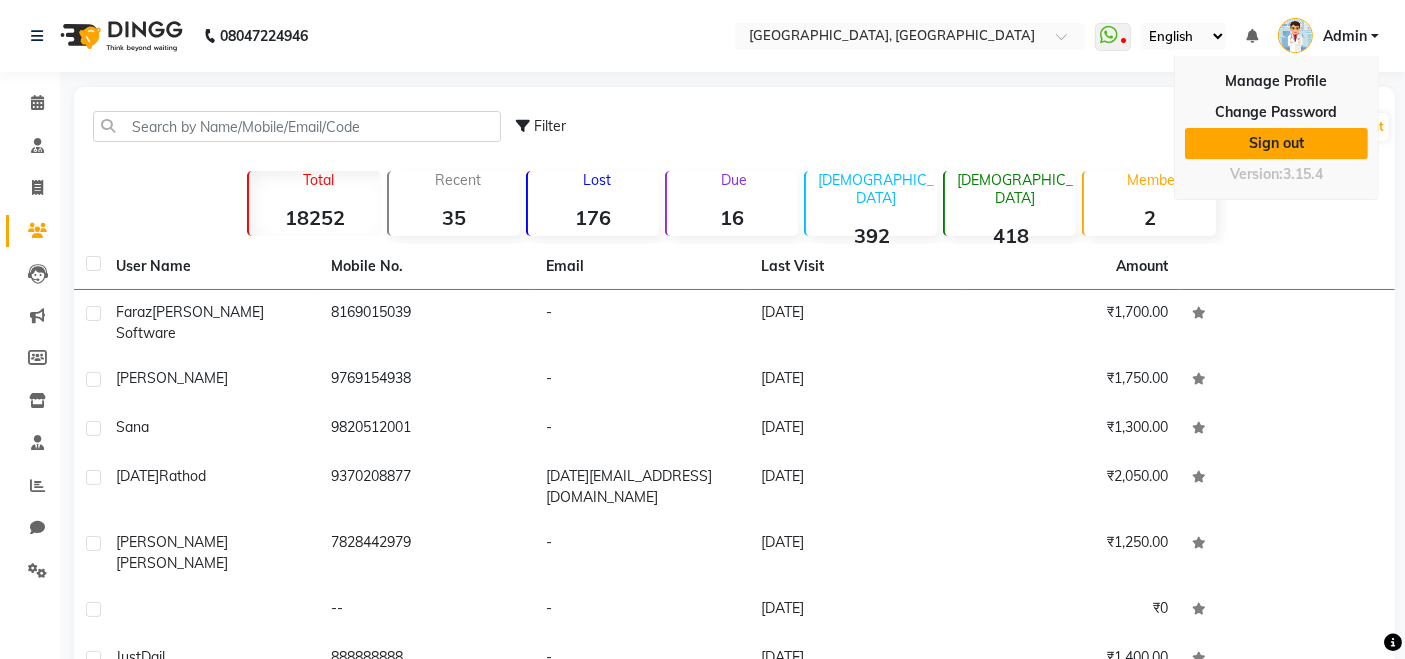 click on "Sign out" at bounding box center [1276, 143] 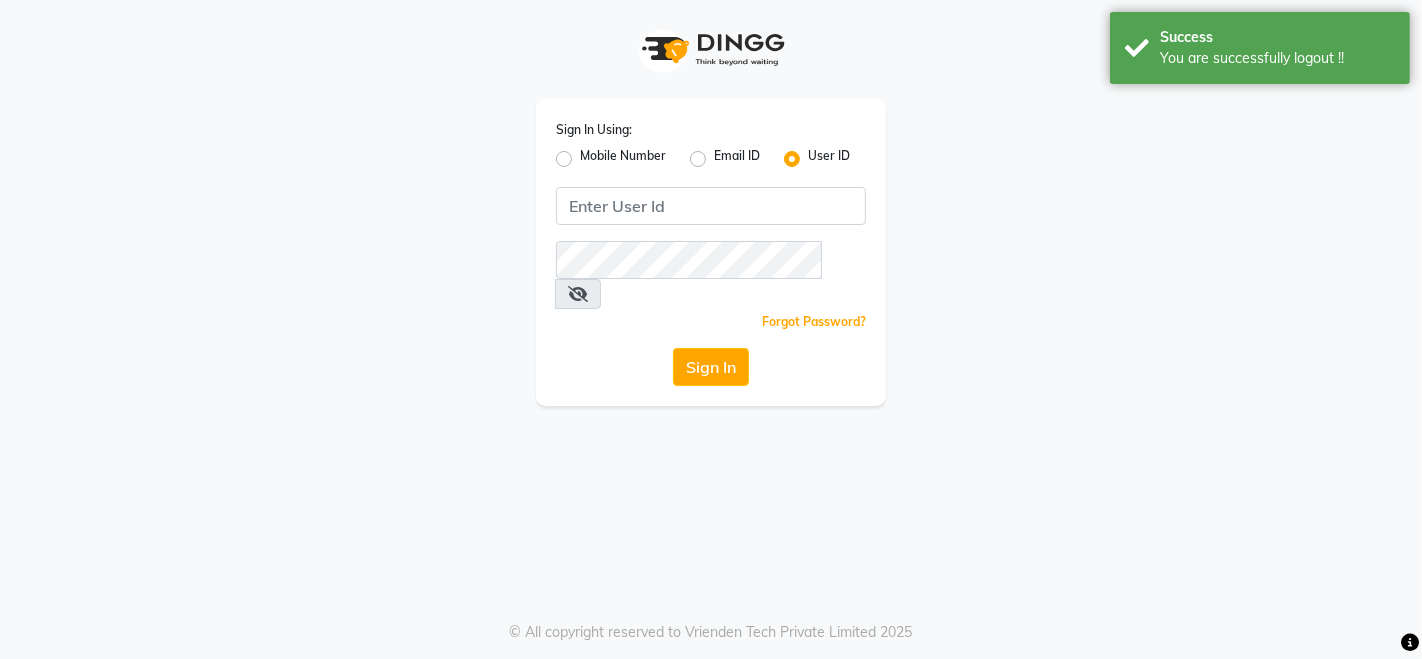 click on "Mobile Number" 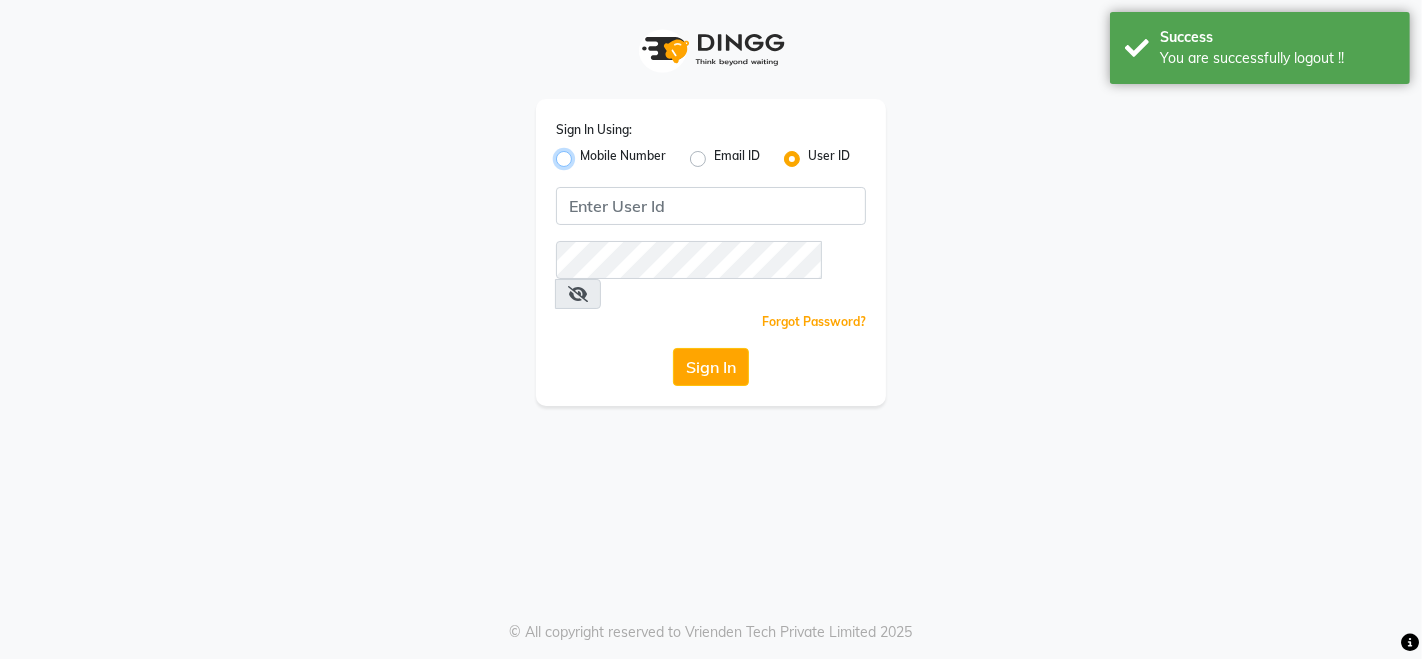 click on "Mobile Number" at bounding box center [586, 153] 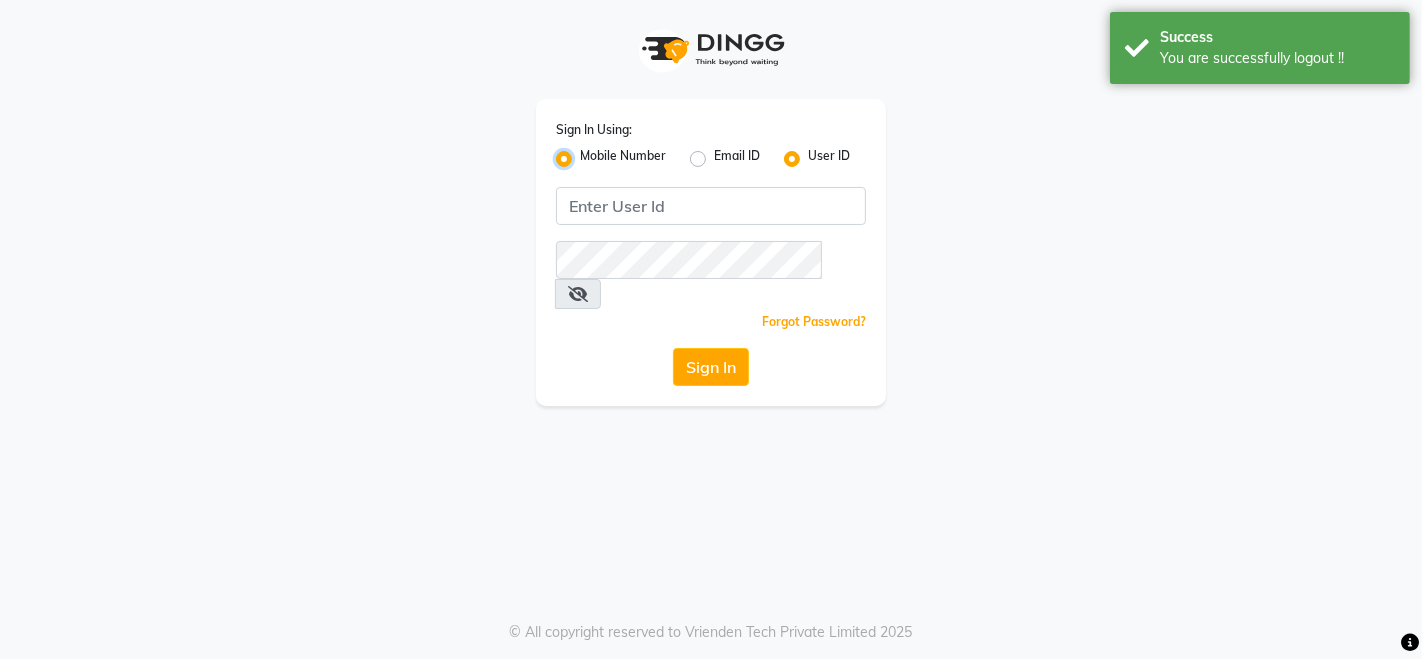 radio on "false" 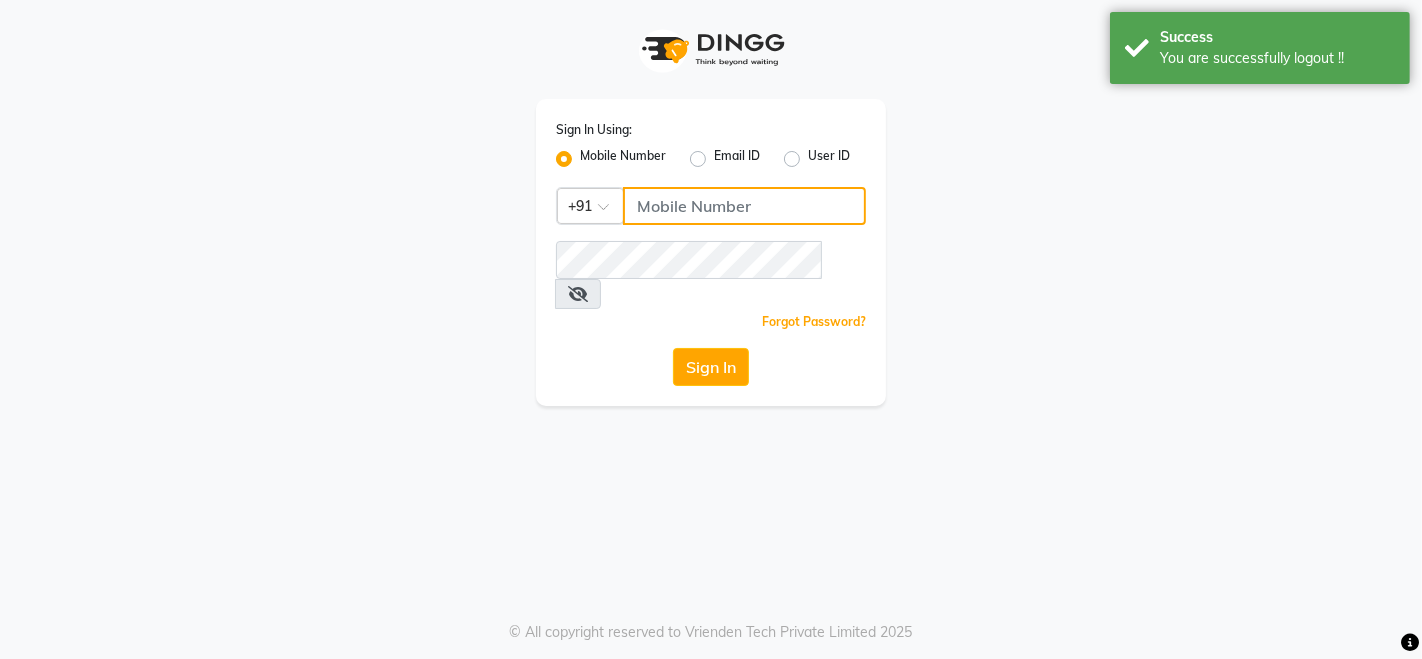 click 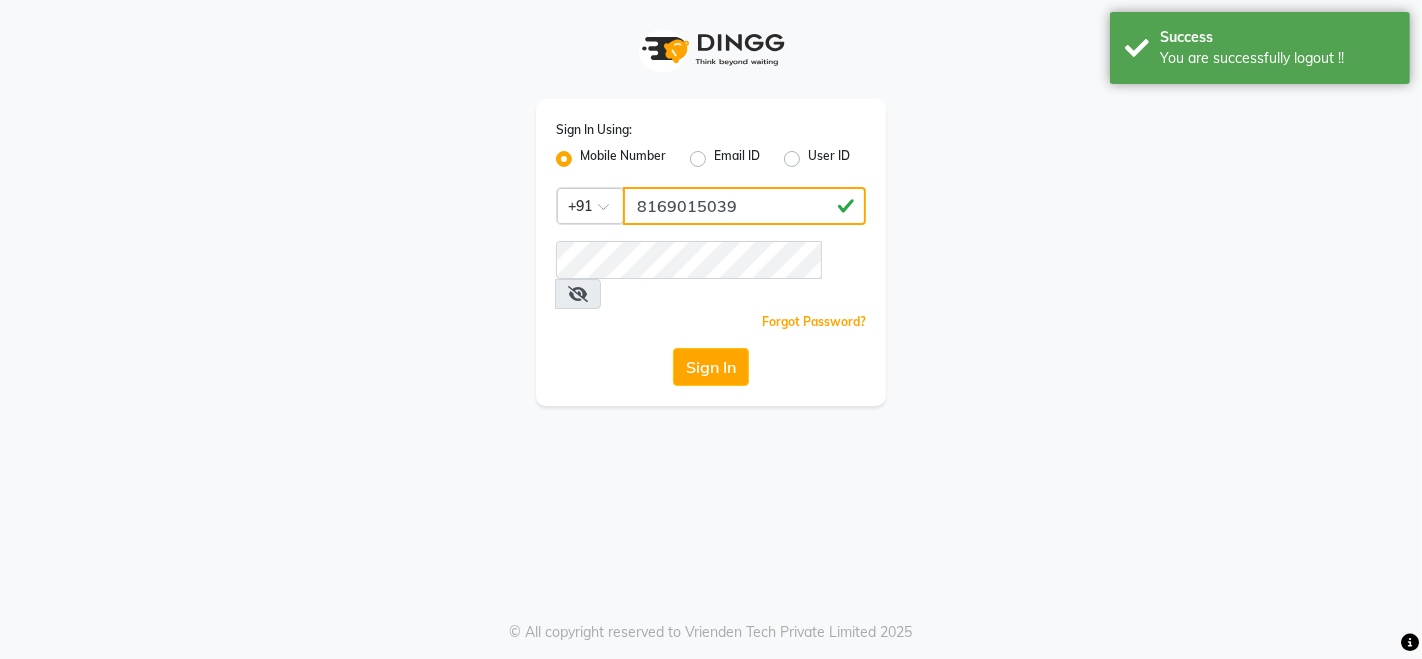 click on "8169015039" 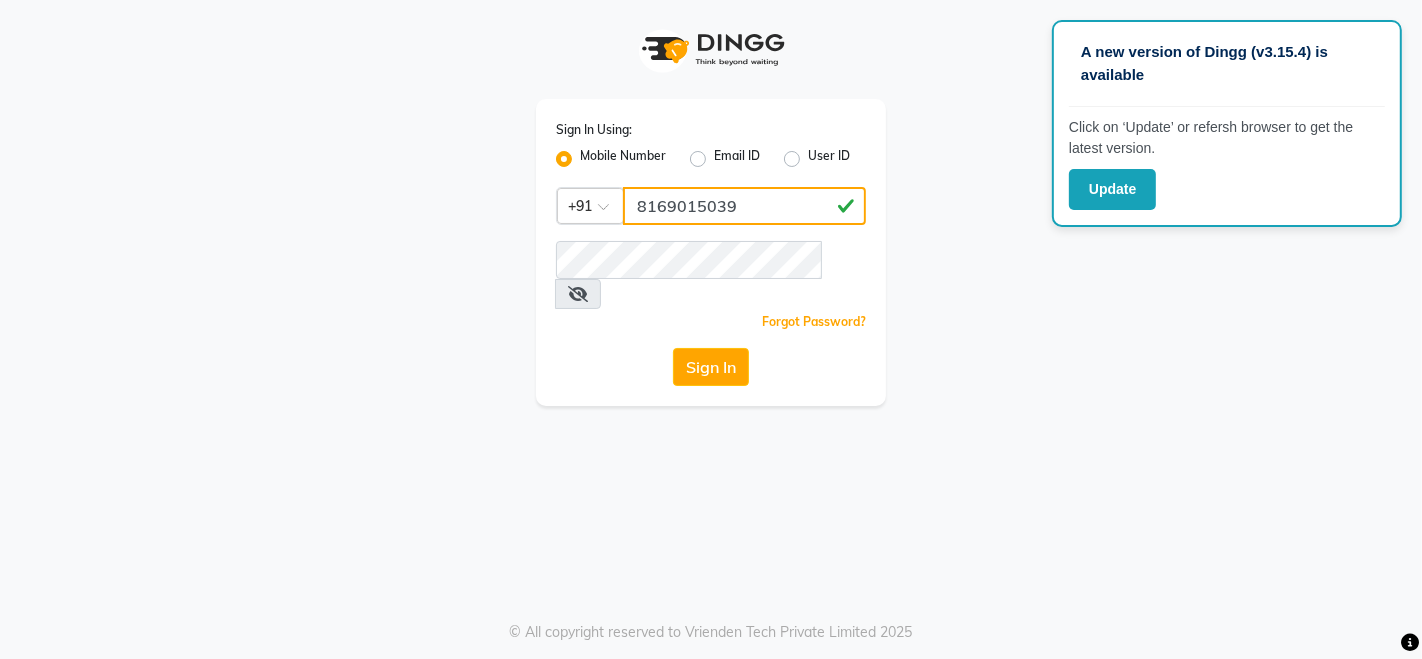 type on "8169015039" 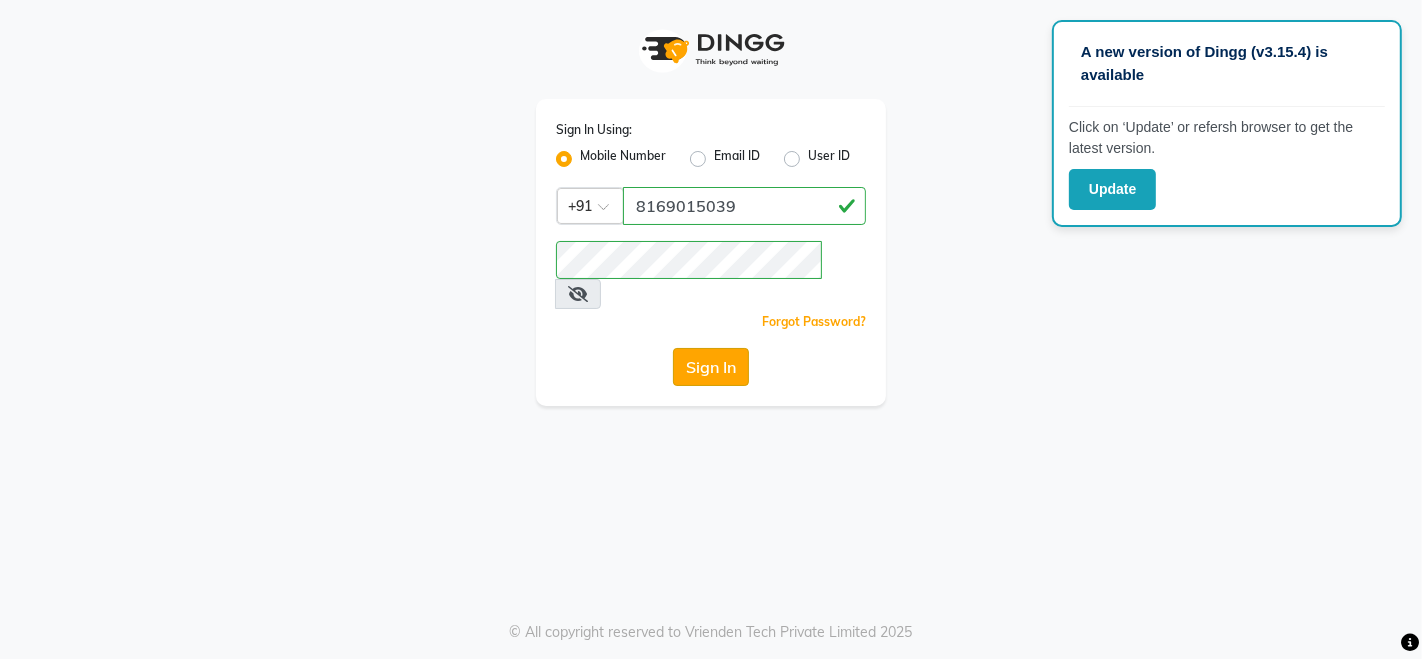 click on "Sign In" 